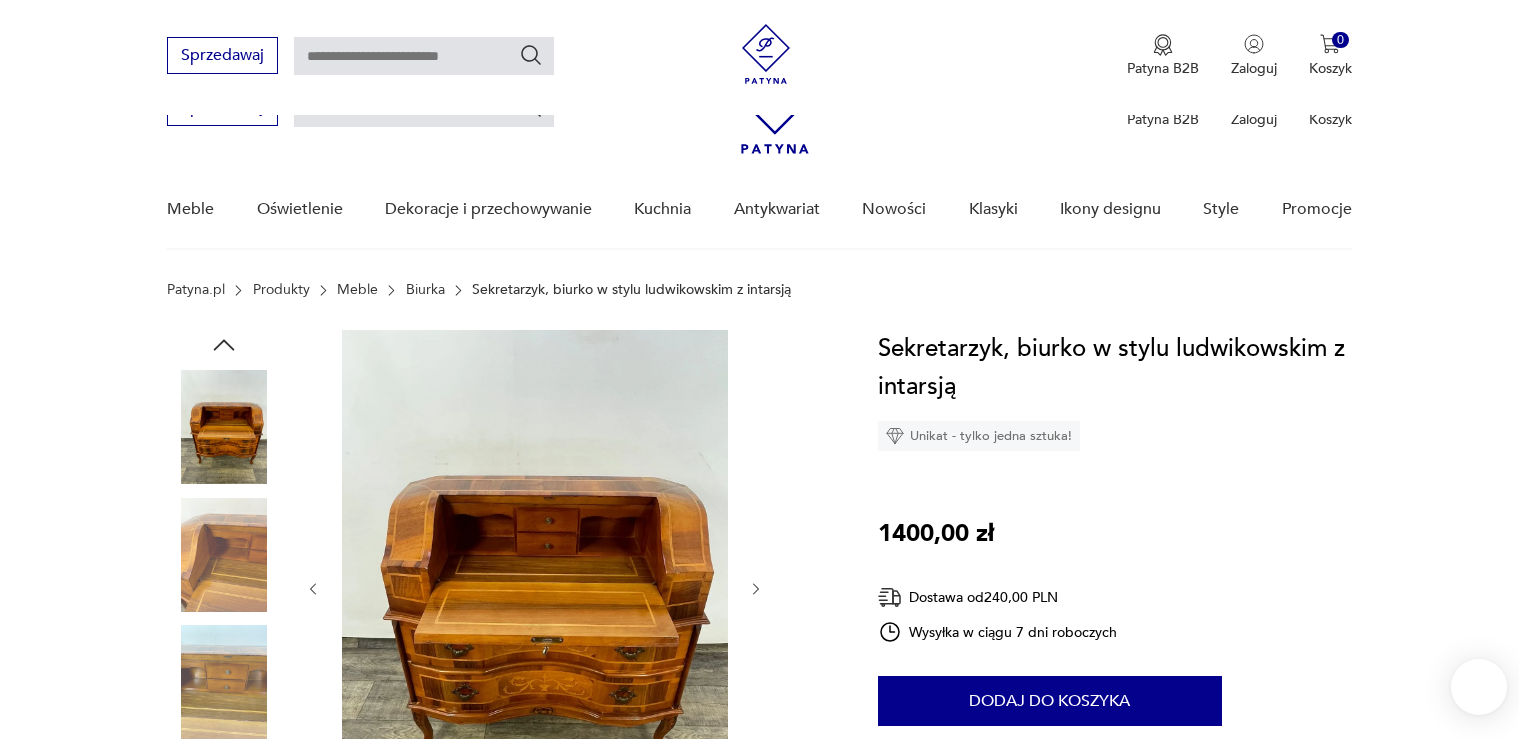 scroll, scrollTop: 891, scrollLeft: 0, axis: vertical 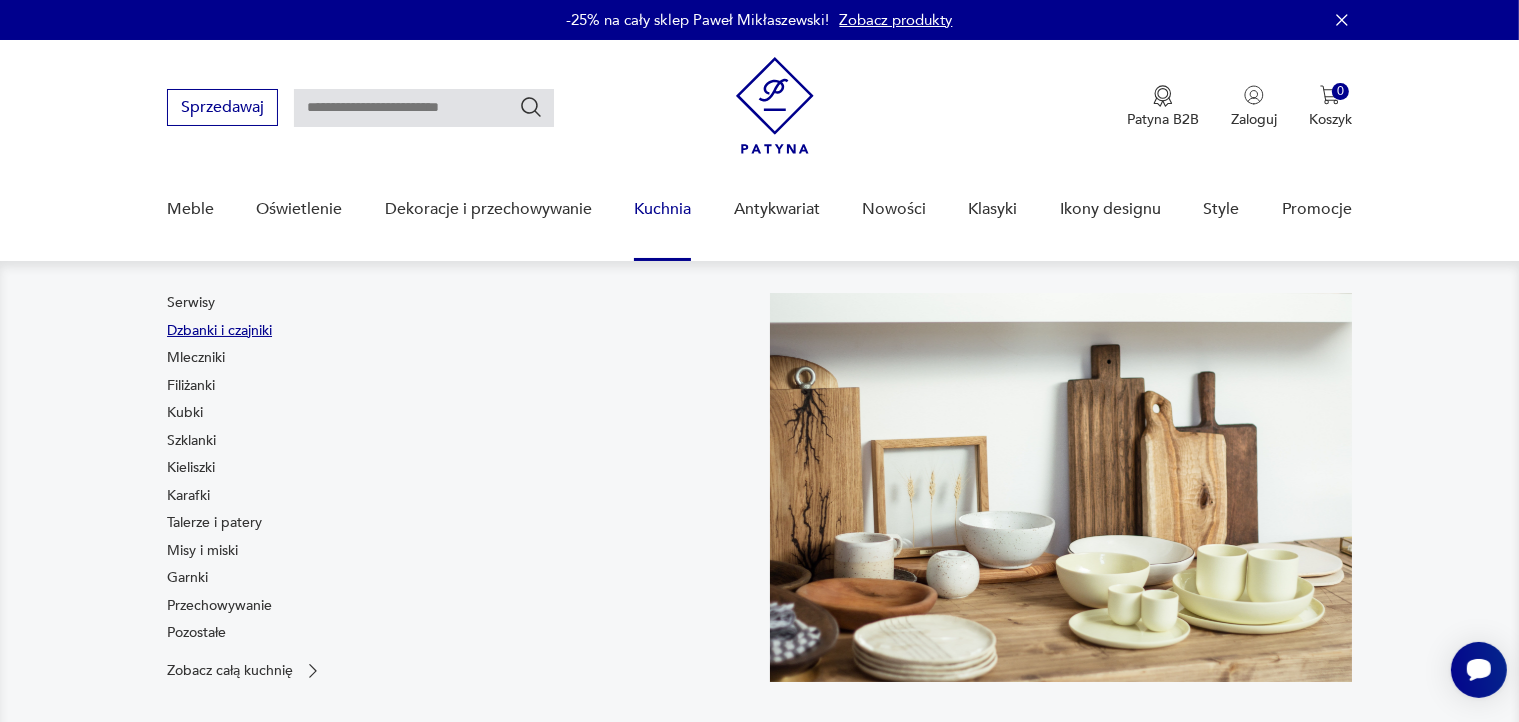 click on "Dzbanki i czajniki" at bounding box center [219, 331] 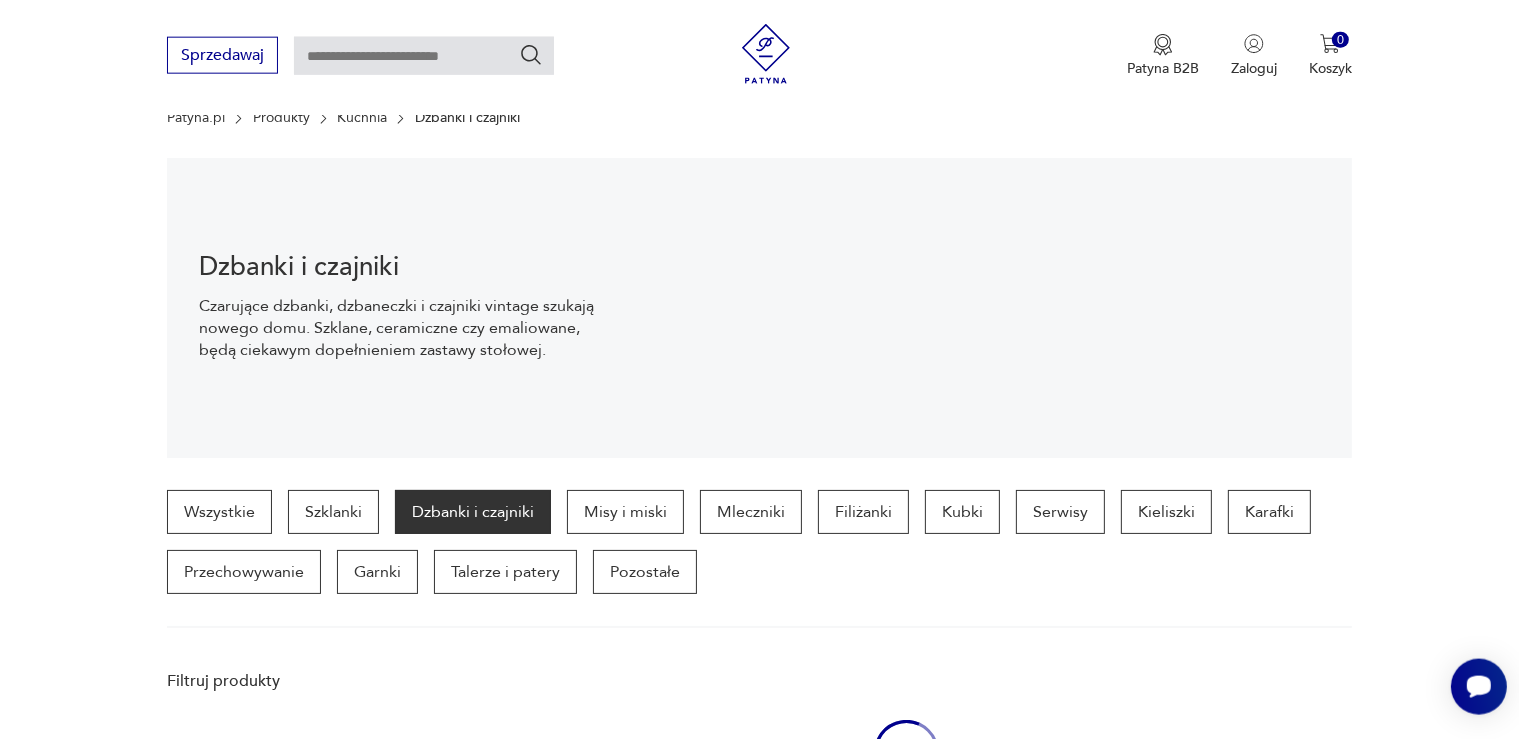 scroll, scrollTop: 198, scrollLeft: 0, axis: vertical 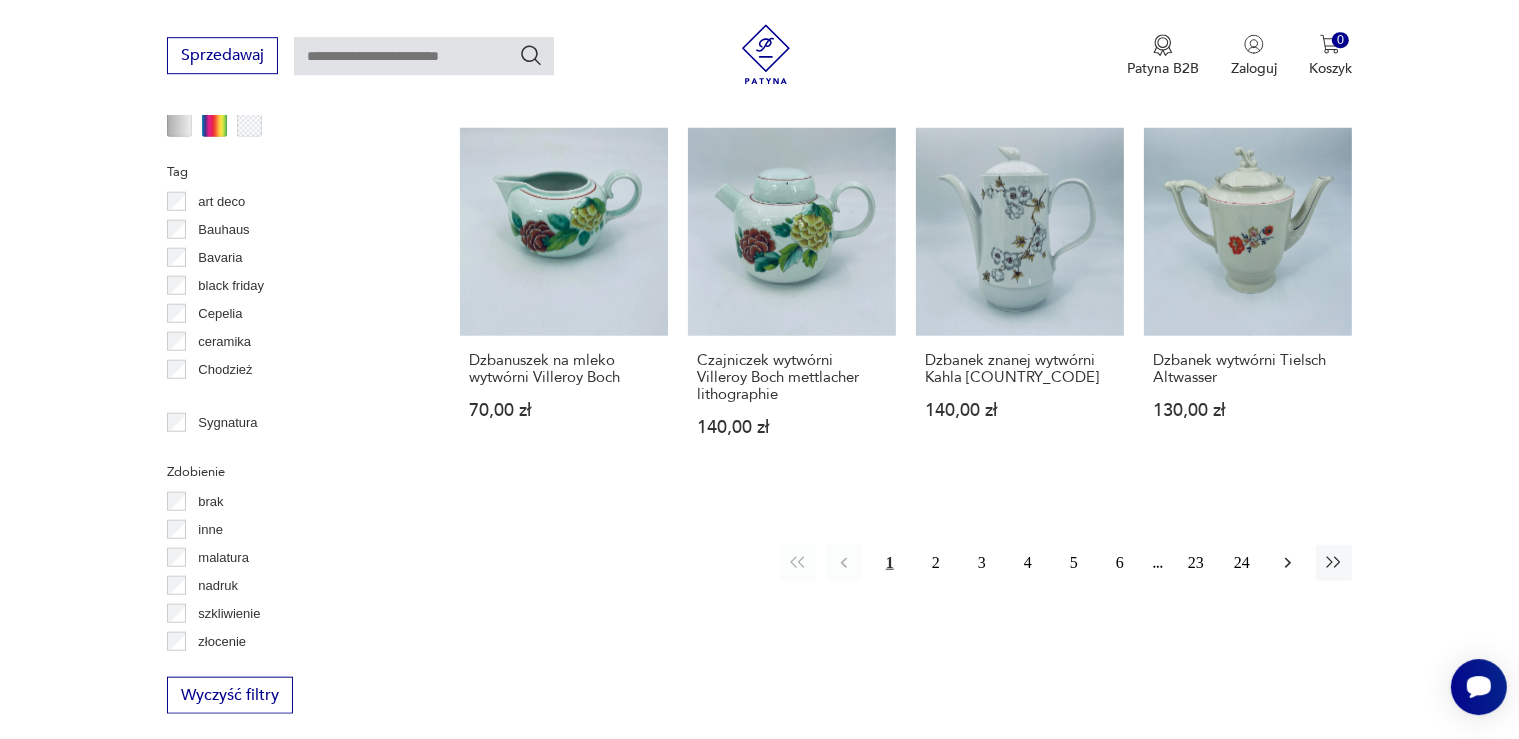 click 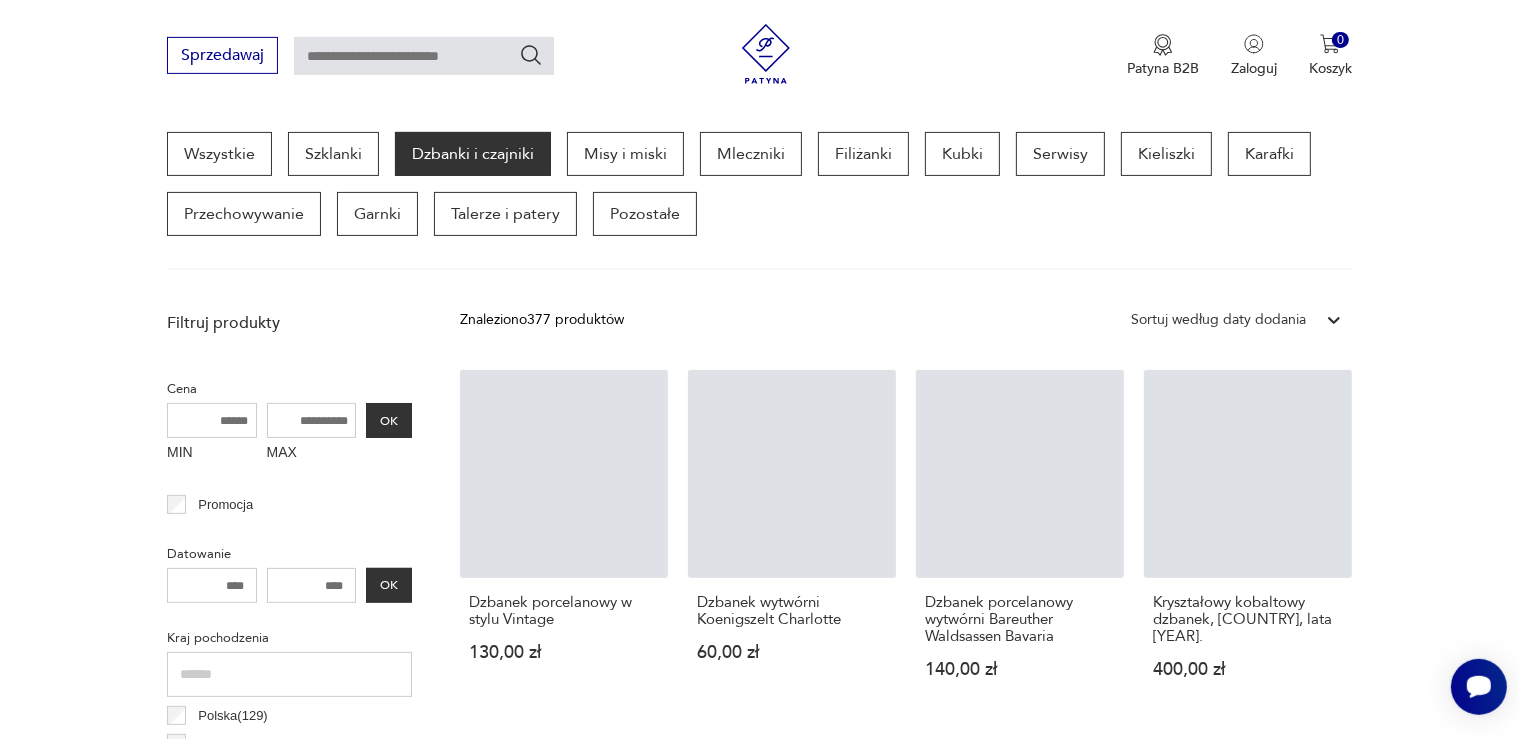 scroll, scrollTop: 529, scrollLeft: 0, axis: vertical 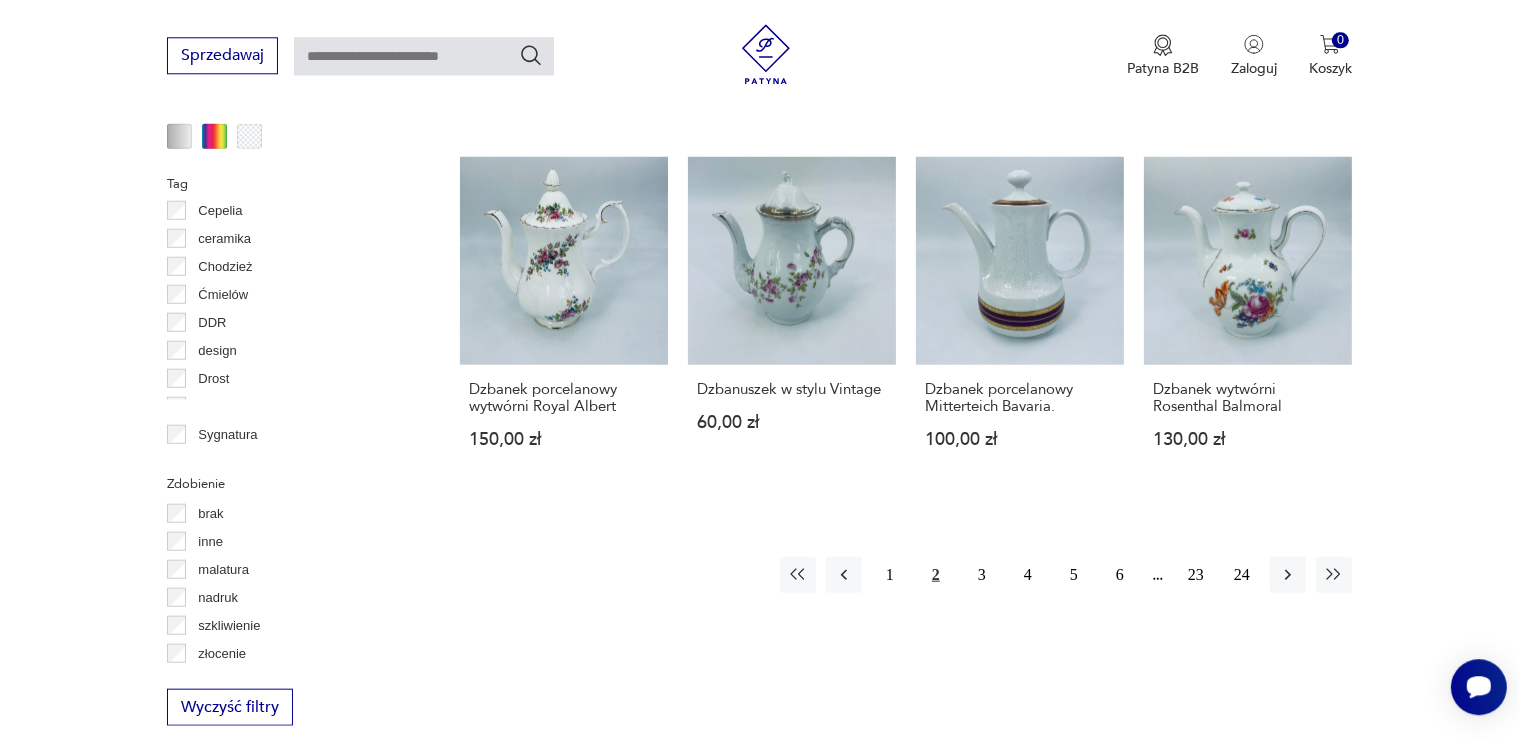 click on "Ćmielów" at bounding box center [223, 294] 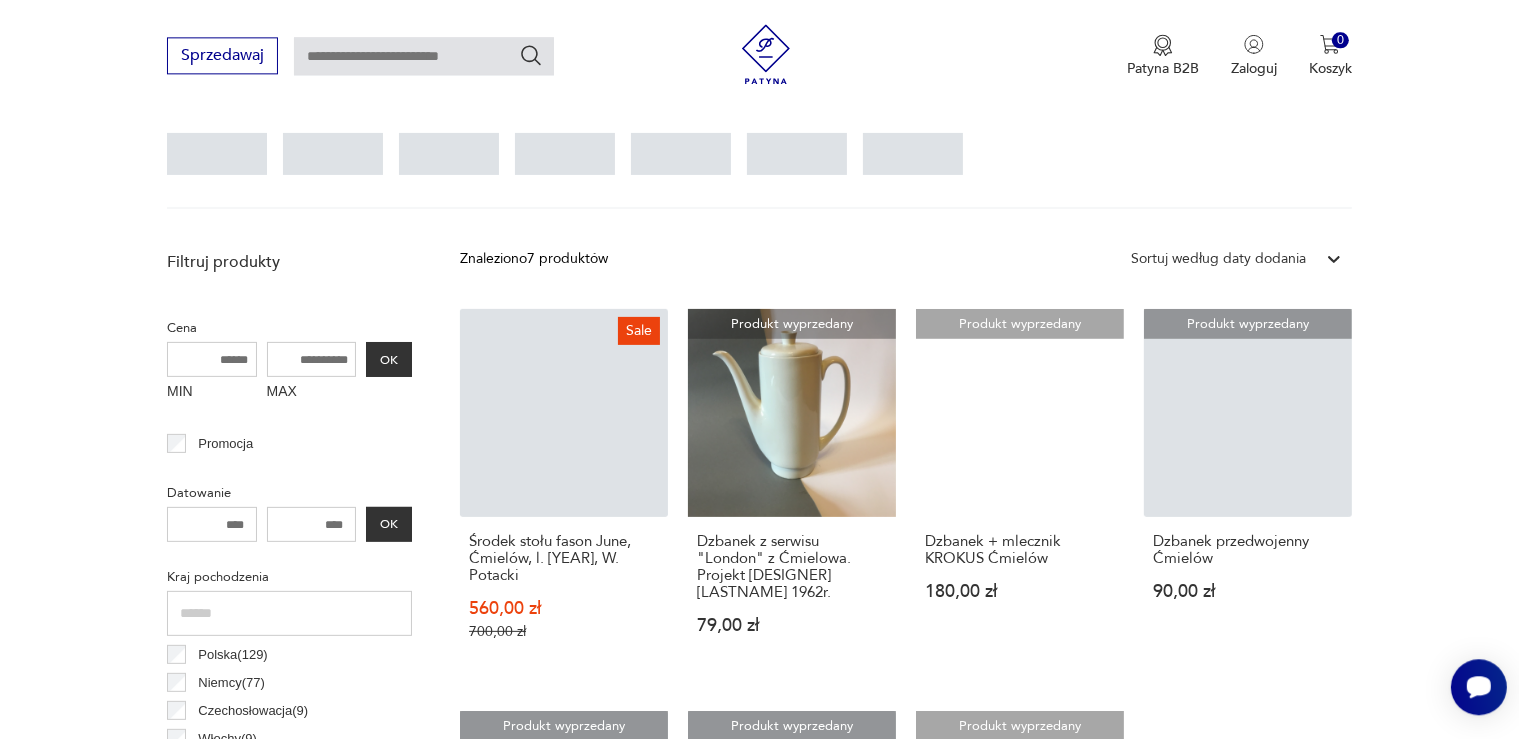 scroll, scrollTop: 528, scrollLeft: 0, axis: vertical 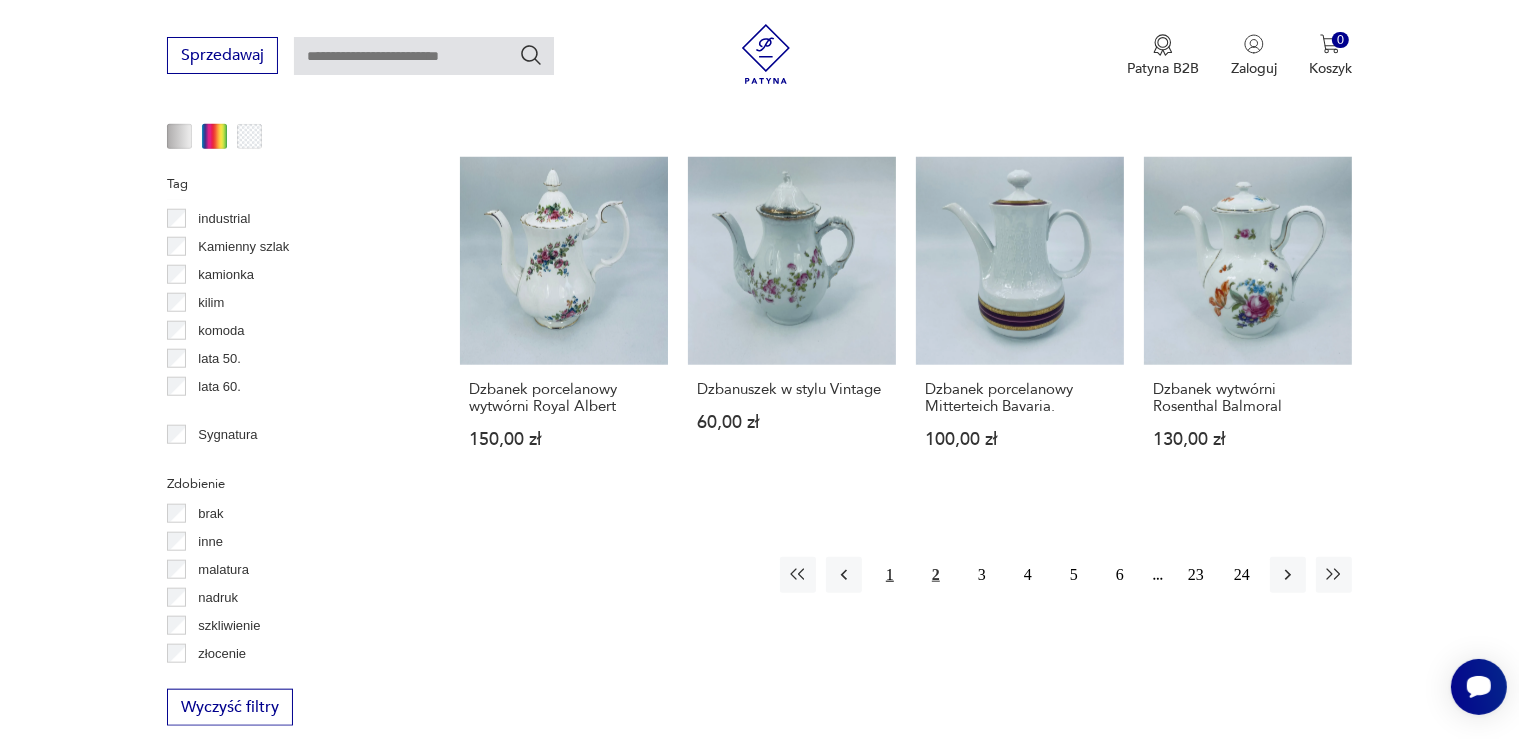 click on "1" at bounding box center (890, 575) 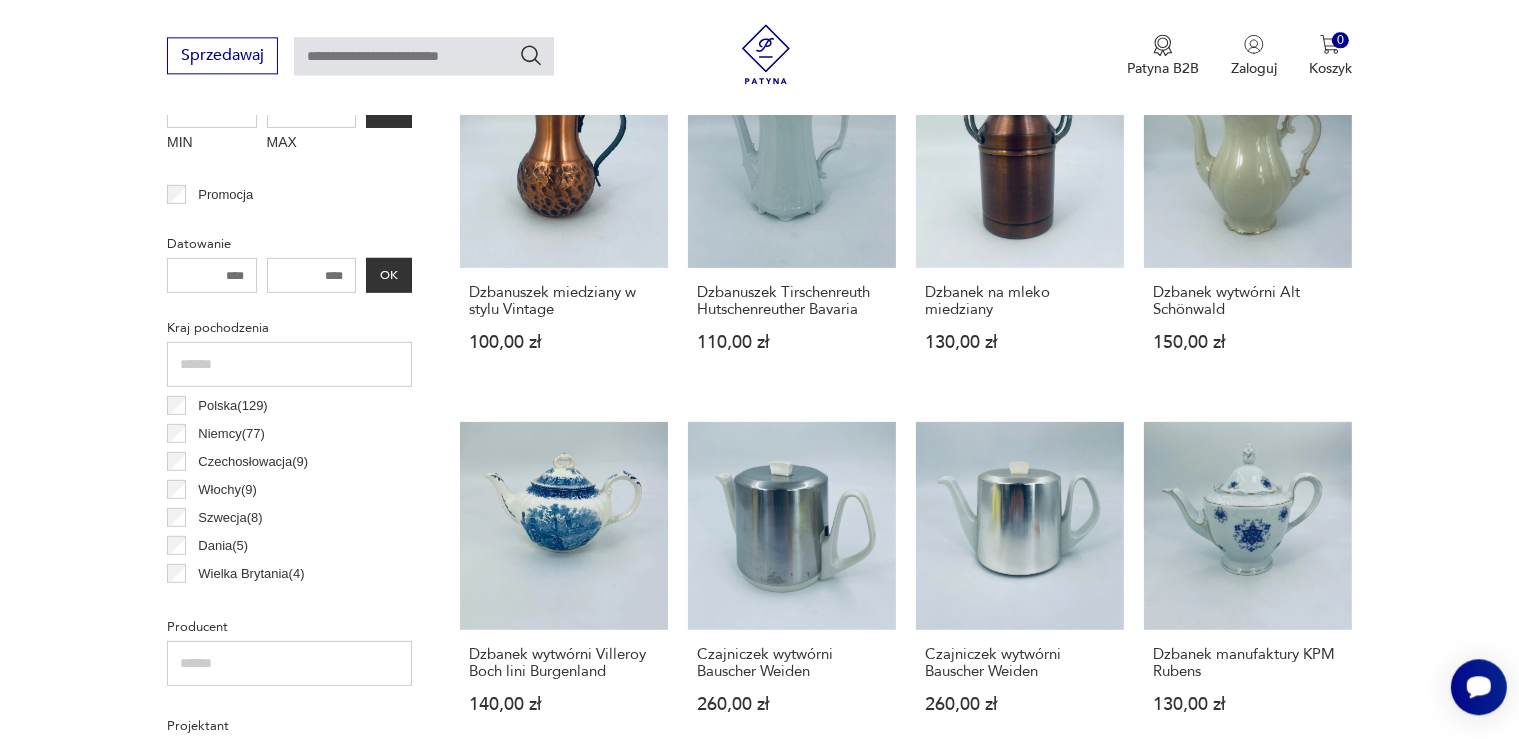 scroll, scrollTop: 879, scrollLeft: 0, axis: vertical 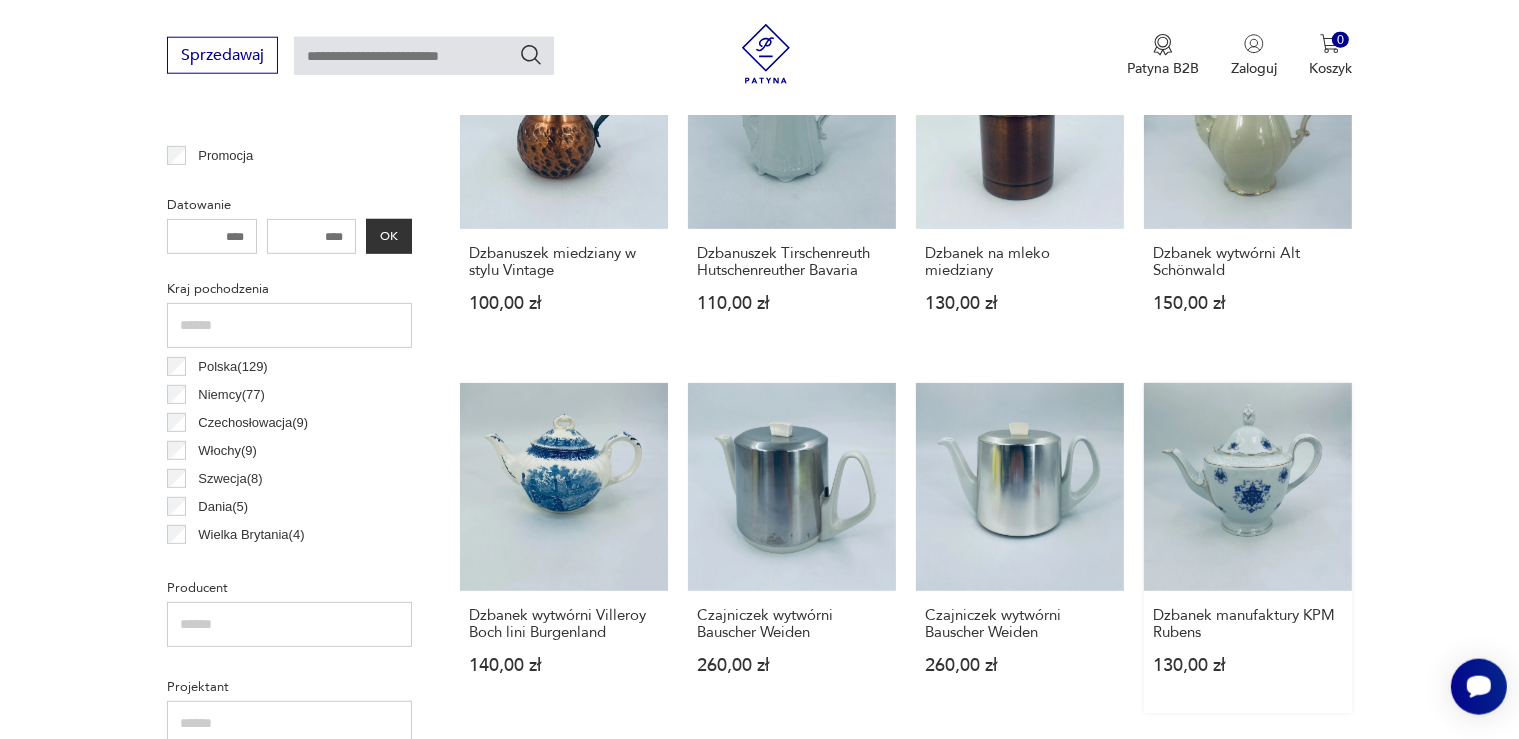 click on "Dzbanek manufaktury KPM Rubens [PRICE]" at bounding box center (1248, 548) 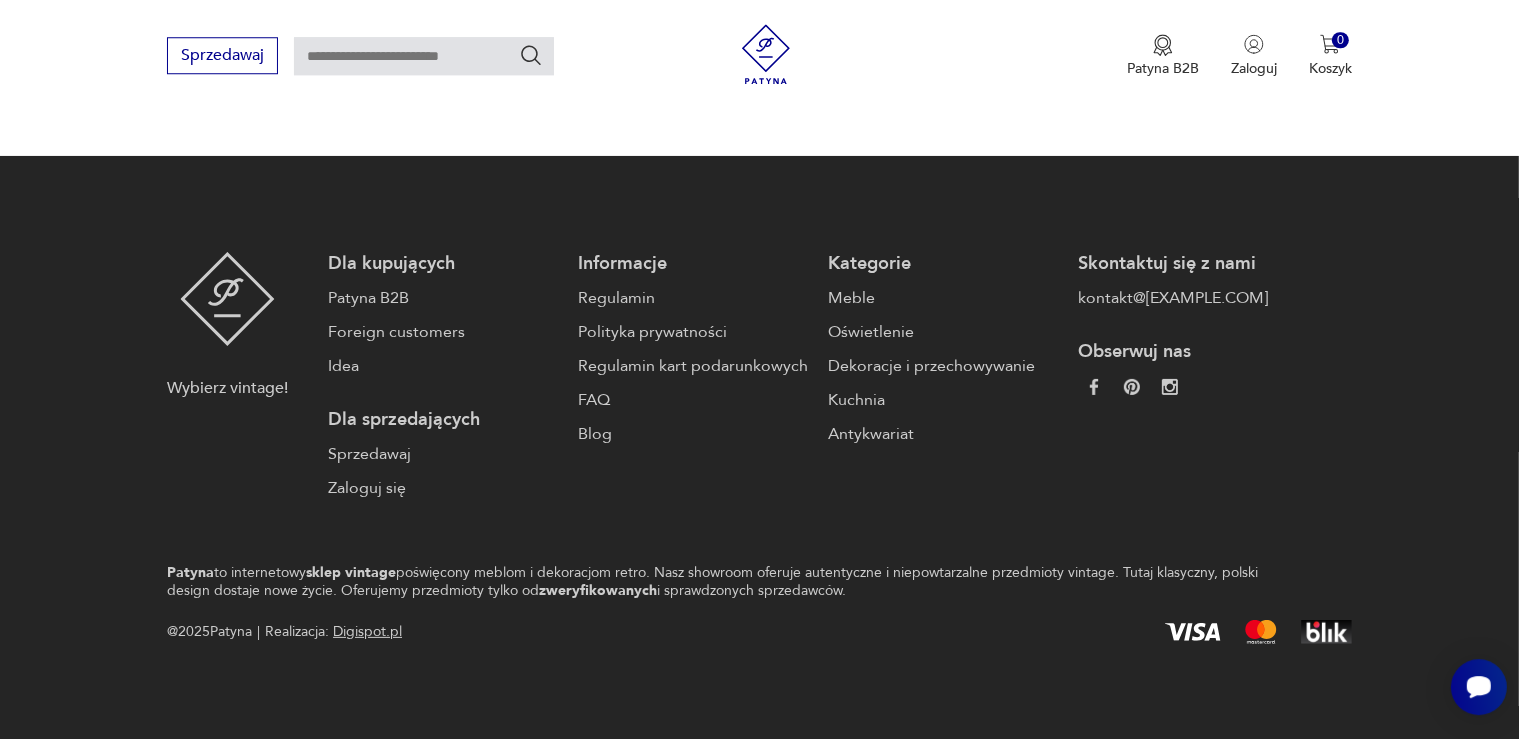 scroll, scrollTop: 0, scrollLeft: 0, axis: both 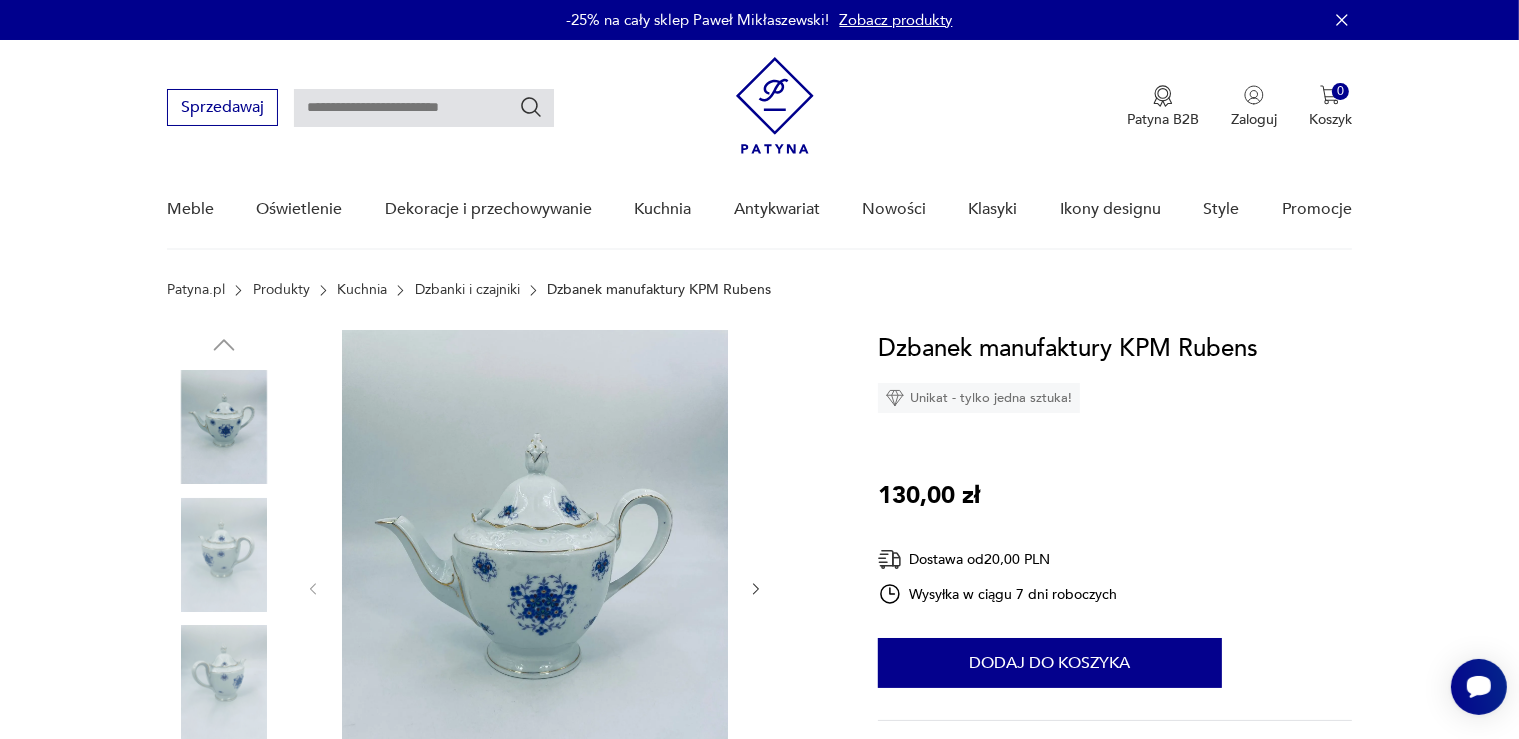 click 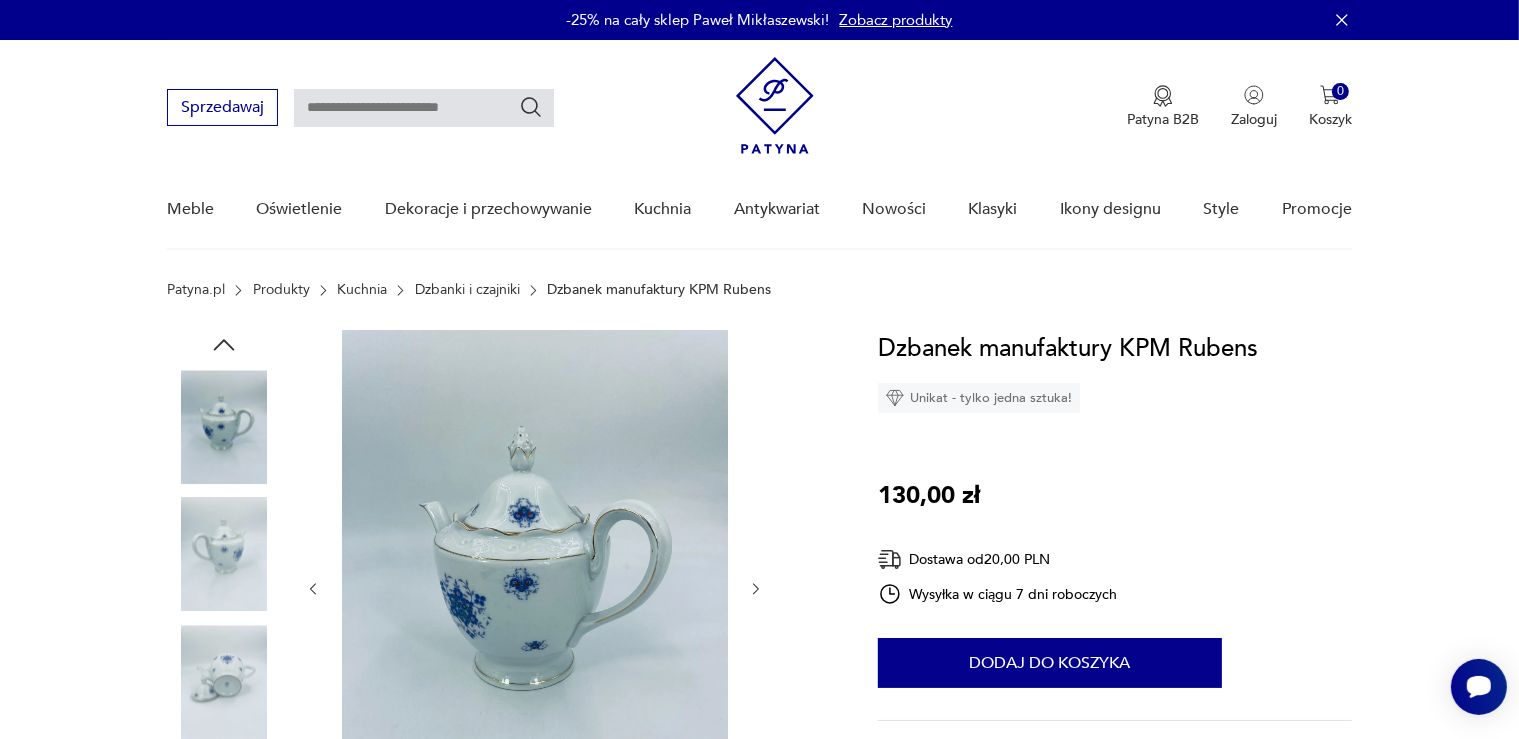 click 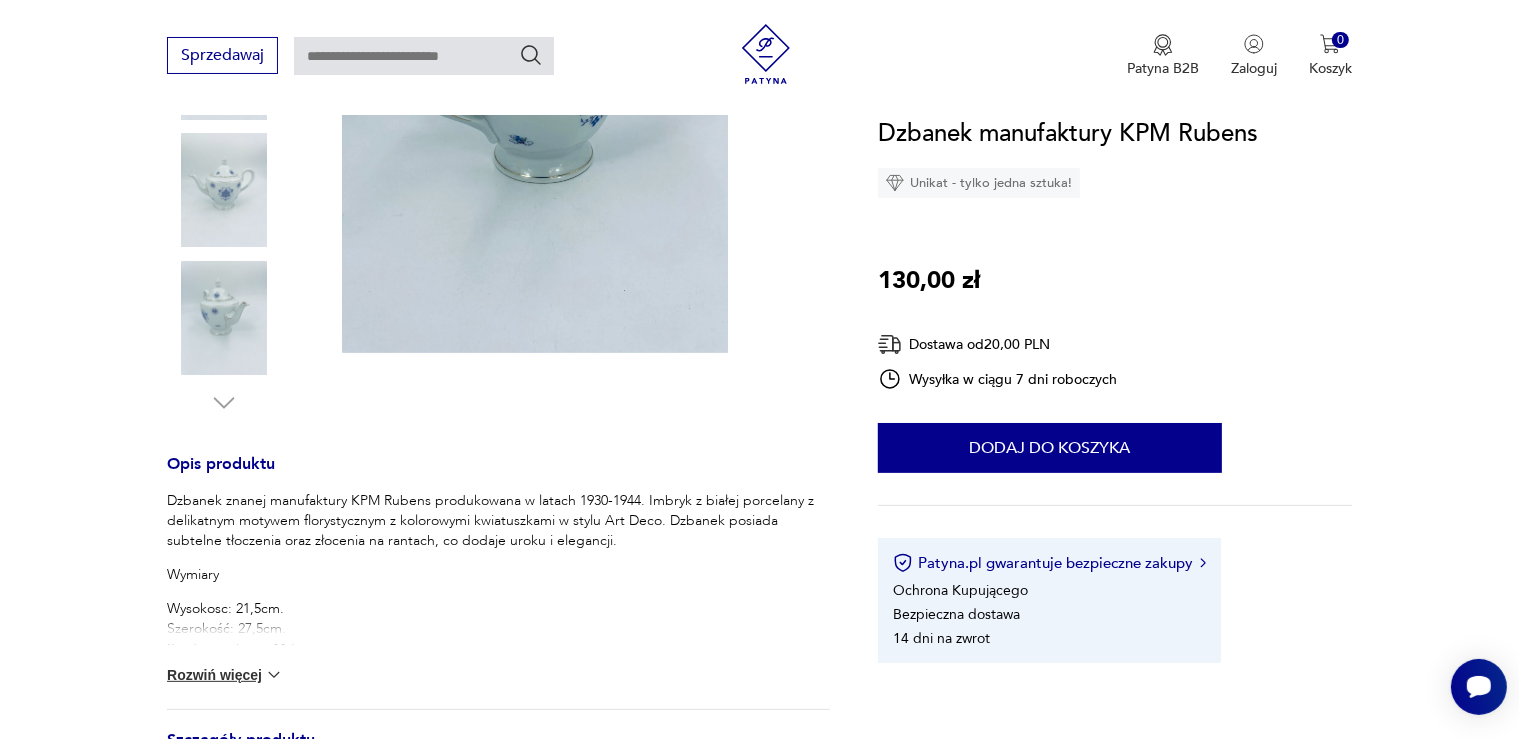 scroll, scrollTop: 723, scrollLeft: 0, axis: vertical 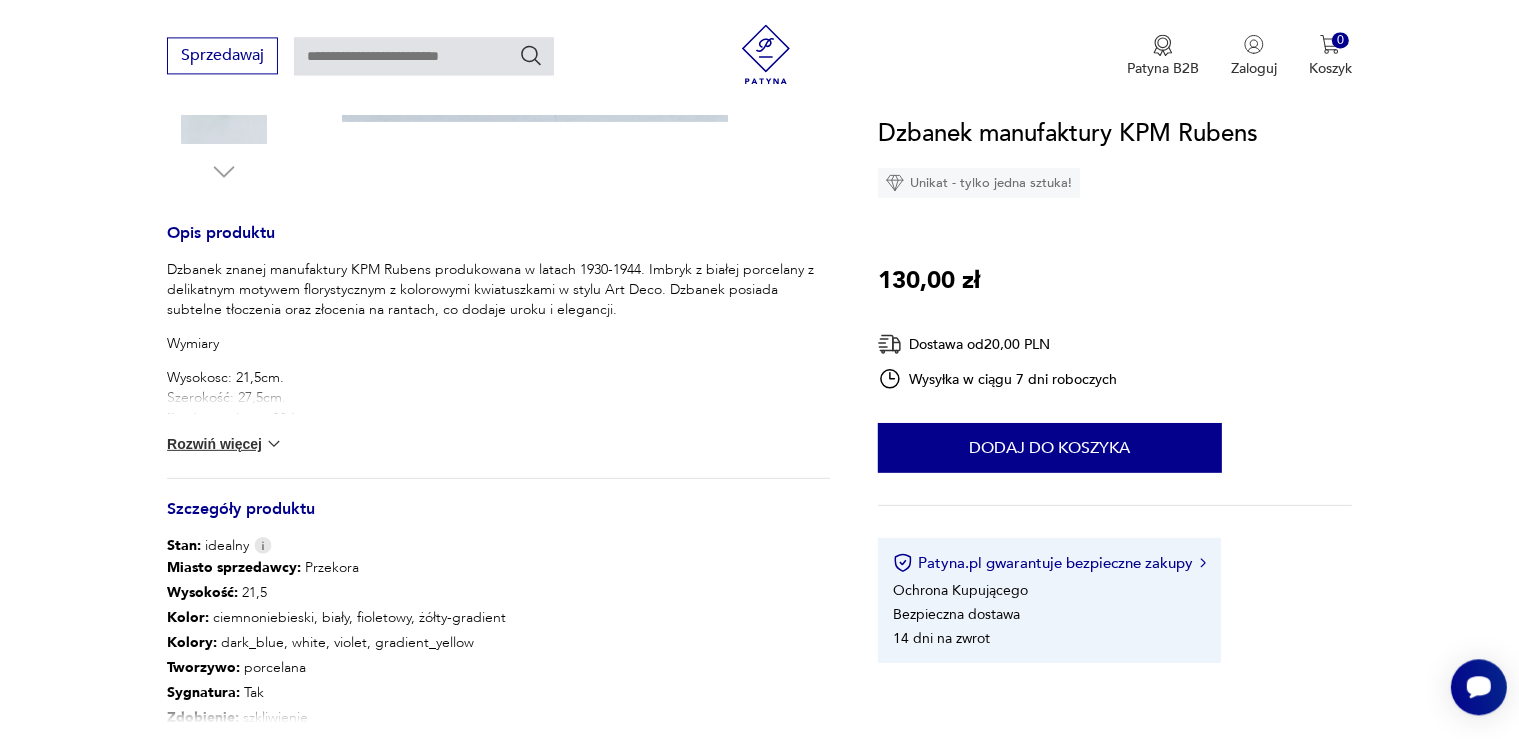 click on "Rozwiń więcej" at bounding box center (225, 444) 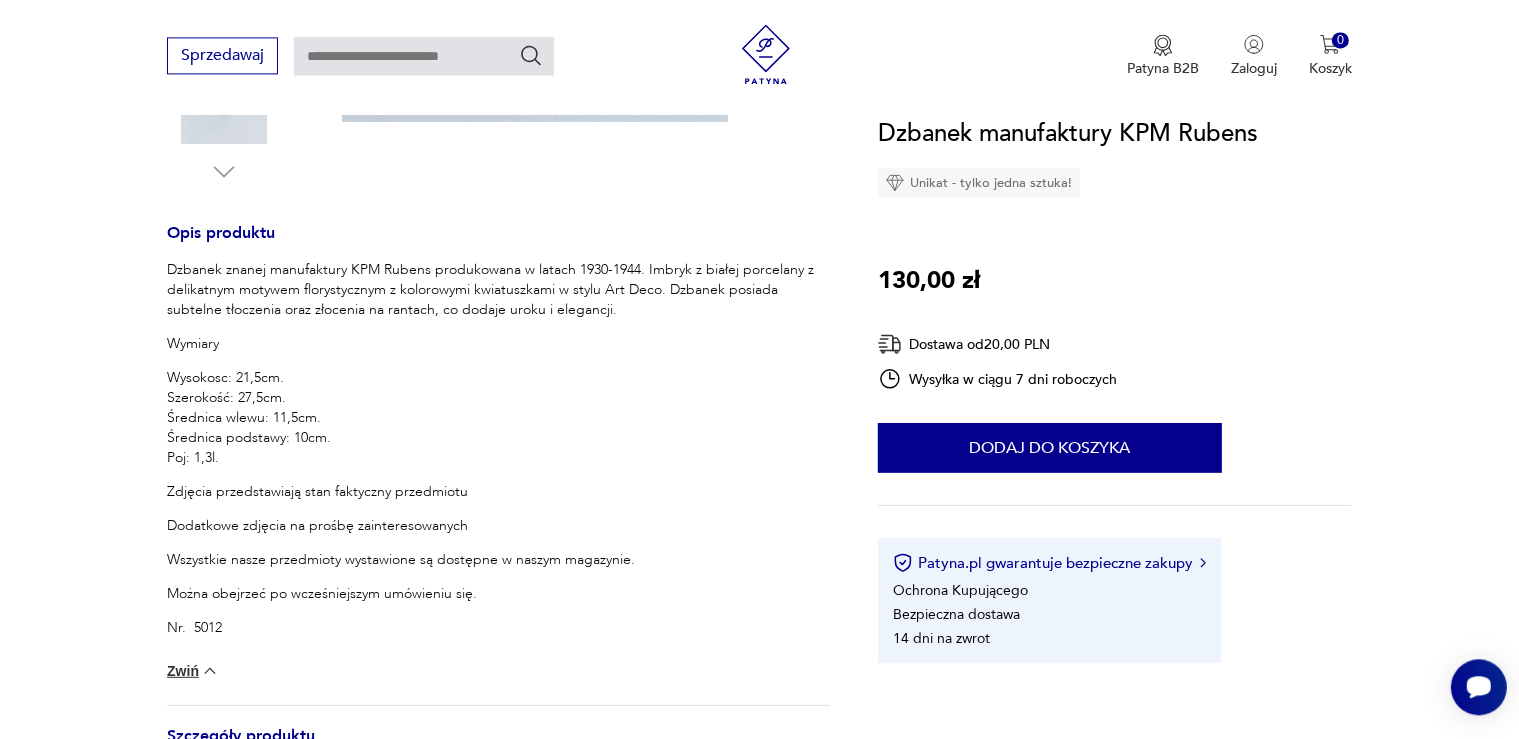 type 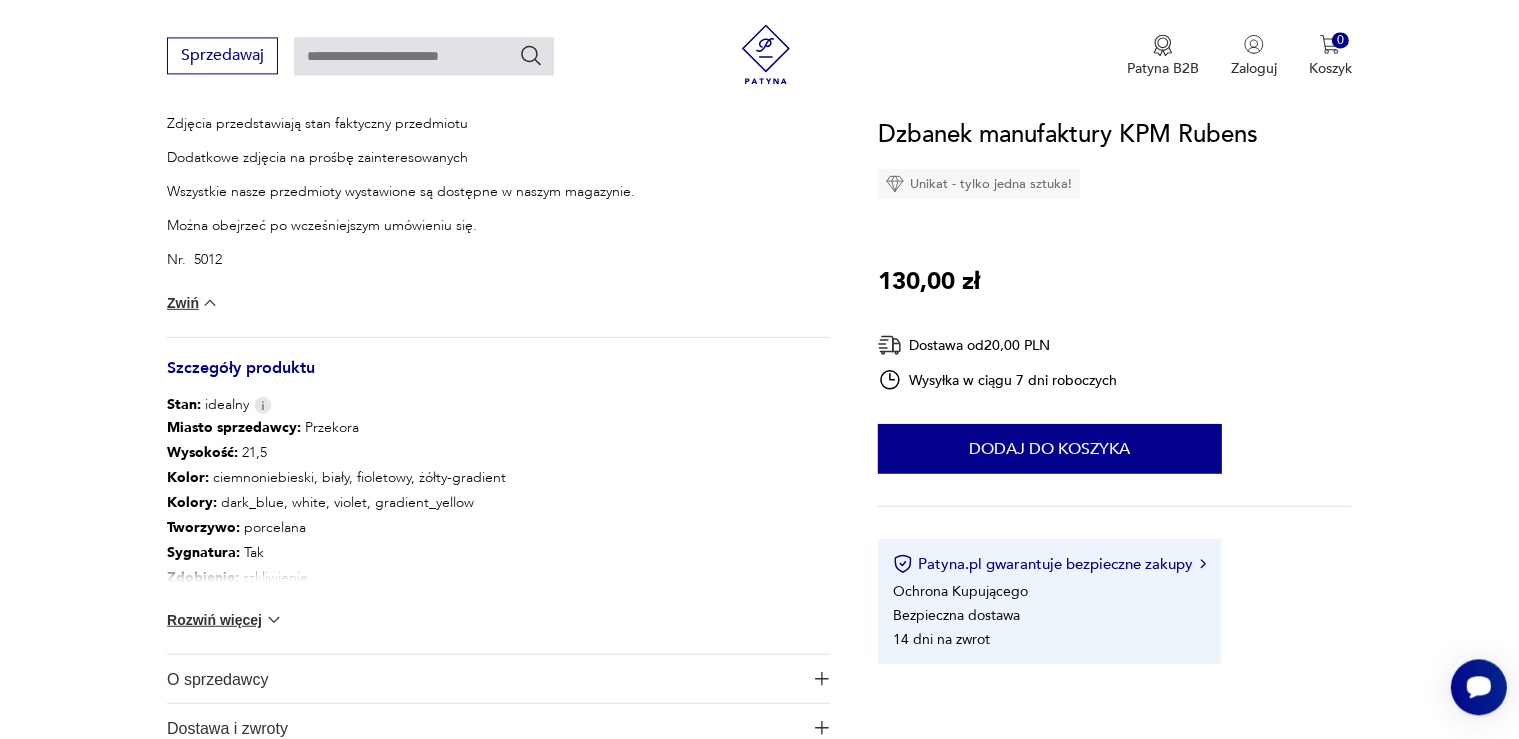 scroll, scrollTop: 1145, scrollLeft: 0, axis: vertical 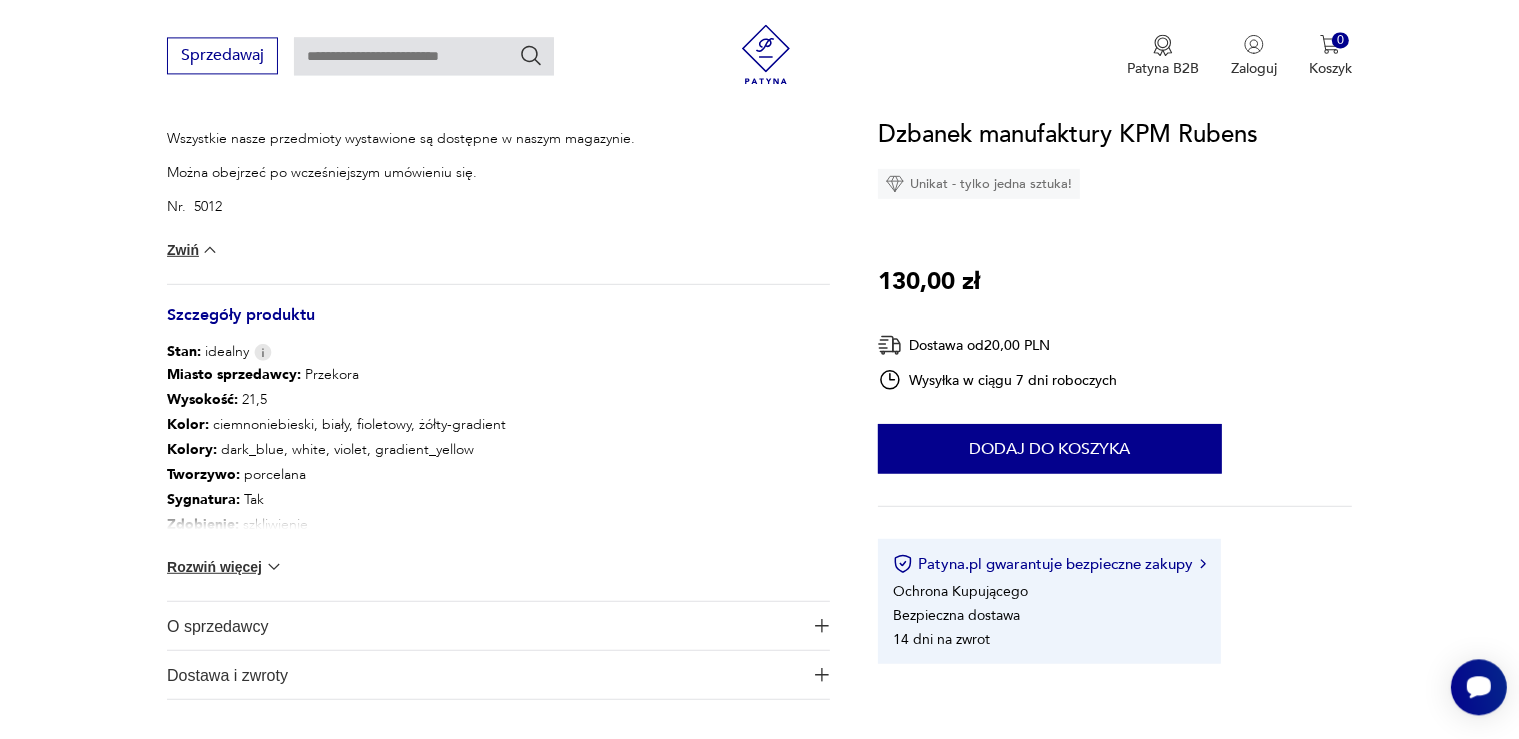click on "Rozwiń więcej" at bounding box center (225, 566) 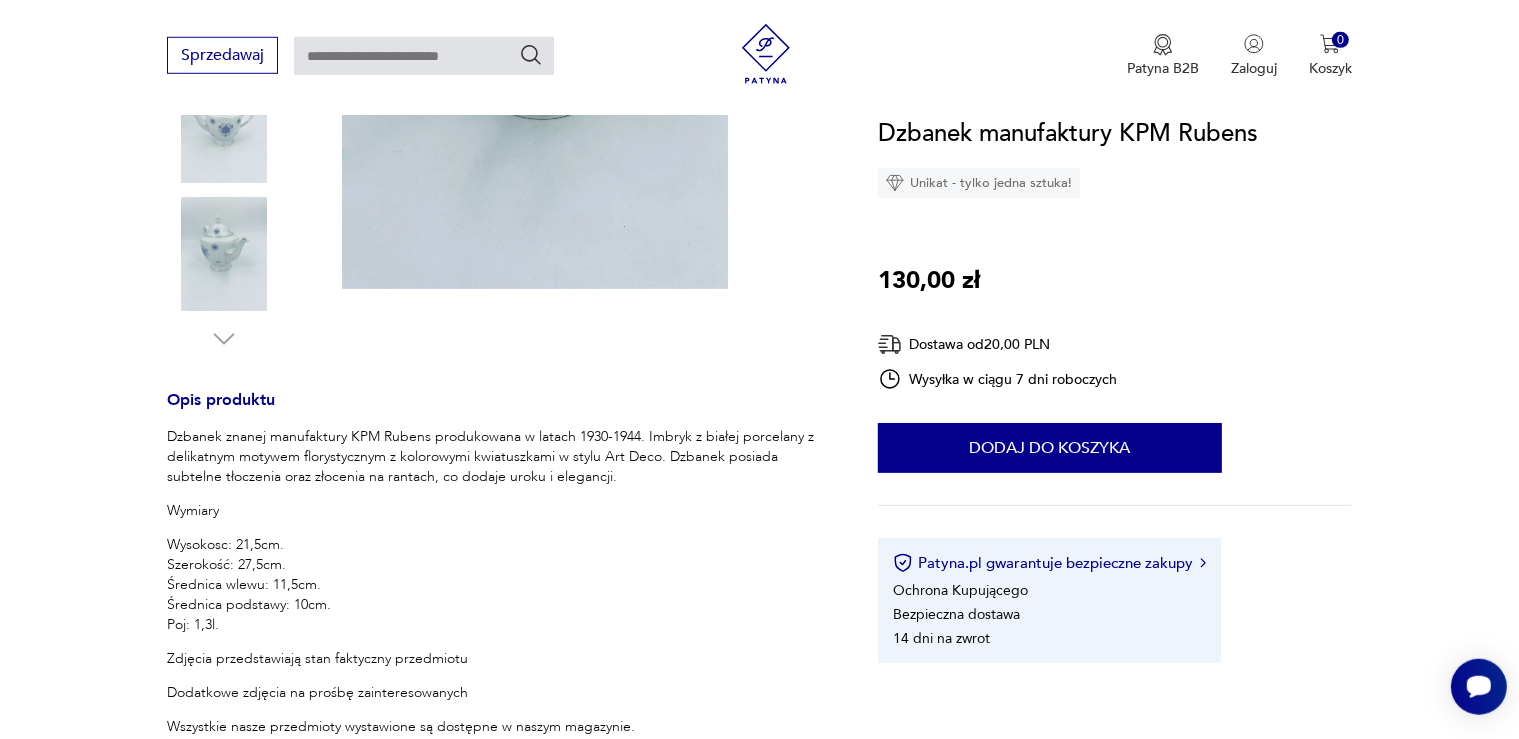 scroll, scrollTop: 0, scrollLeft: 0, axis: both 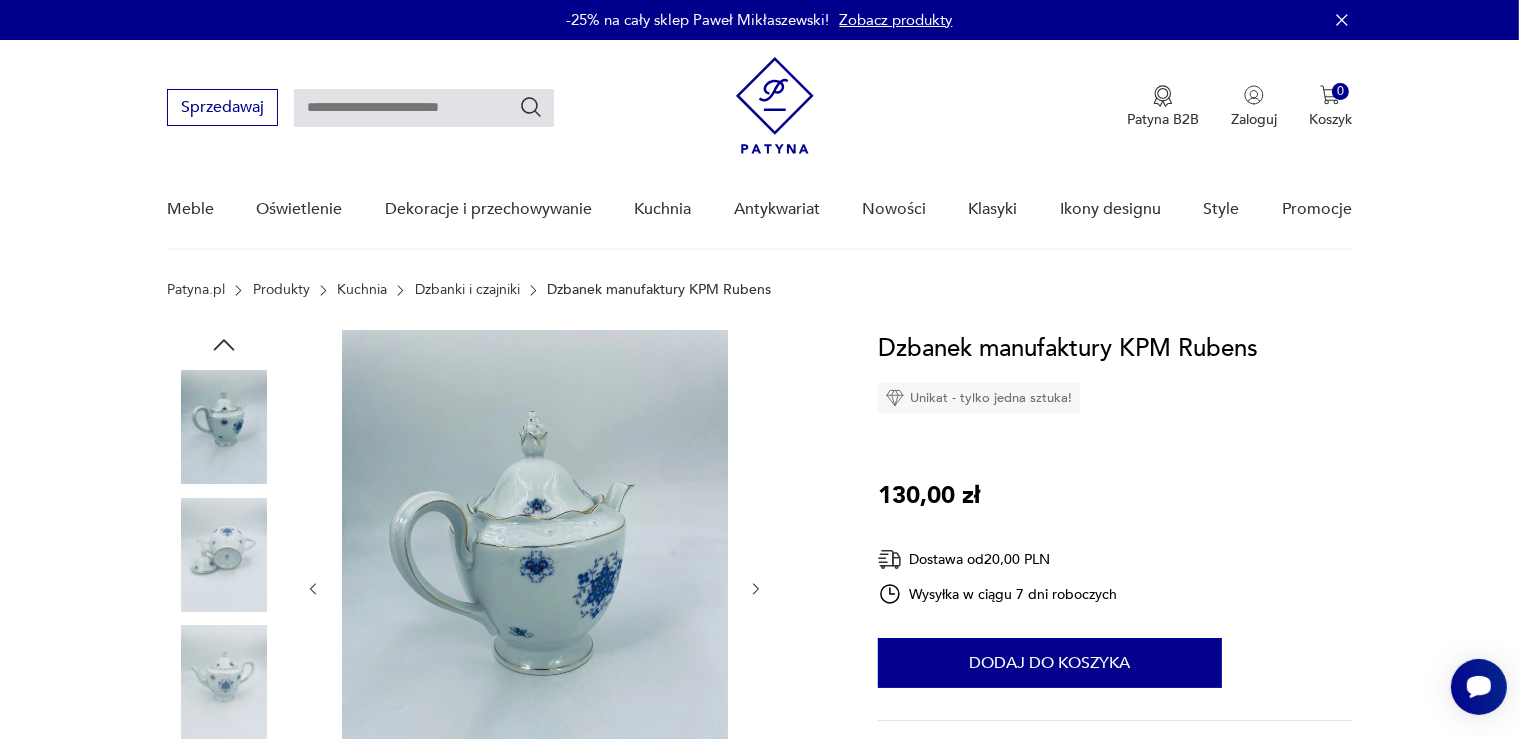 click at bounding box center (535, 587) 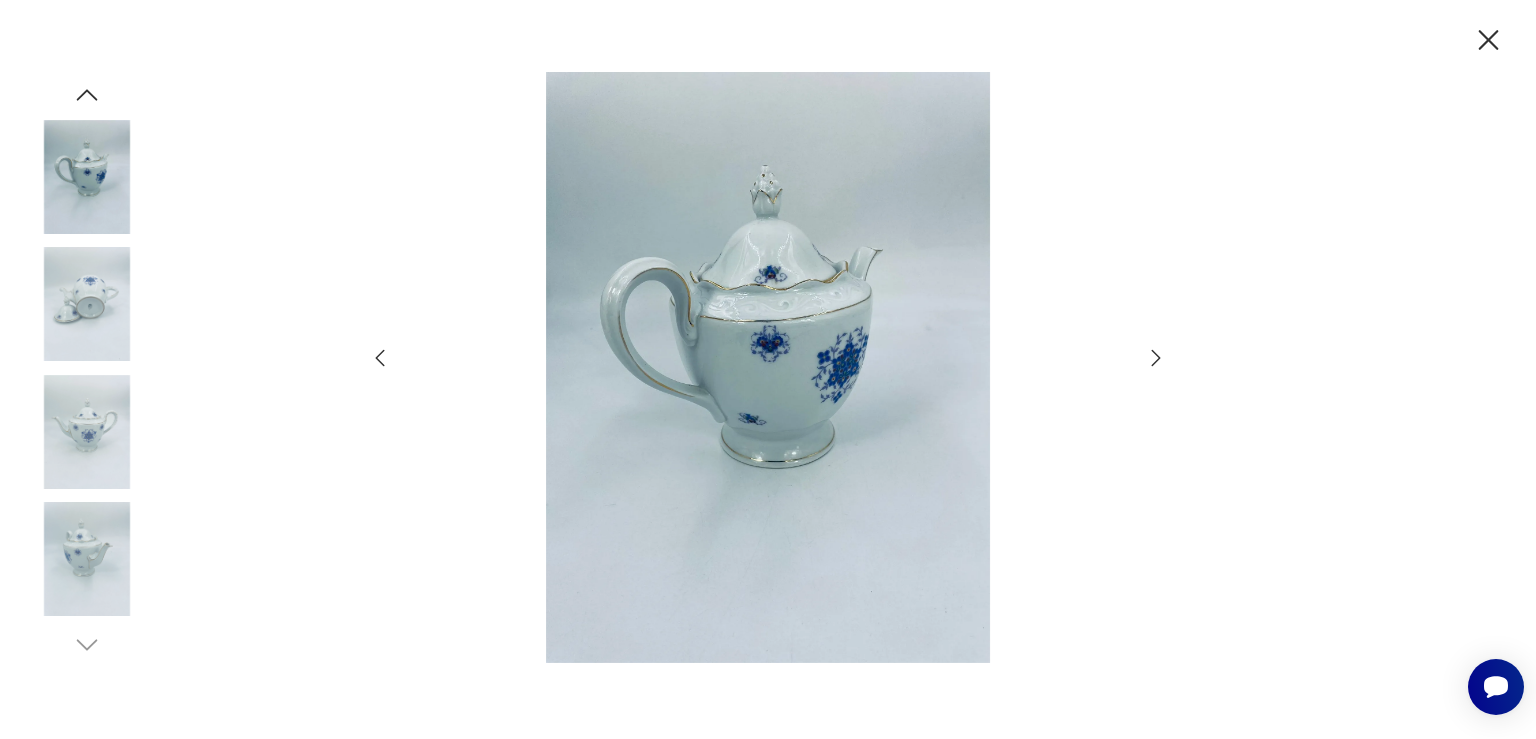 click at bounding box center [768, 367] 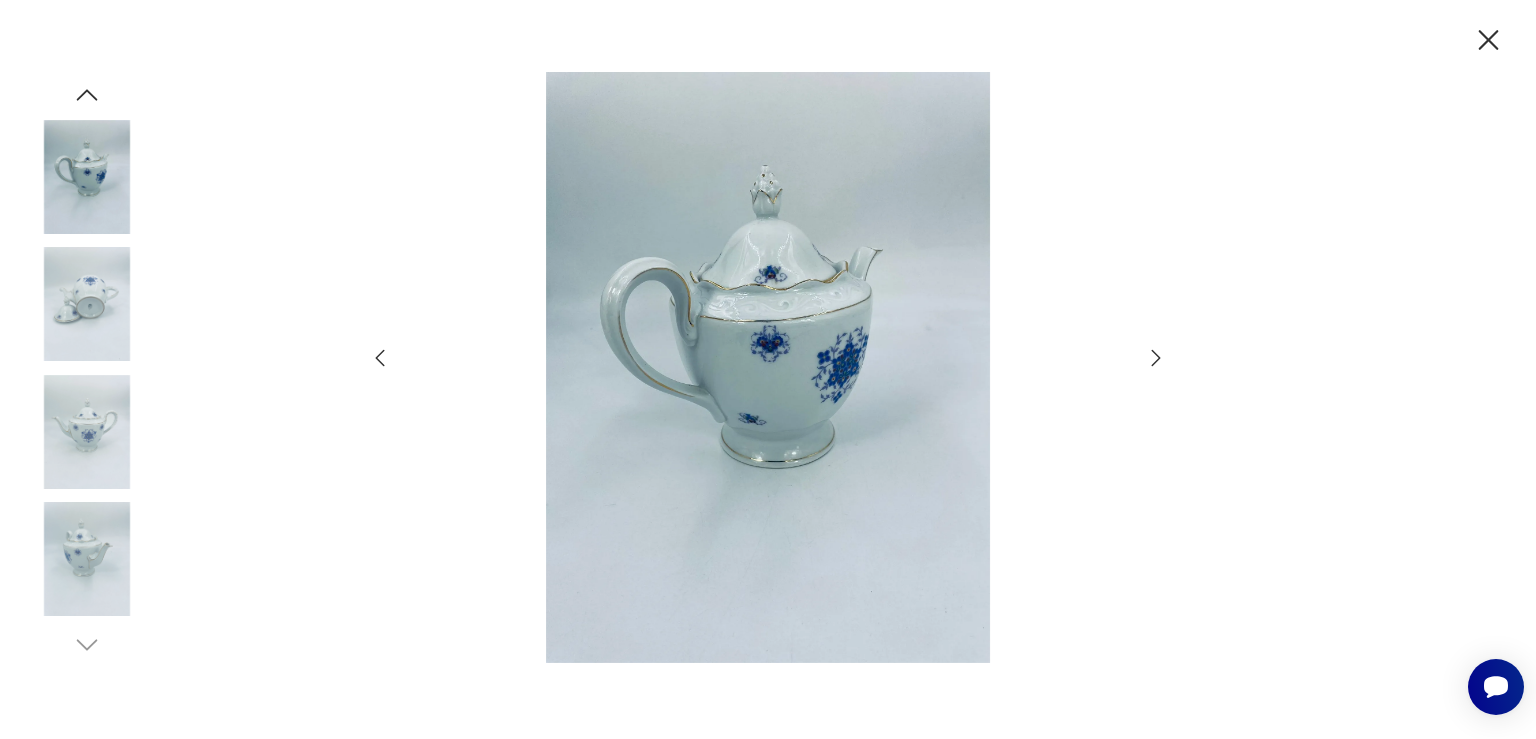 click 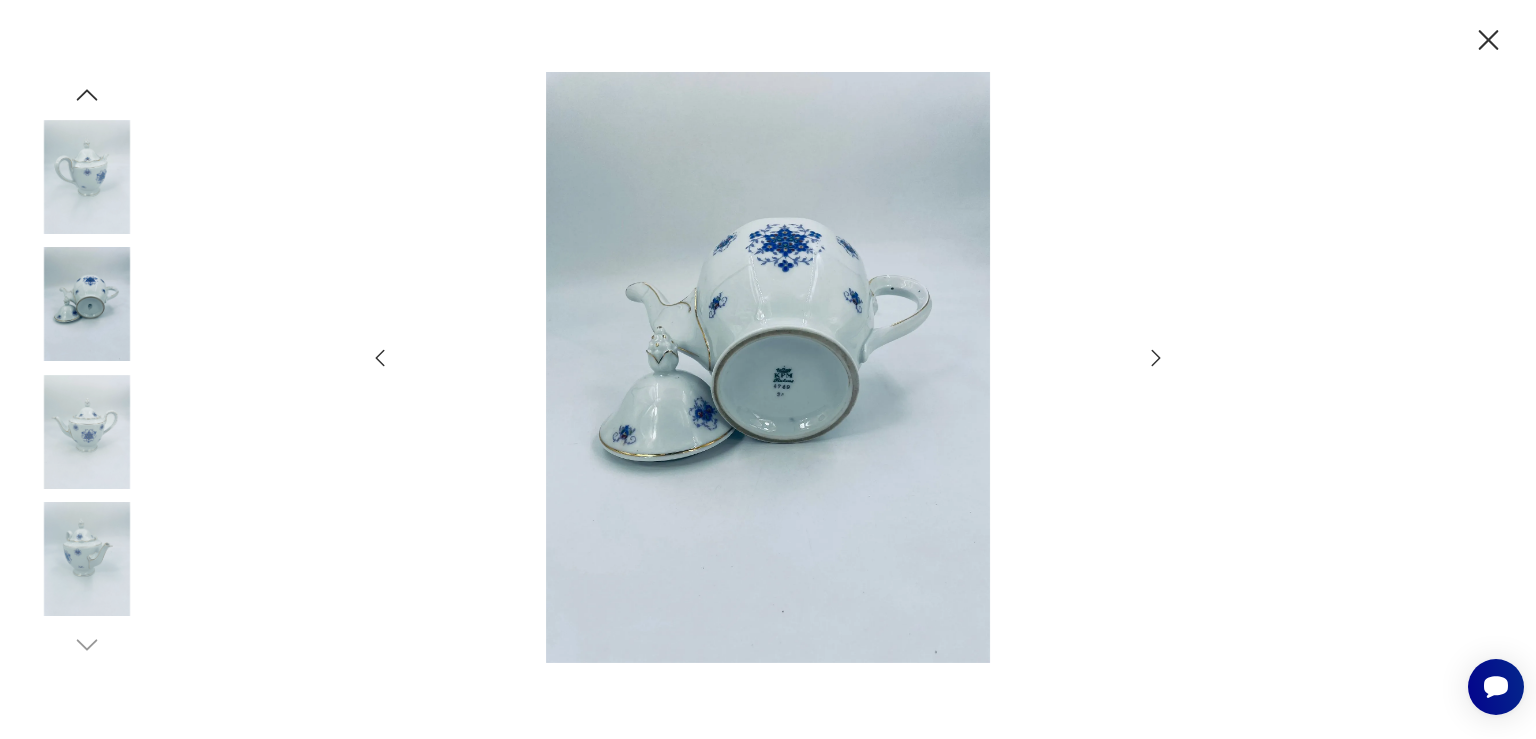 click 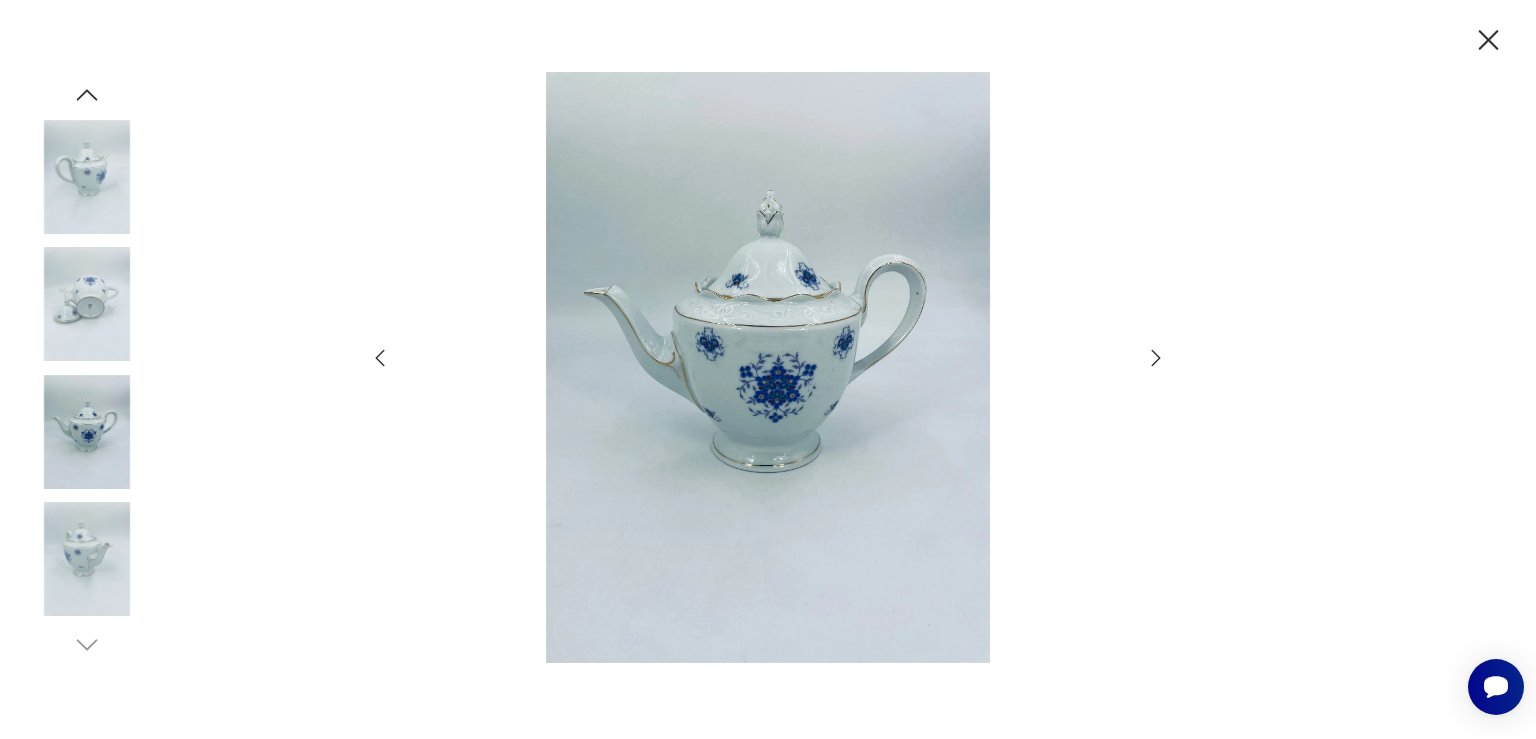 click 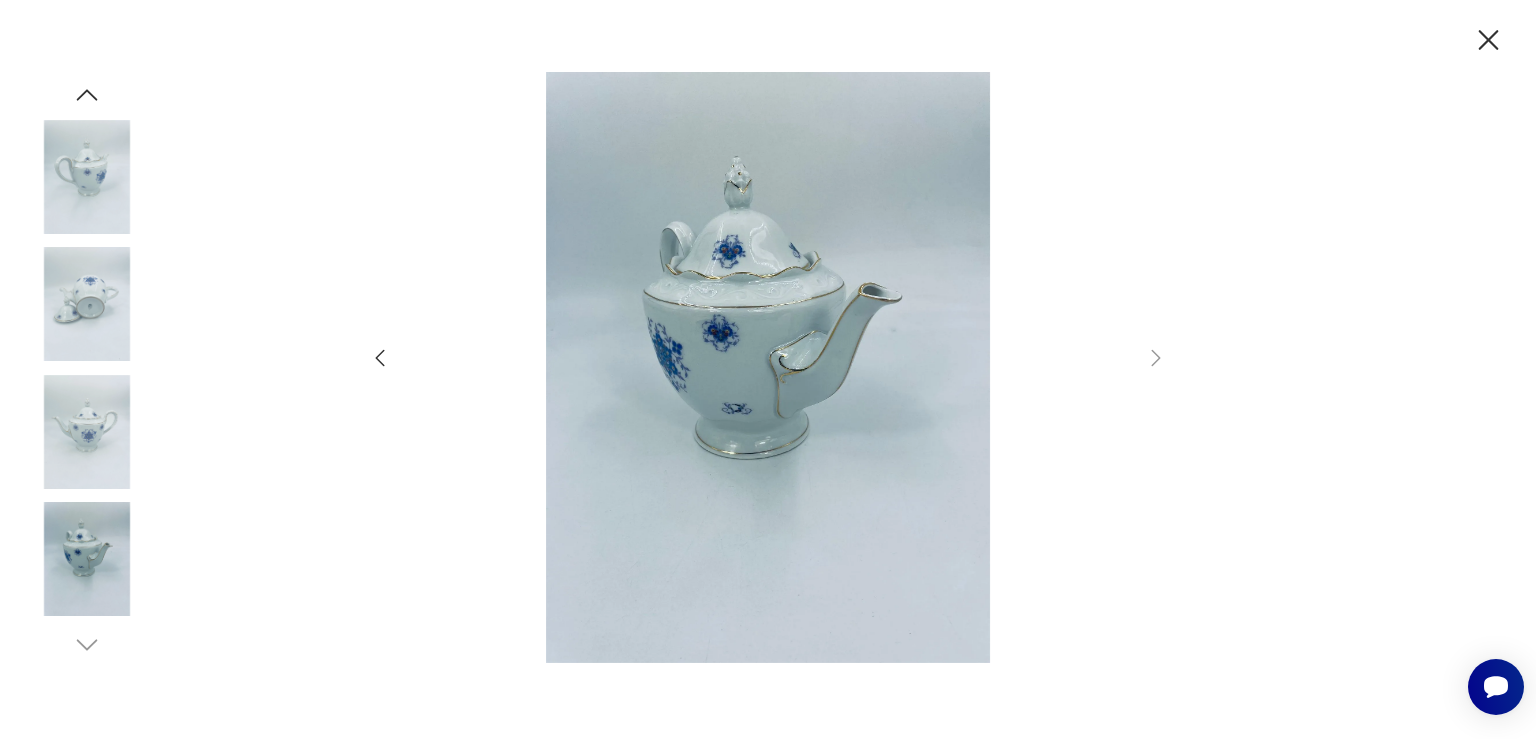 click at bounding box center [87, 304] 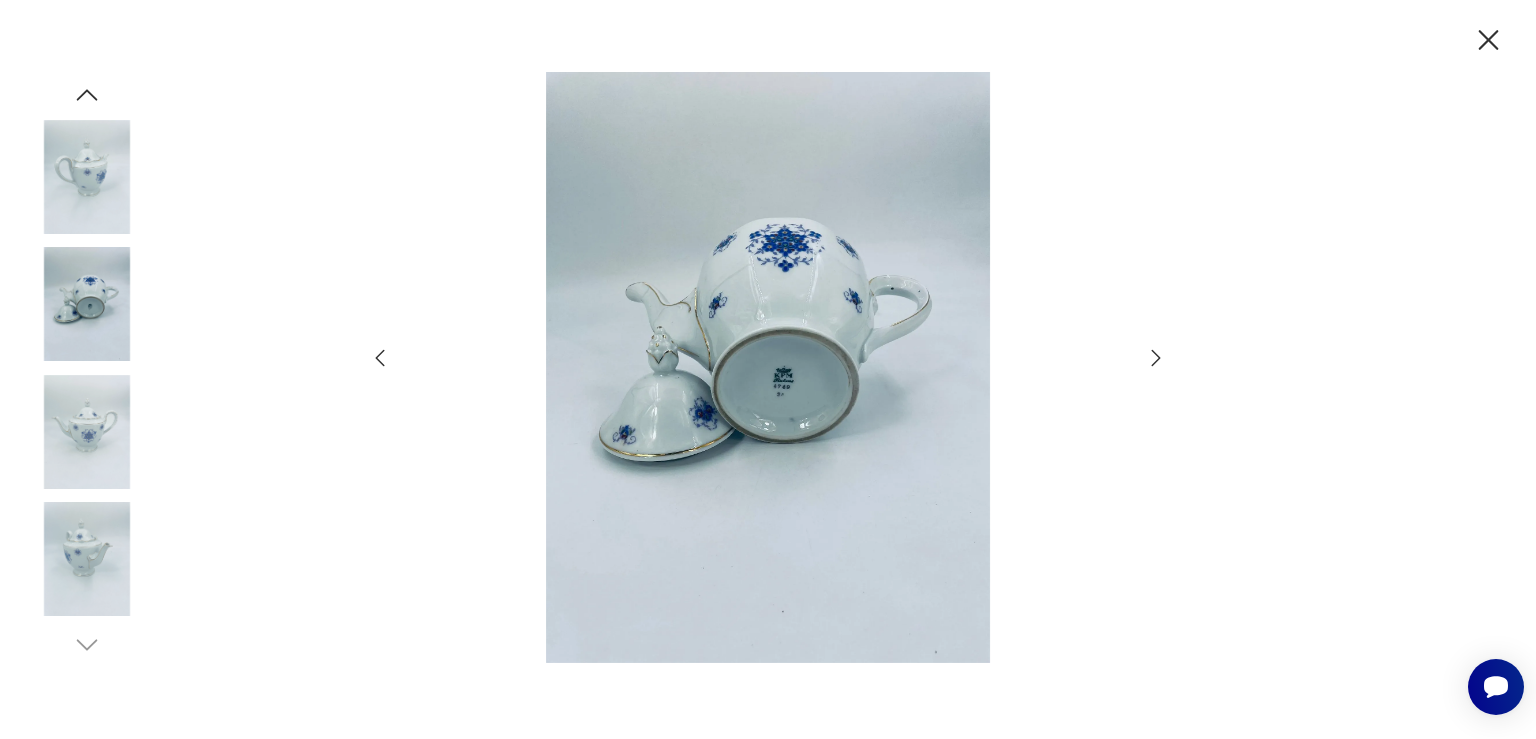 click 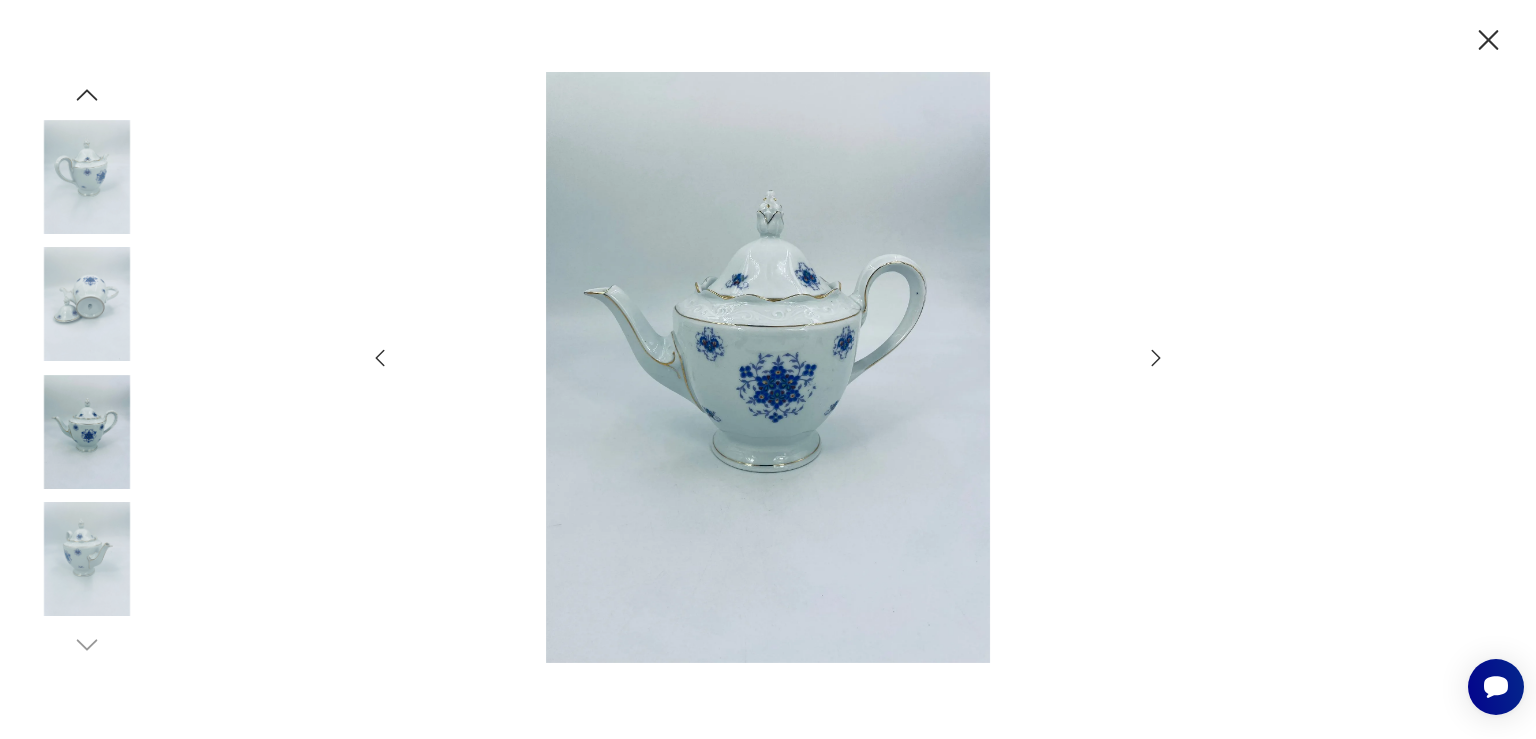click 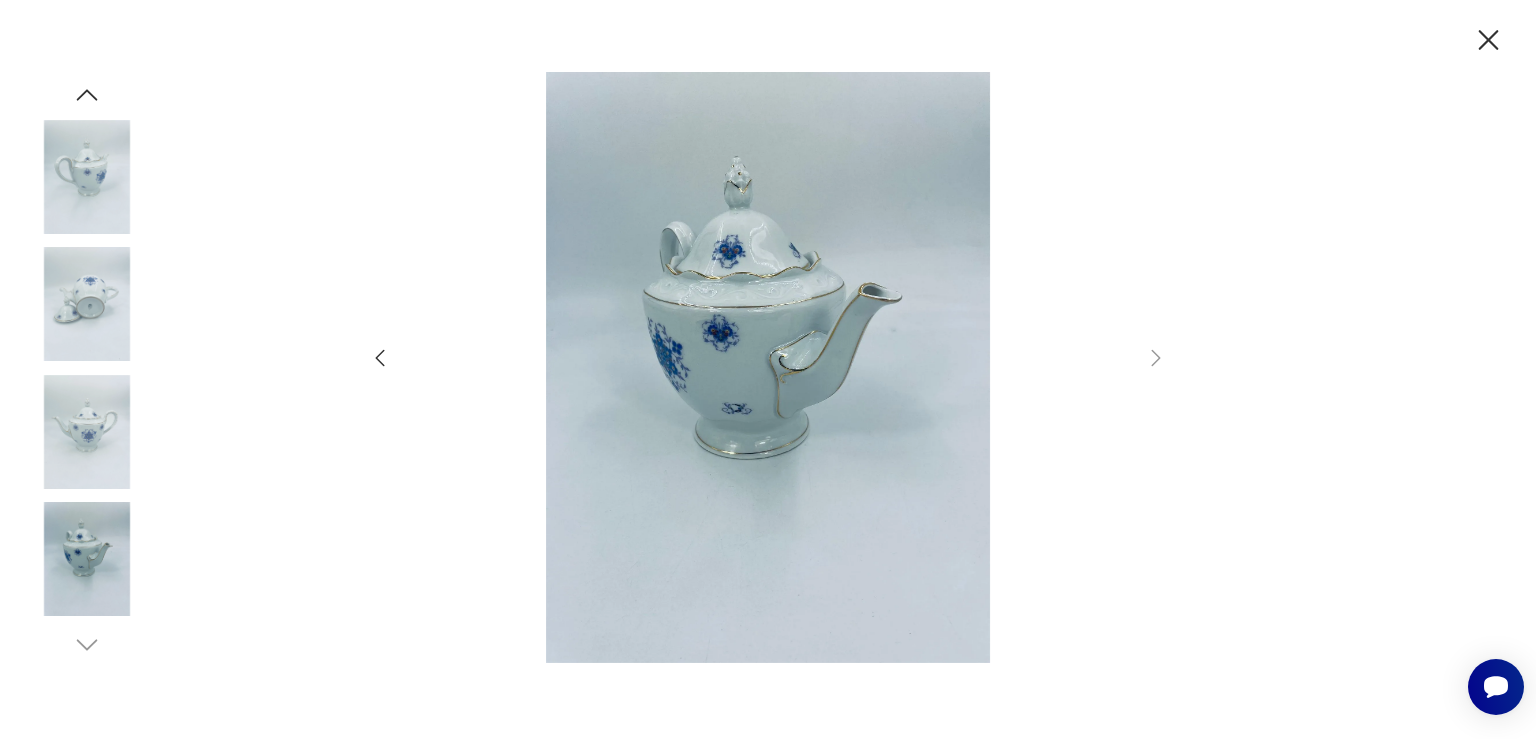 click 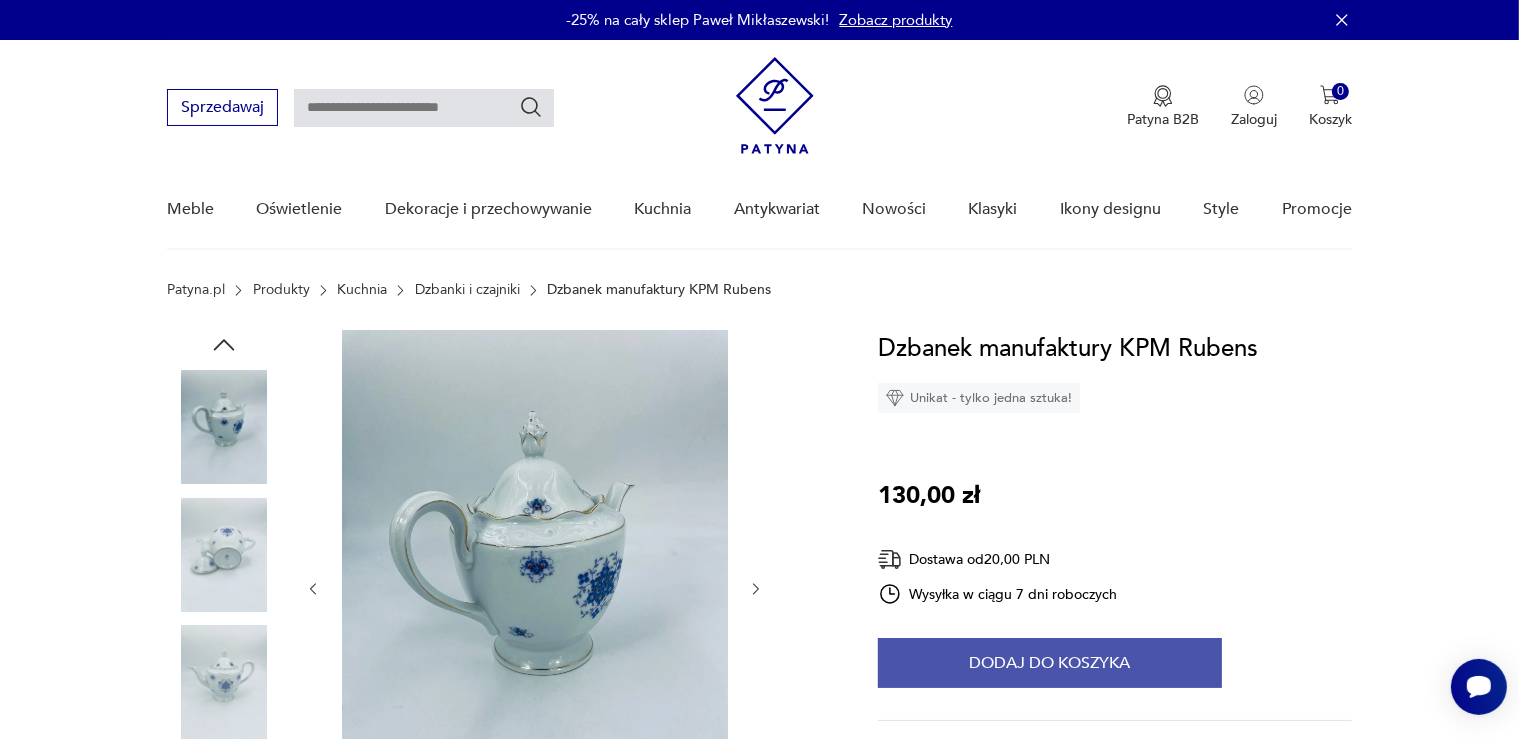 click on "Dodaj do koszyka" at bounding box center (1050, 663) 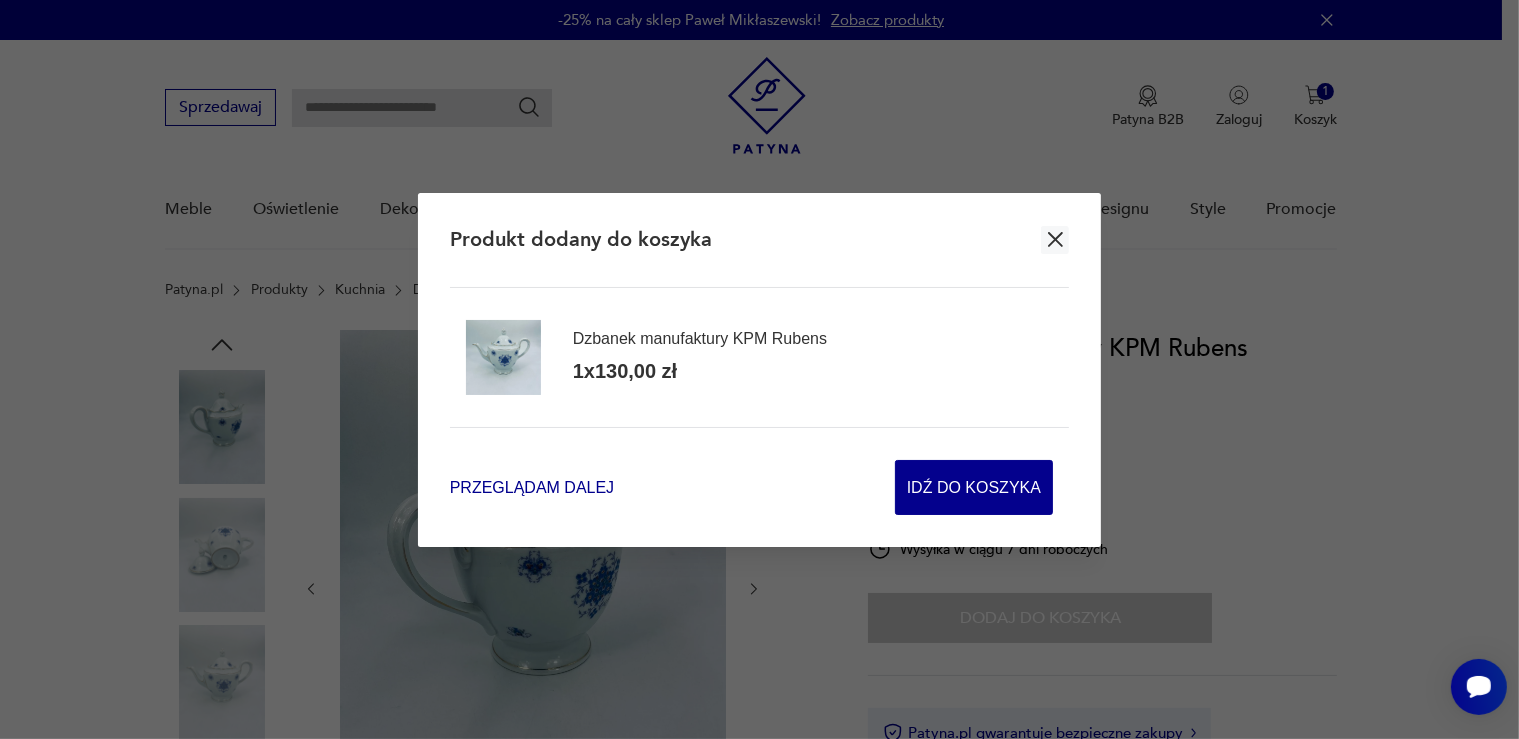 click on "Przeglądam dalej" at bounding box center [532, 487] 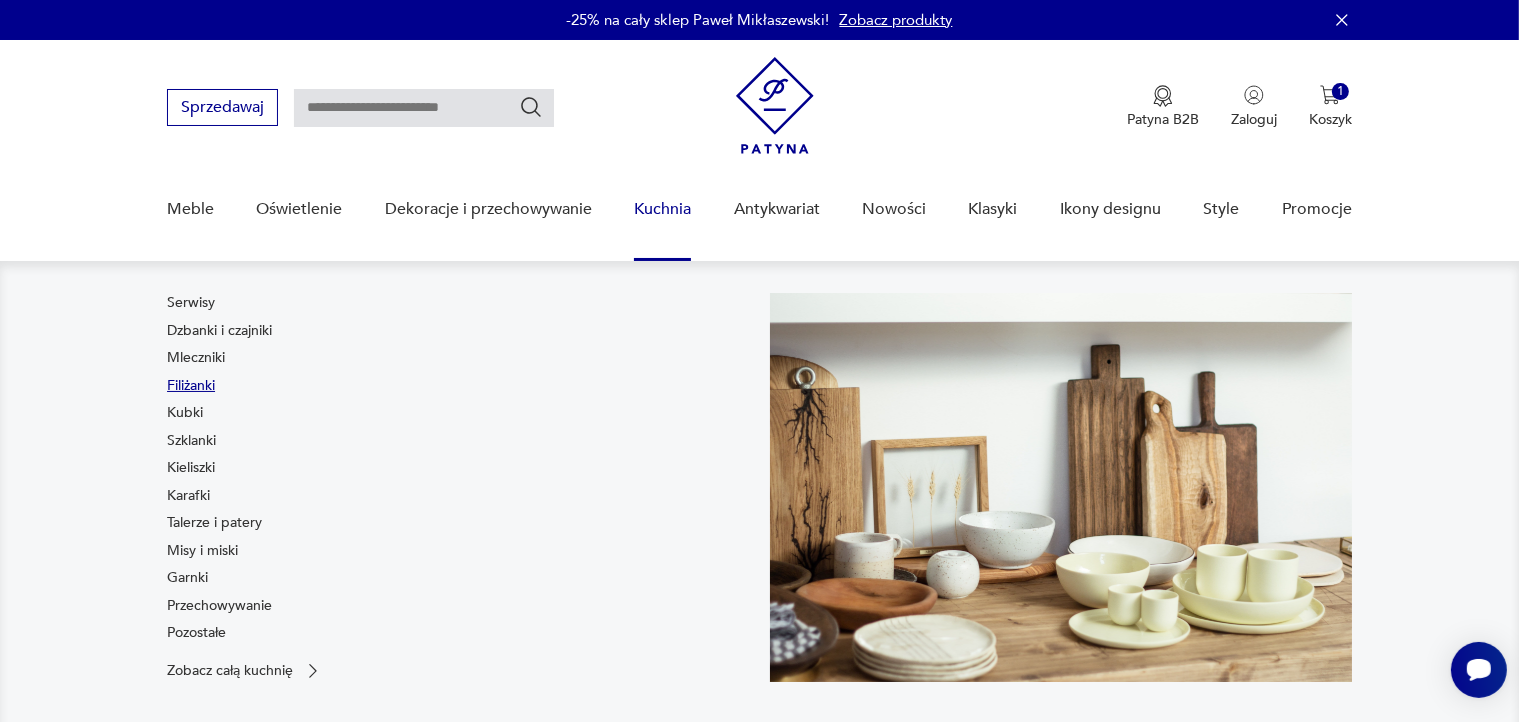 click on "Filiżanki" at bounding box center [191, 386] 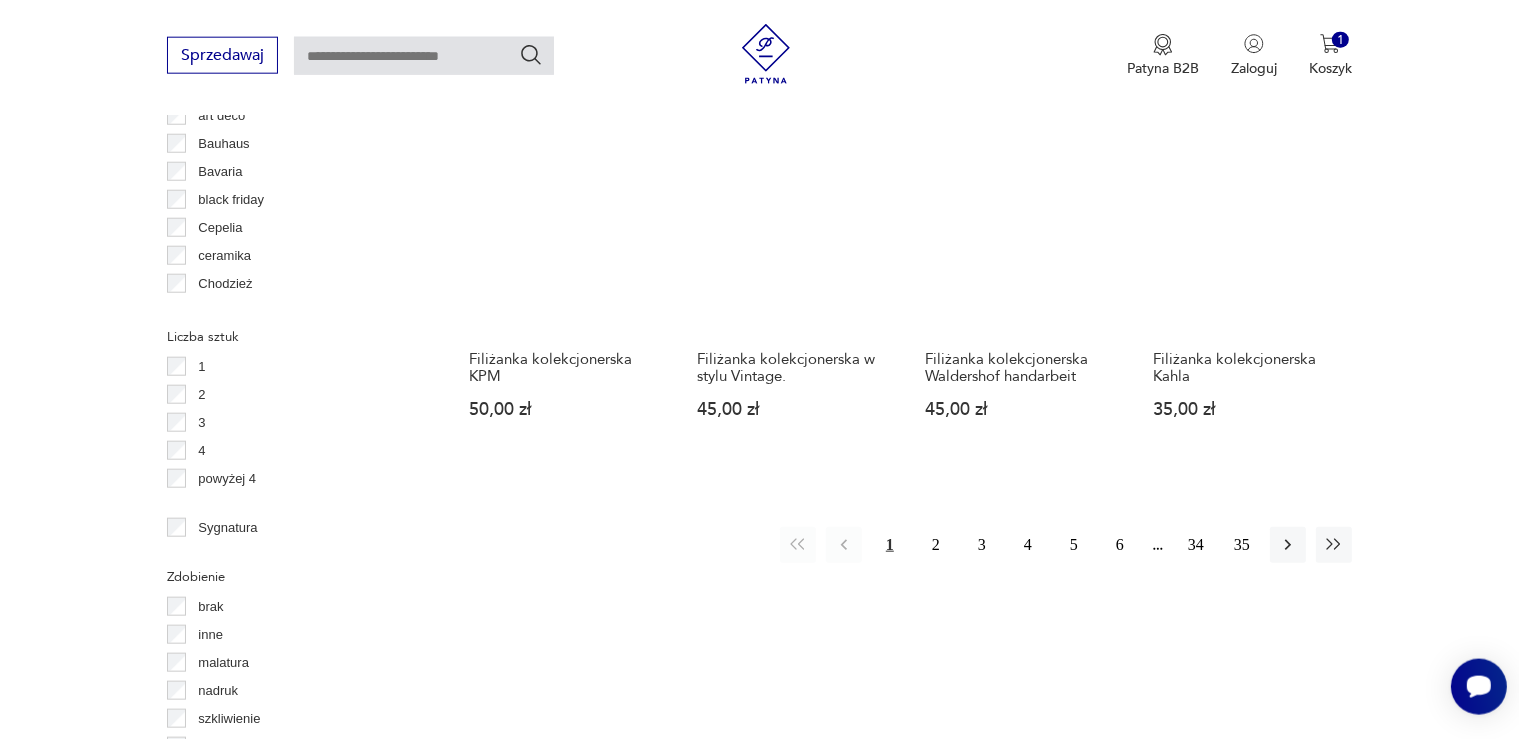 scroll, scrollTop: 2046, scrollLeft: 0, axis: vertical 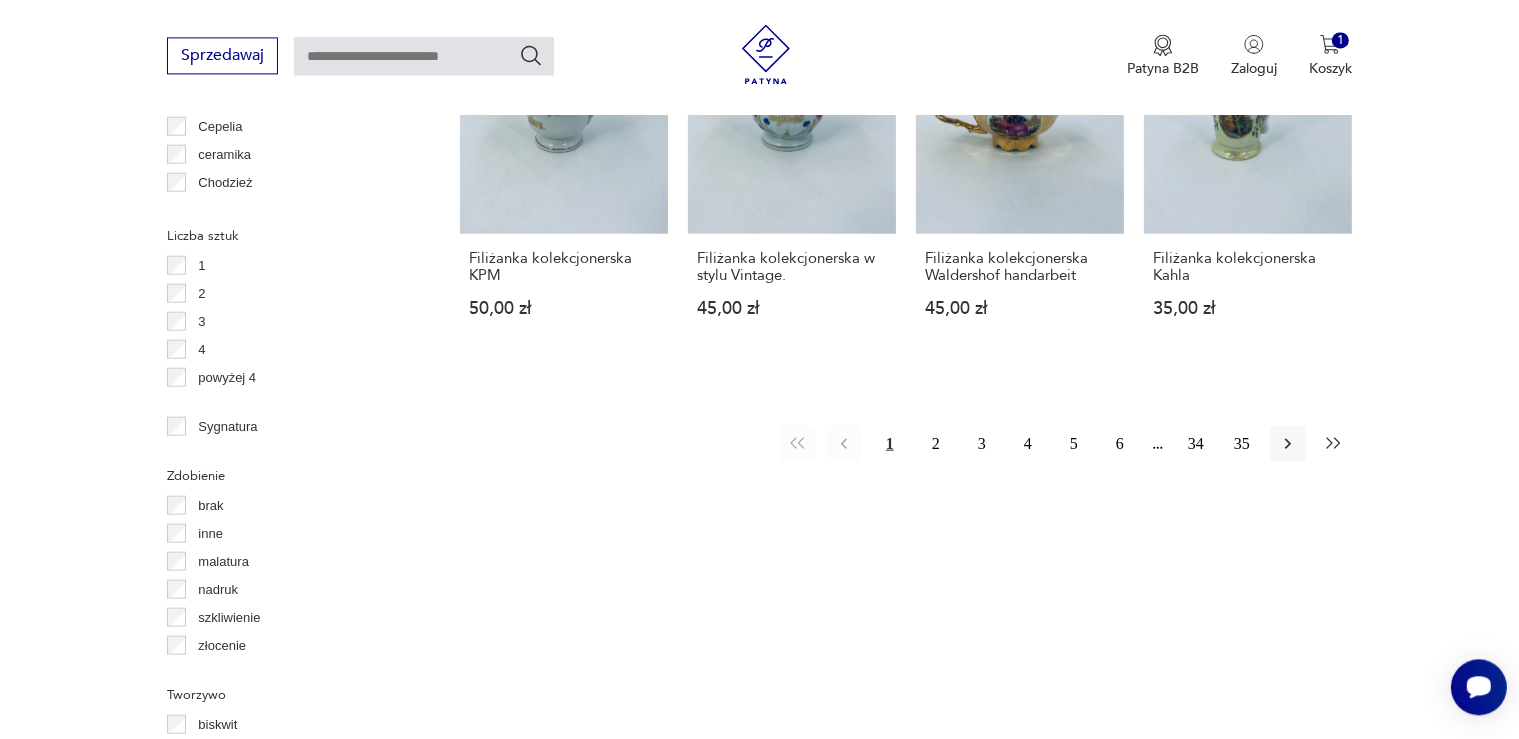 click 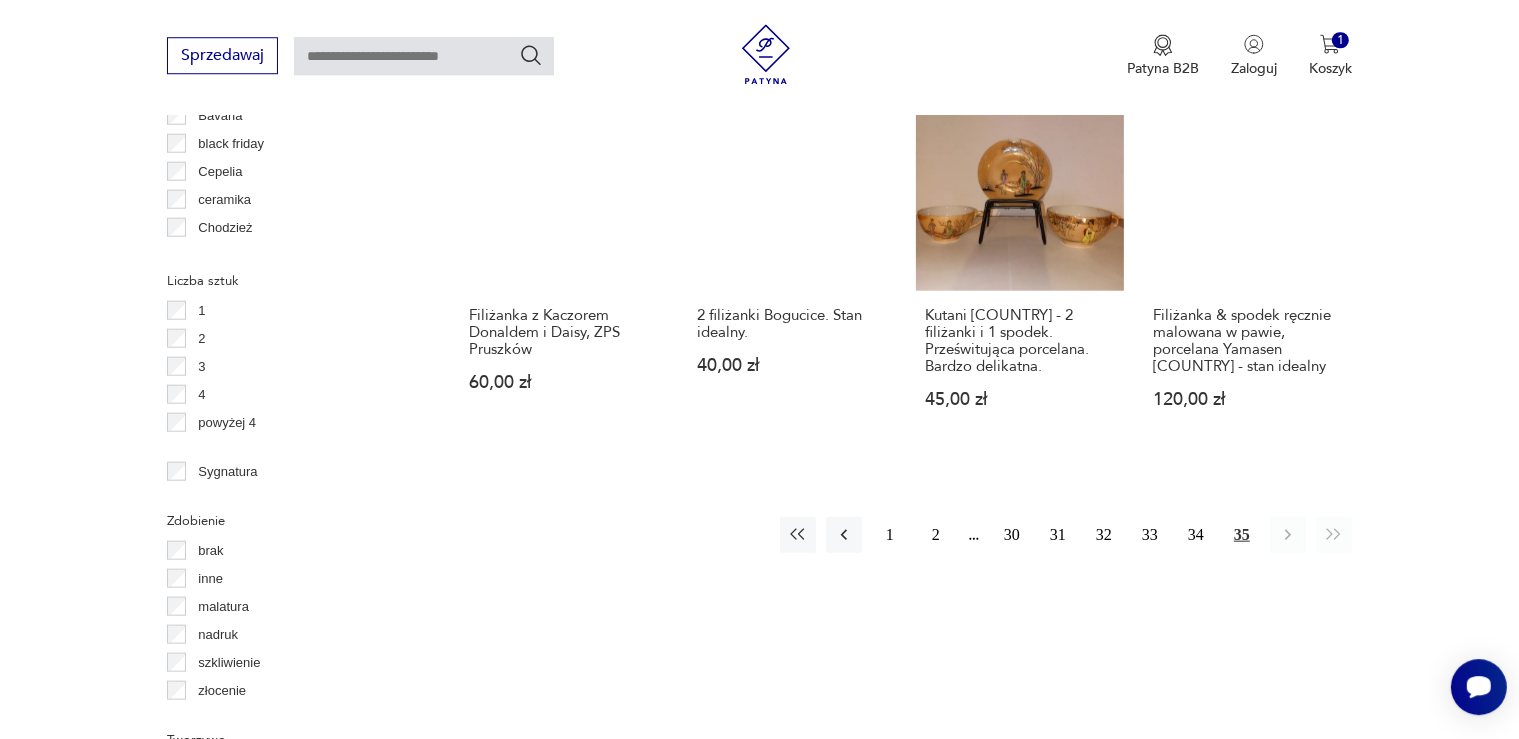 scroll, scrollTop: 2008, scrollLeft: 0, axis: vertical 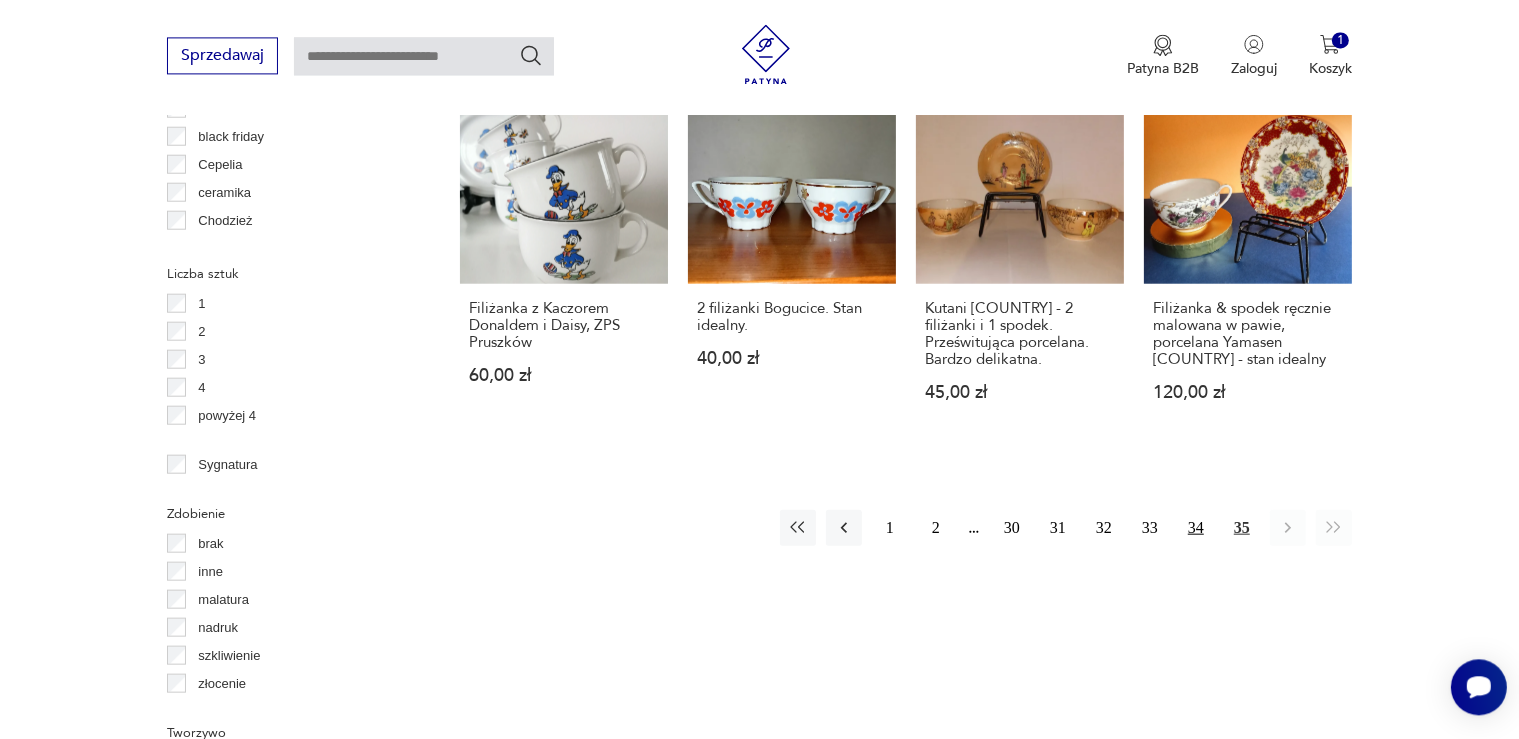 click on "34" at bounding box center (1196, 527) 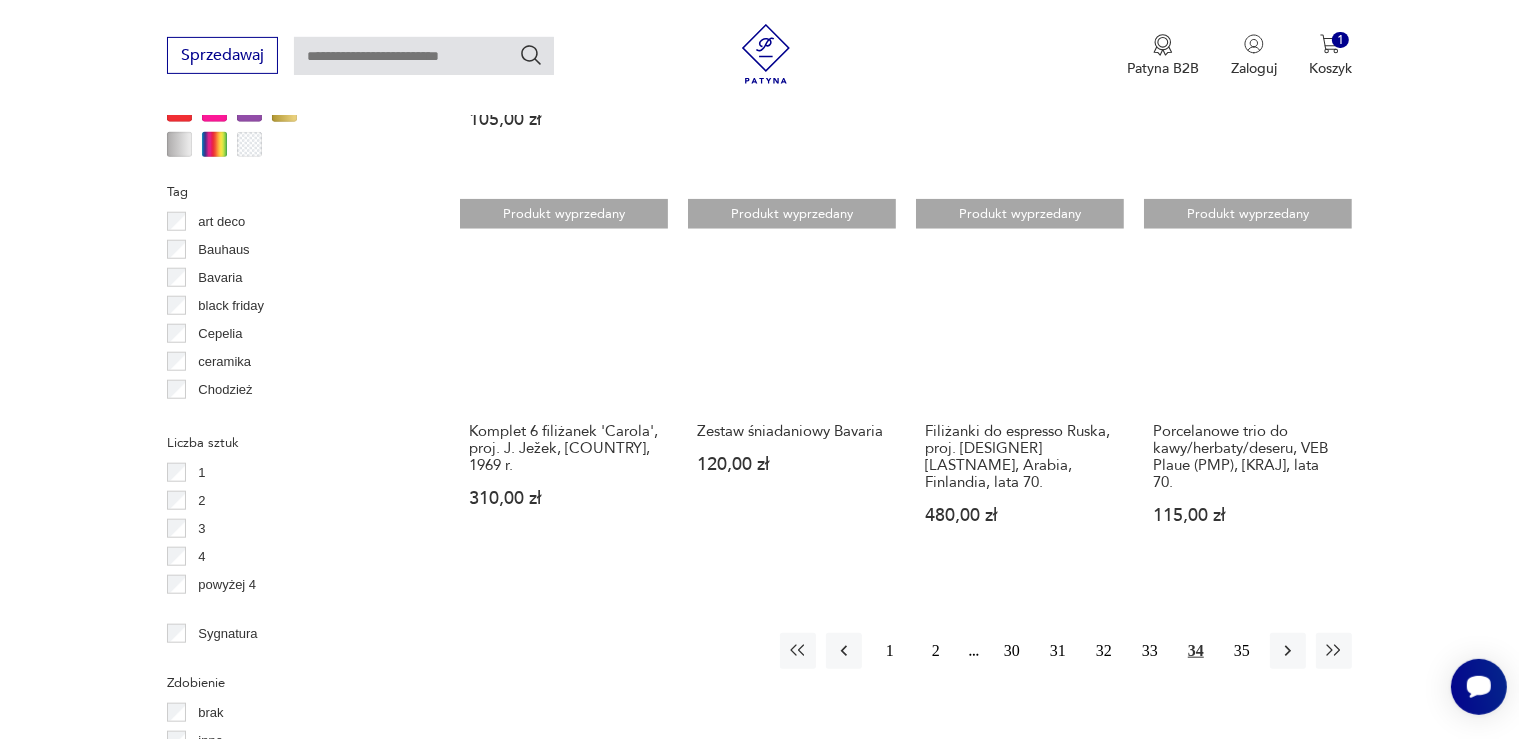 scroll, scrollTop: 1850, scrollLeft: 0, axis: vertical 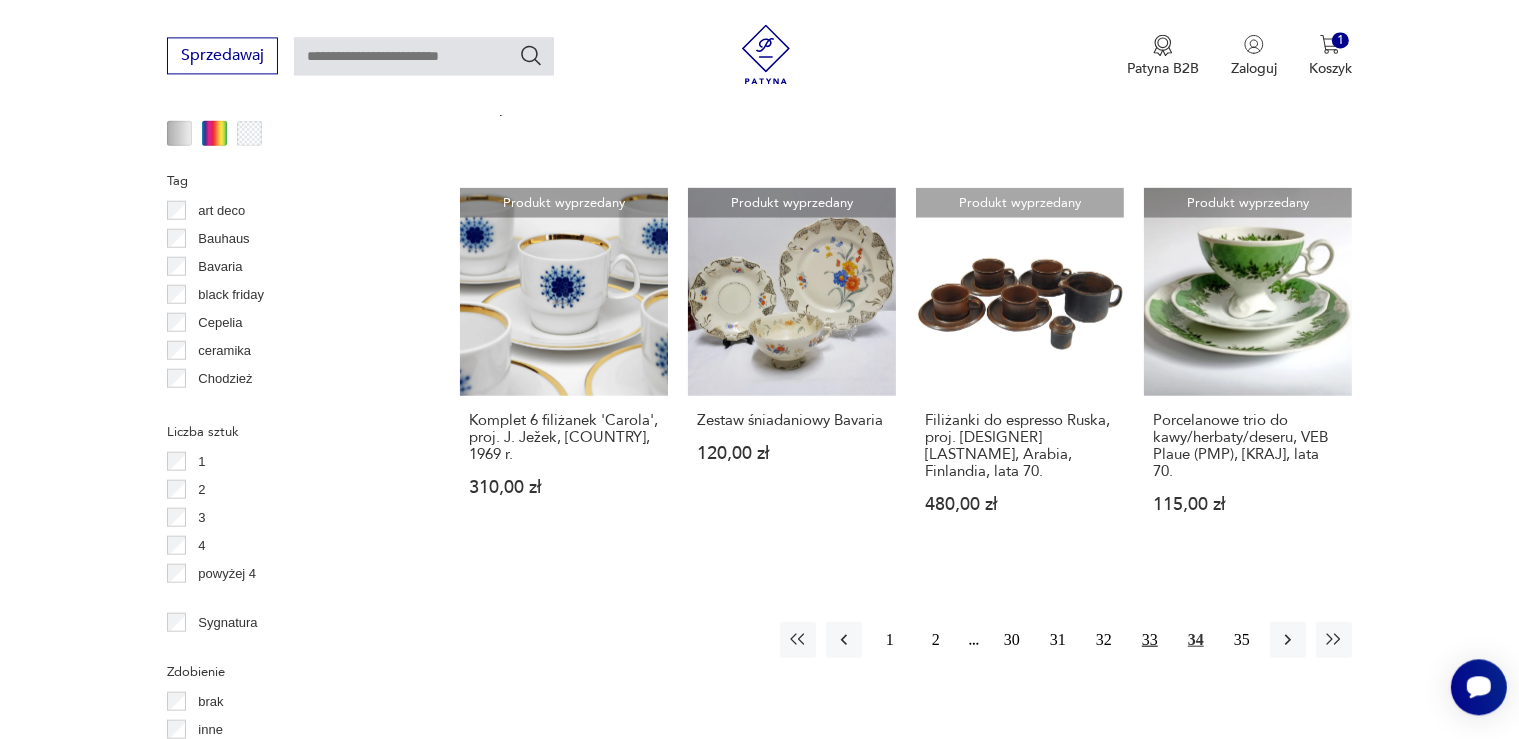 click on "33" at bounding box center [1150, 639] 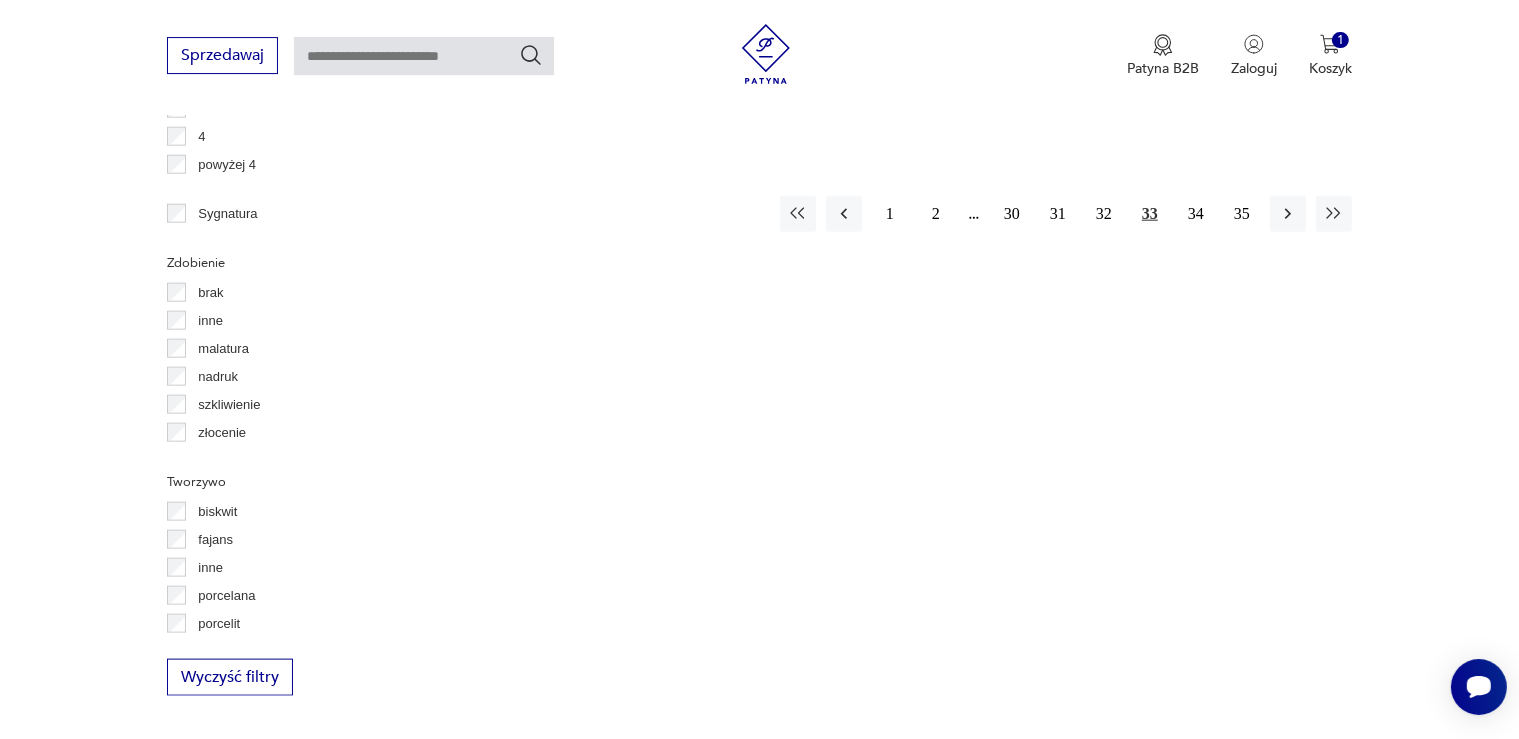 scroll, scrollTop: 2272, scrollLeft: 0, axis: vertical 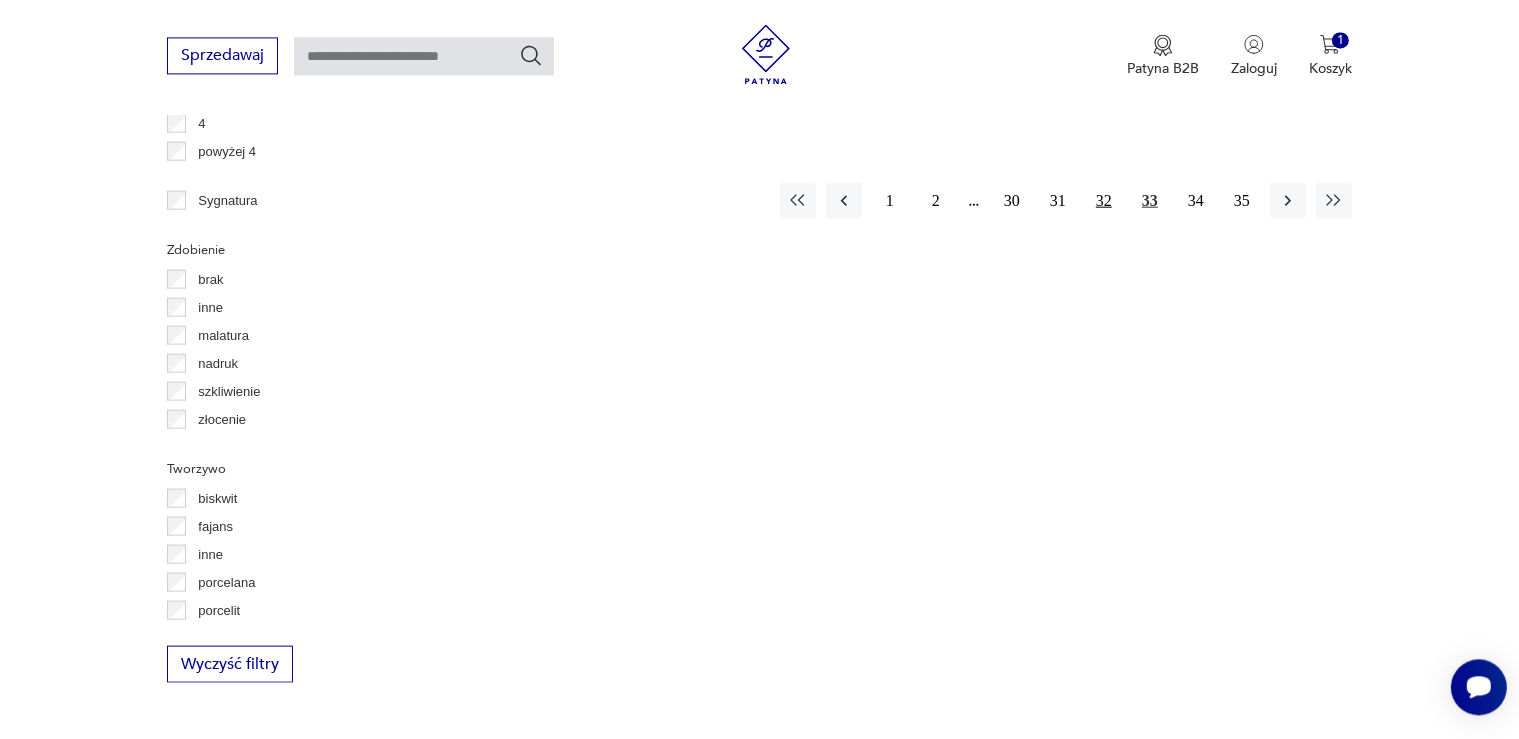 click on "32" at bounding box center [1104, 200] 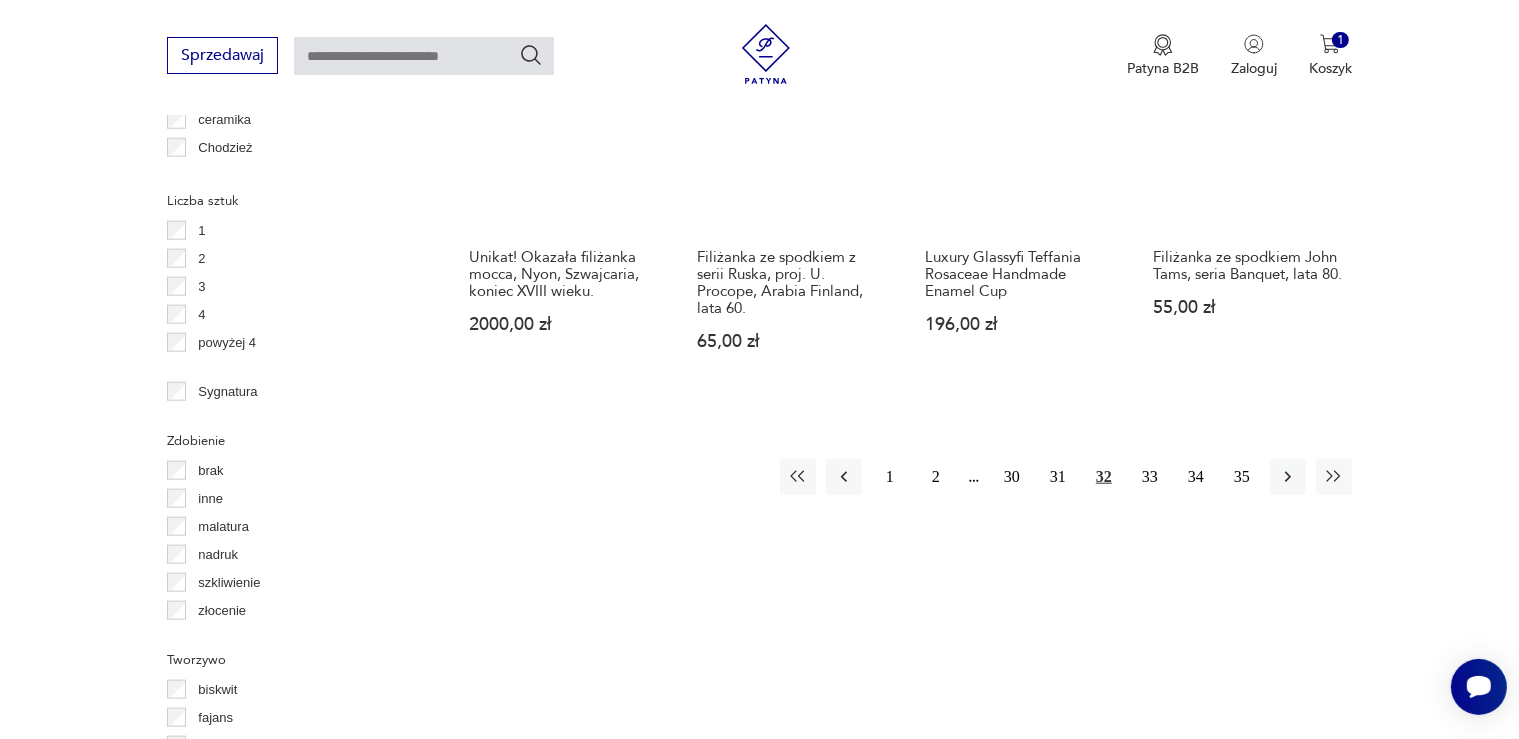 scroll, scrollTop: 2378, scrollLeft: 0, axis: vertical 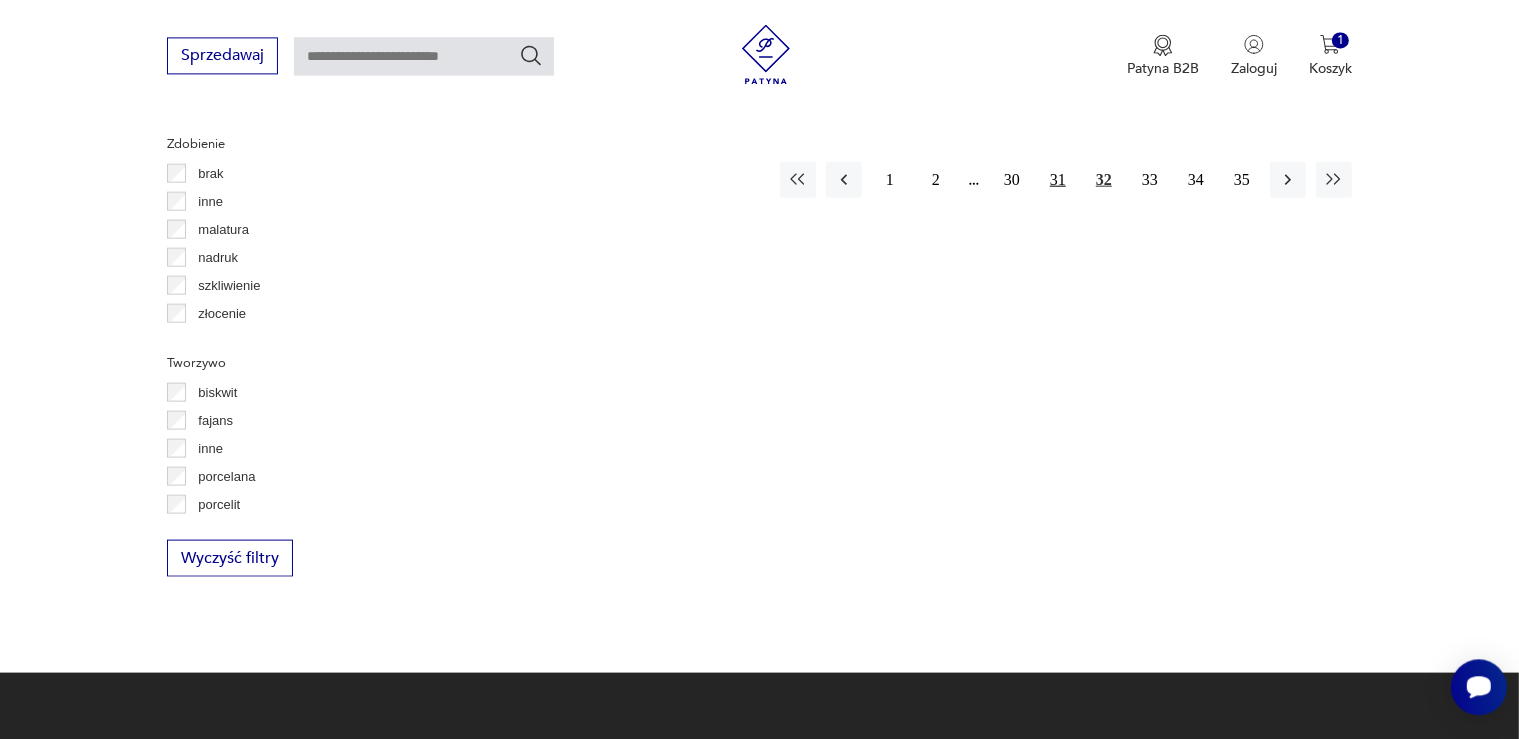 click on "31" at bounding box center (1058, 179) 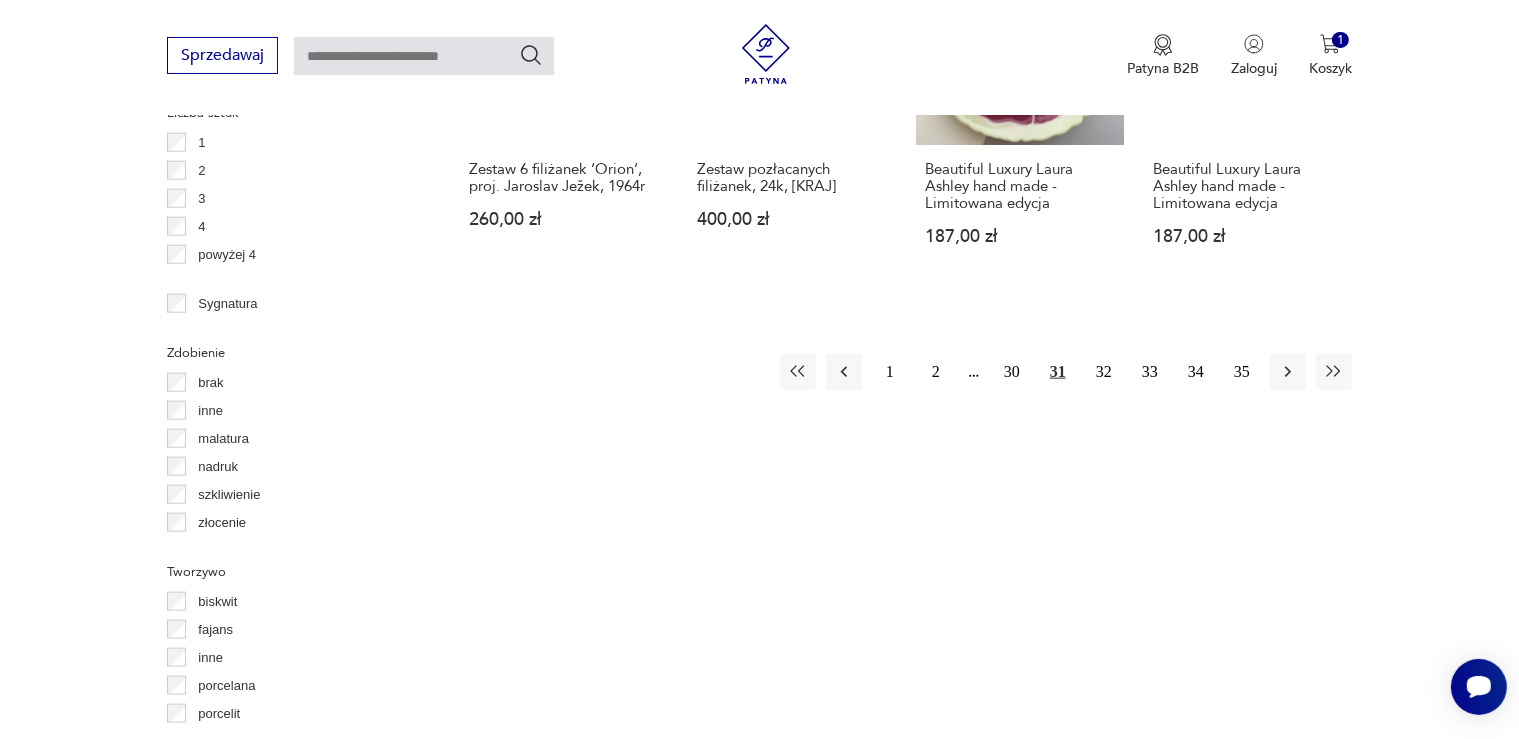 scroll, scrollTop: 2376, scrollLeft: 0, axis: vertical 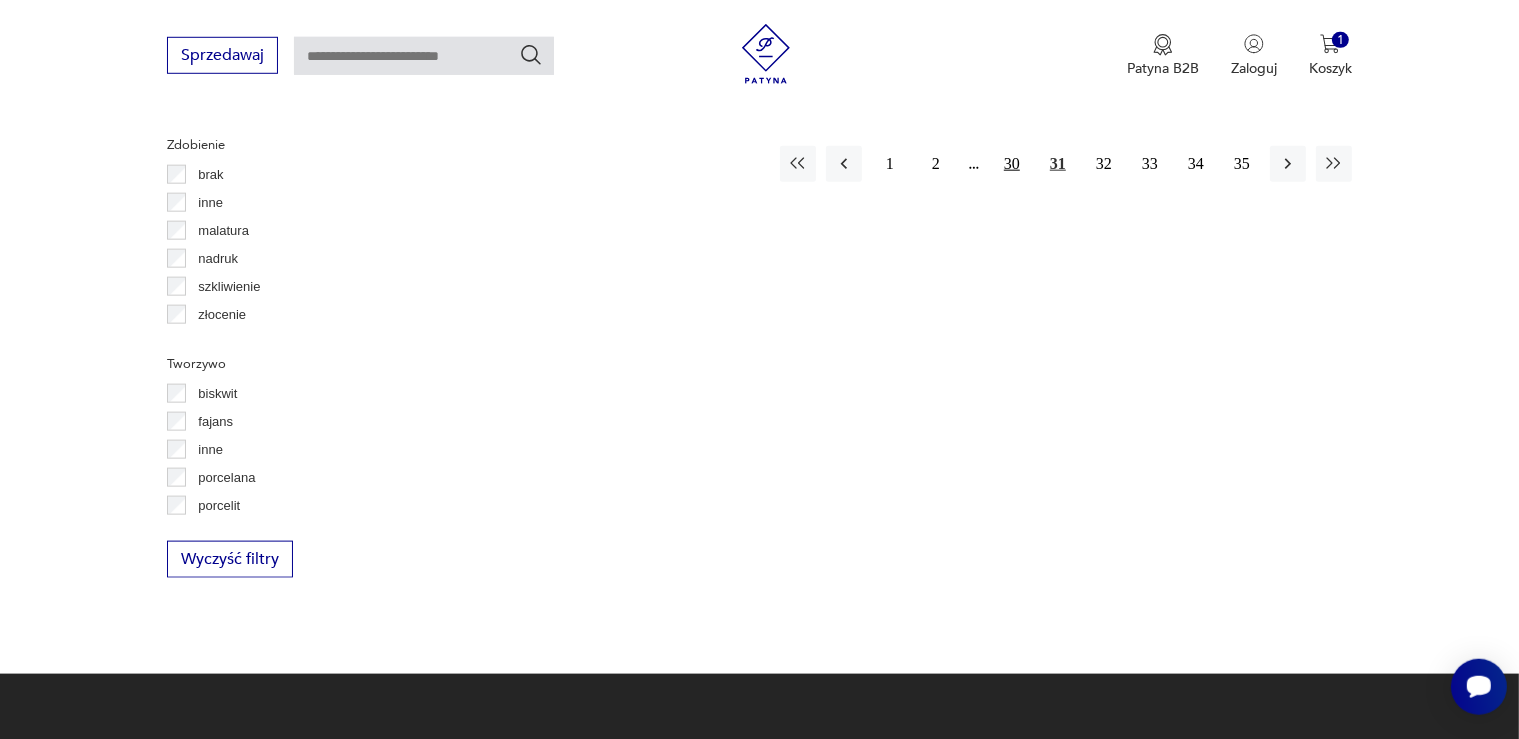 click on "30" at bounding box center [1012, 164] 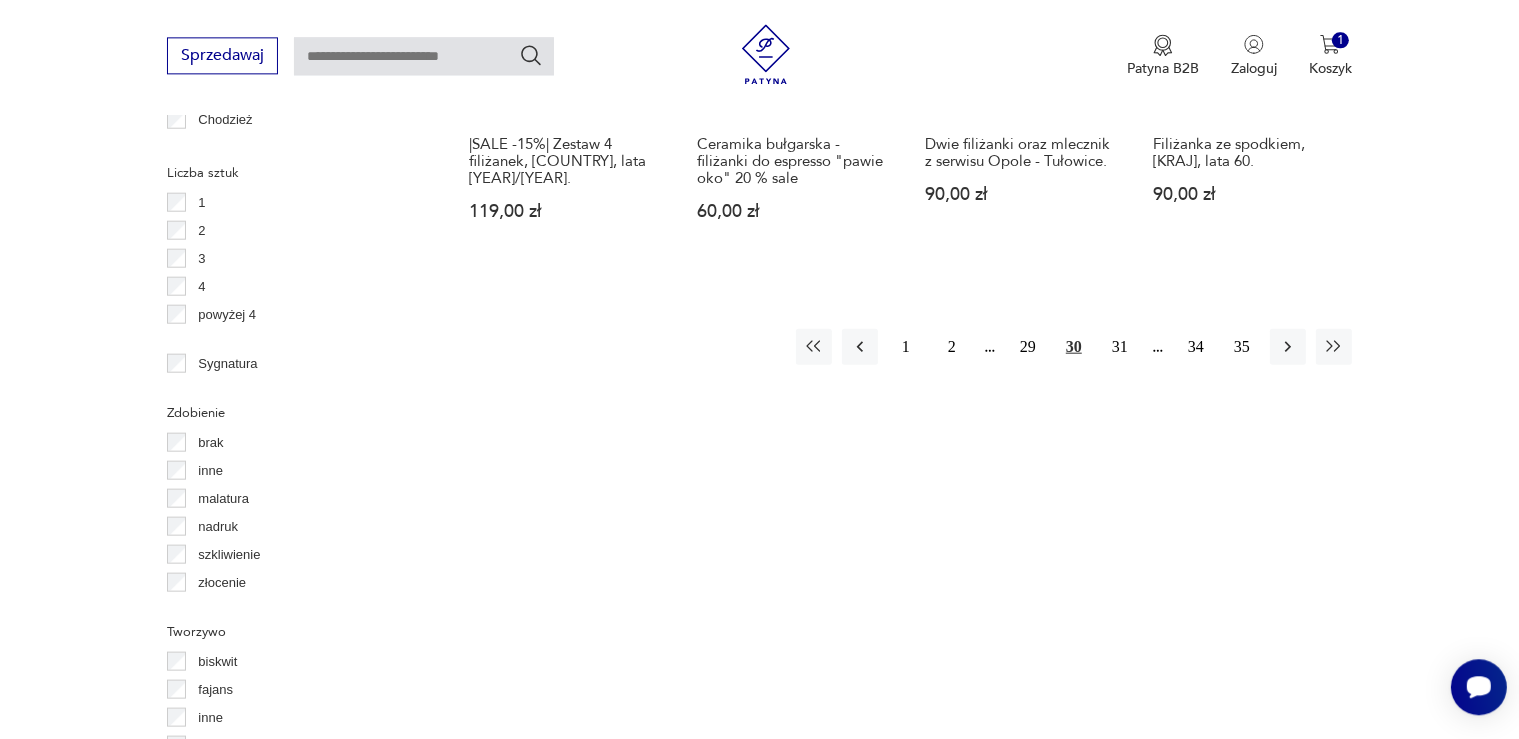 scroll, scrollTop: 2220, scrollLeft: 0, axis: vertical 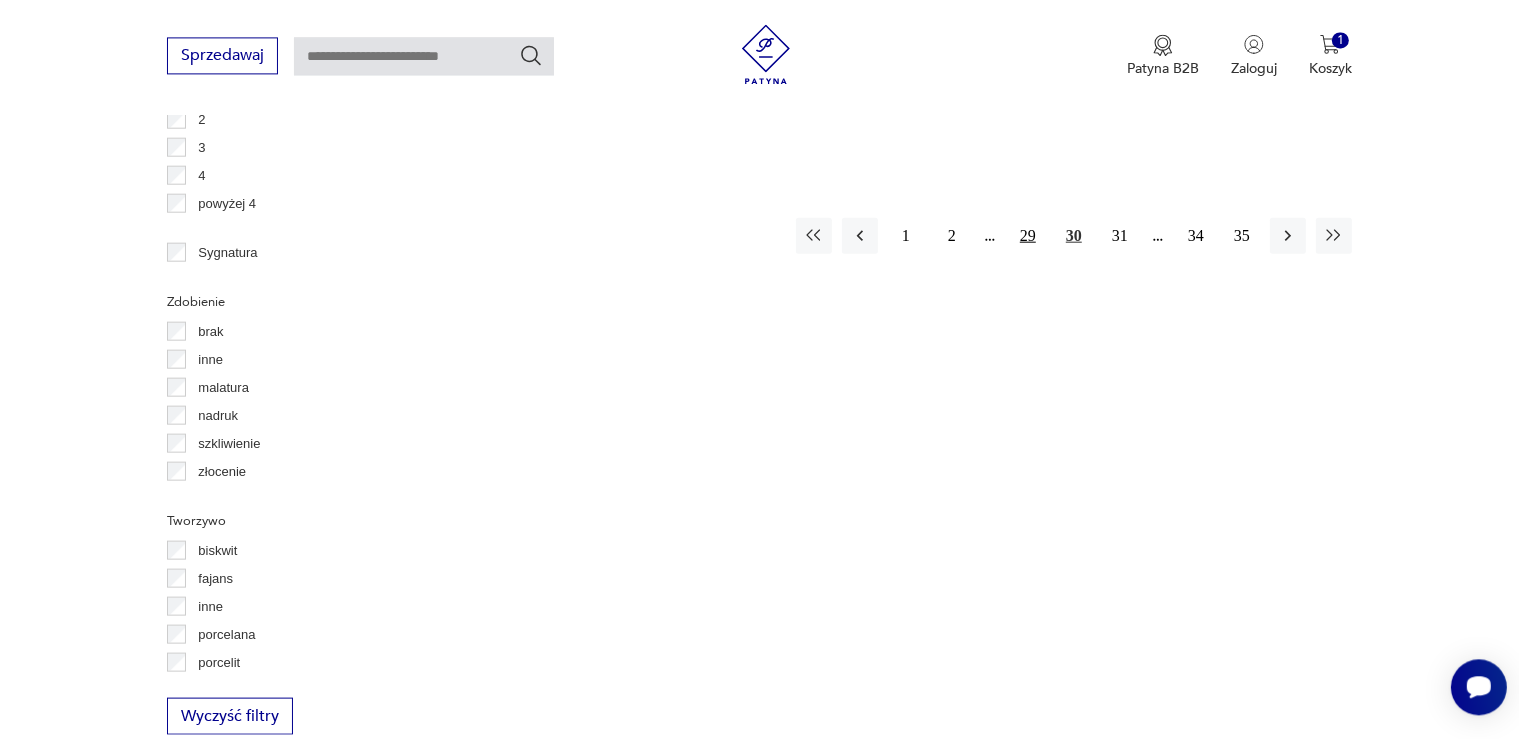 click on "29" at bounding box center [1028, 235] 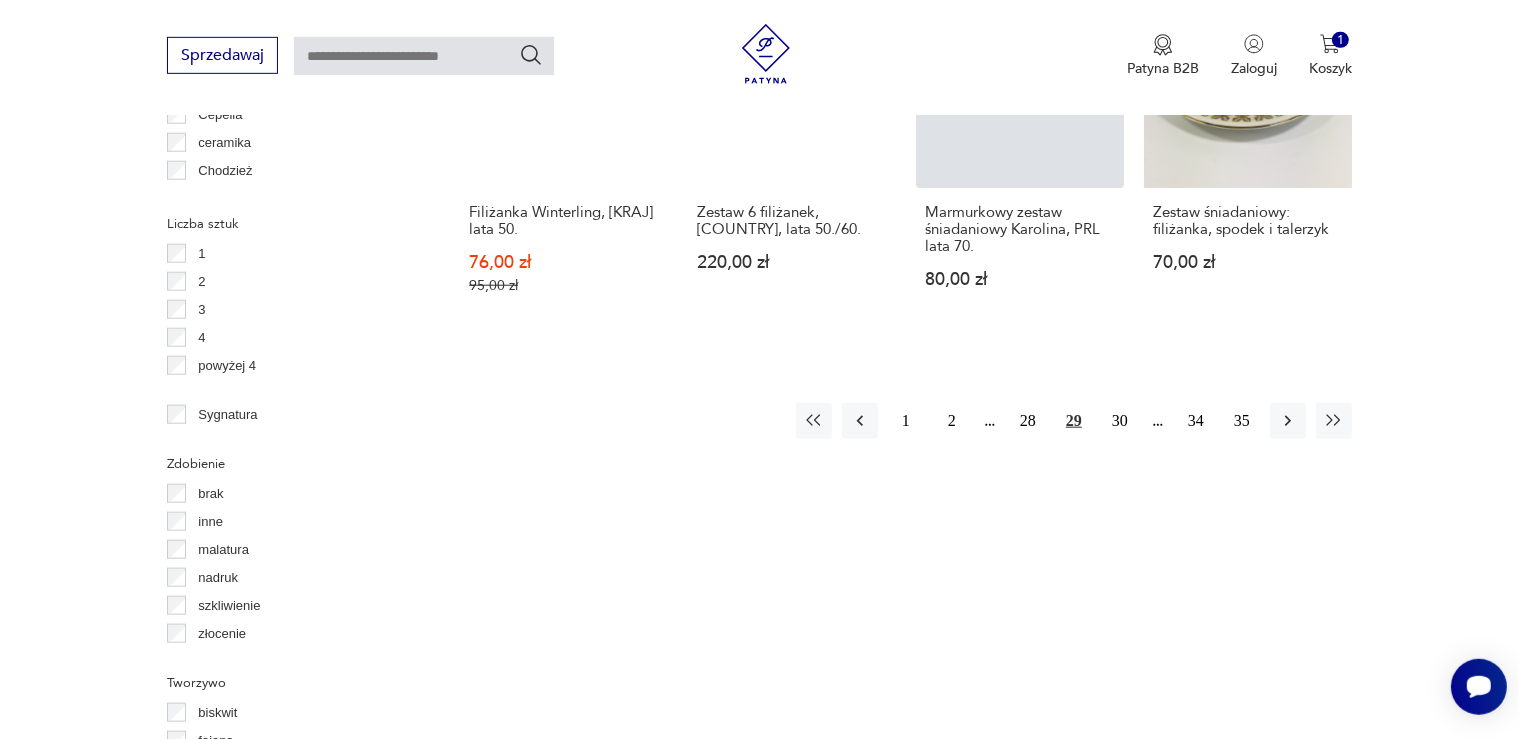 scroll, scrollTop: 2061, scrollLeft: 0, axis: vertical 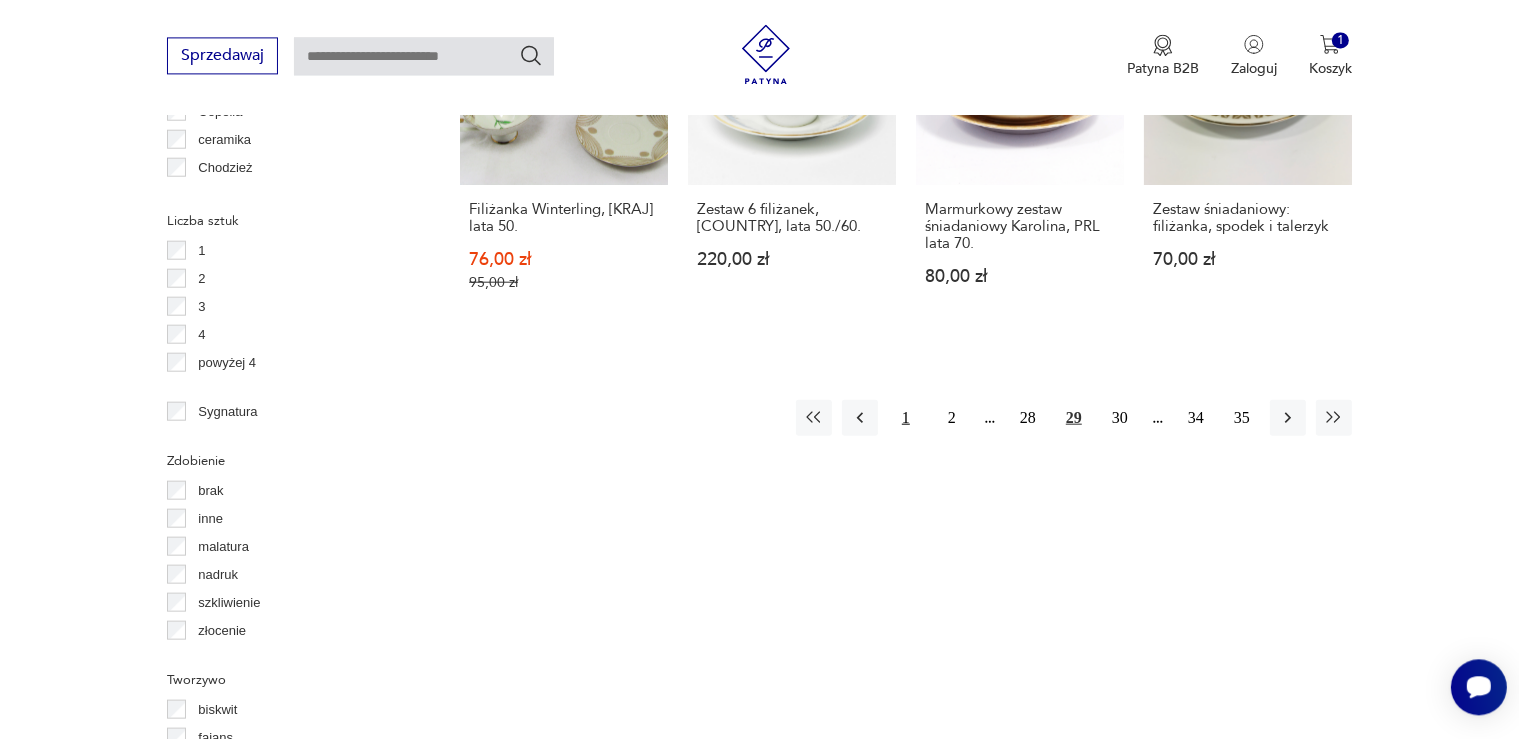 click on "1" at bounding box center [906, 417] 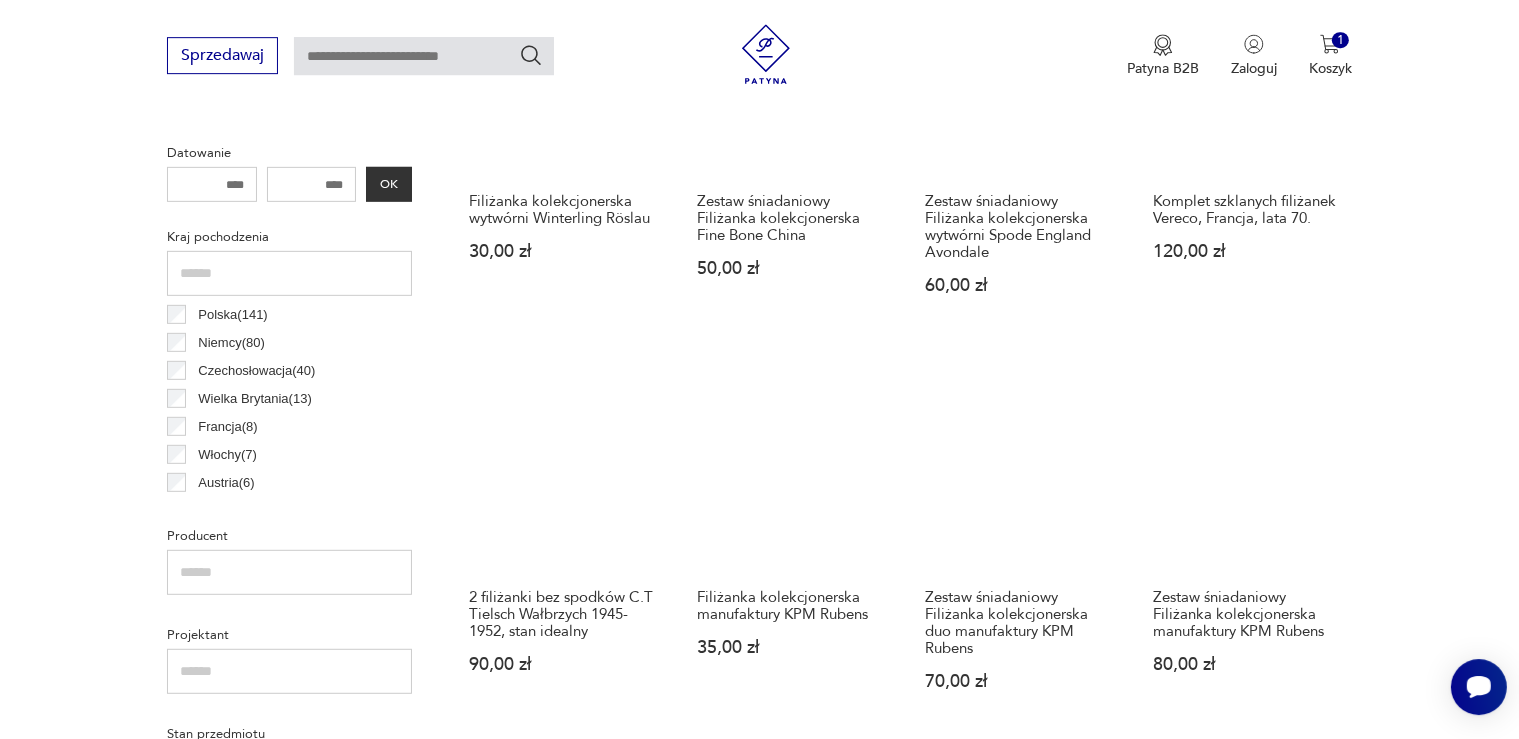 scroll, scrollTop: 1111, scrollLeft: 0, axis: vertical 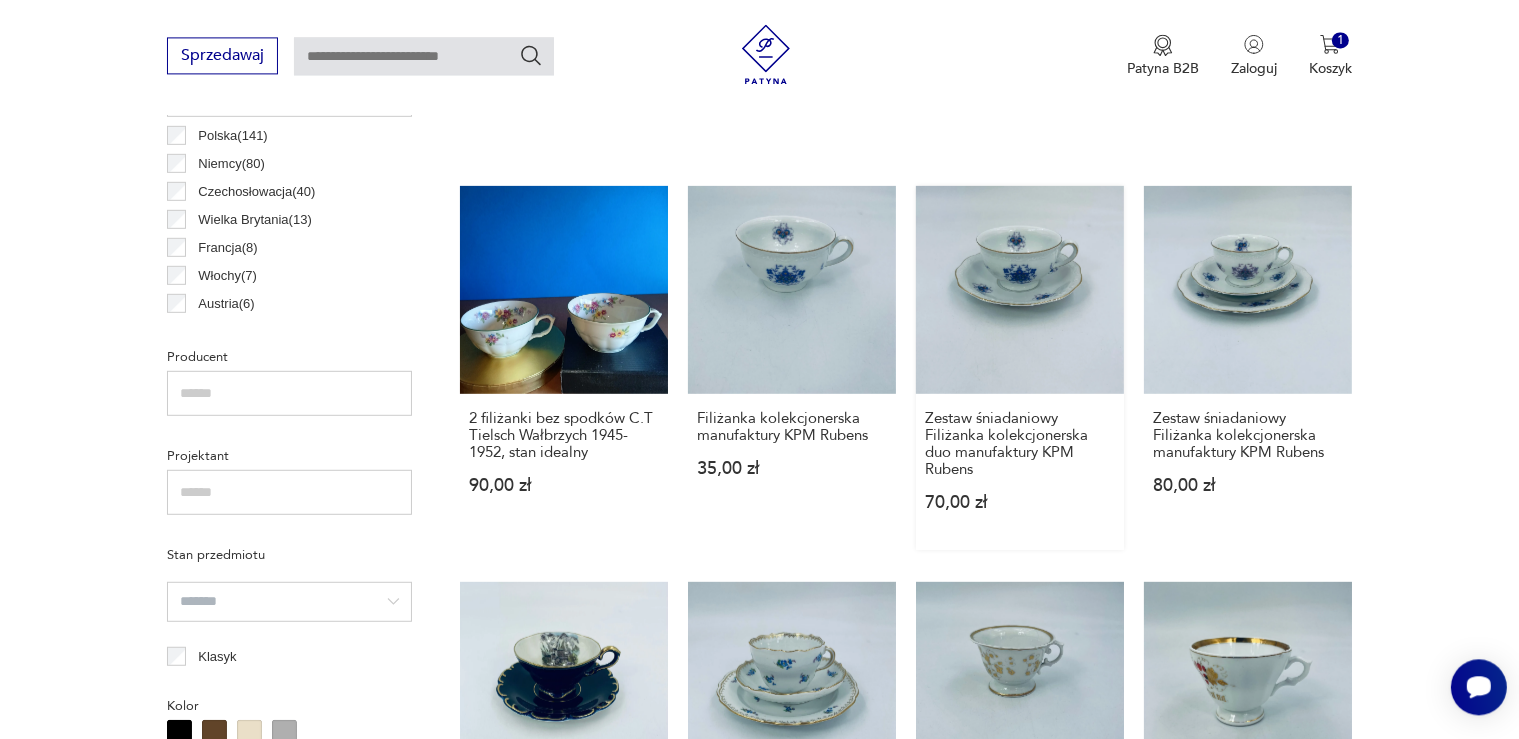 click on "Zestaw śniadaniowy Filiżanka kolekcjonerska duo manufaktury KPM Rubens 70,00 zł" at bounding box center [1020, 367] 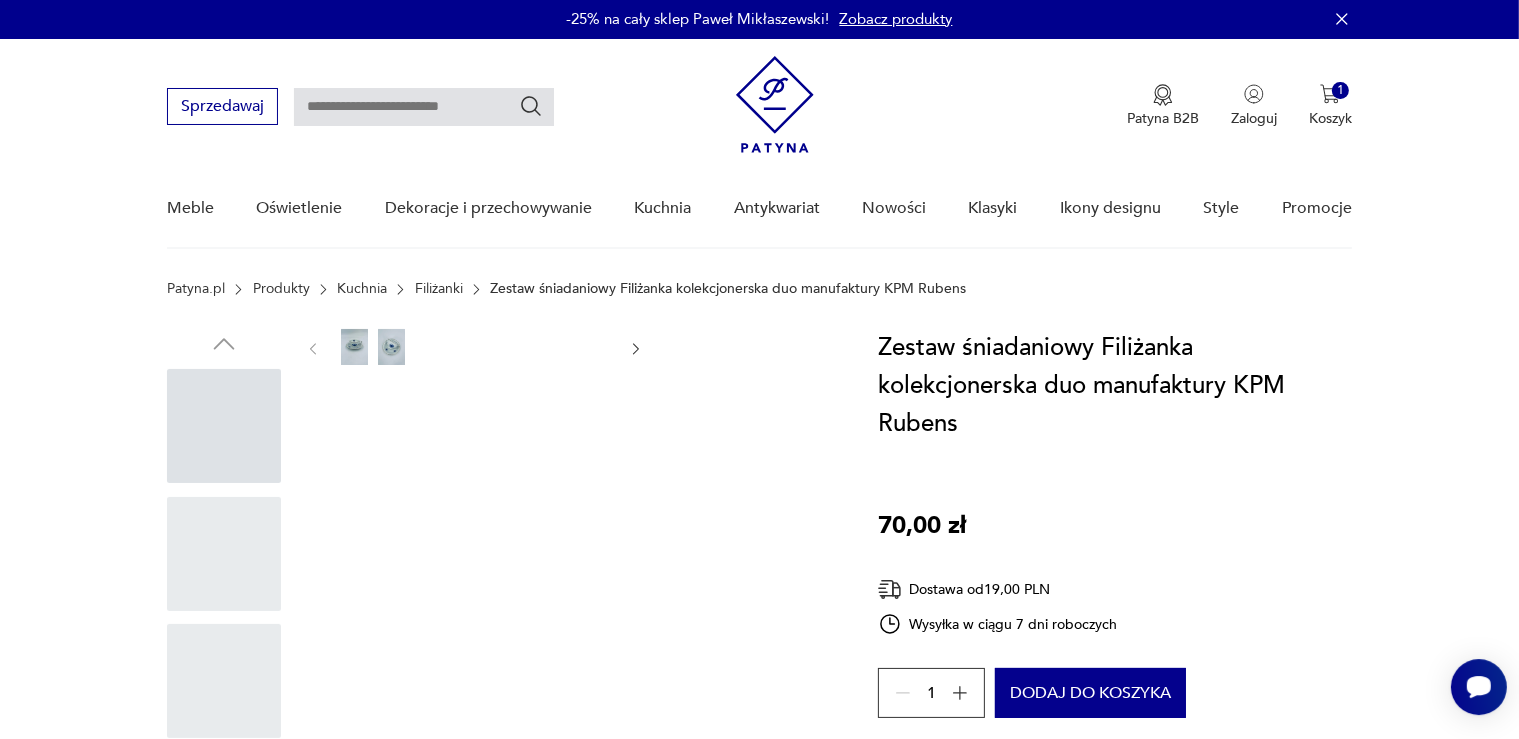 scroll, scrollTop: 0, scrollLeft: 0, axis: both 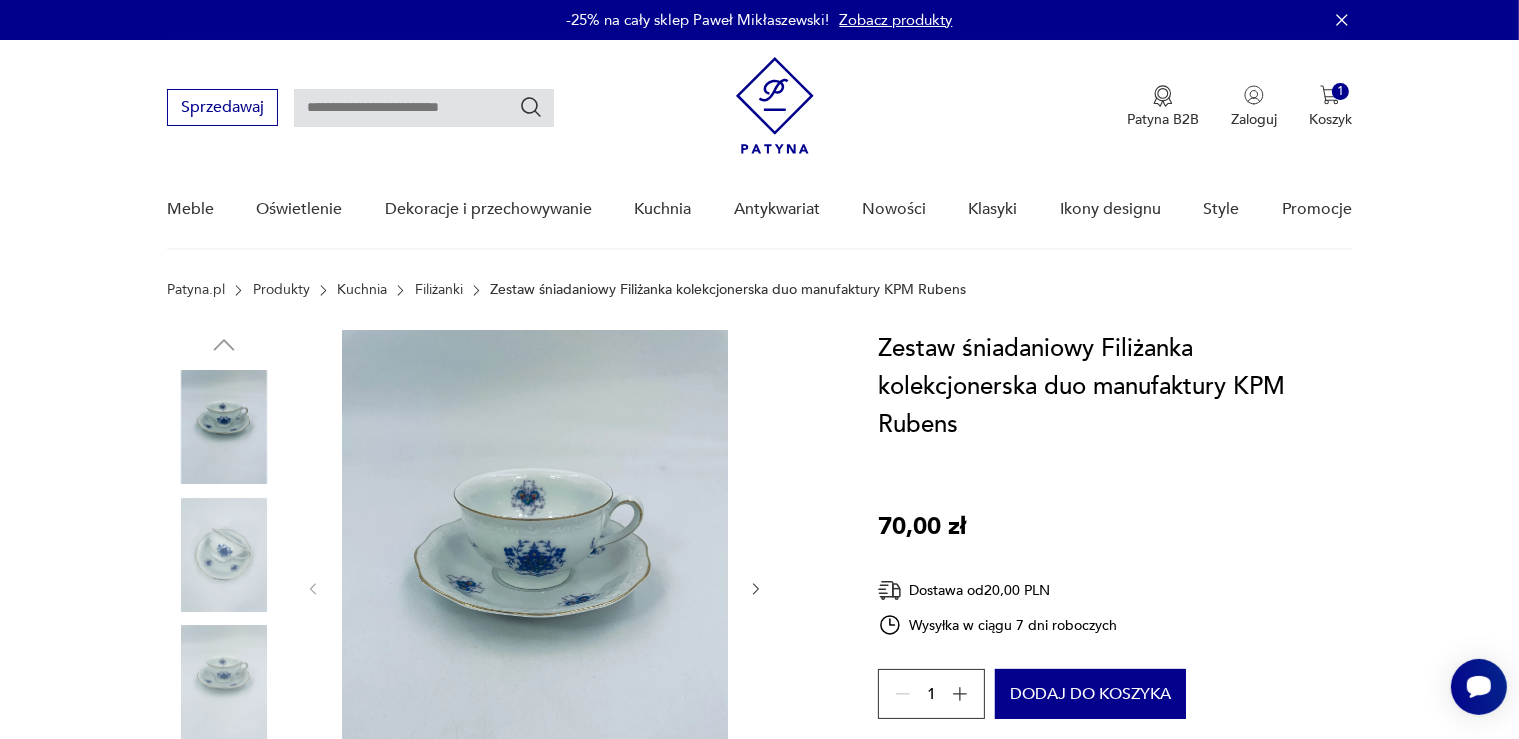 click 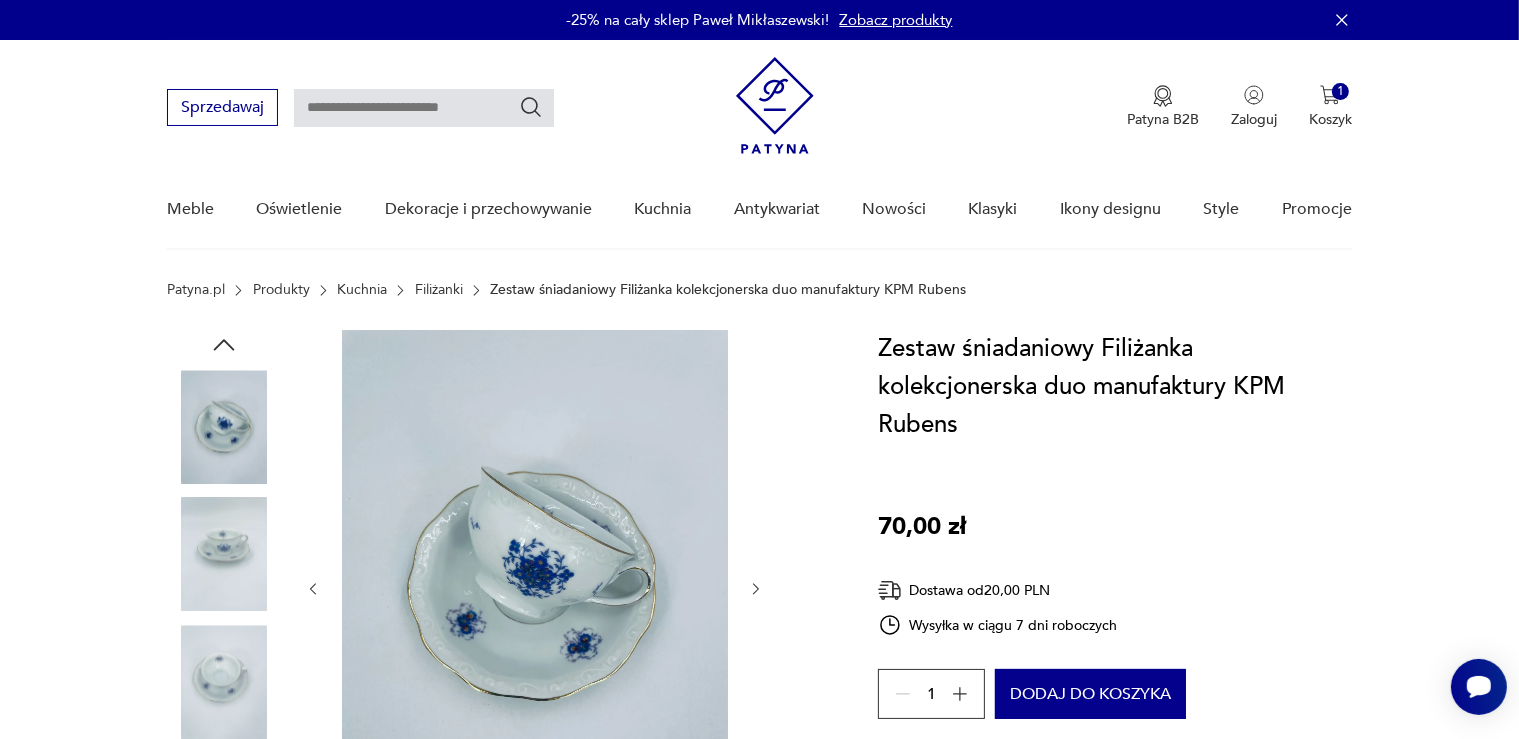 click 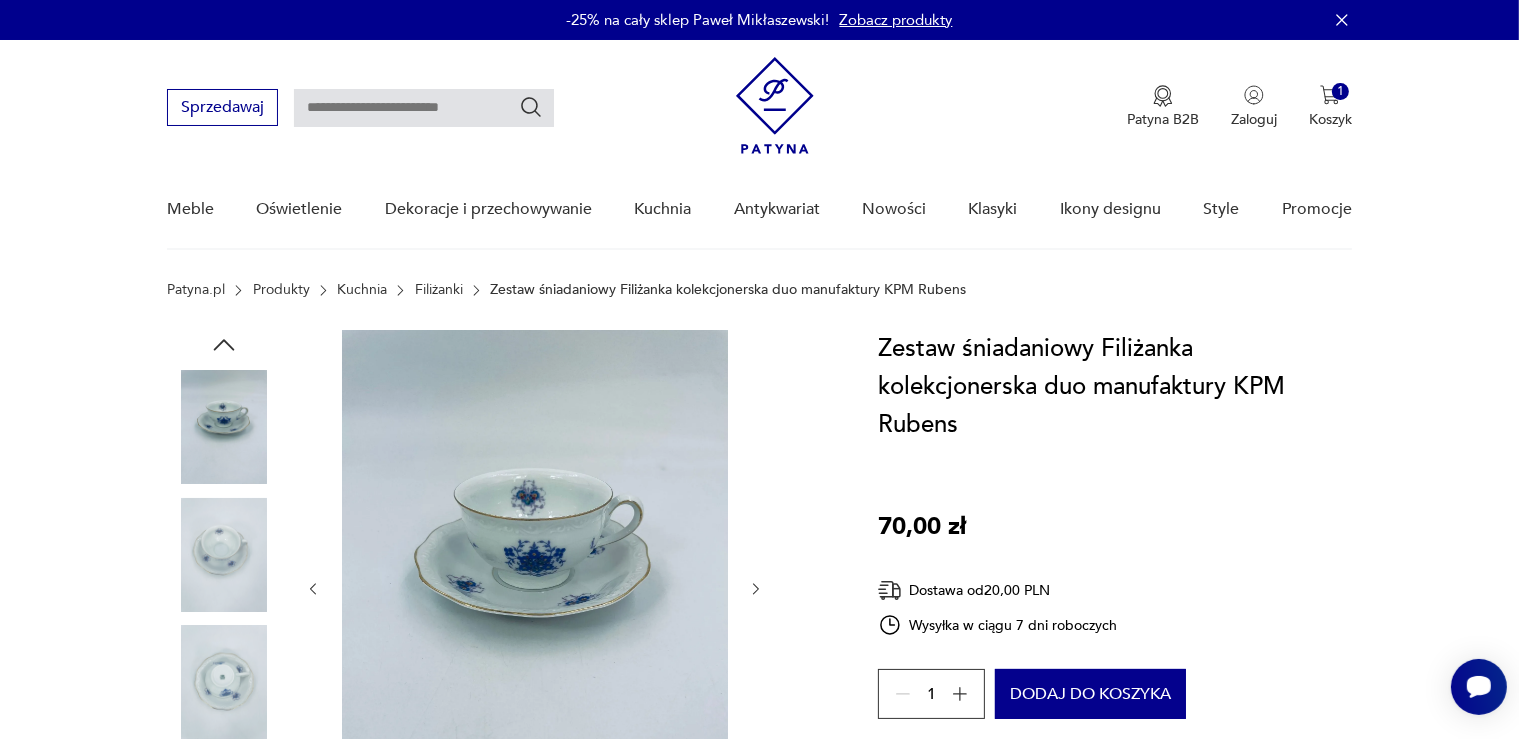 click 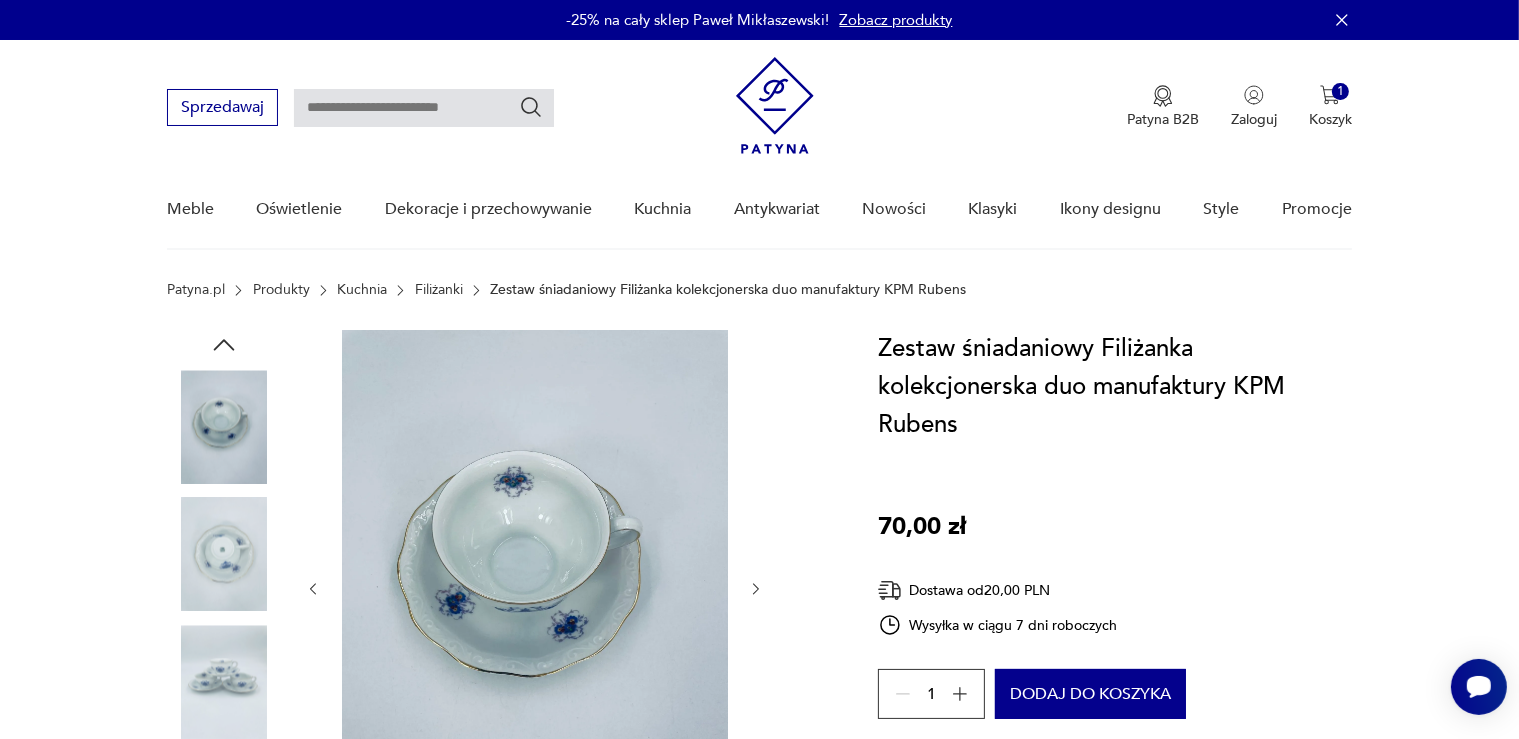 click 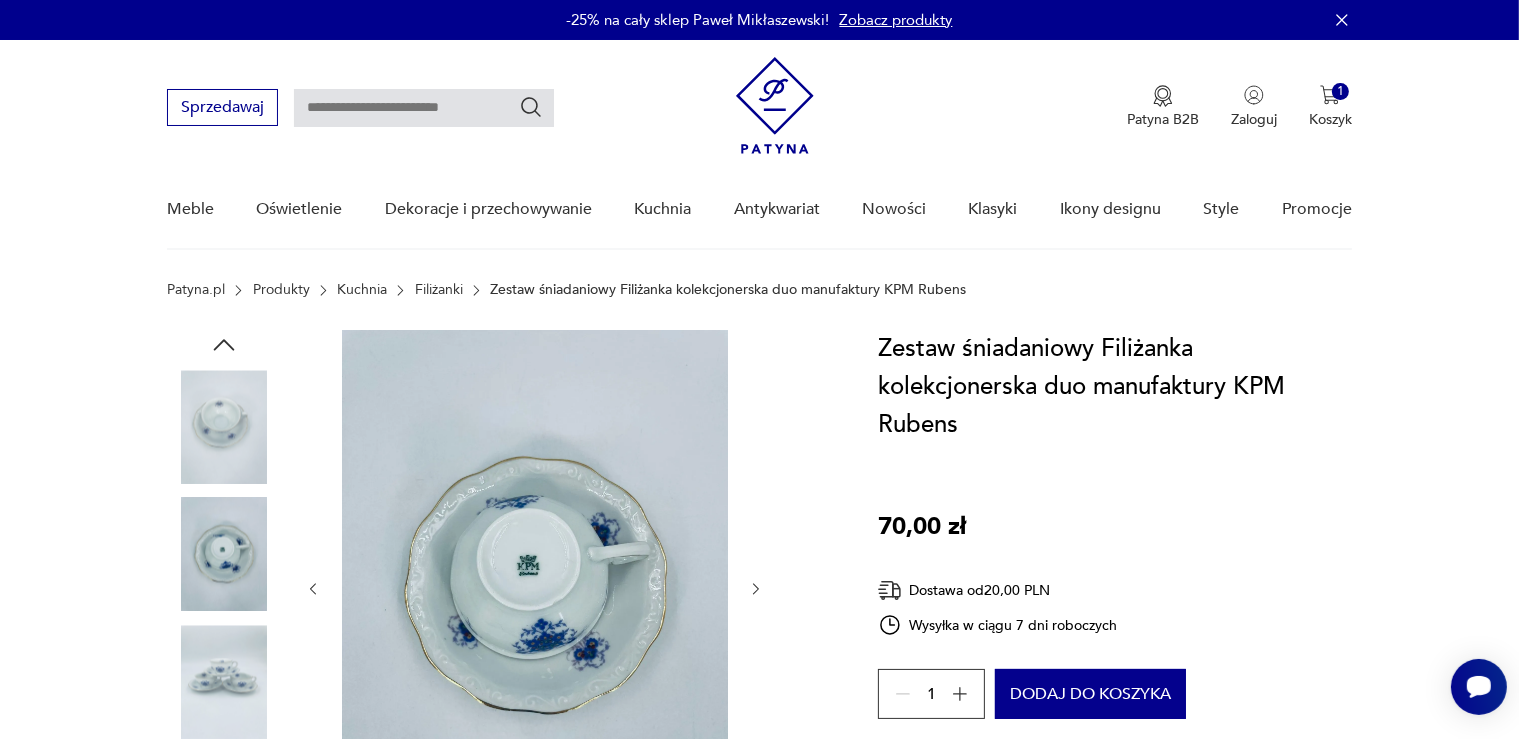 click 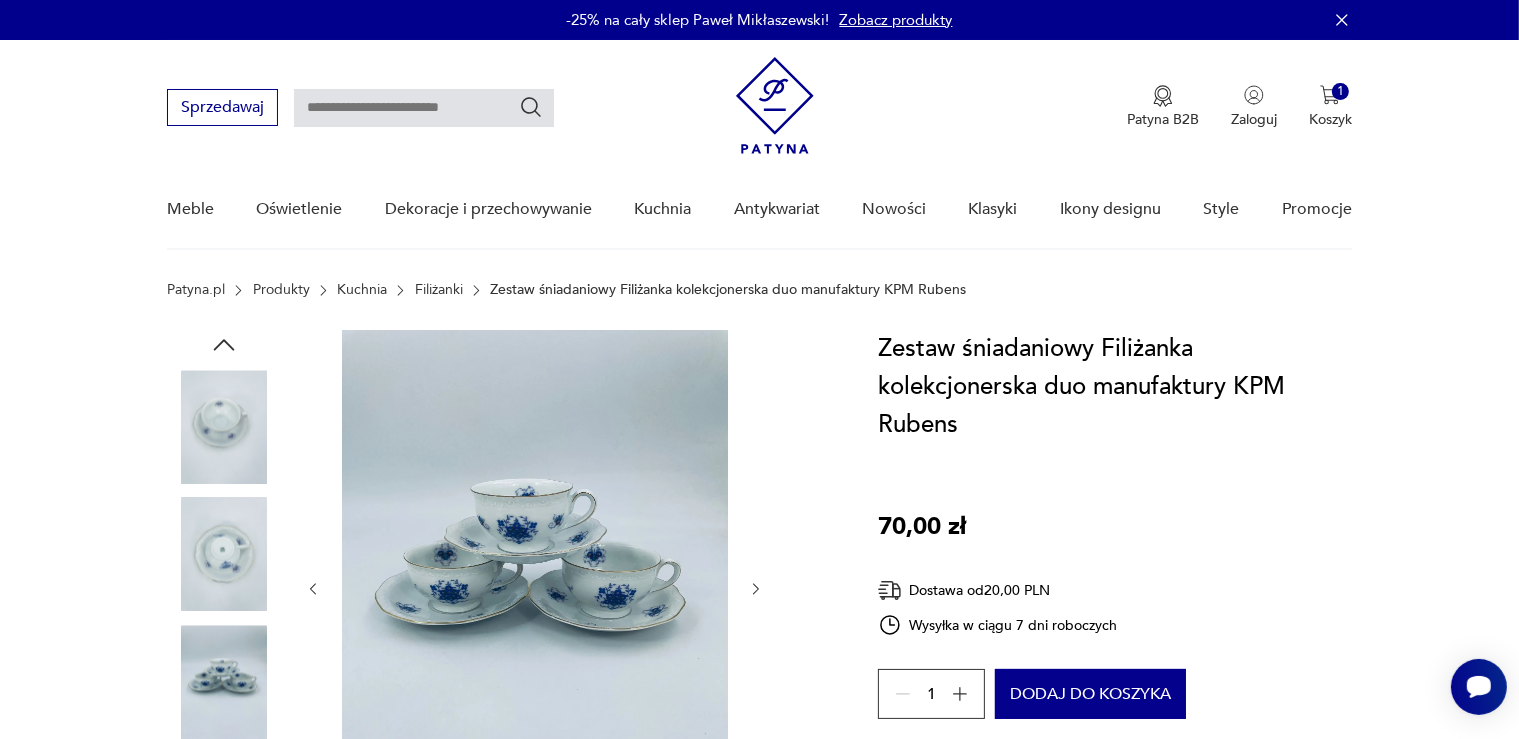 click 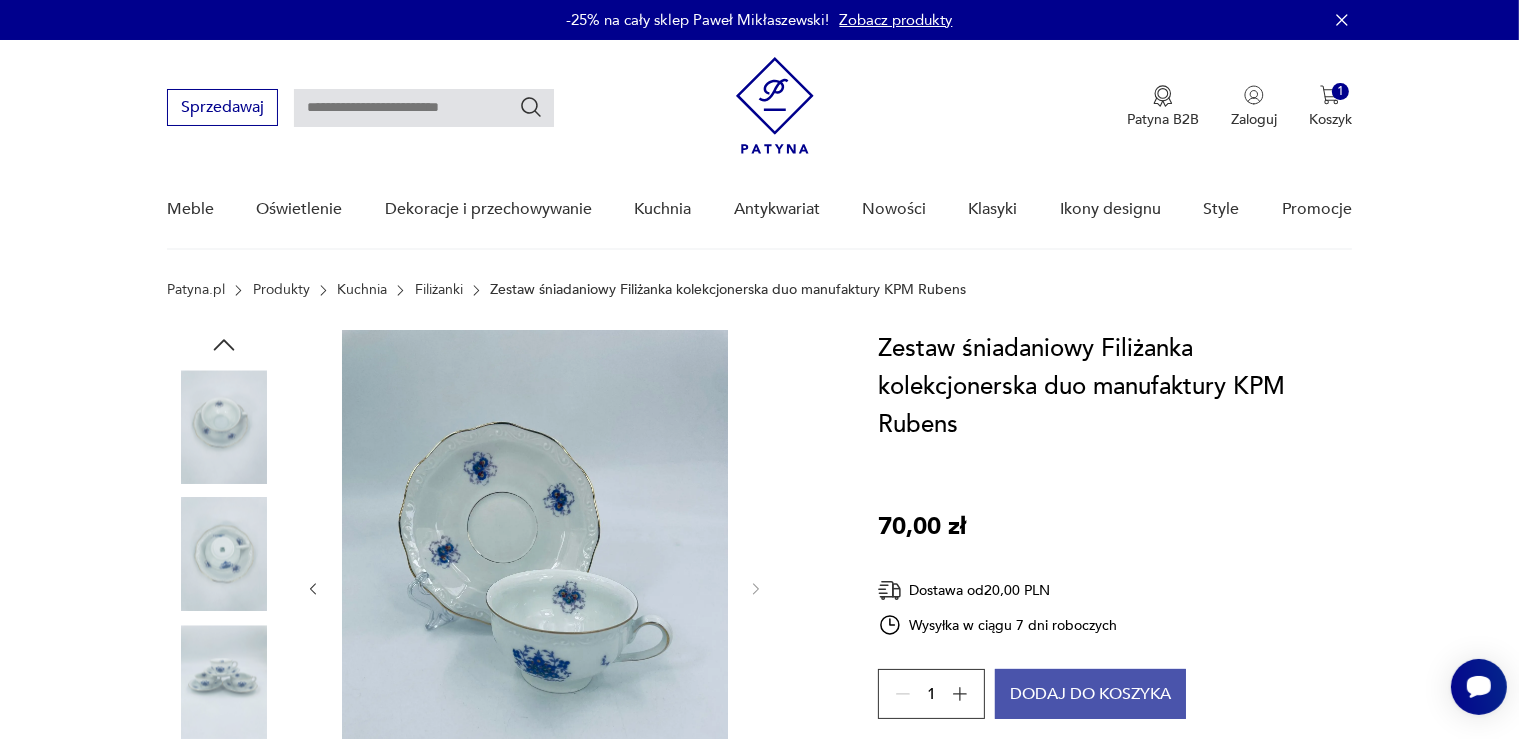 click on "Dodaj do koszyka" at bounding box center (1090, 694) 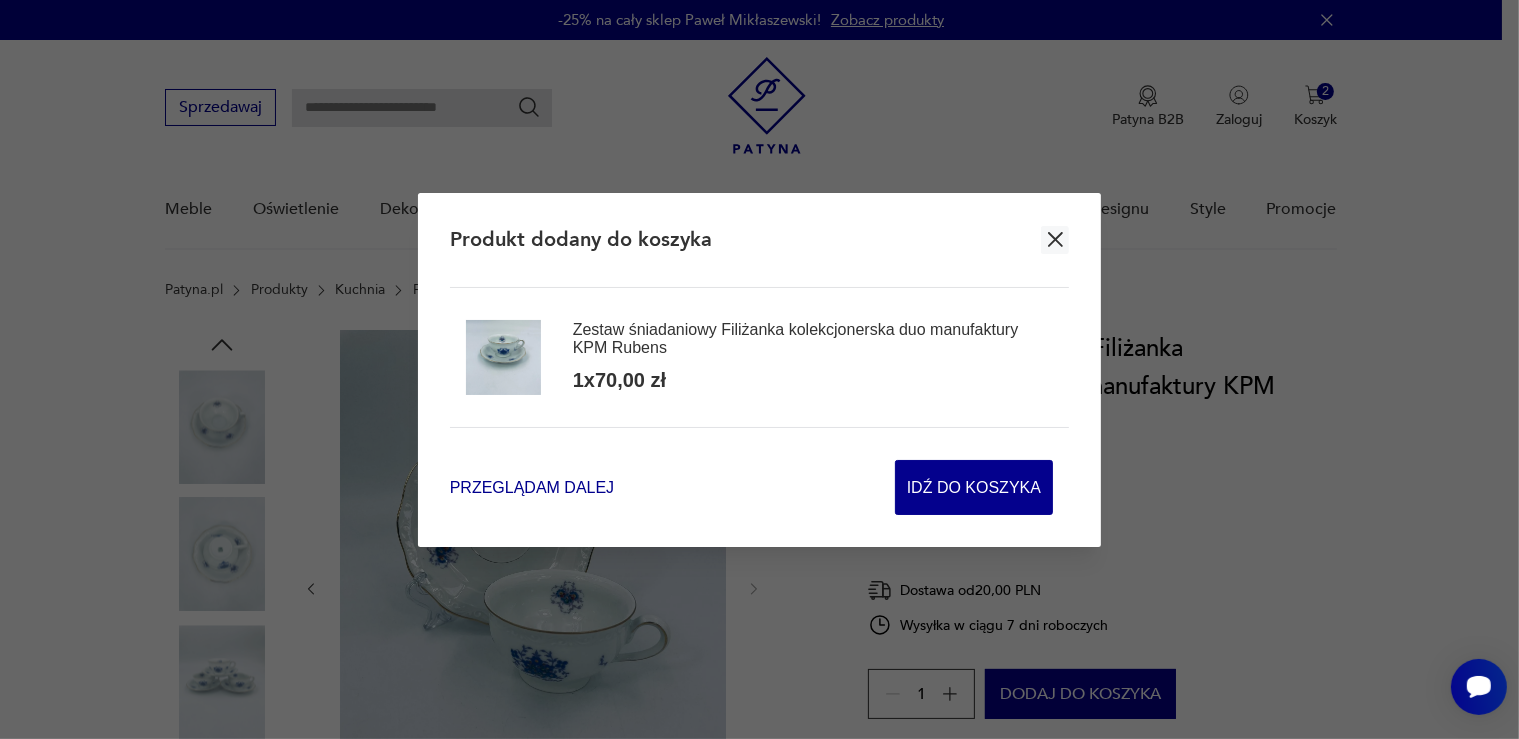 click on "Przeglądam dalej" at bounding box center [532, 487] 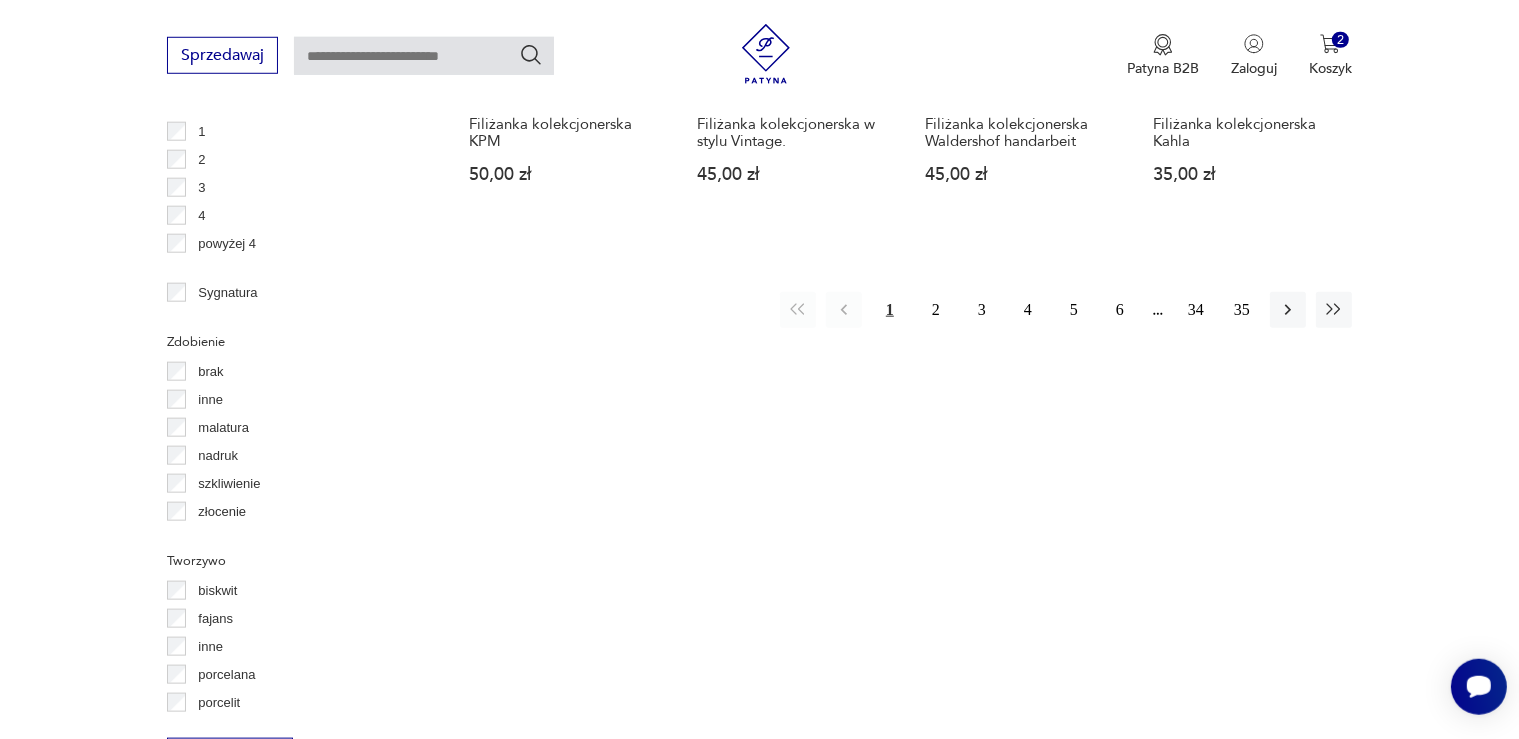 scroll, scrollTop: 2255, scrollLeft: 0, axis: vertical 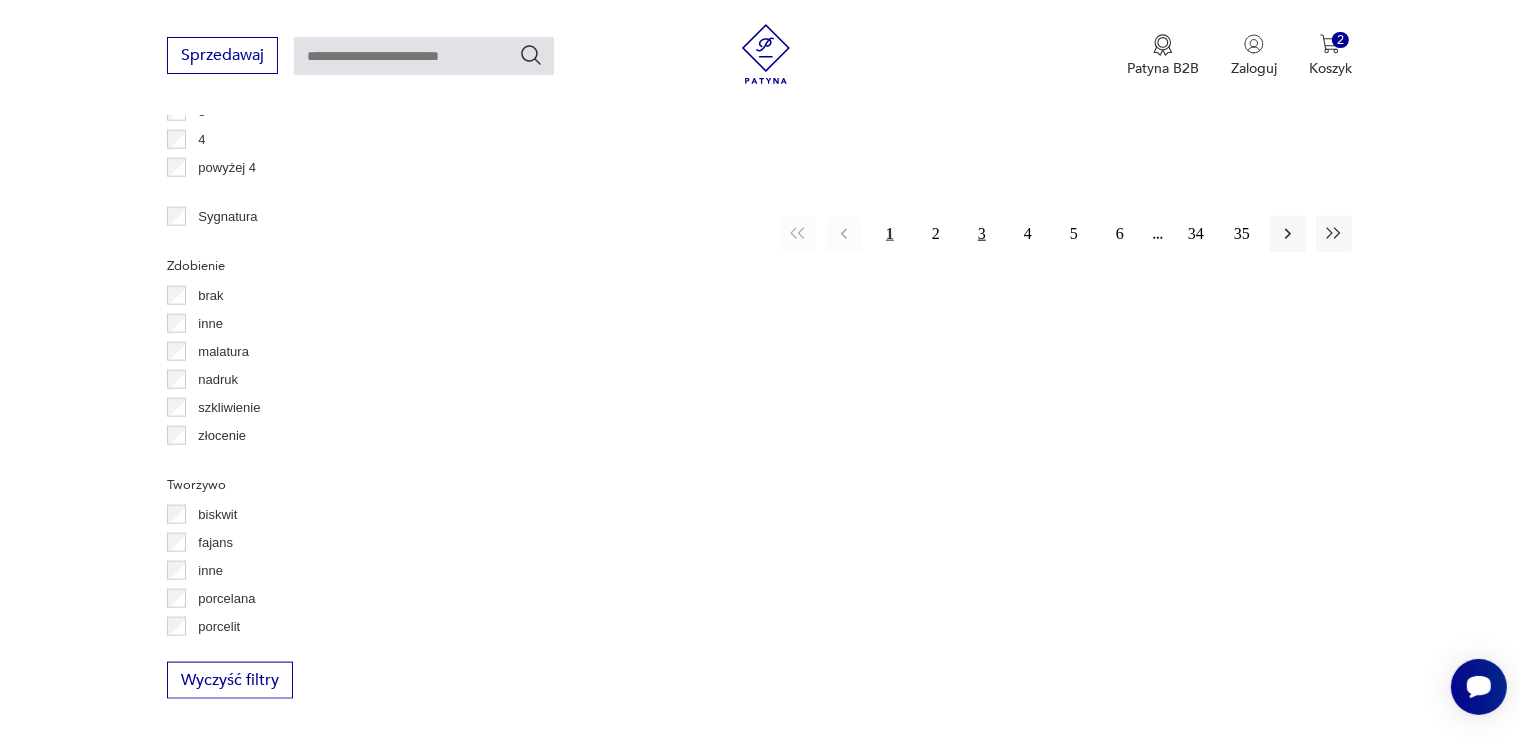 click on "3" at bounding box center [982, 234] 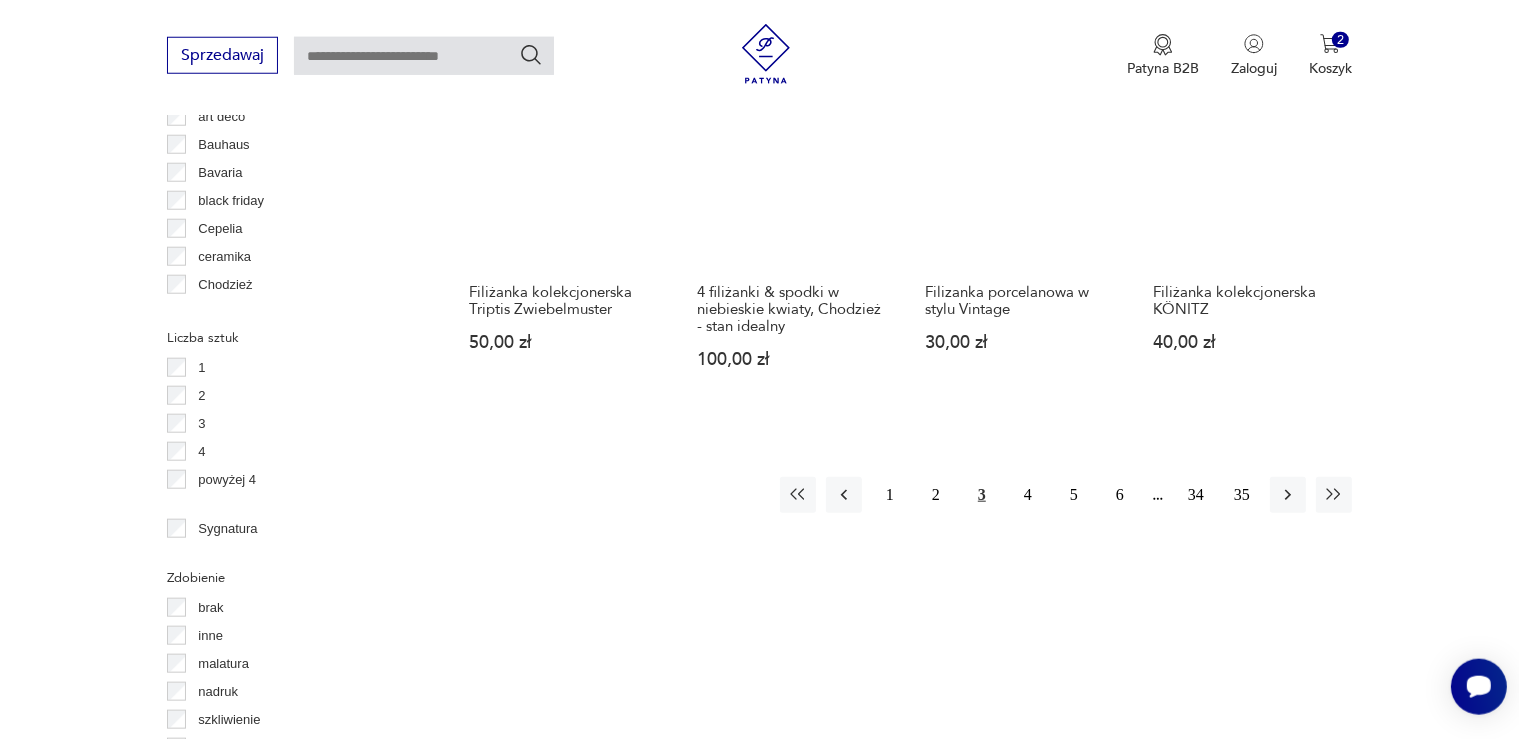 scroll, scrollTop: 1955, scrollLeft: 0, axis: vertical 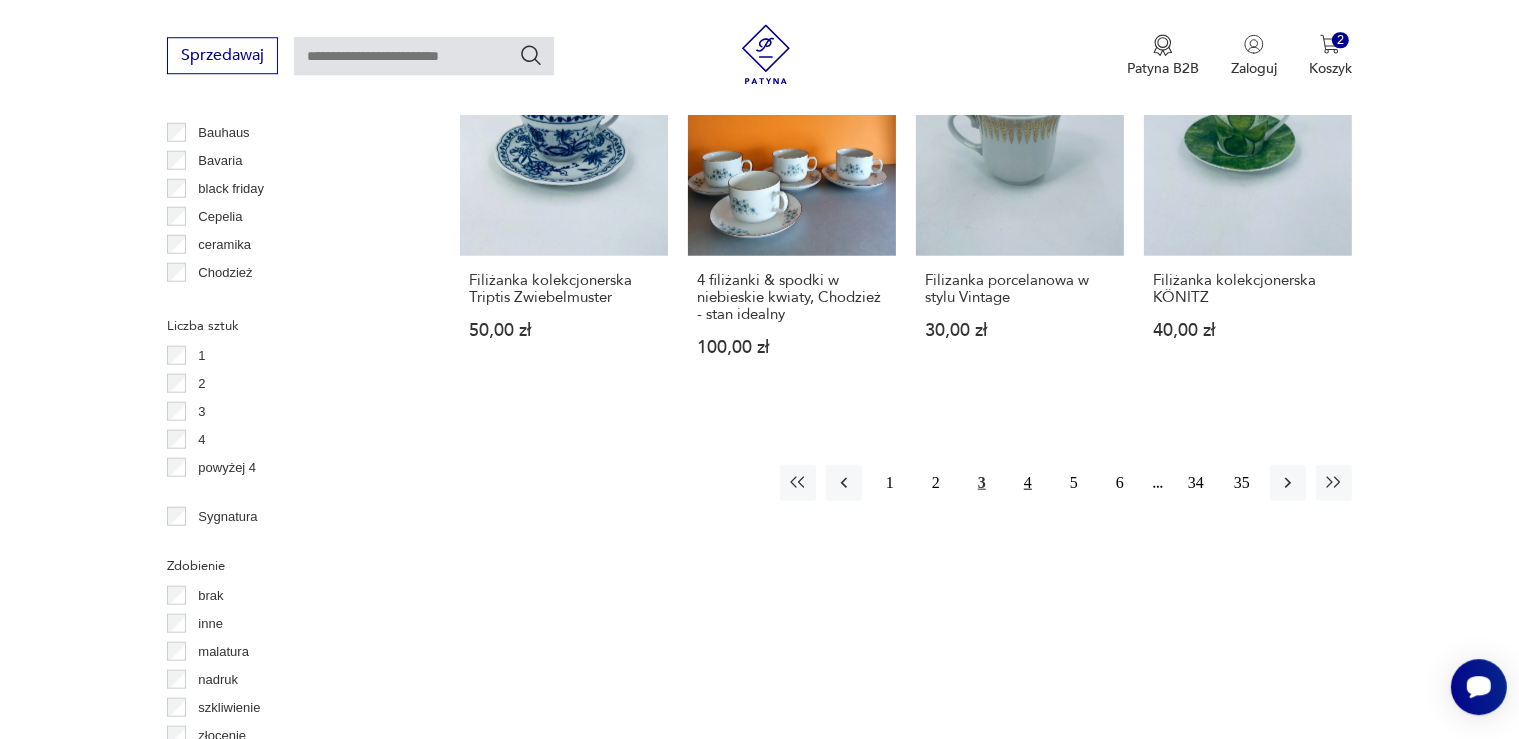 click on "4" at bounding box center [1028, 483] 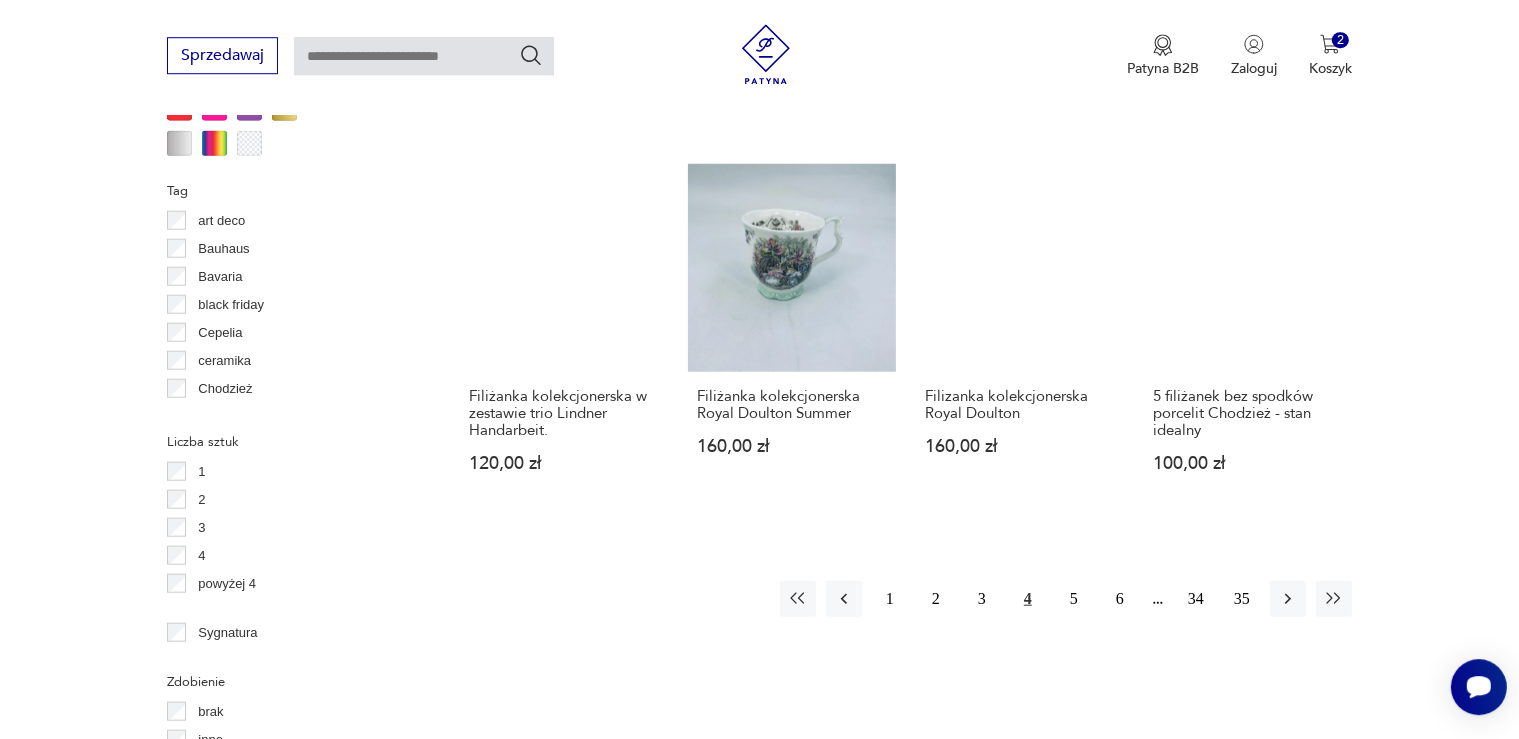 scroll, scrollTop: 1850, scrollLeft: 0, axis: vertical 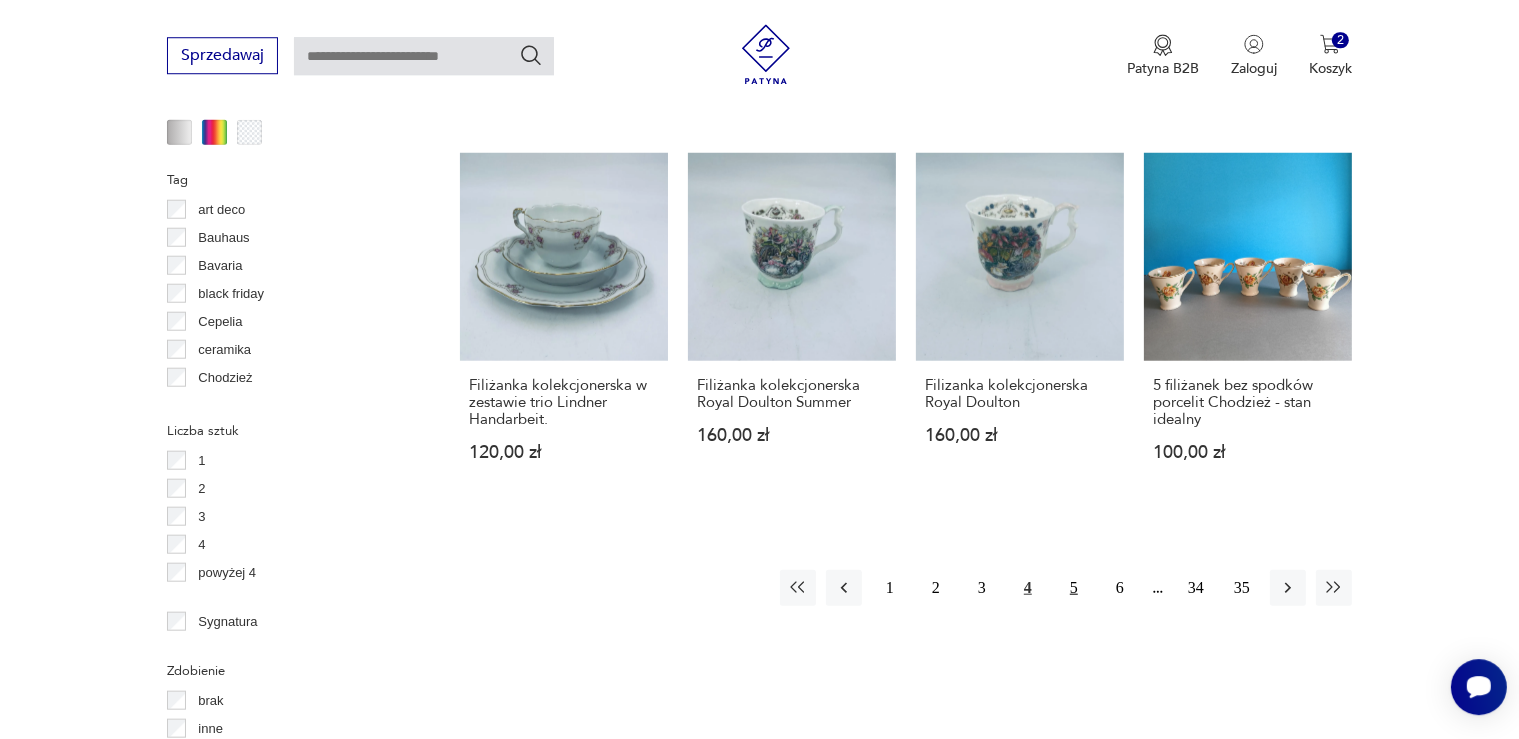 click on "5" at bounding box center (1074, 588) 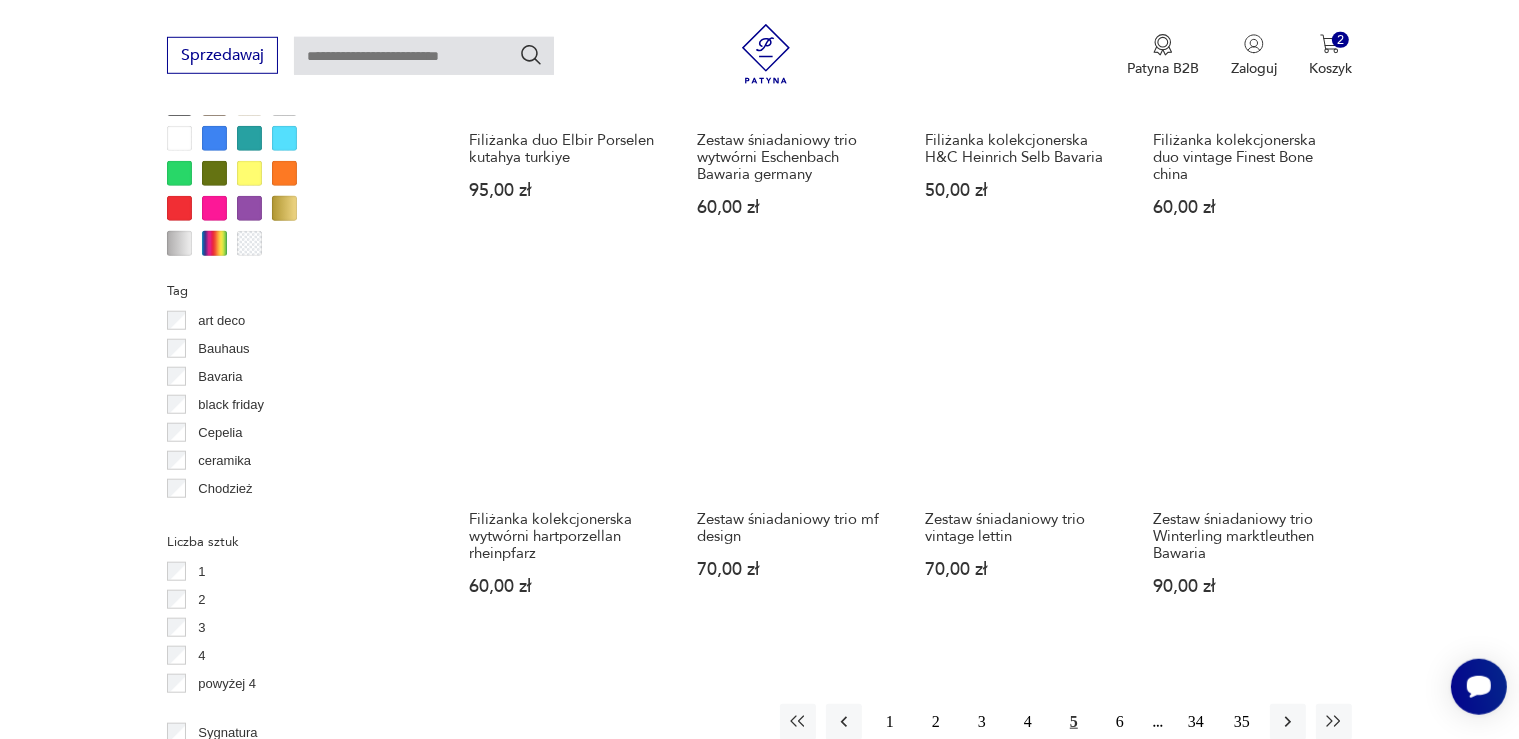 scroll, scrollTop: 1795, scrollLeft: 0, axis: vertical 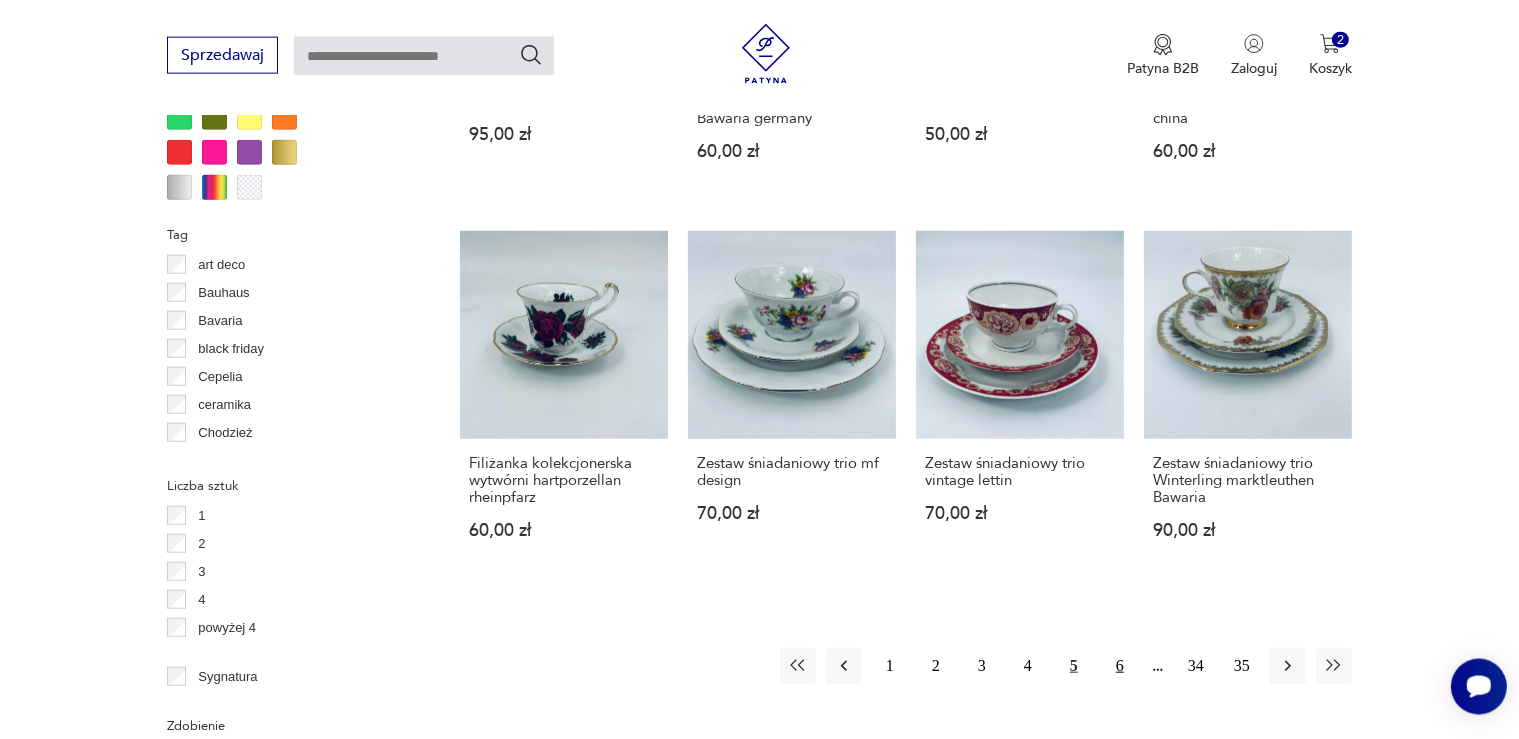 click on "6" at bounding box center [1120, 666] 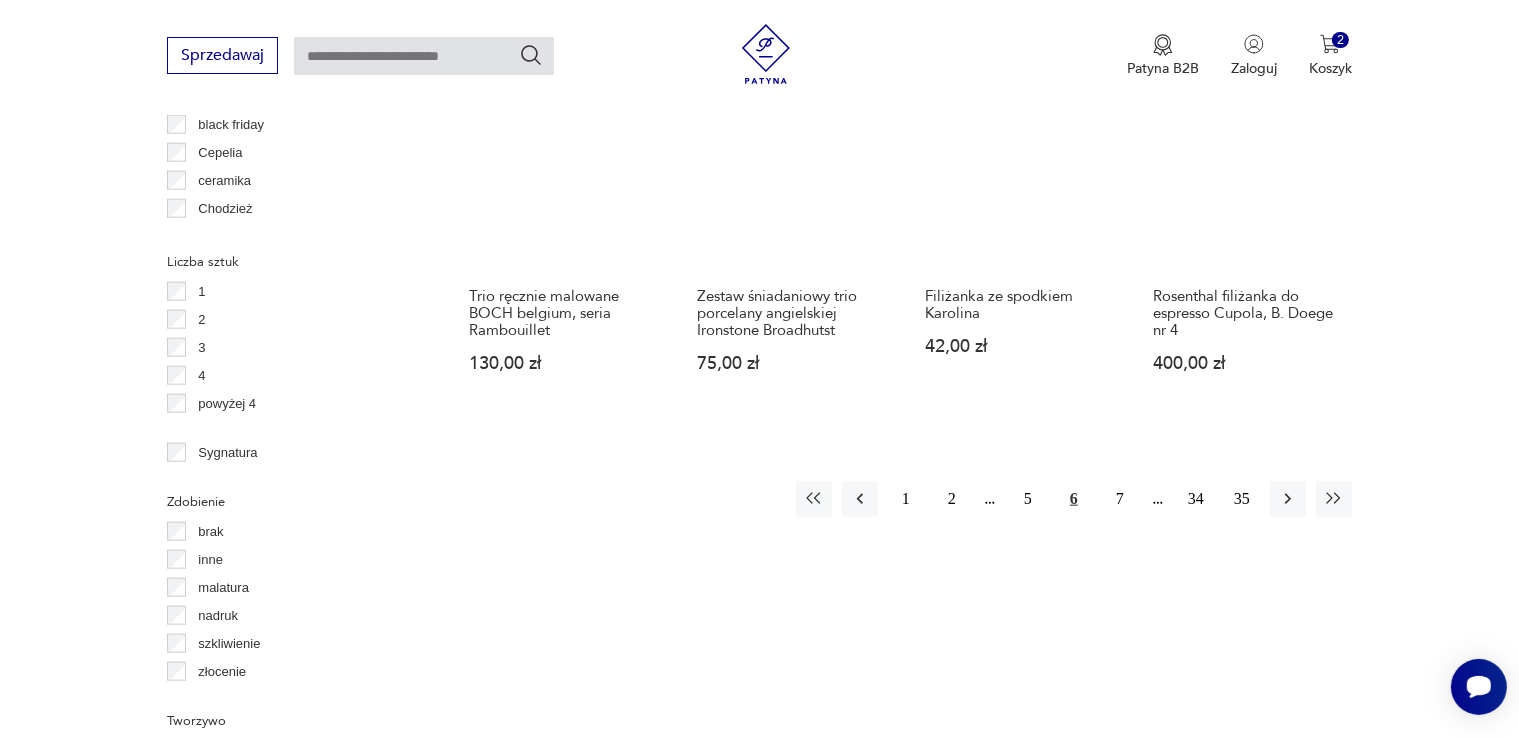 scroll, scrollTop: 2114, scrollLeft: 0, axis: vertical 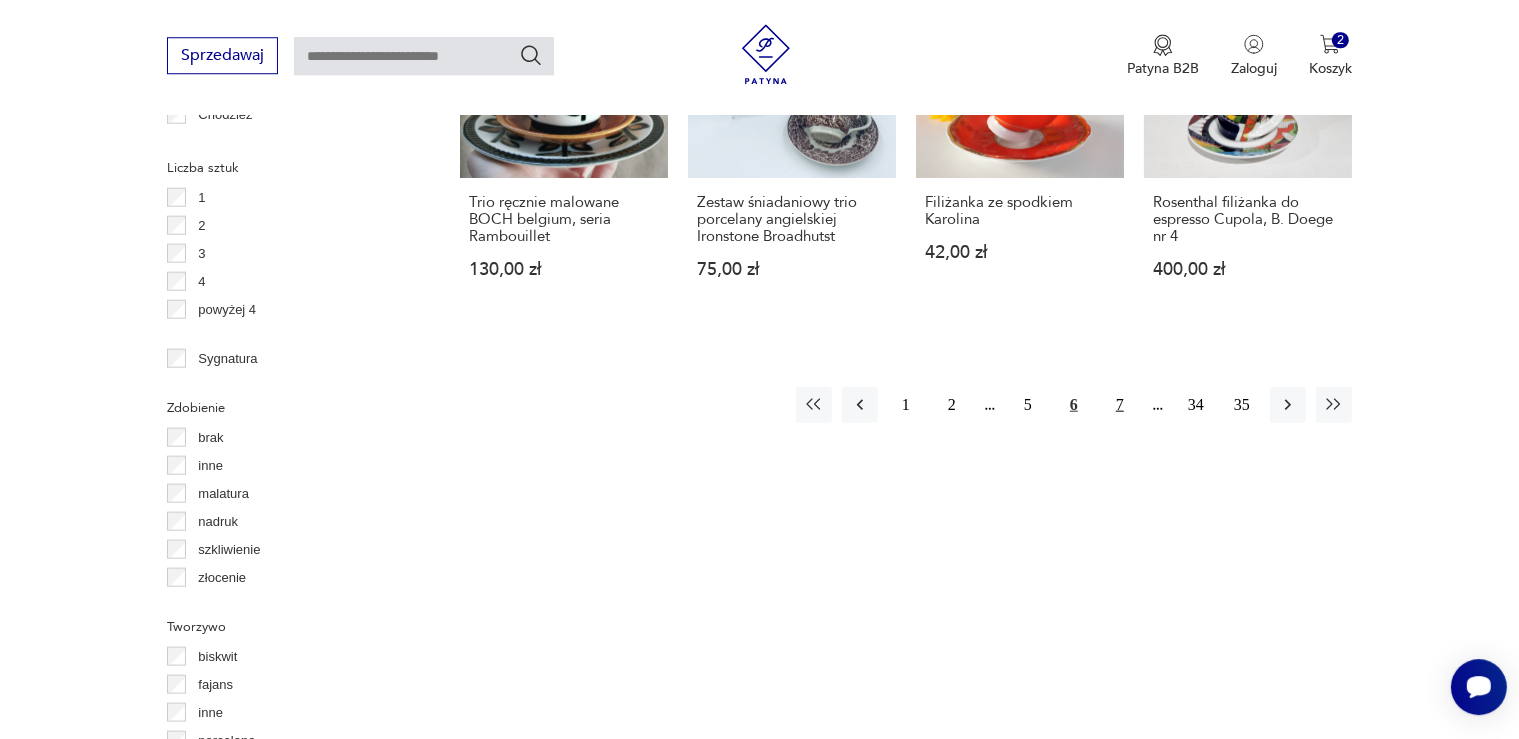 click on "7" at bounding box center [1120, 404] 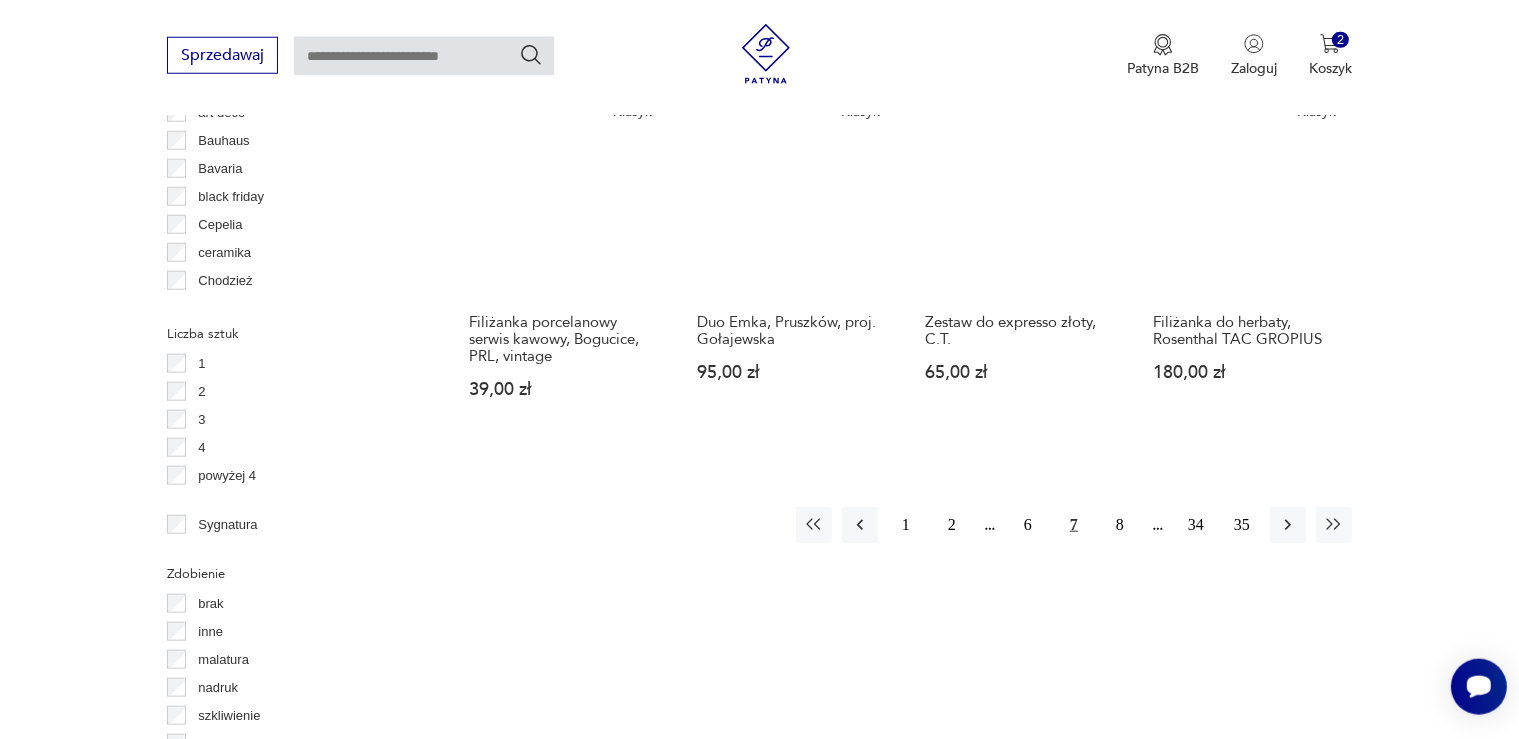 scroll, scrollTop: 1955, scrollLeft: 0, axis: vertical 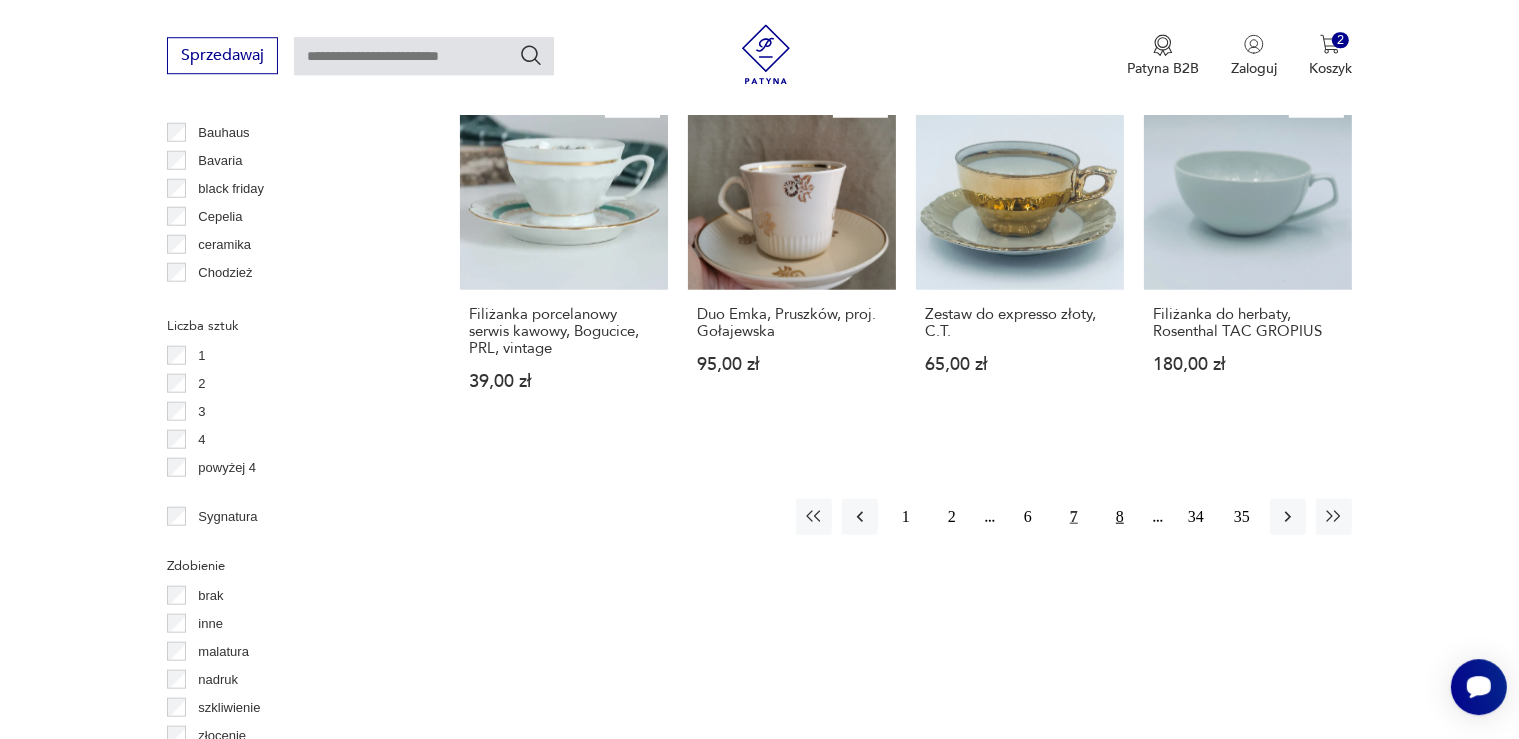 click on "8" at bounding box center (1120, 517) 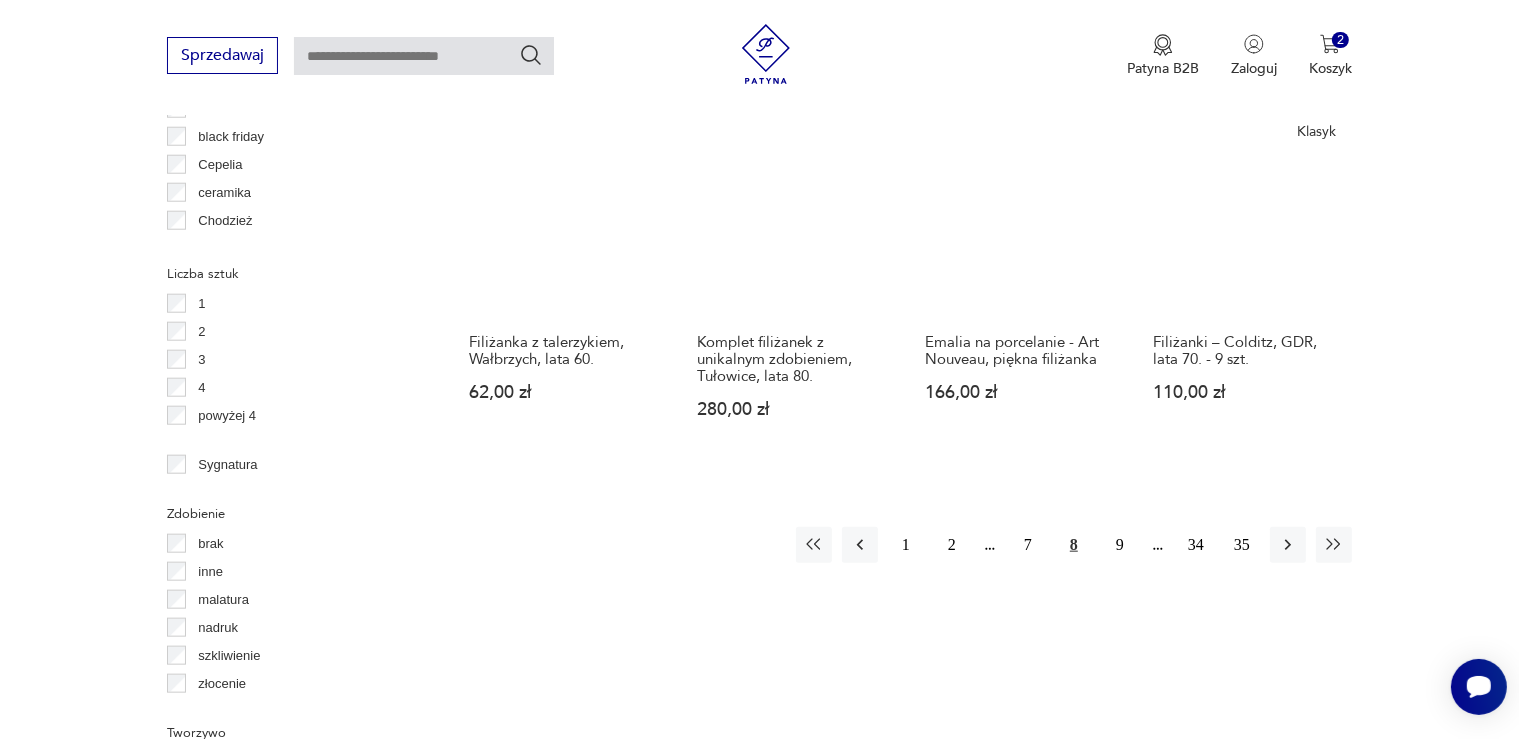 scroll, scrollTop: 2008, scrollLeft: 0, axis: vertical 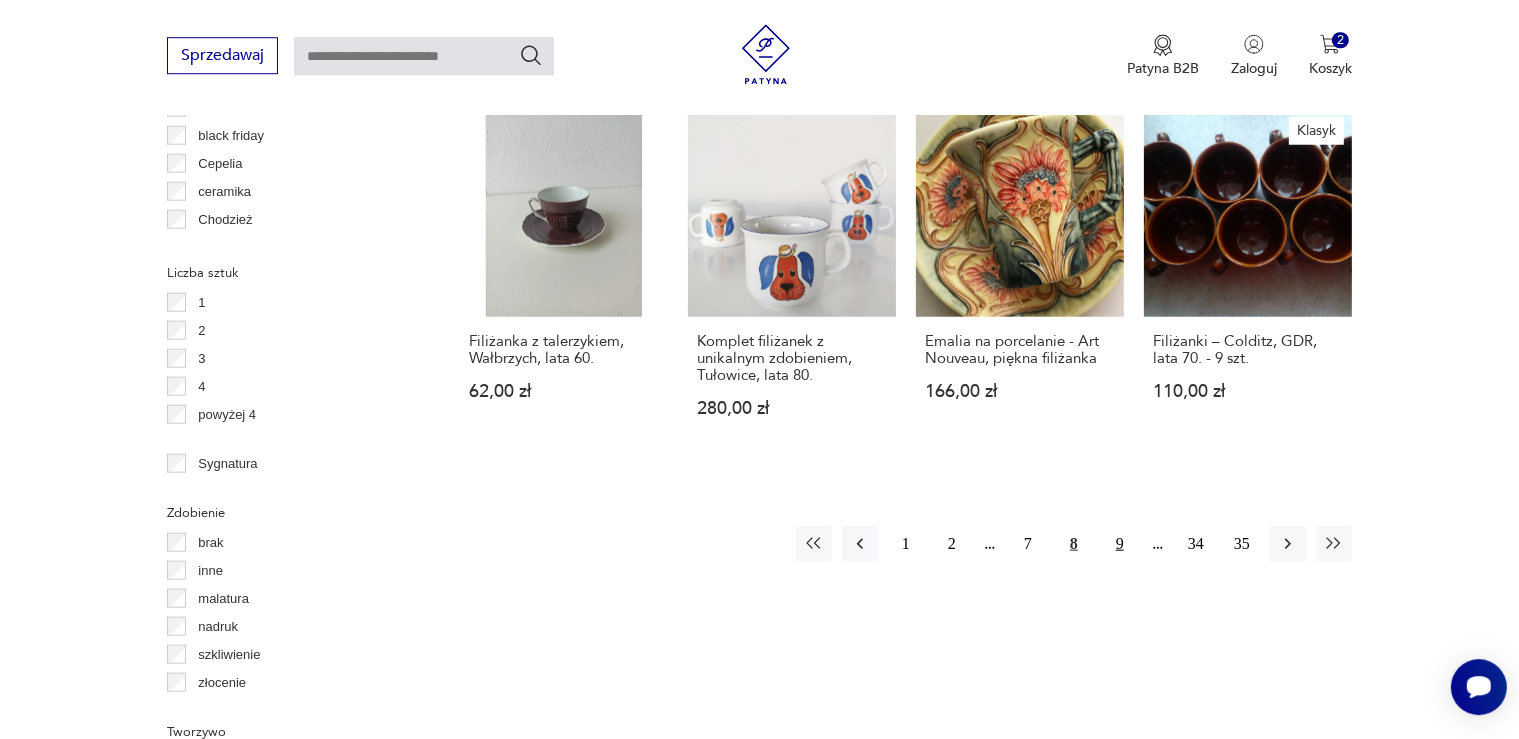 click on "9" at bounding box center (1120, 544) 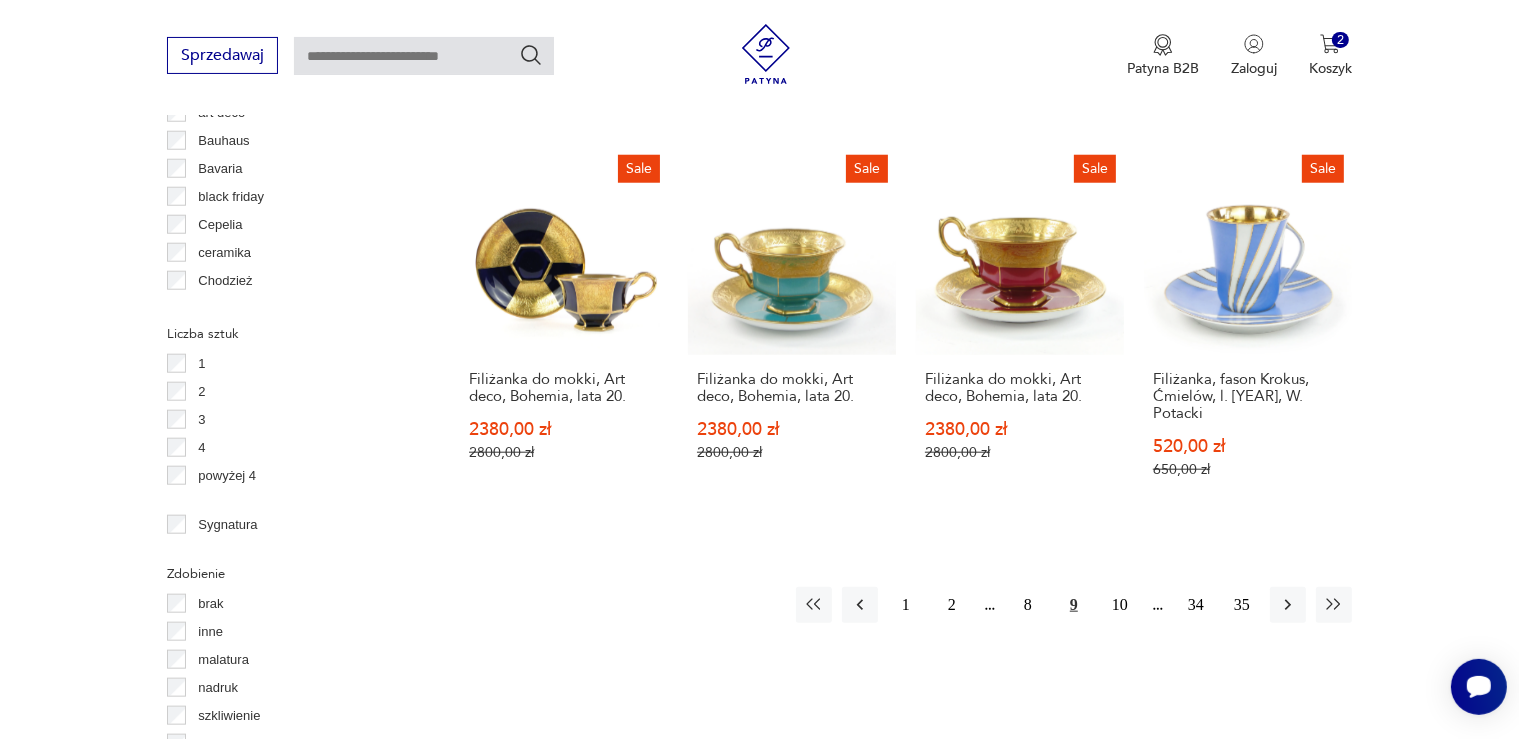 scroll, scrollTop: 1955, scrollLeft: 0, axis: vertical 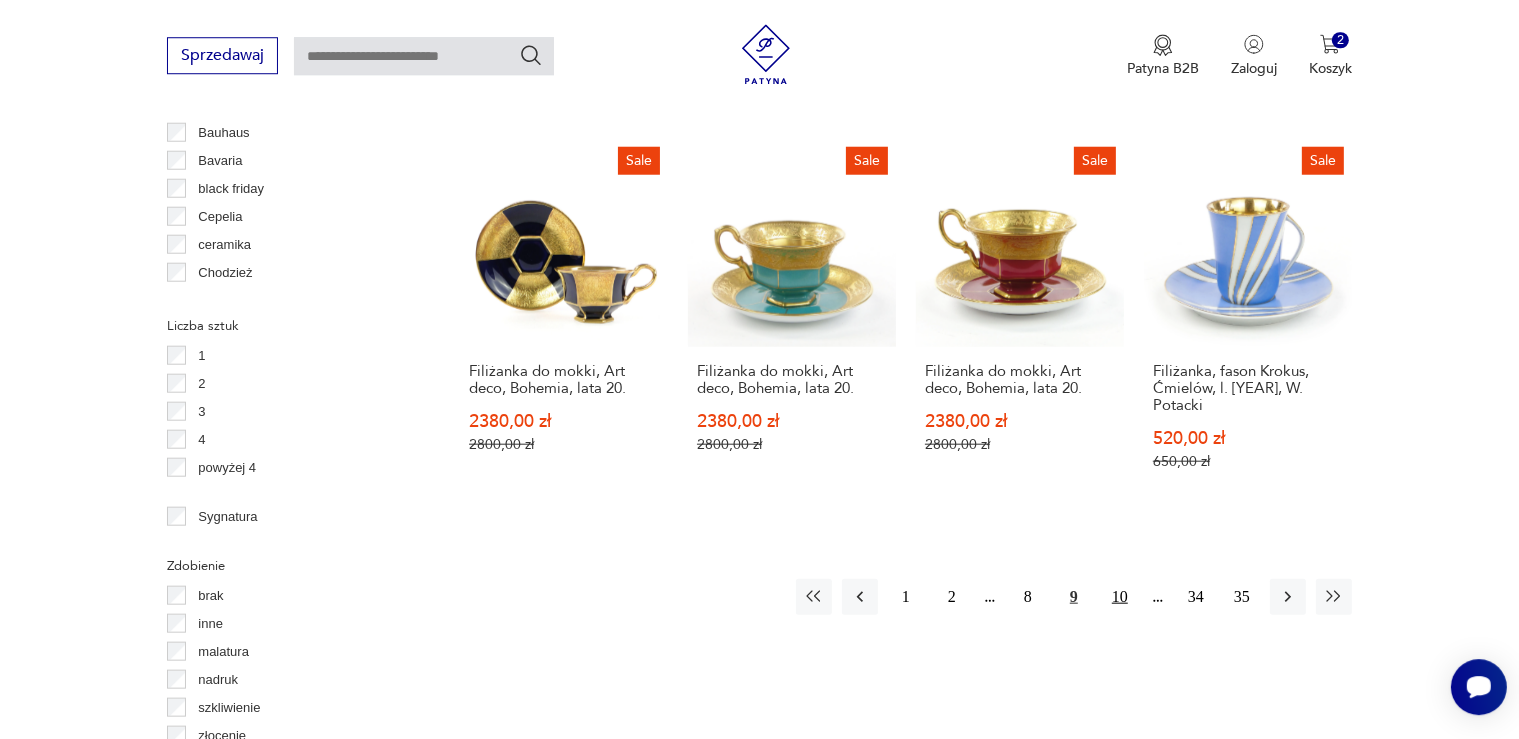 click on "10" at bounding box center (1120, 597) 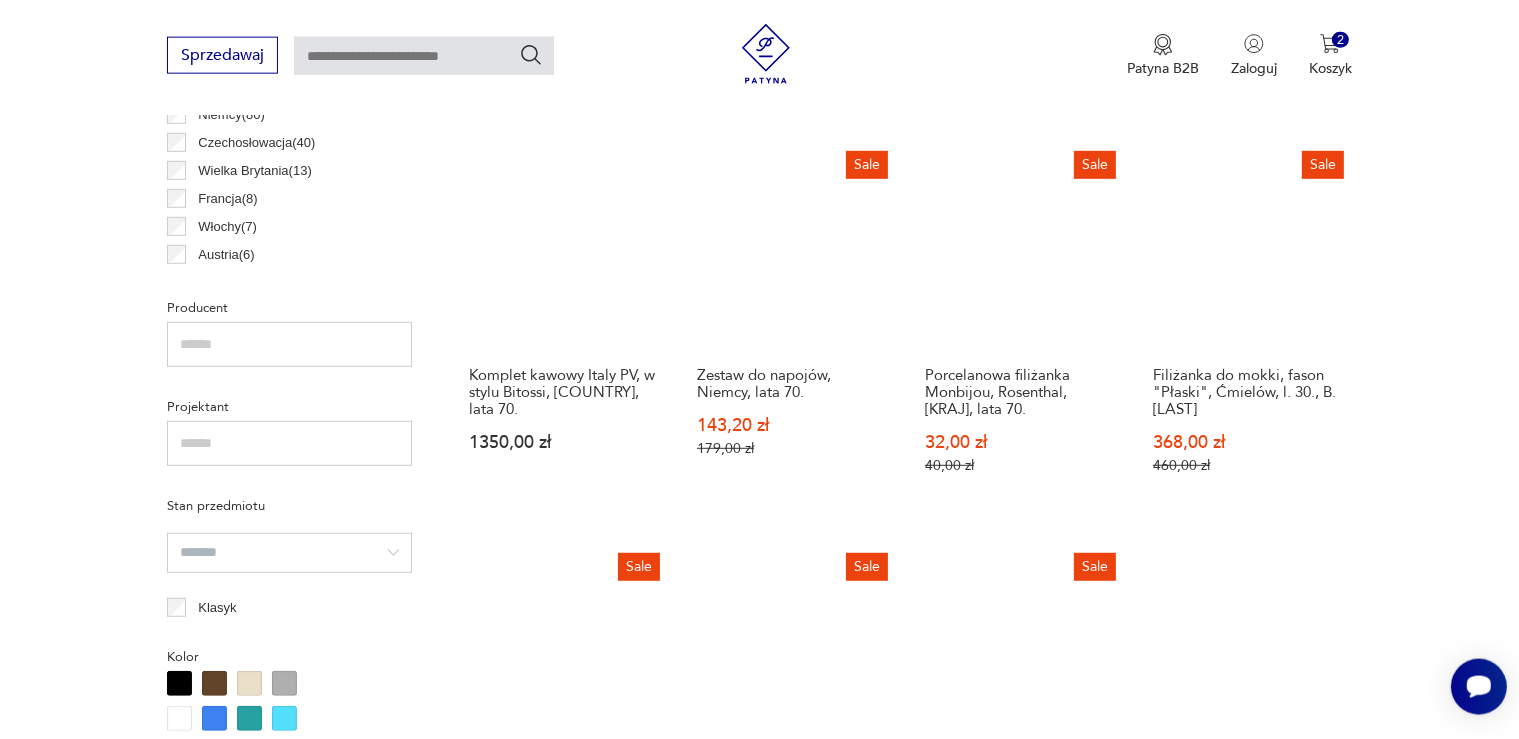 scroll, scrollTop: 1163, scrollLeft: 0, axis: vertical 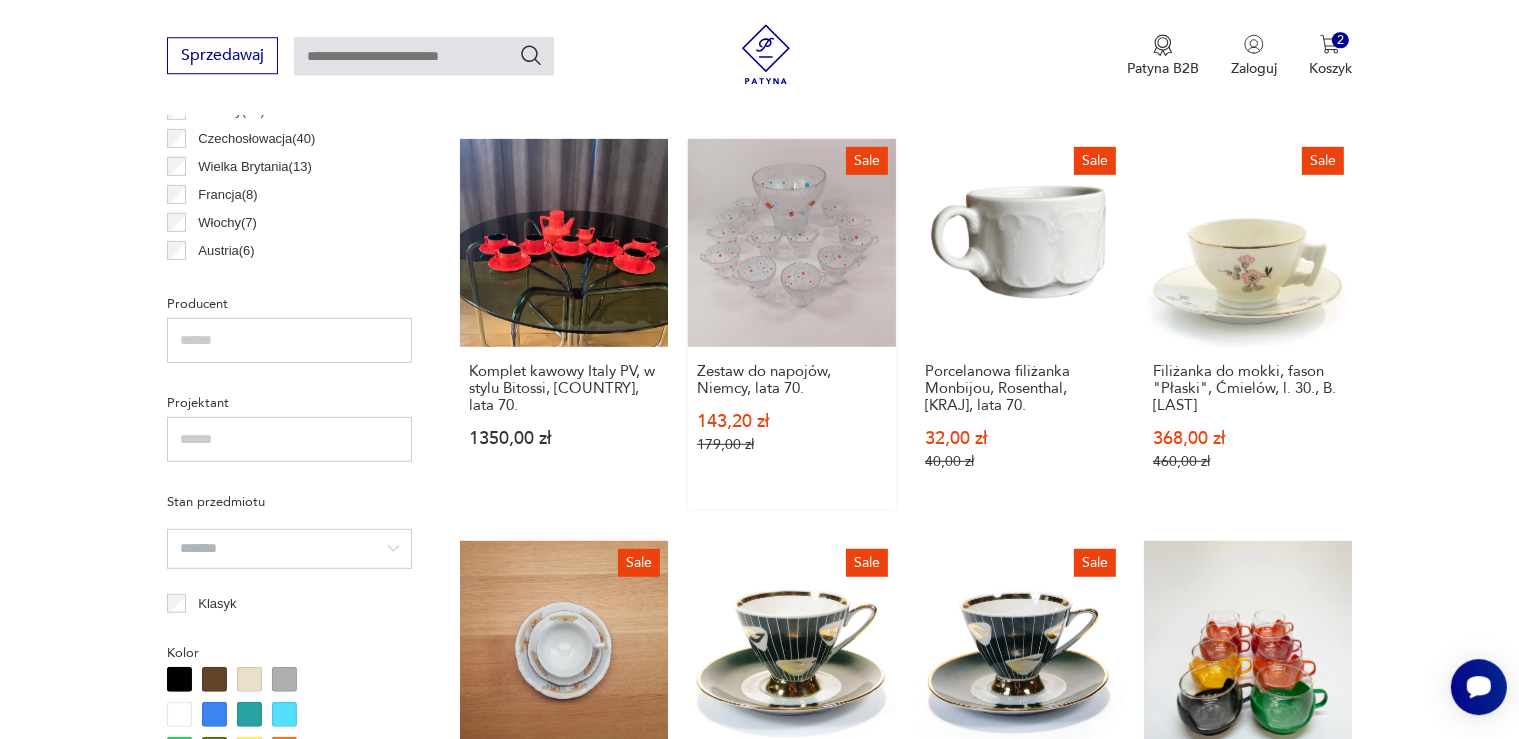 click on "Sale Zestaw do napojów, [KRAJ], lata 70. 143,20 zł 179,00 zł" at bounding box center [792, 324] 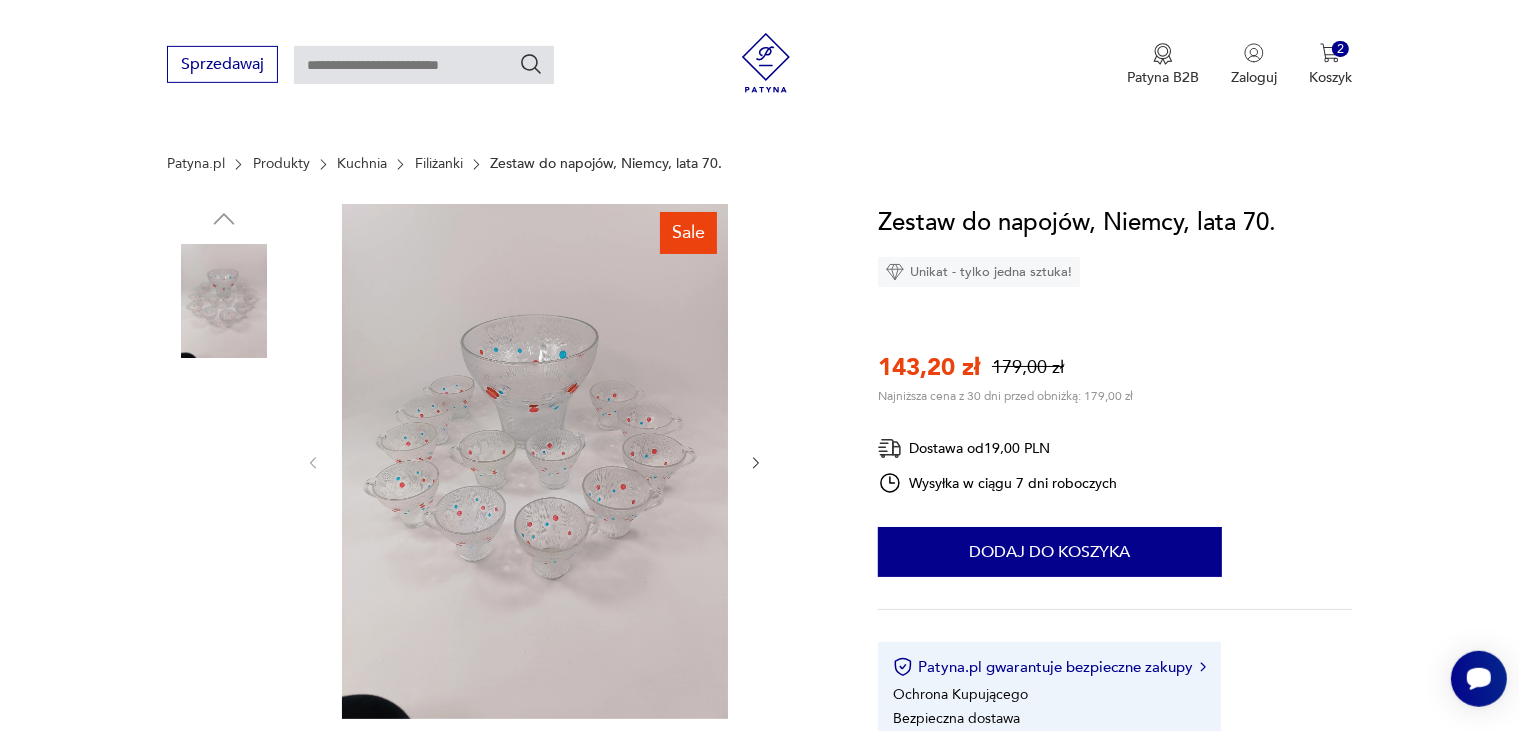 scroll, scrollTop: 369, scrollLeft: 0, axis: vertical 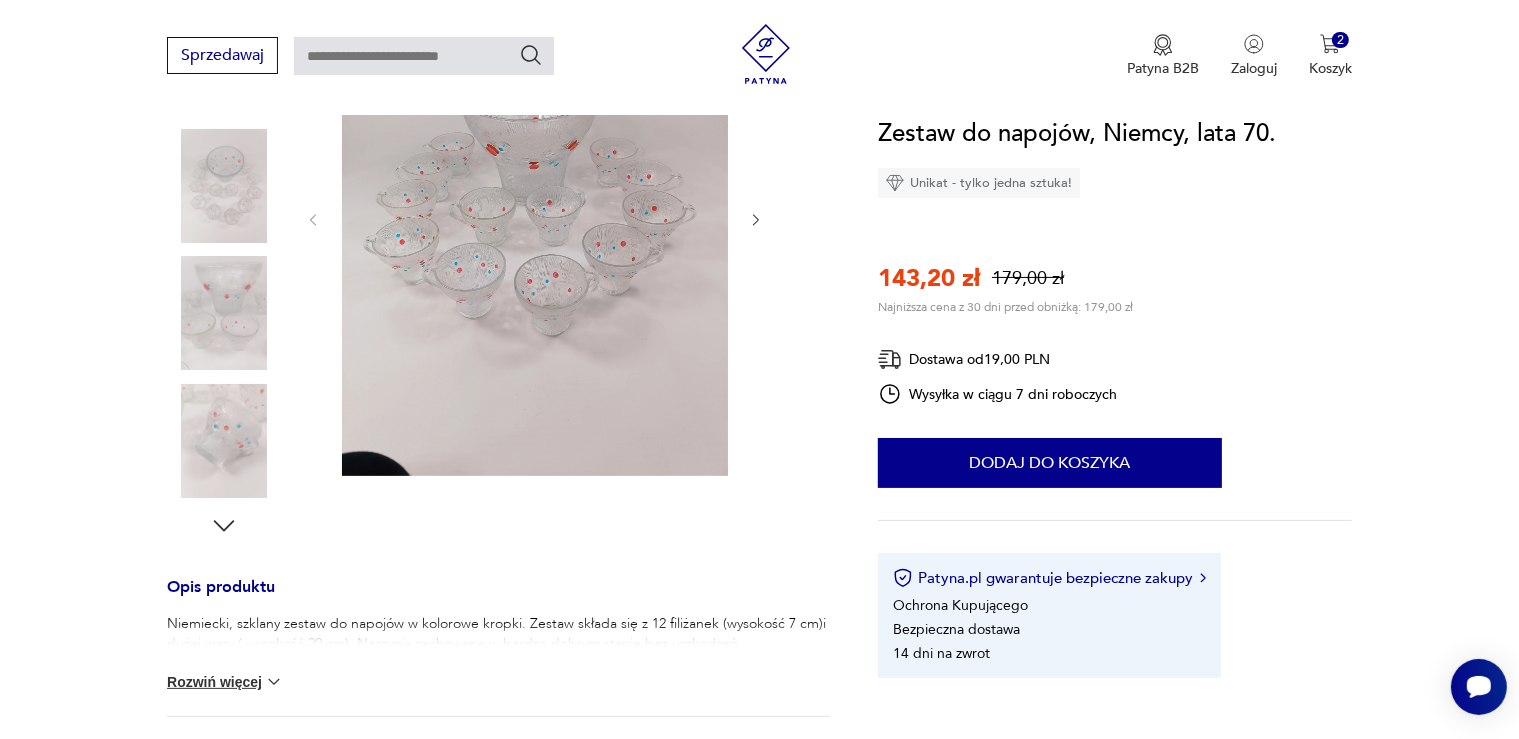 click at bounding box center [535, 218] 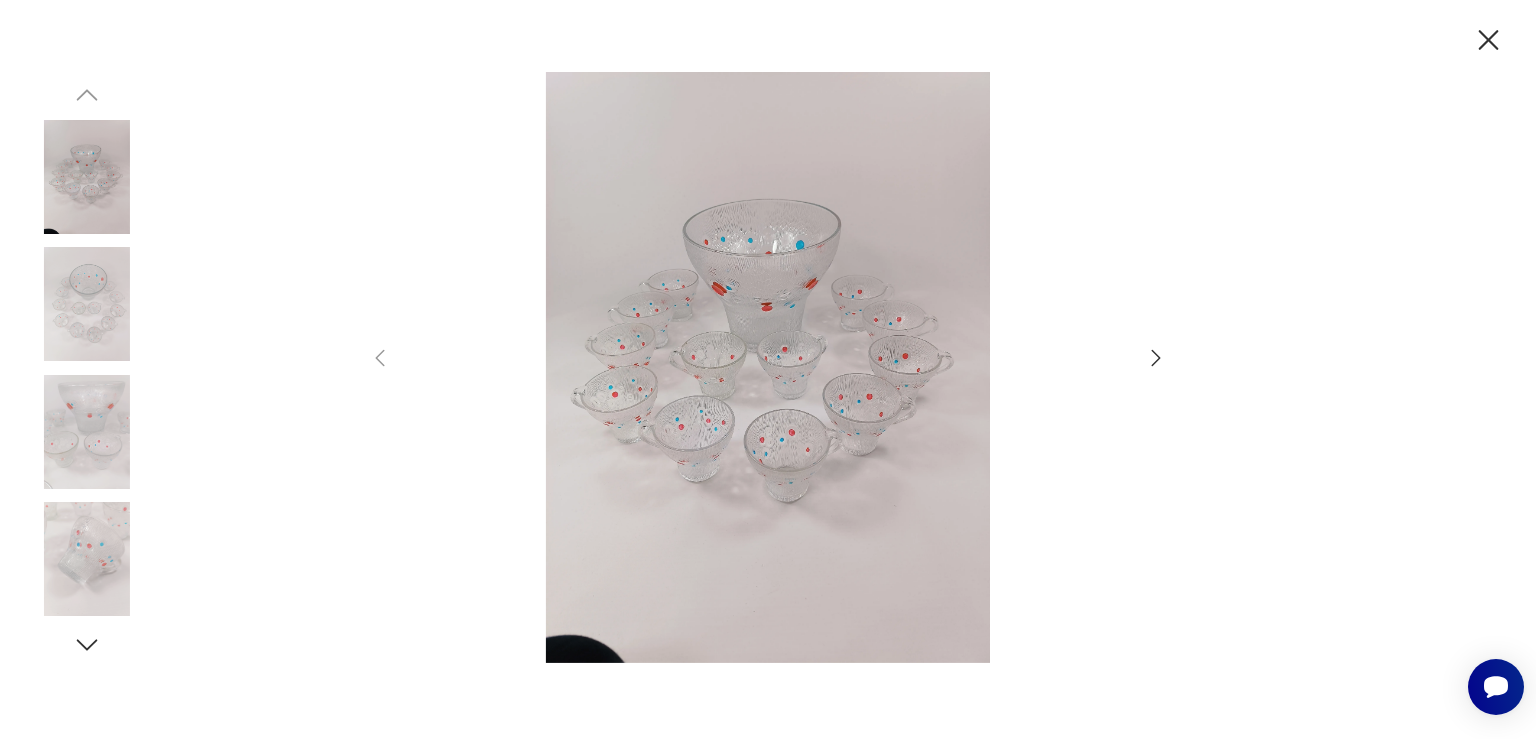 click 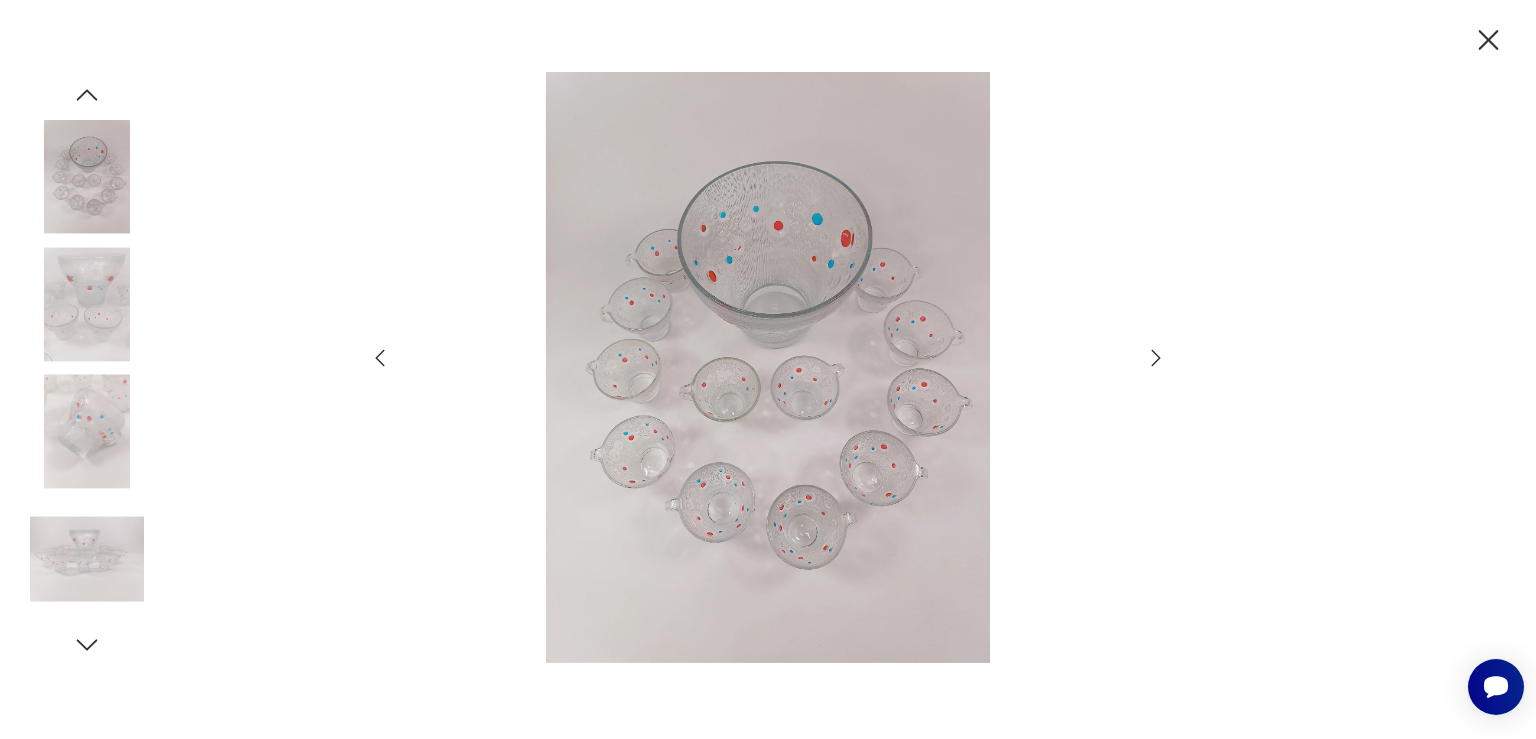 click 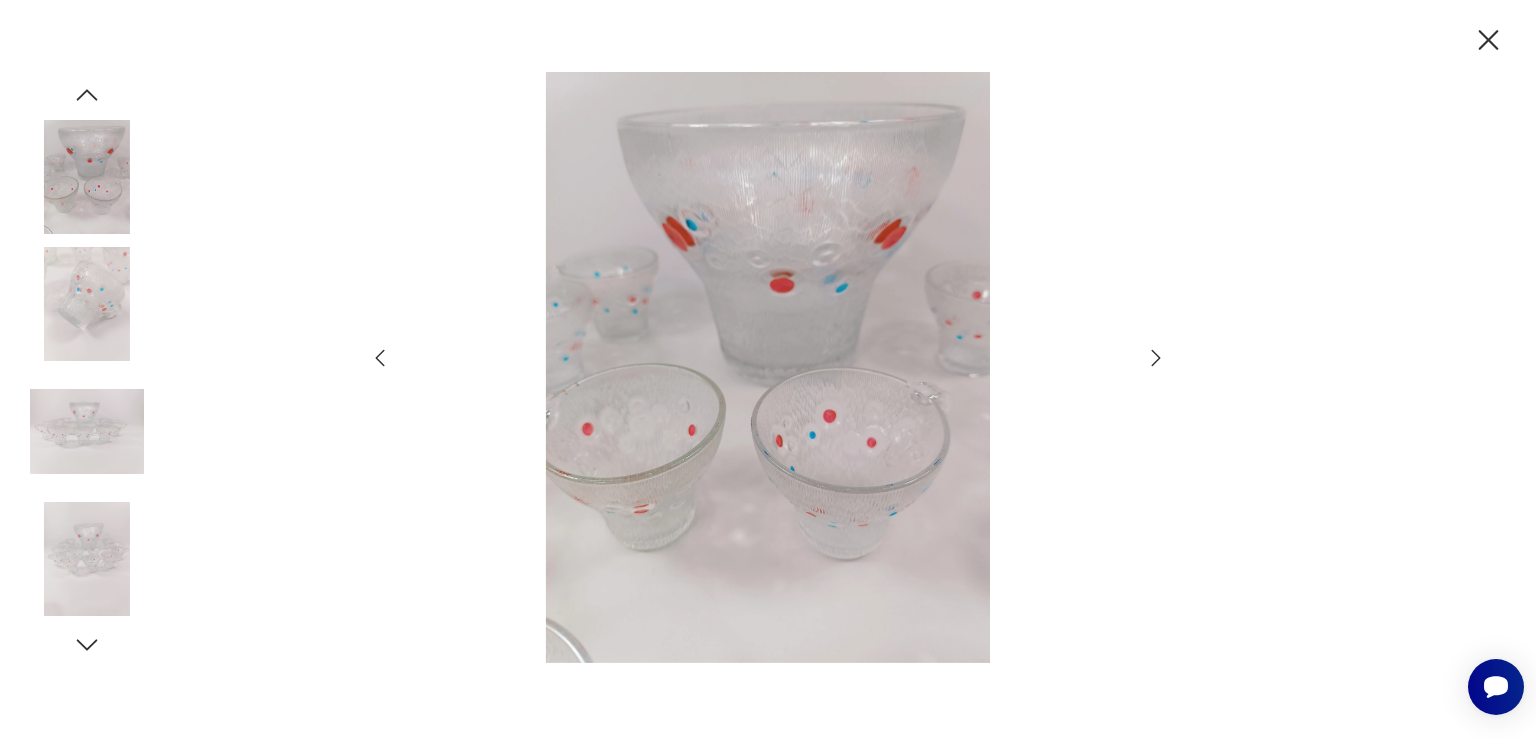 click 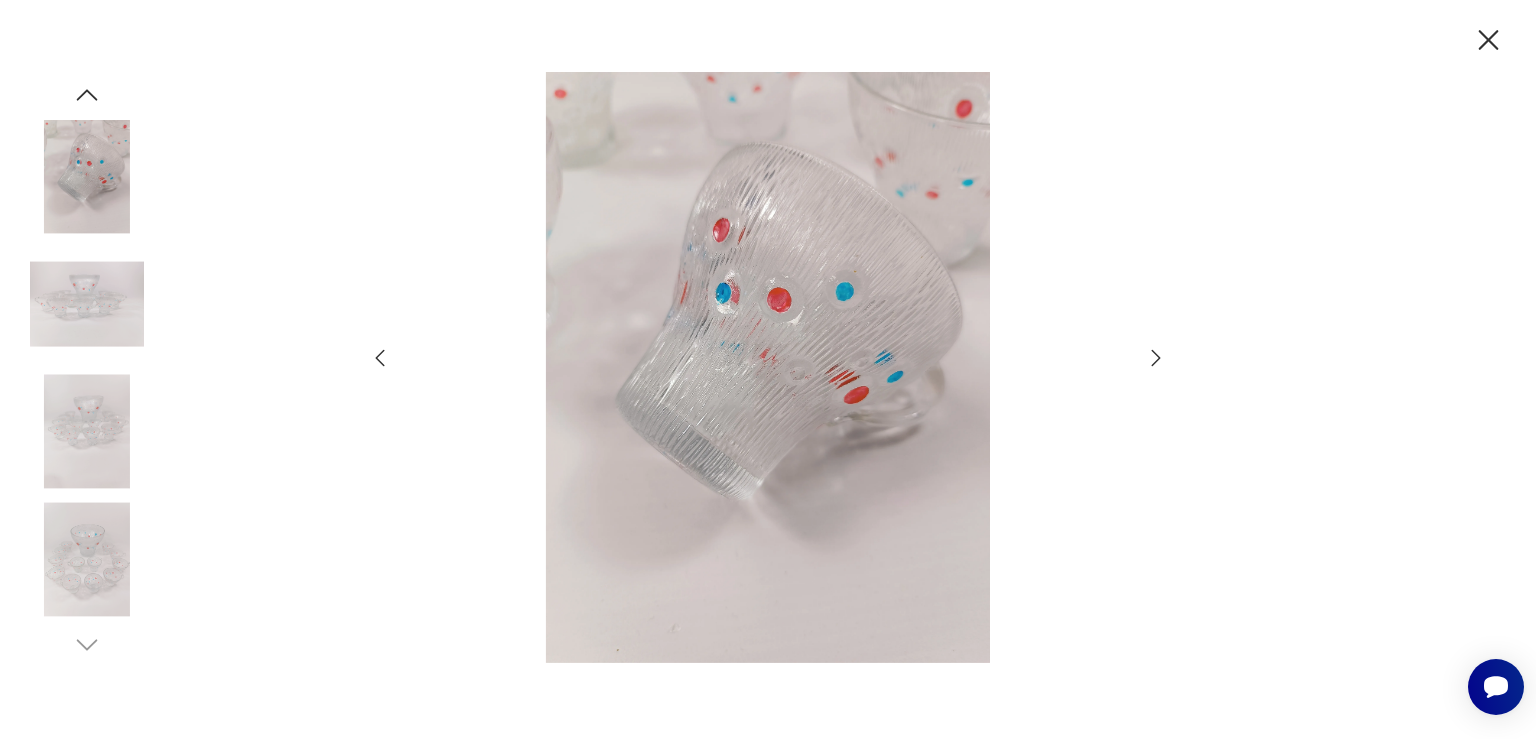click 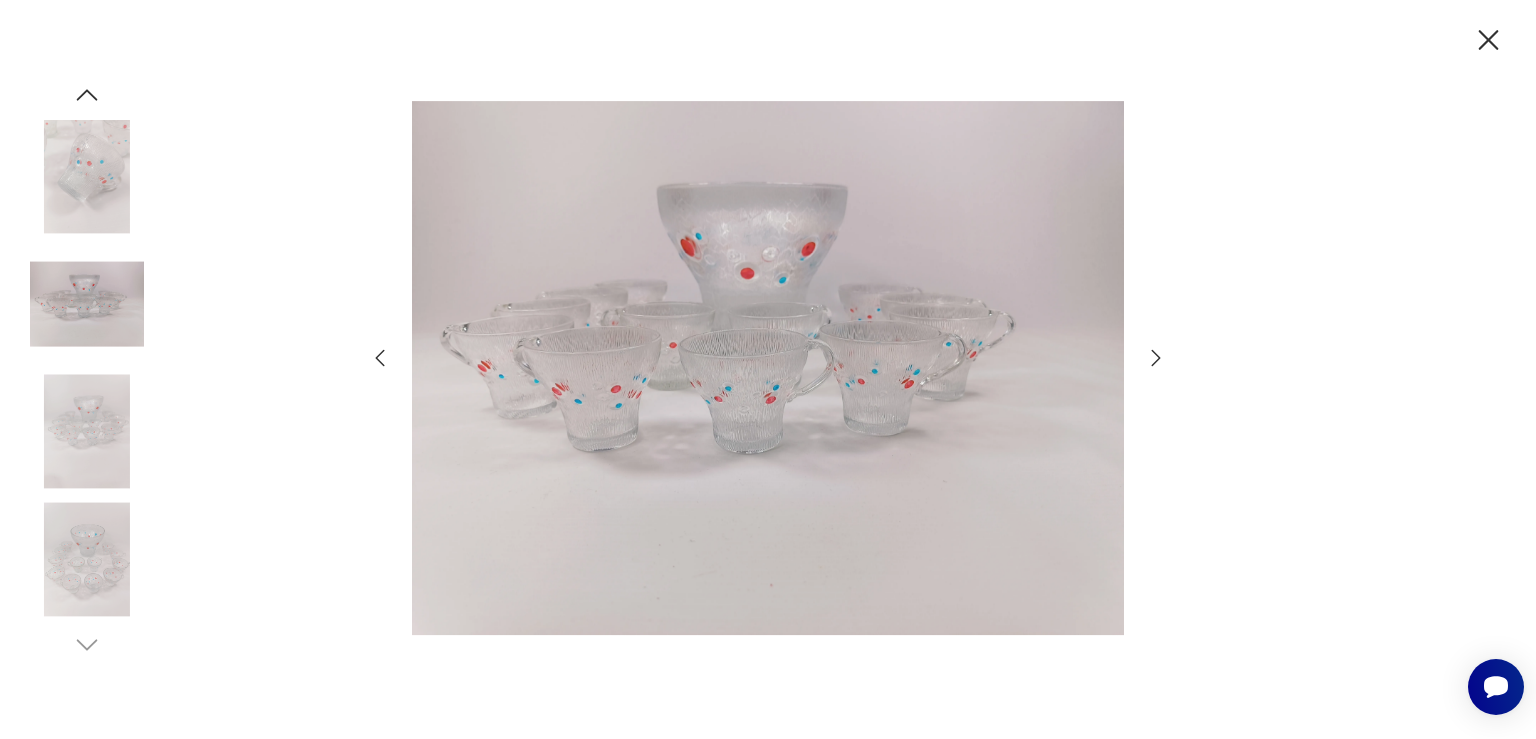 click 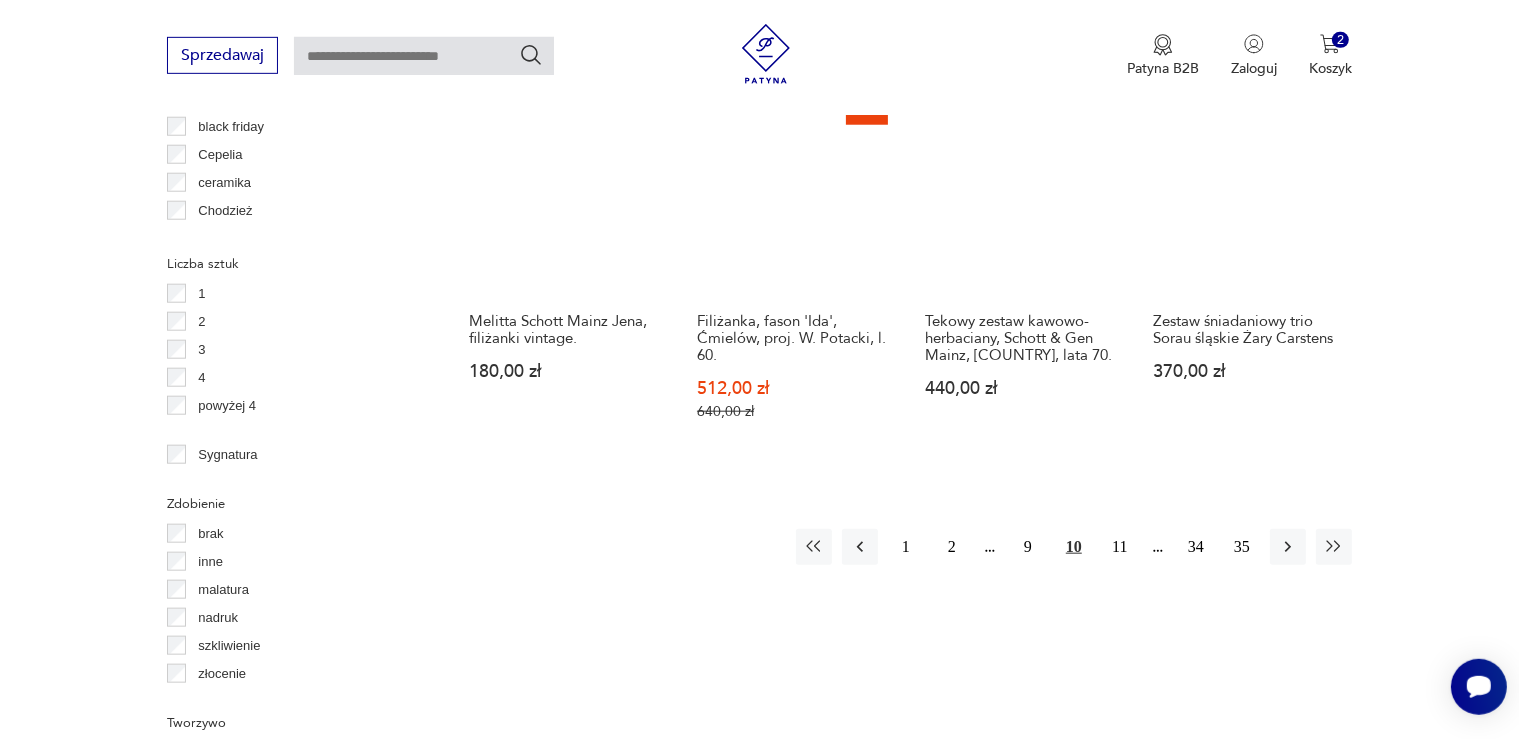 scroll, scrollTop: 2023, scrollLeft: 0, axis: vertical 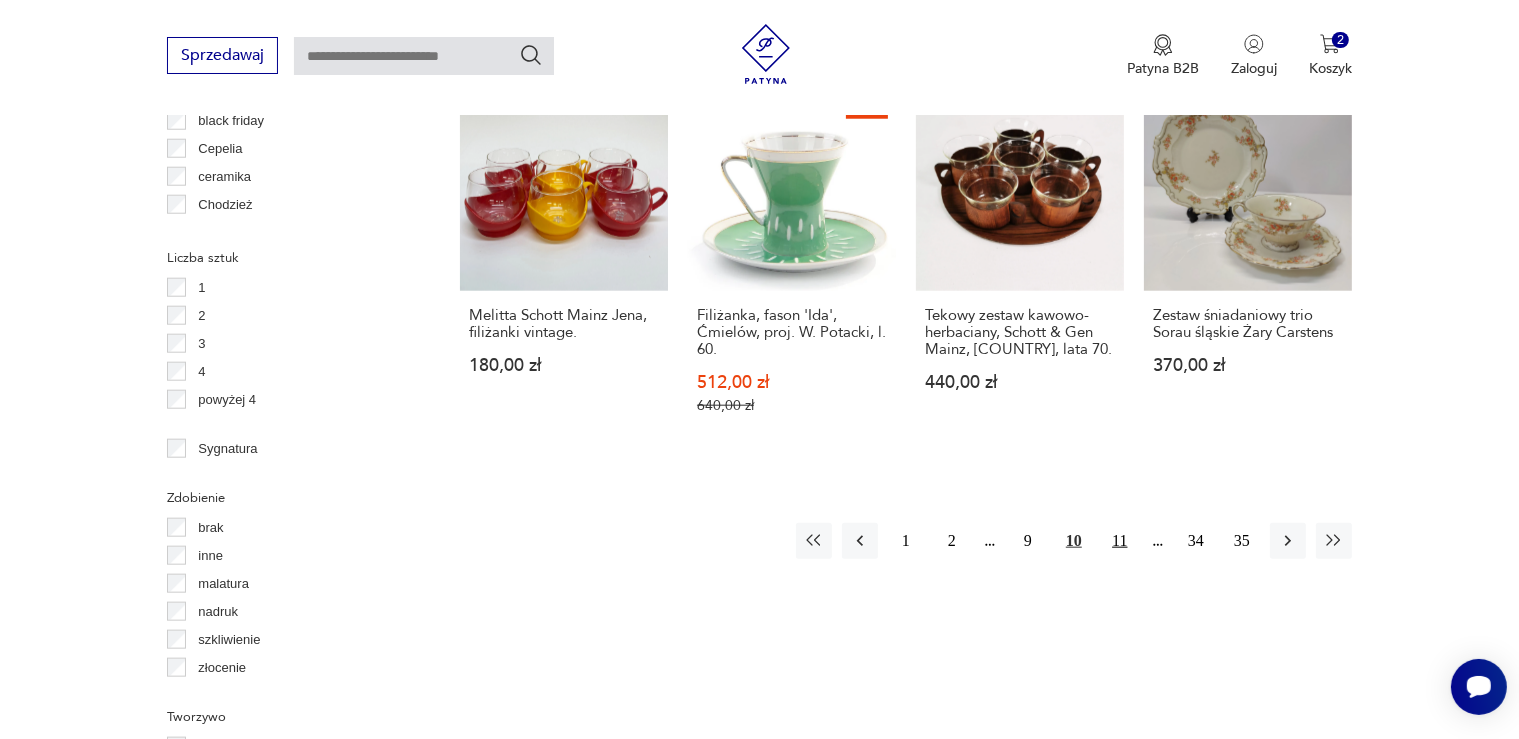 click on "11" at bounding box center [1120, 541] 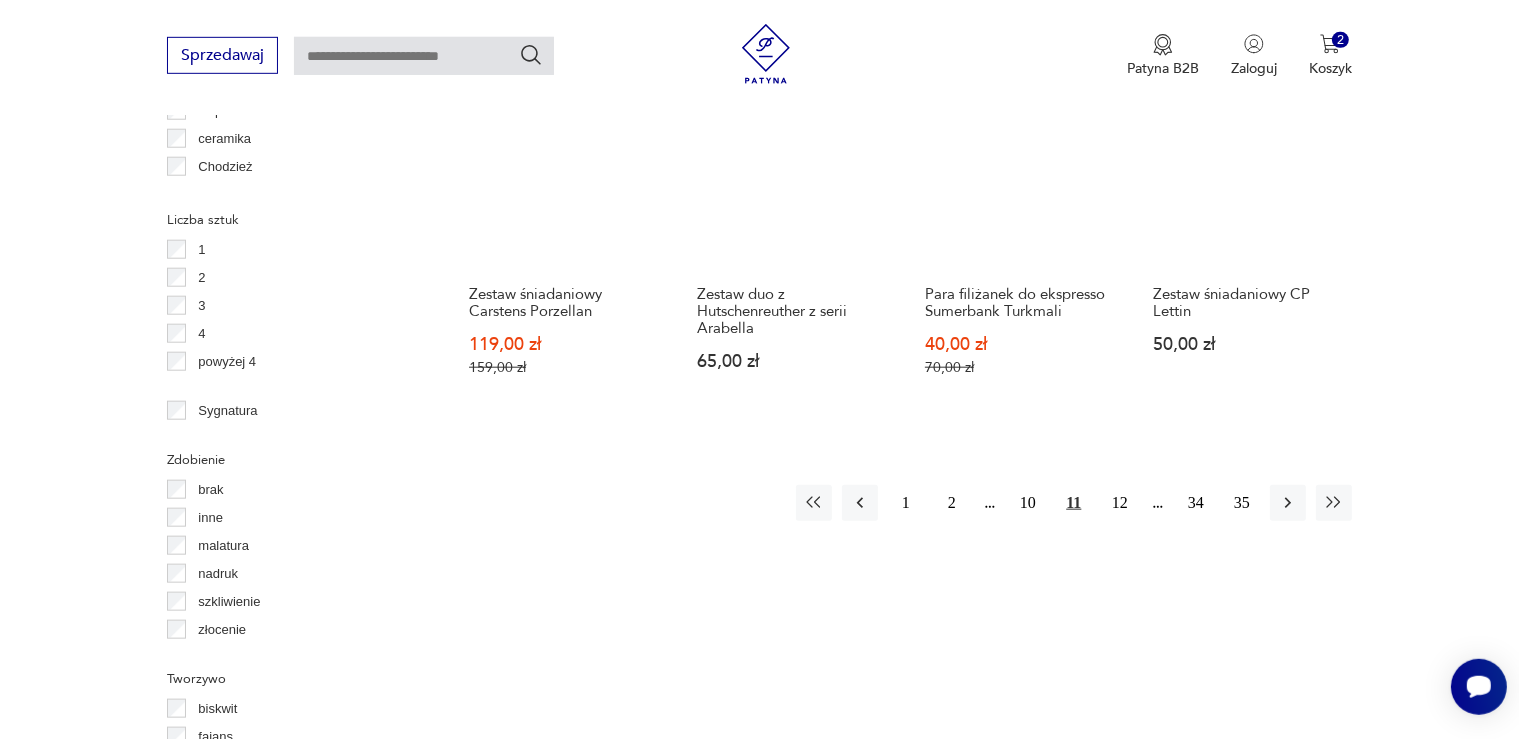 scroll, scrollTop: 2008, scrollLeft: 0, axis: vertical 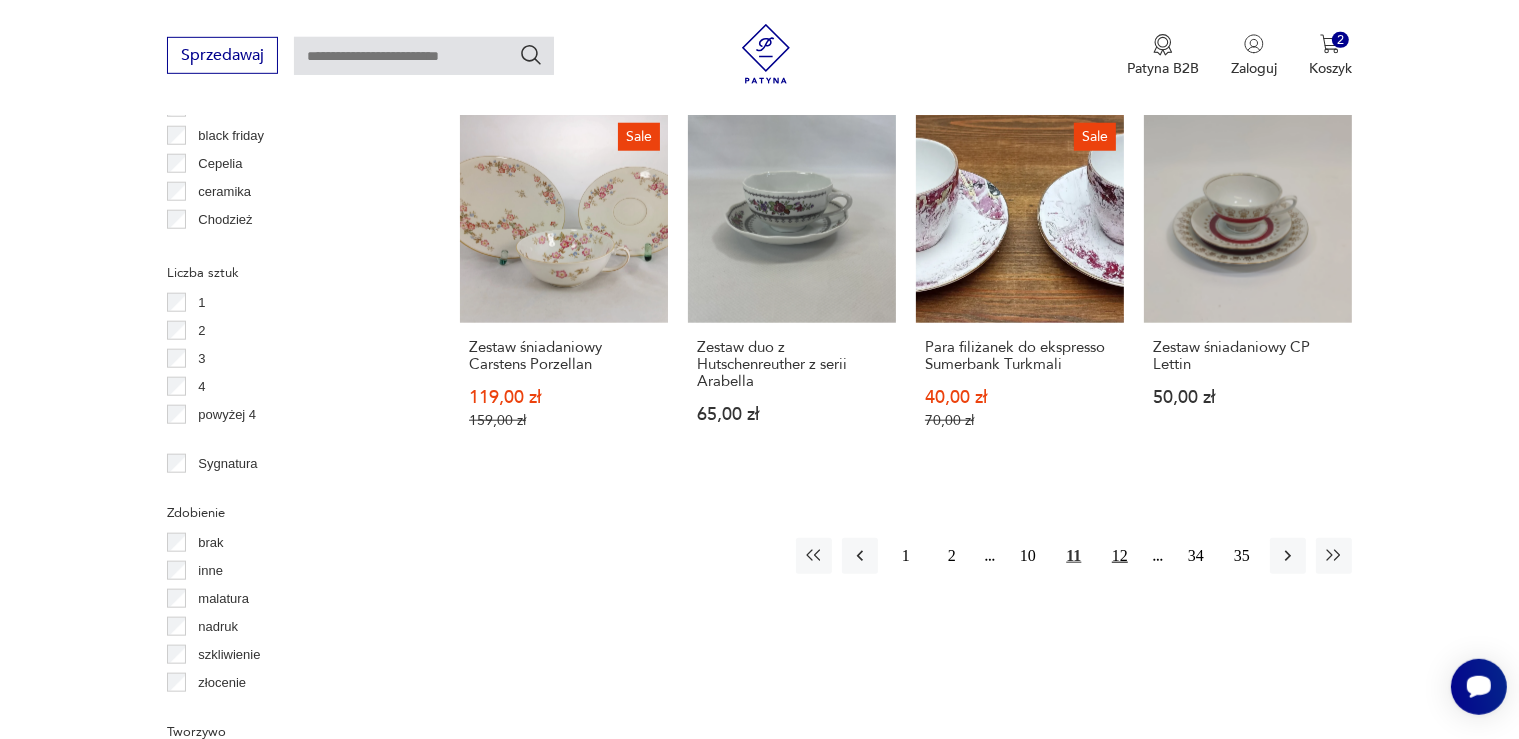 click on "12" at bounding box center (1120, 556) 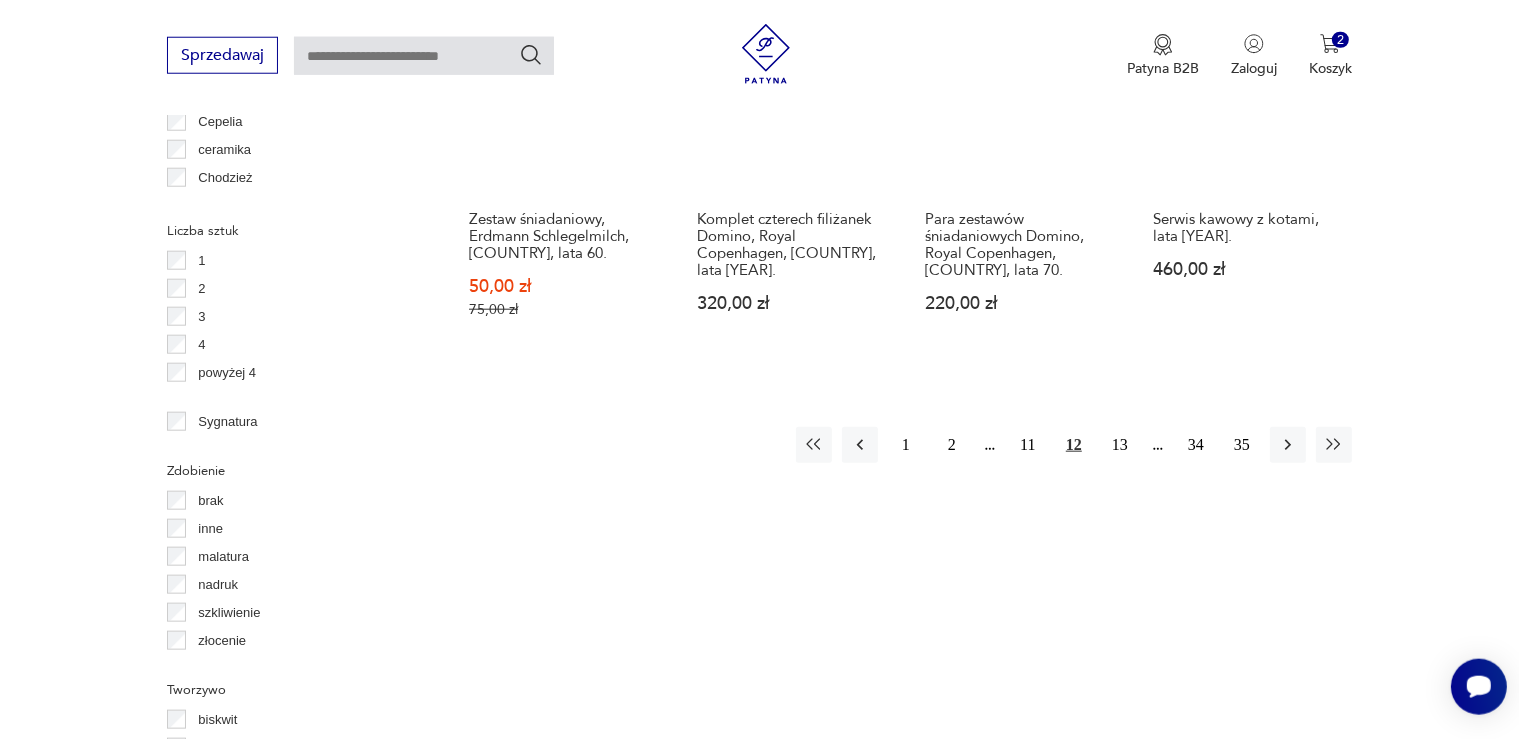 scroll, scrollTop: 2060, scrollLeft: 0, axis: vertical 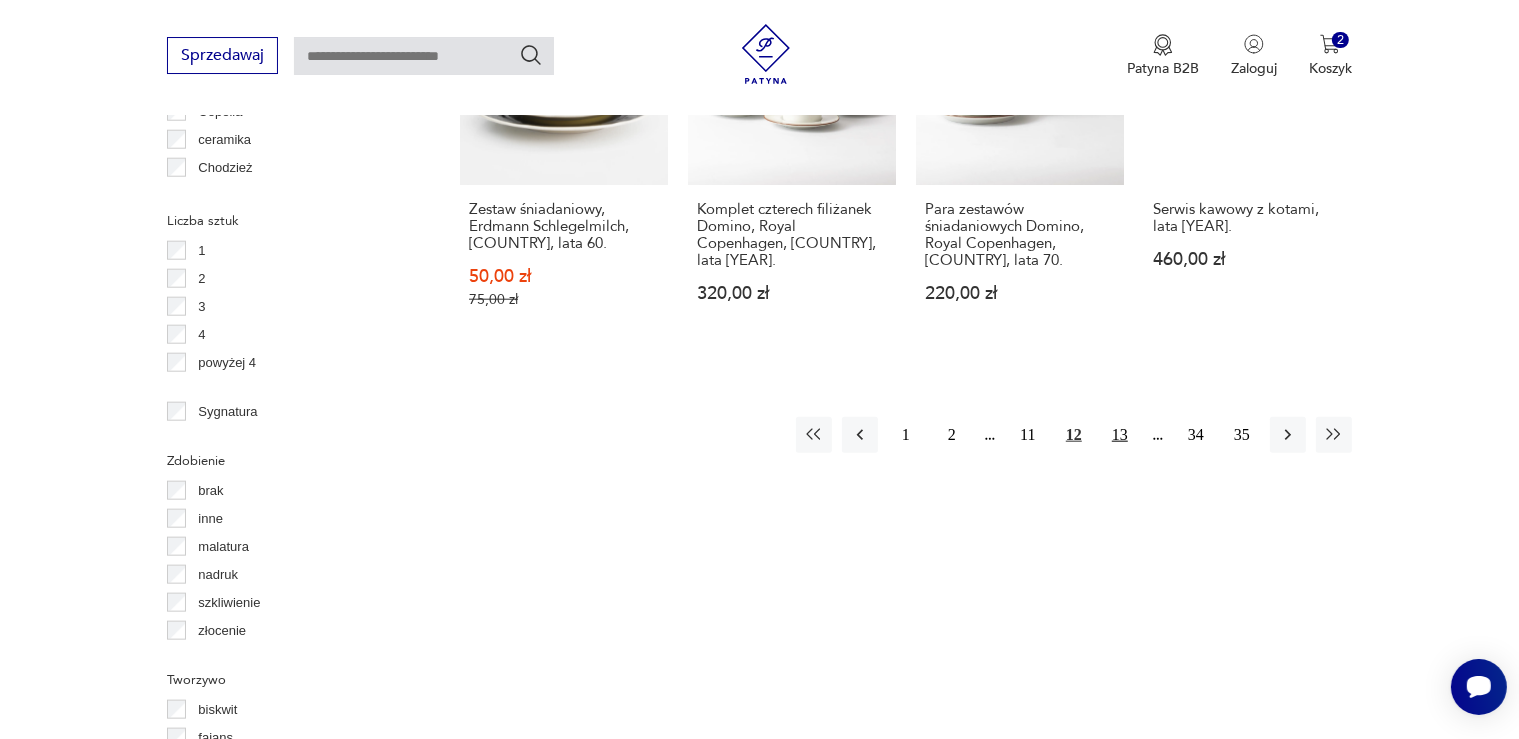 click on "13" at bounding box center [1120, 435] 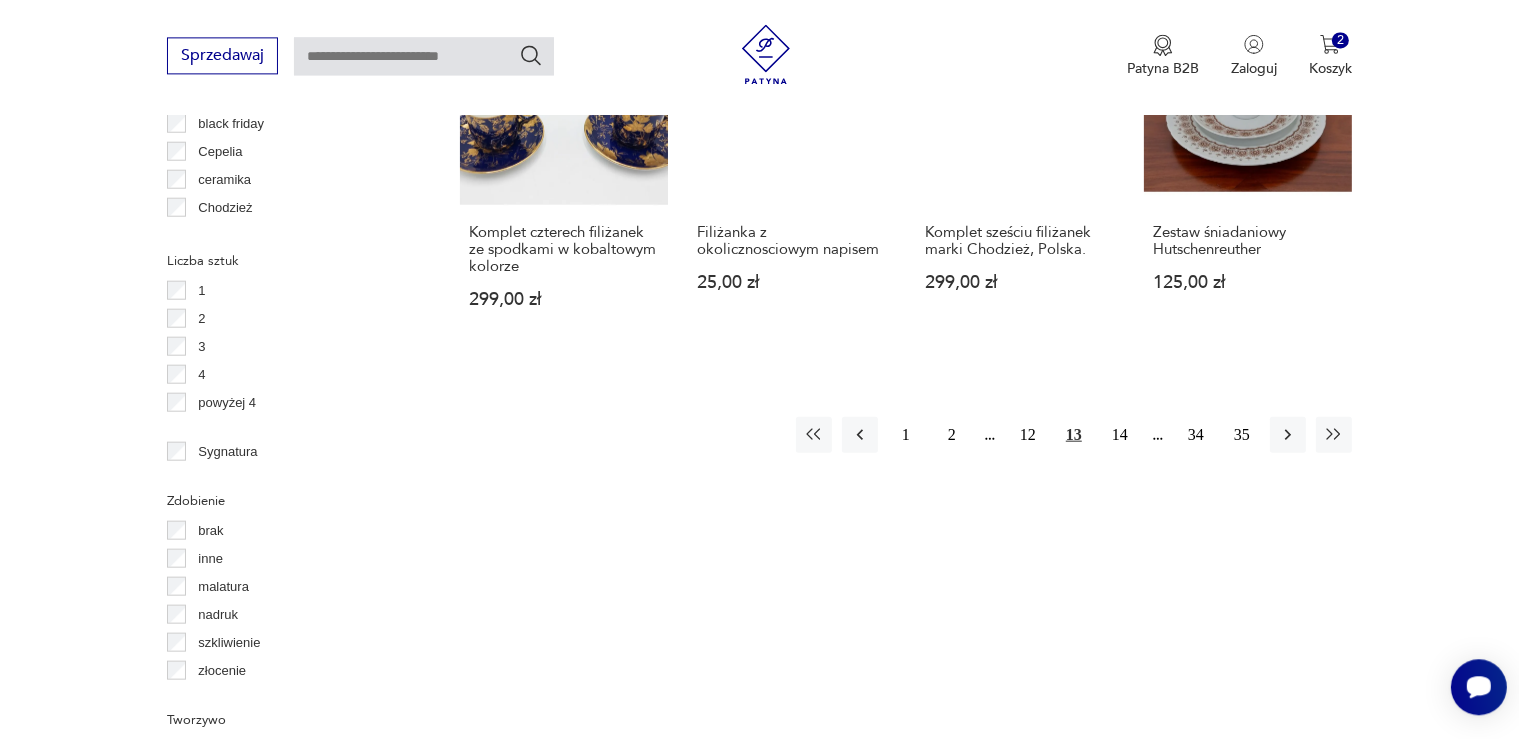 scroll, scrollTop: 2113, scrollLeft: 0, axis: vertical 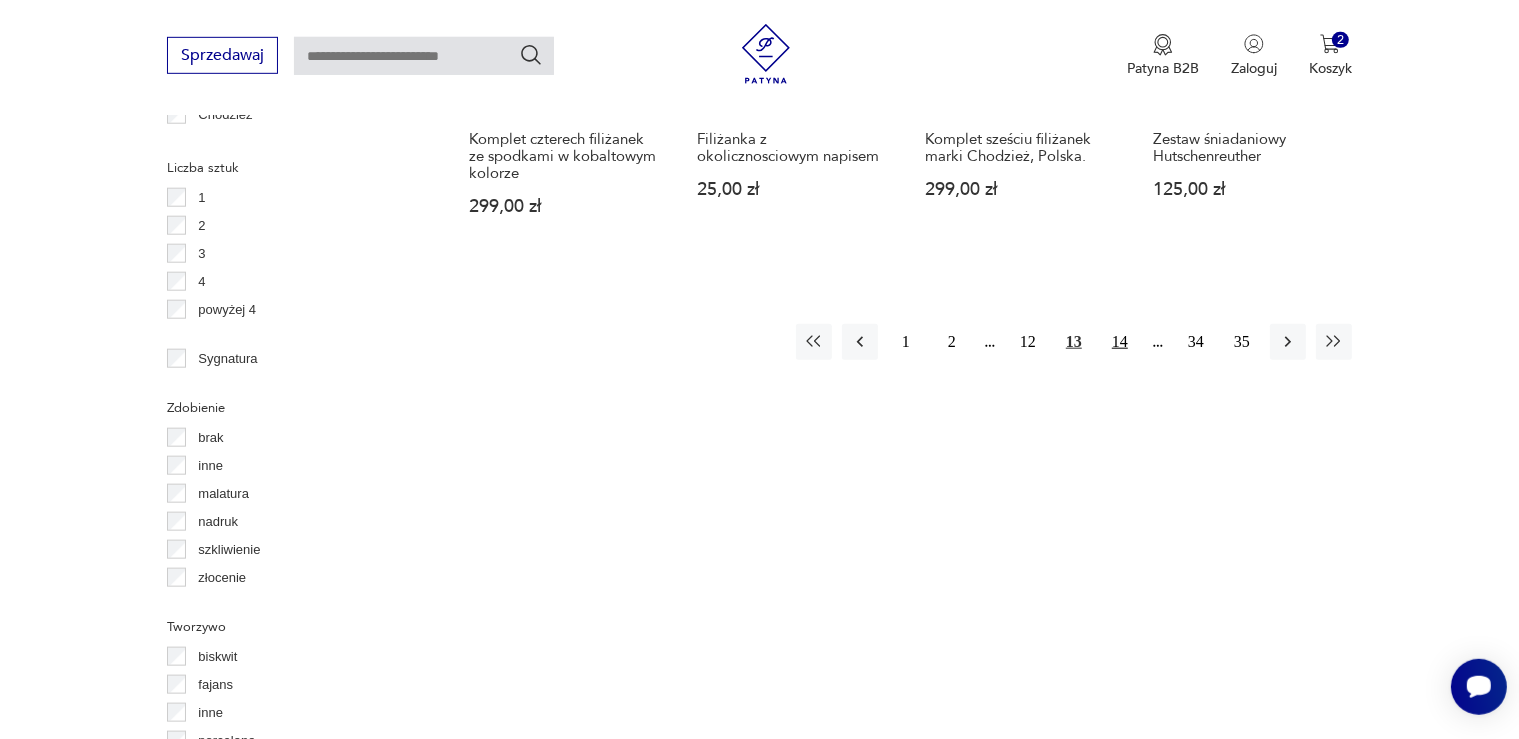 click on "14" at bounding box center (1120, 342) 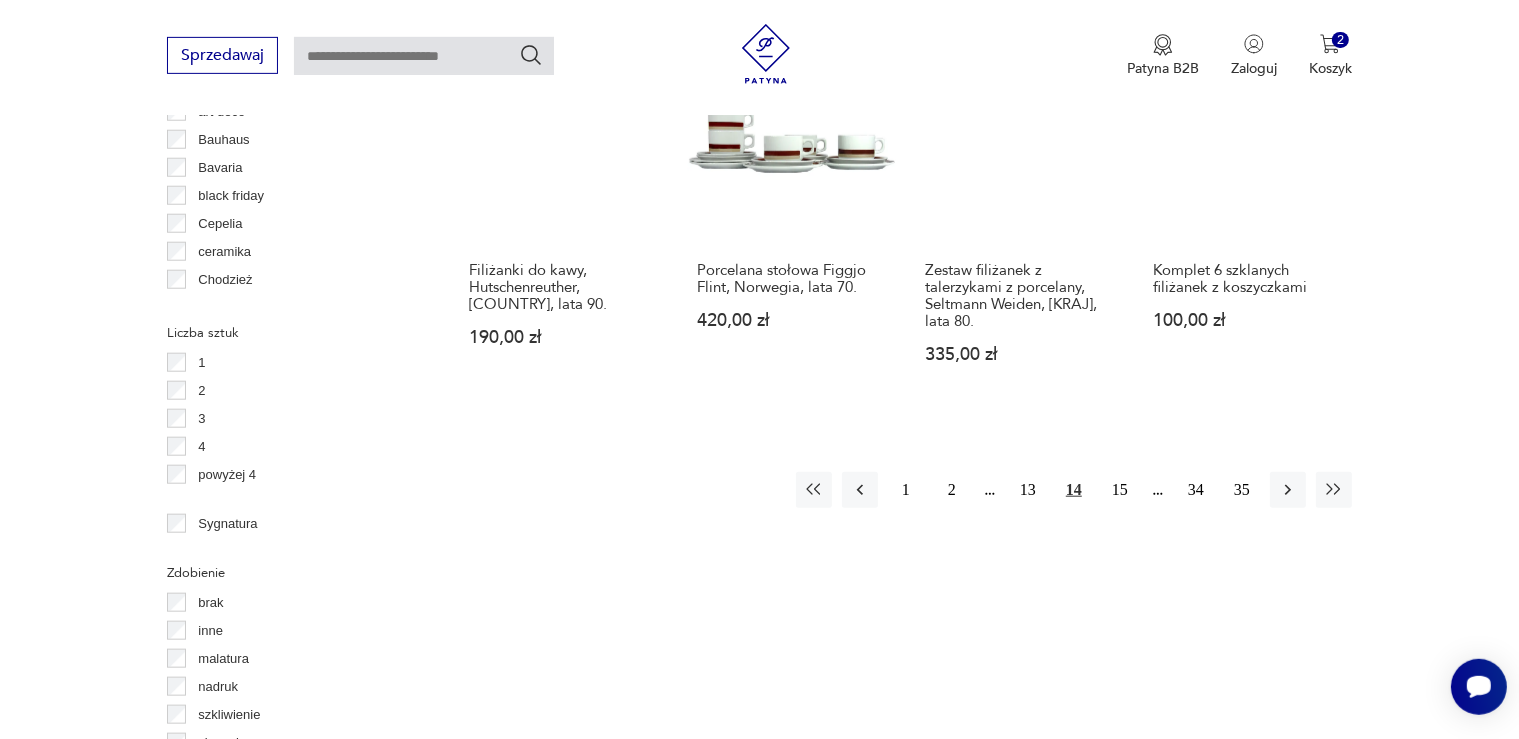 scroll, scrollTop: 2007, scrollLeft: 0, axis: vertical 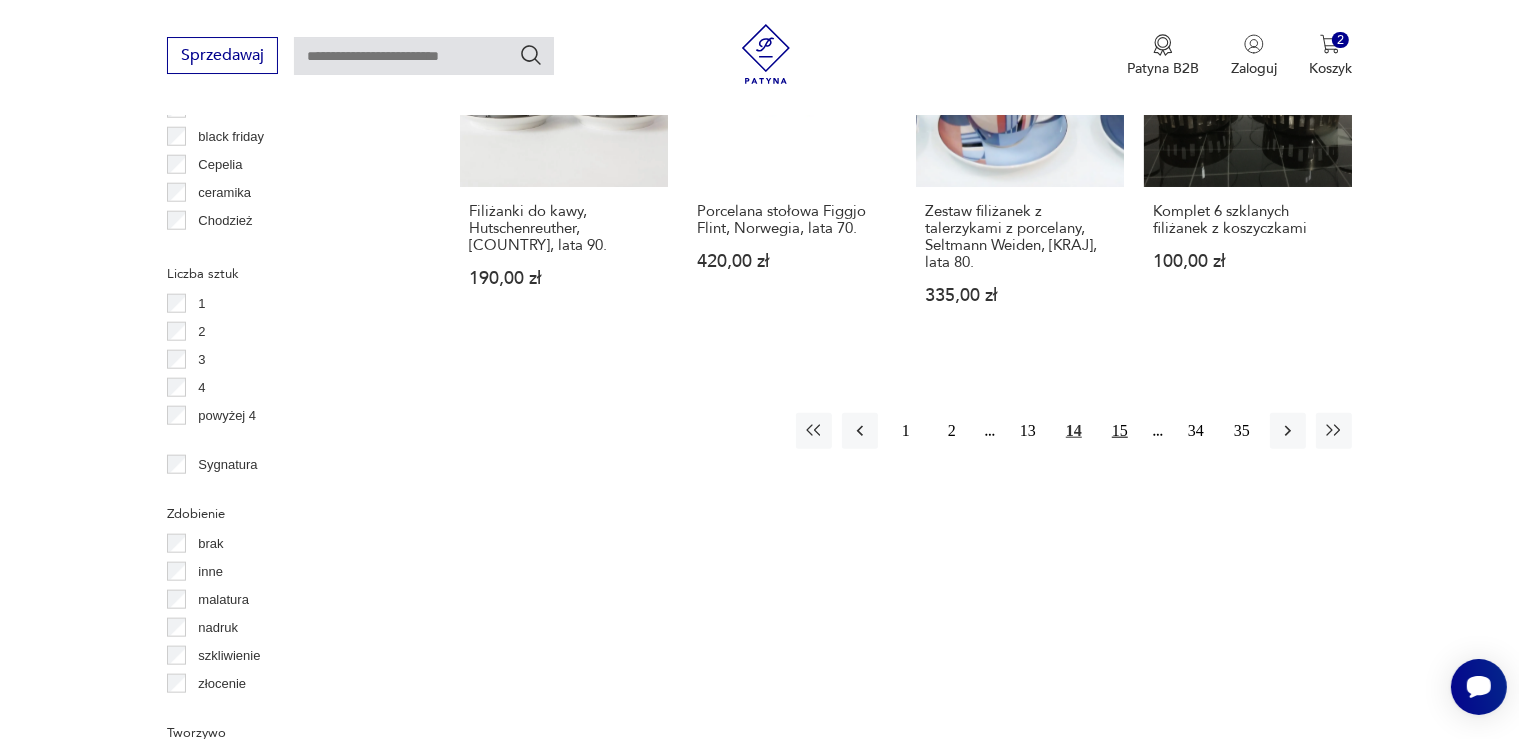 click on "15" at bounding box center (1120, 431) 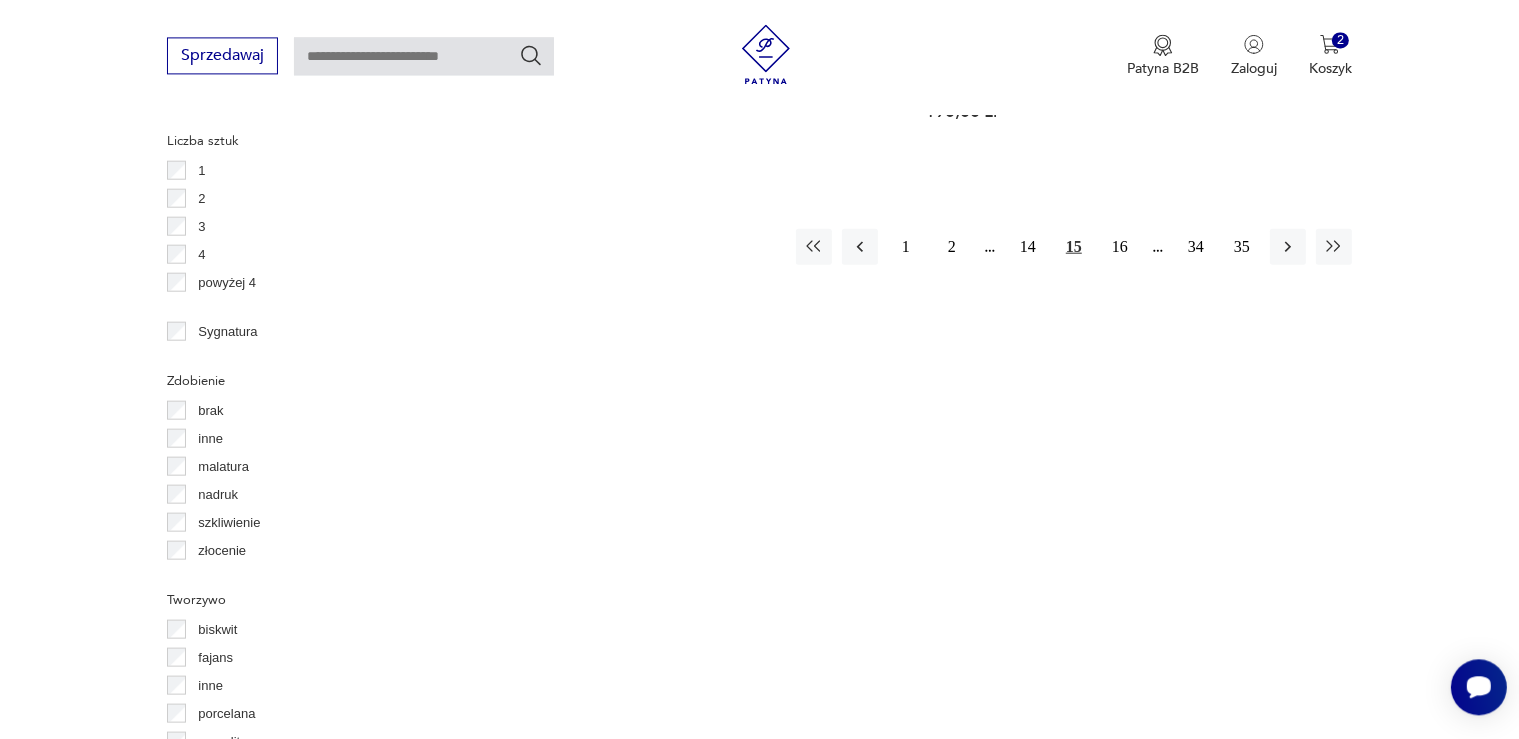 scroll, scrollTop: 2166, scrollLeft: 0, axis: vertical 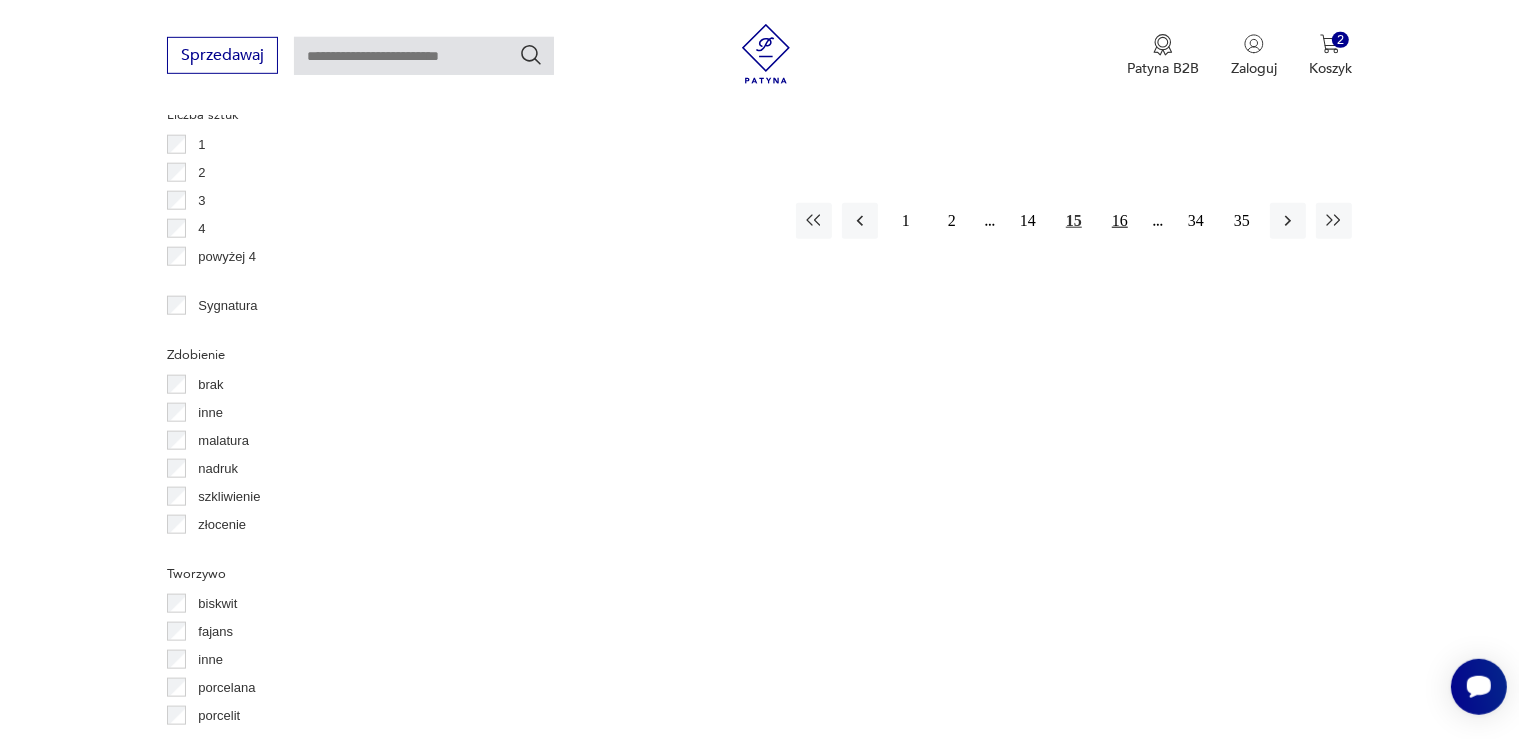 click on "16" at bounding box center [1120, 221] 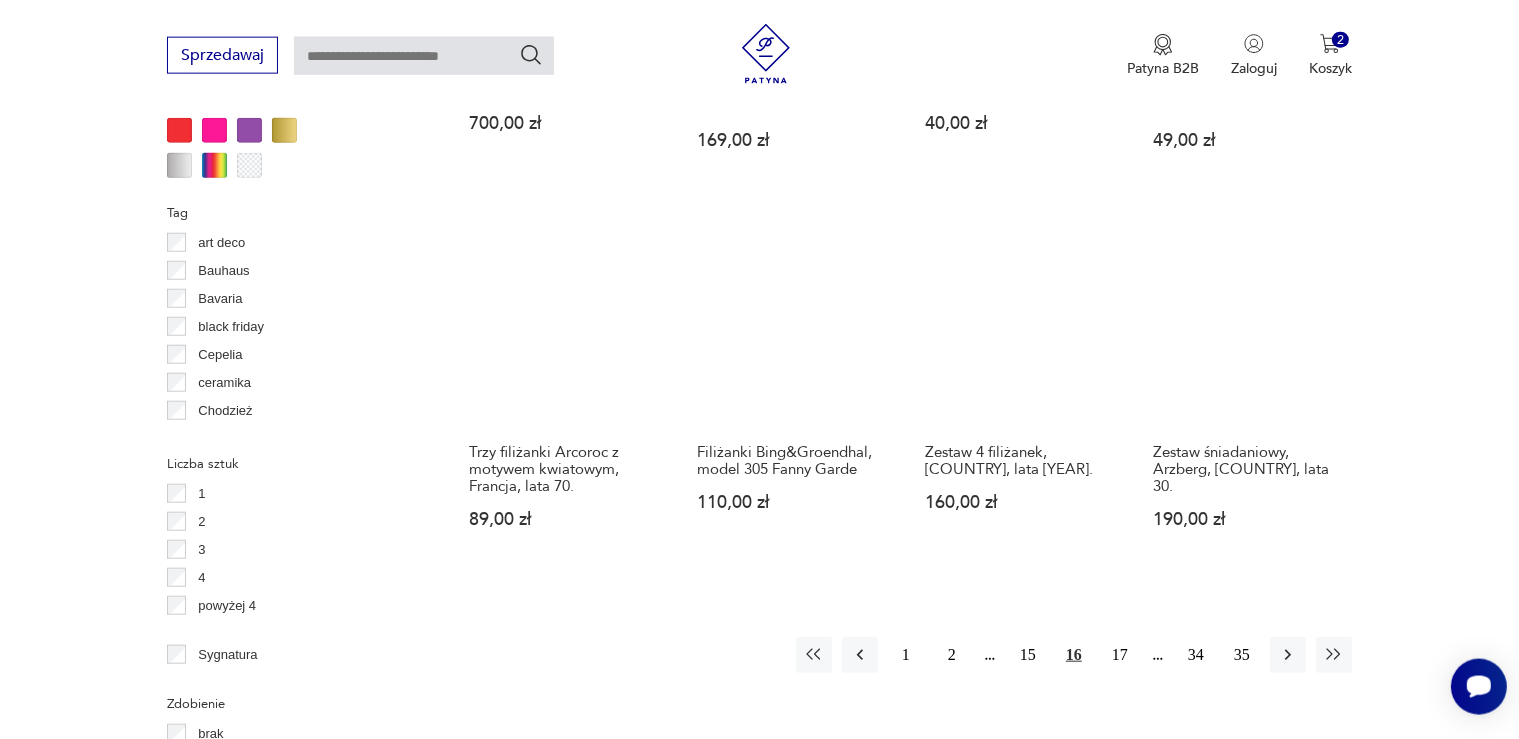 scroll, scrollTop: 1902, scrollLeft: 0, axis: vertical 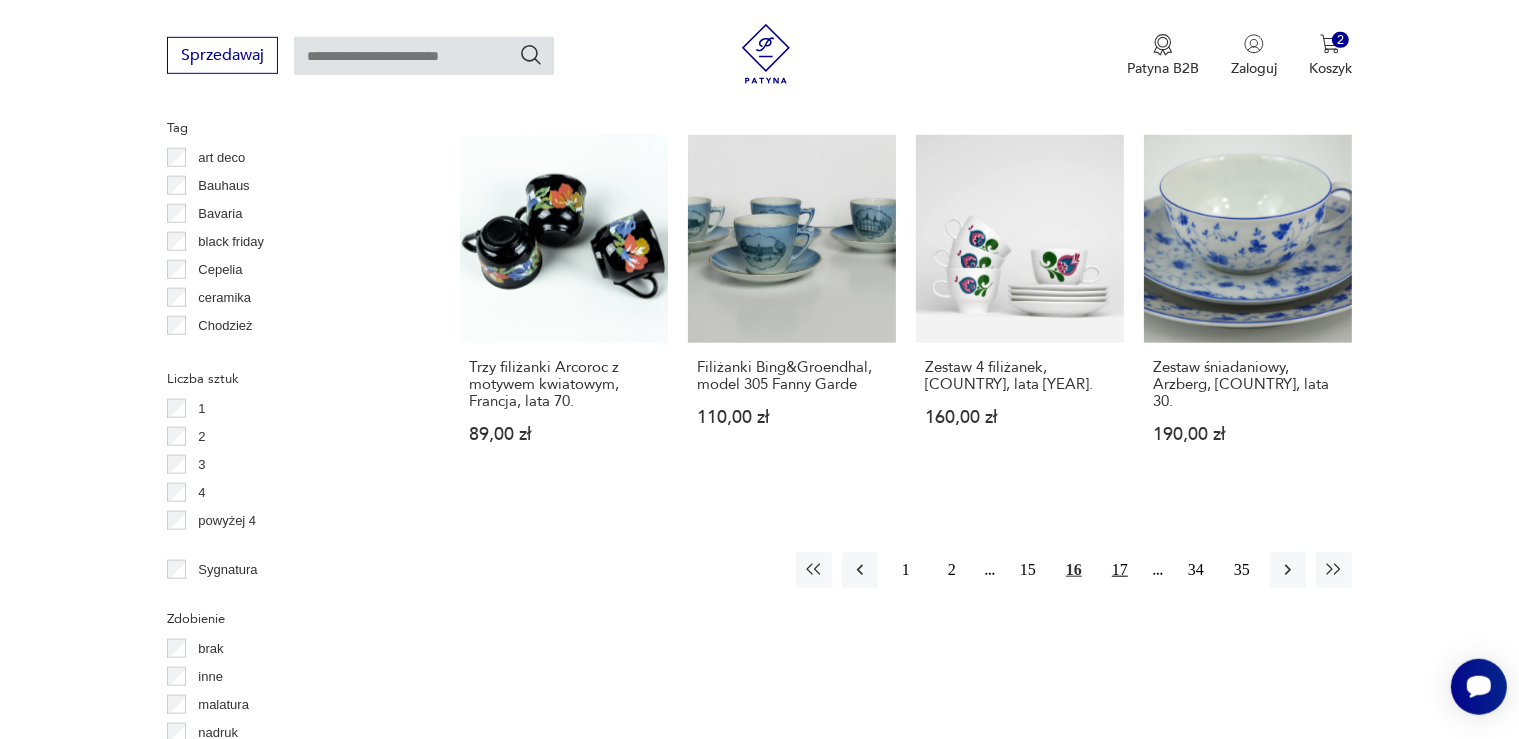click on "17" at bounding box center [1120, 570] 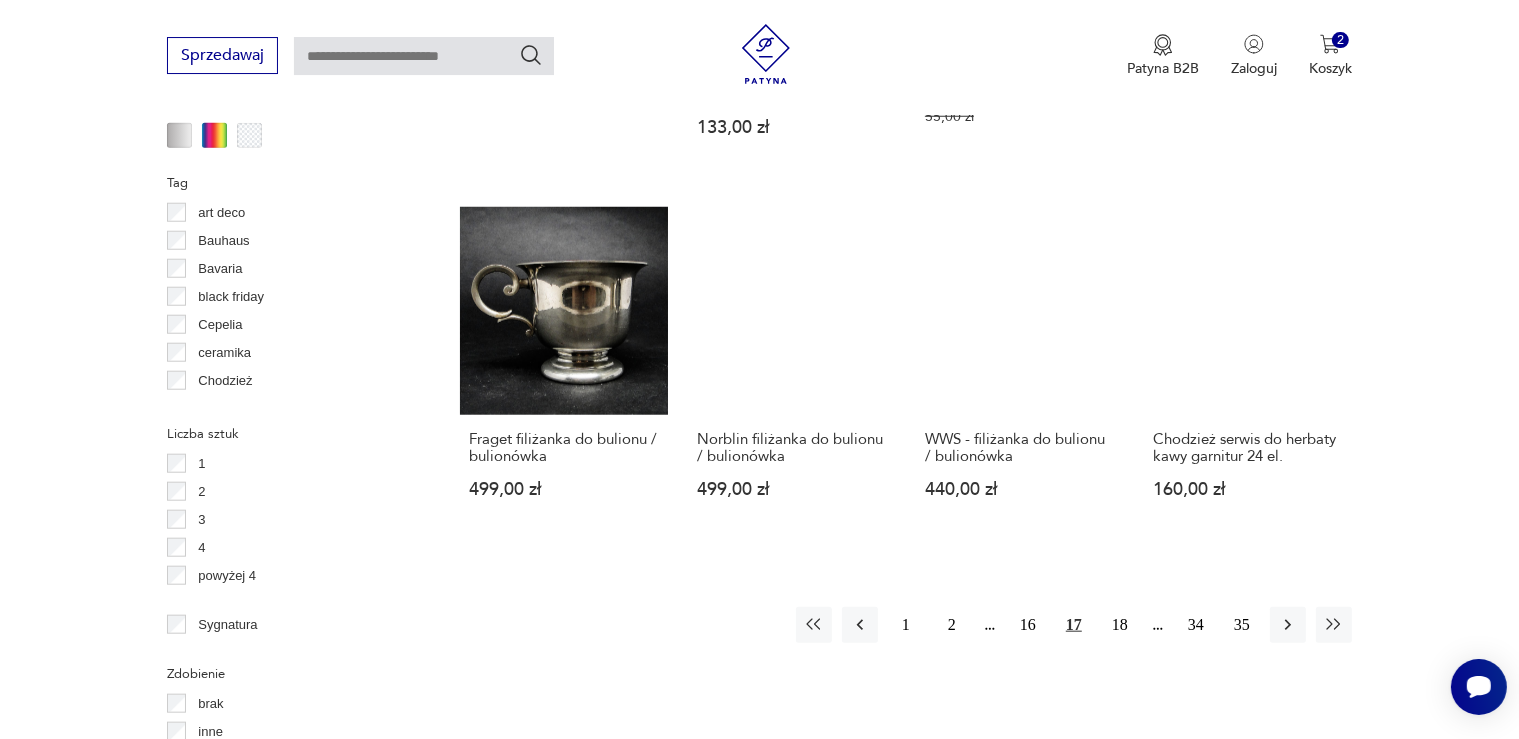 scroll, scrollTop: 1849, scrollLeft: 0, axis: vertical 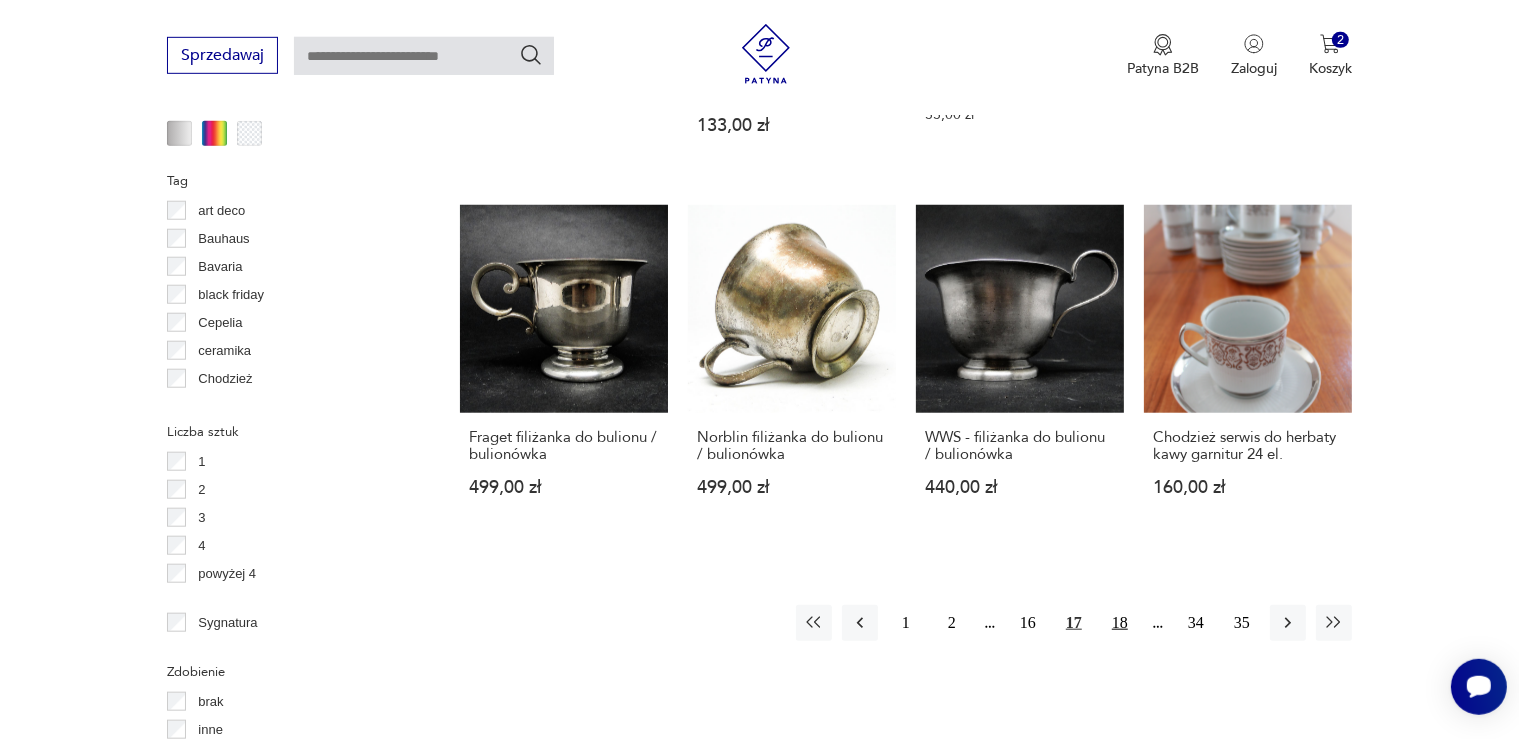 click on "18" at bounding box center (1120, 623) 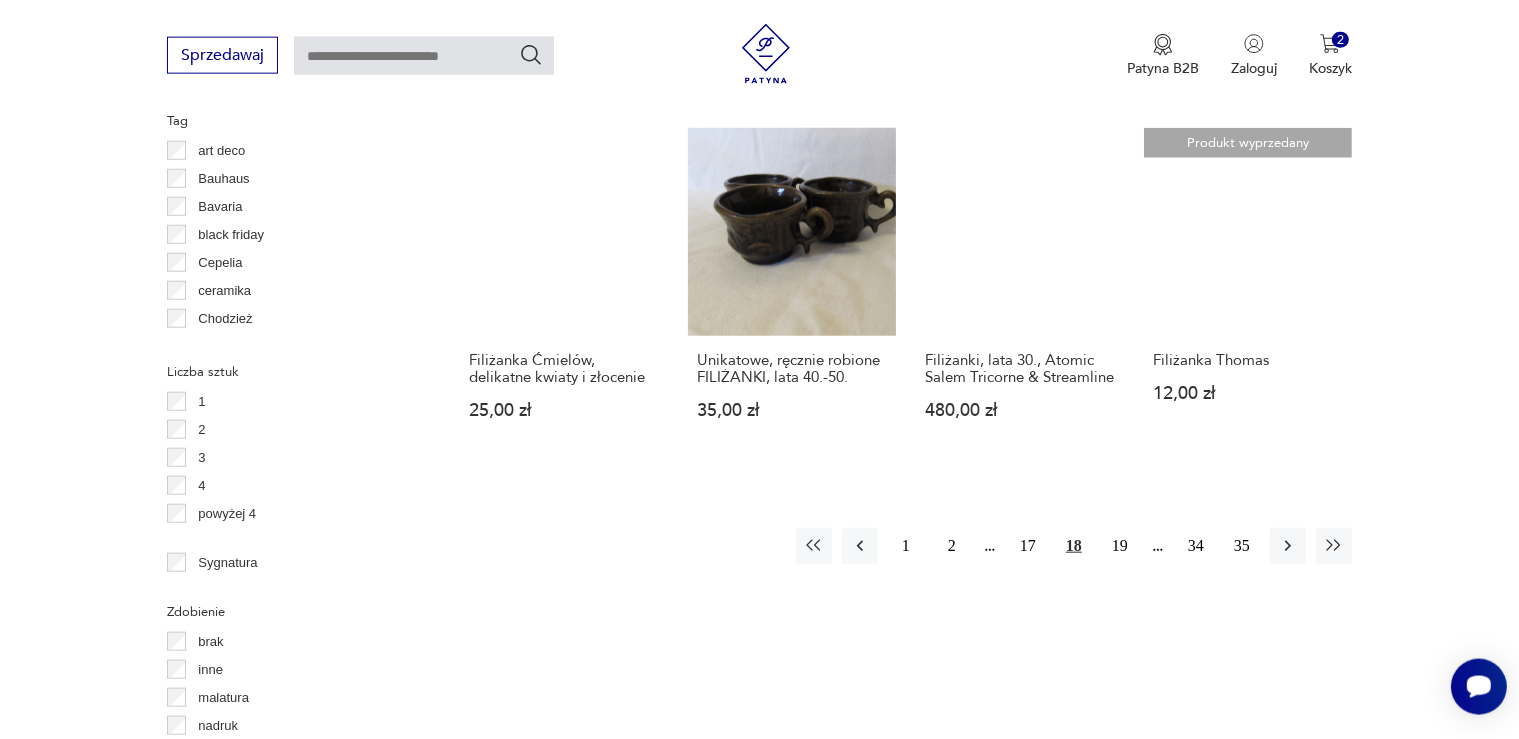 scroll, scrollTop: 2219, scrollLeft: 0, axis: vertical 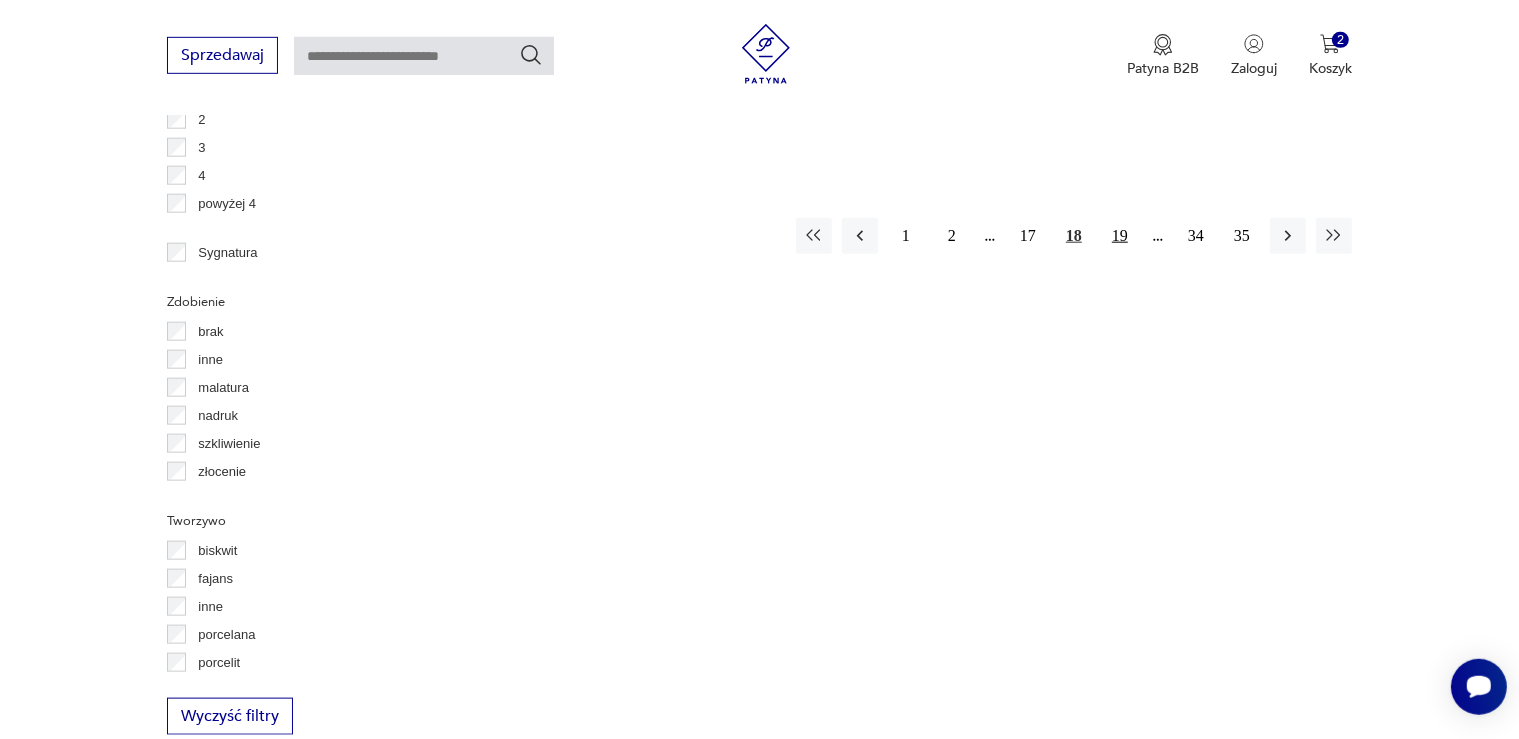 click on "19" at bounding box center (1120, 236) 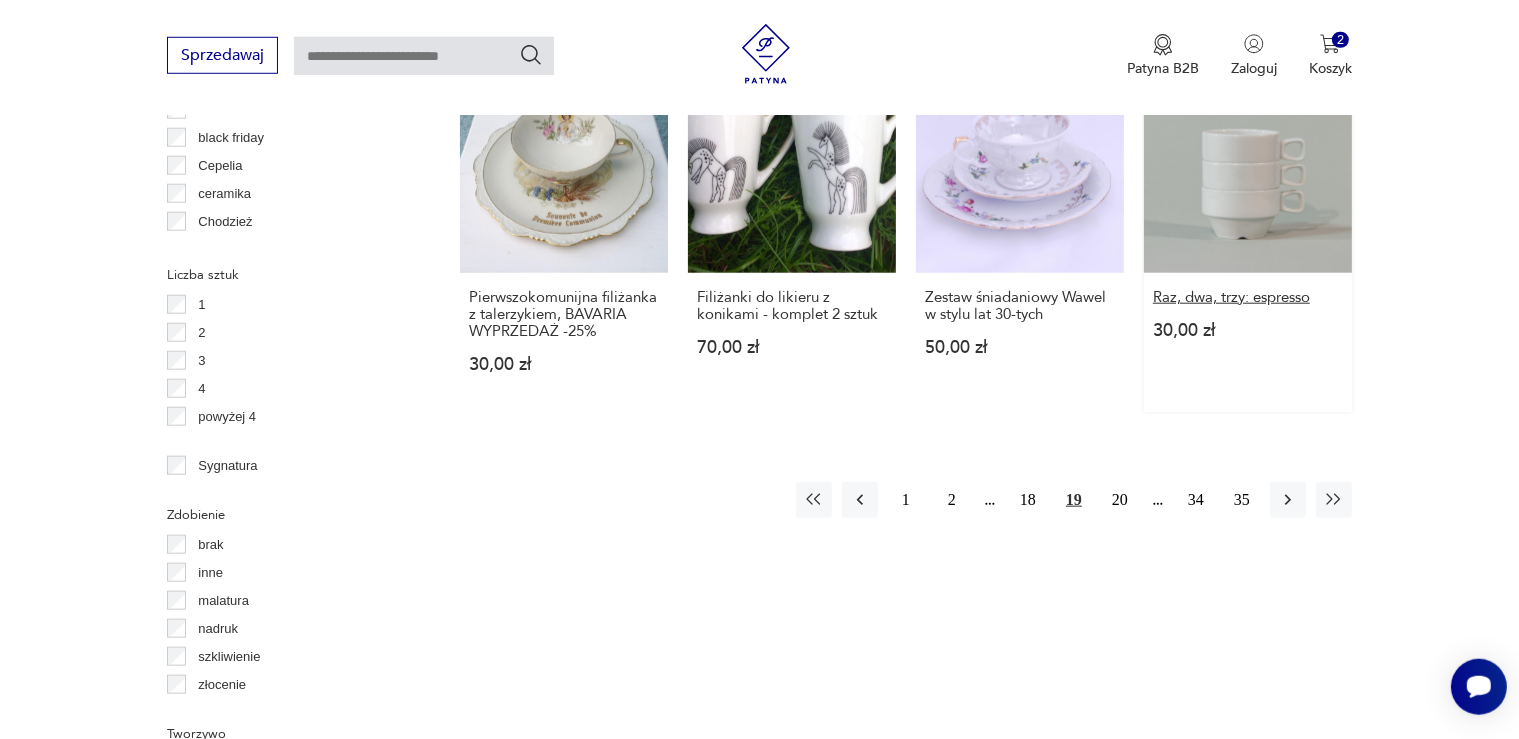 scroll, scrollTop: 2008, scrollLeft: 0, axis: vertical 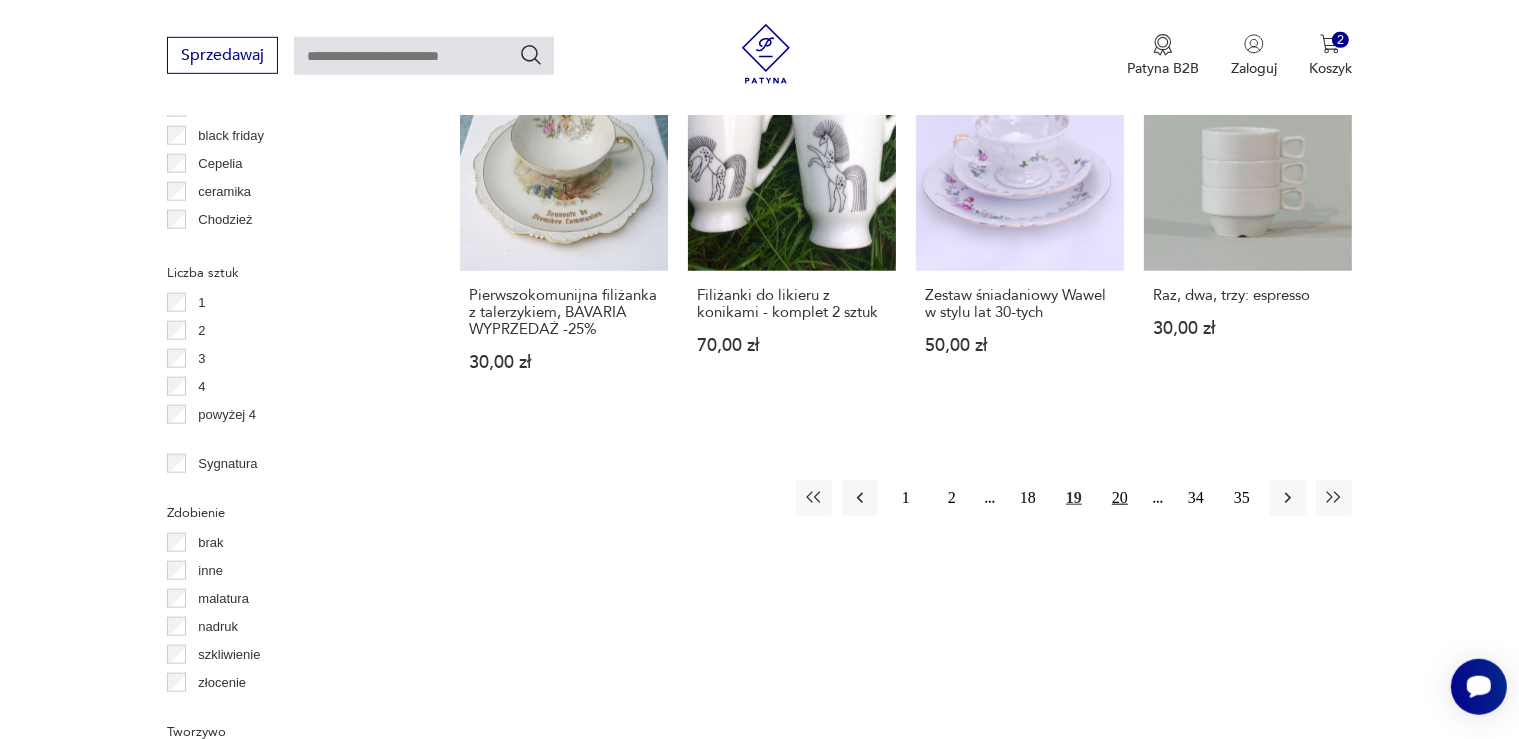 click on "20" at bounding box center (1120, 498) 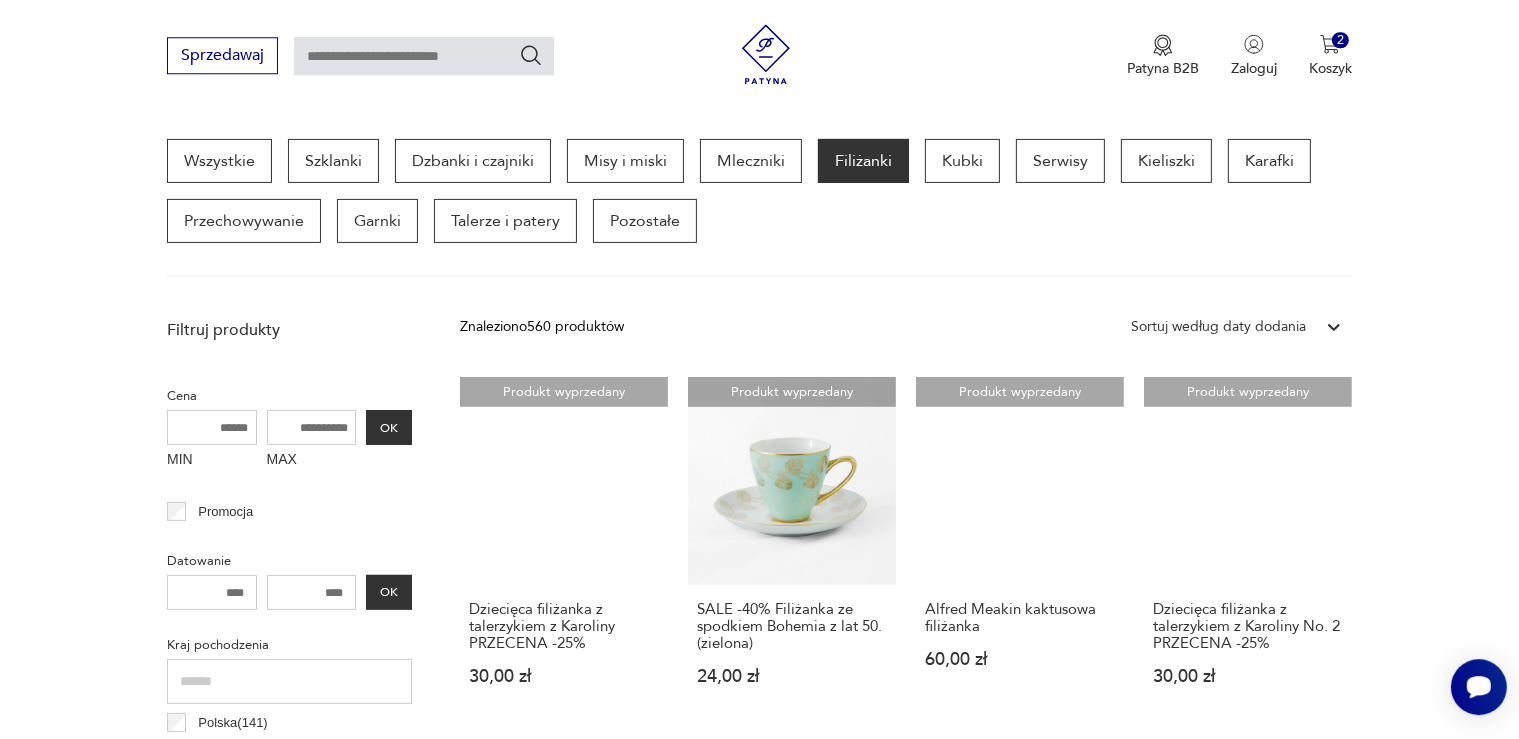 scroll, scrollTop: 317, scrollLeft: 0, axis: vertical 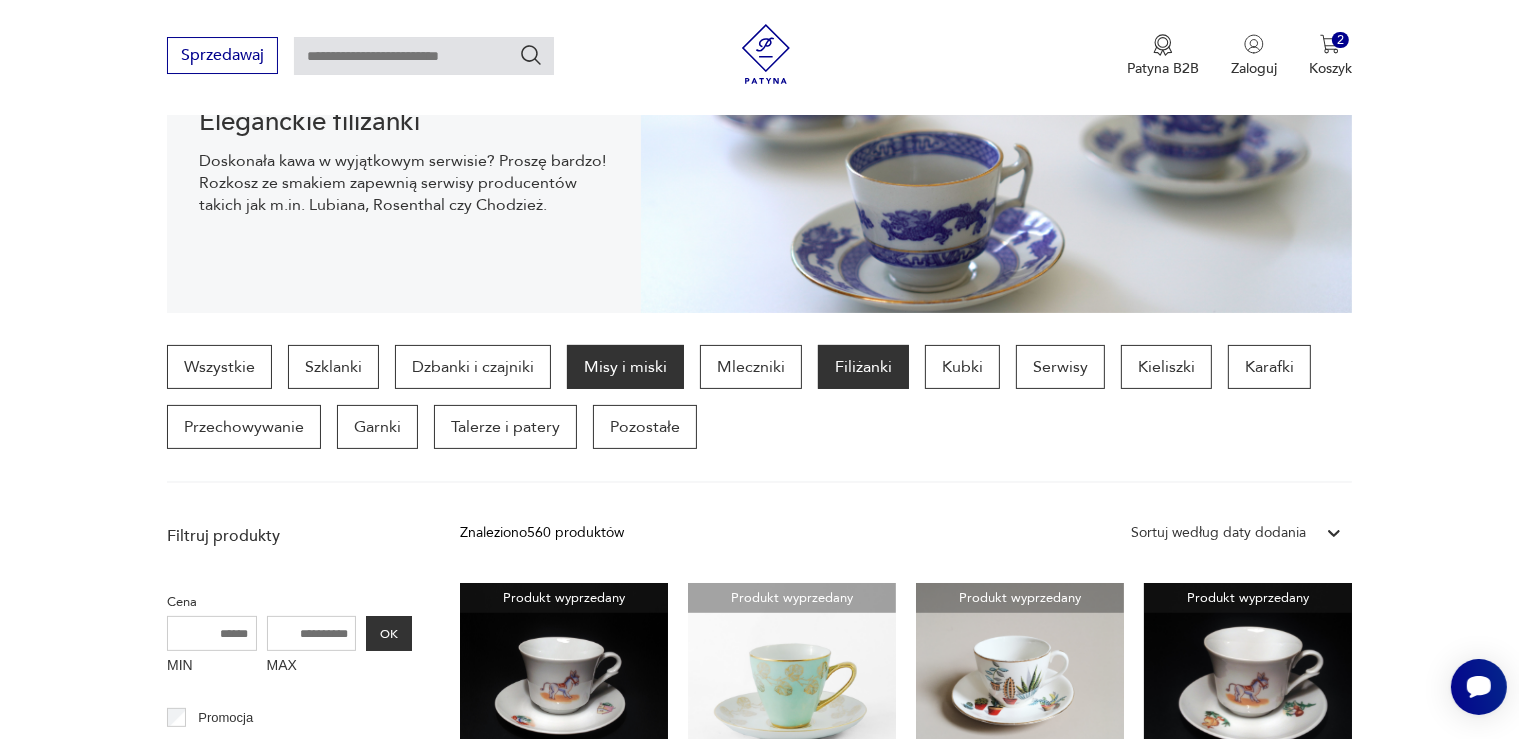 click on "Misy i miski" at bounding box center (625, 367) 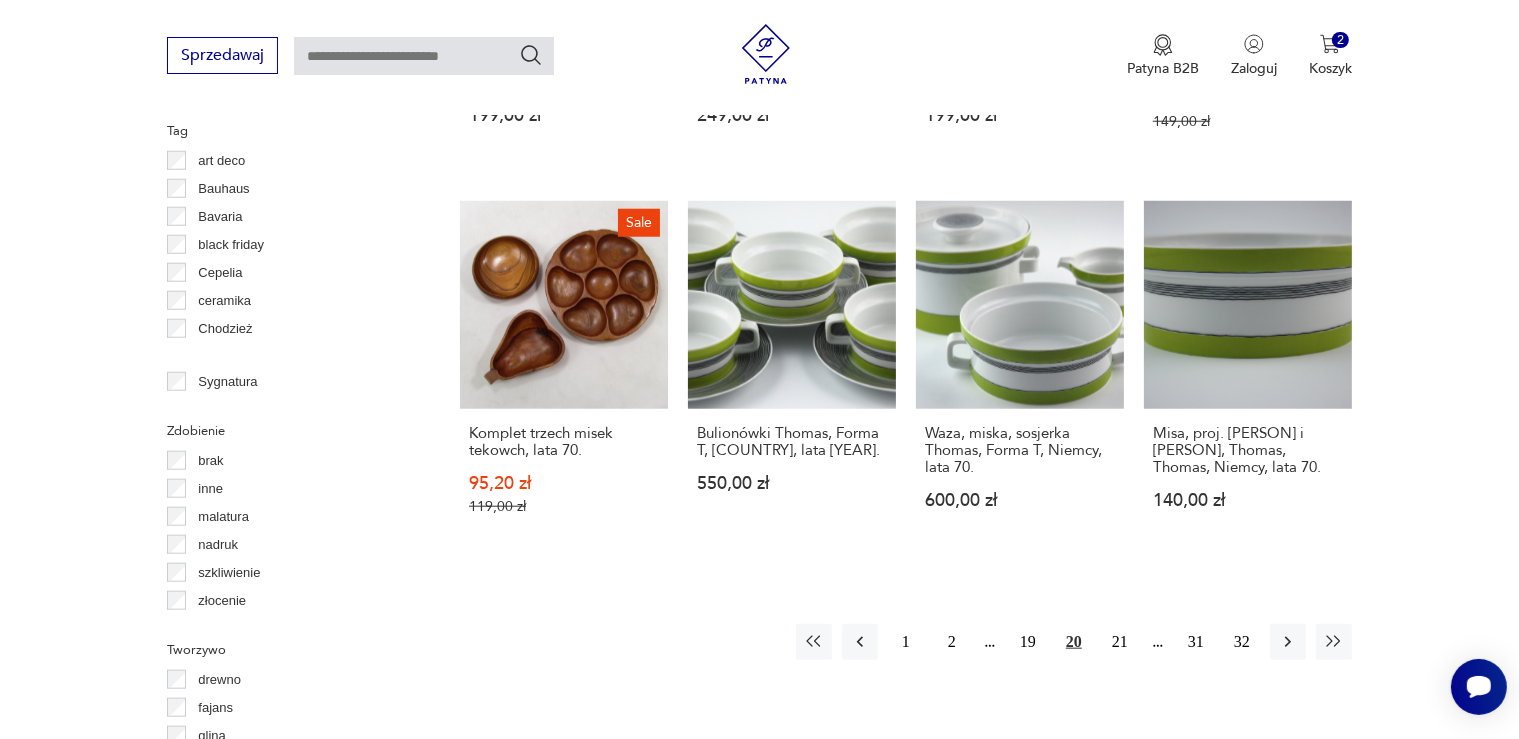 scroll, scrollTop: 1902, scrollLeft: 0, axis: vertical 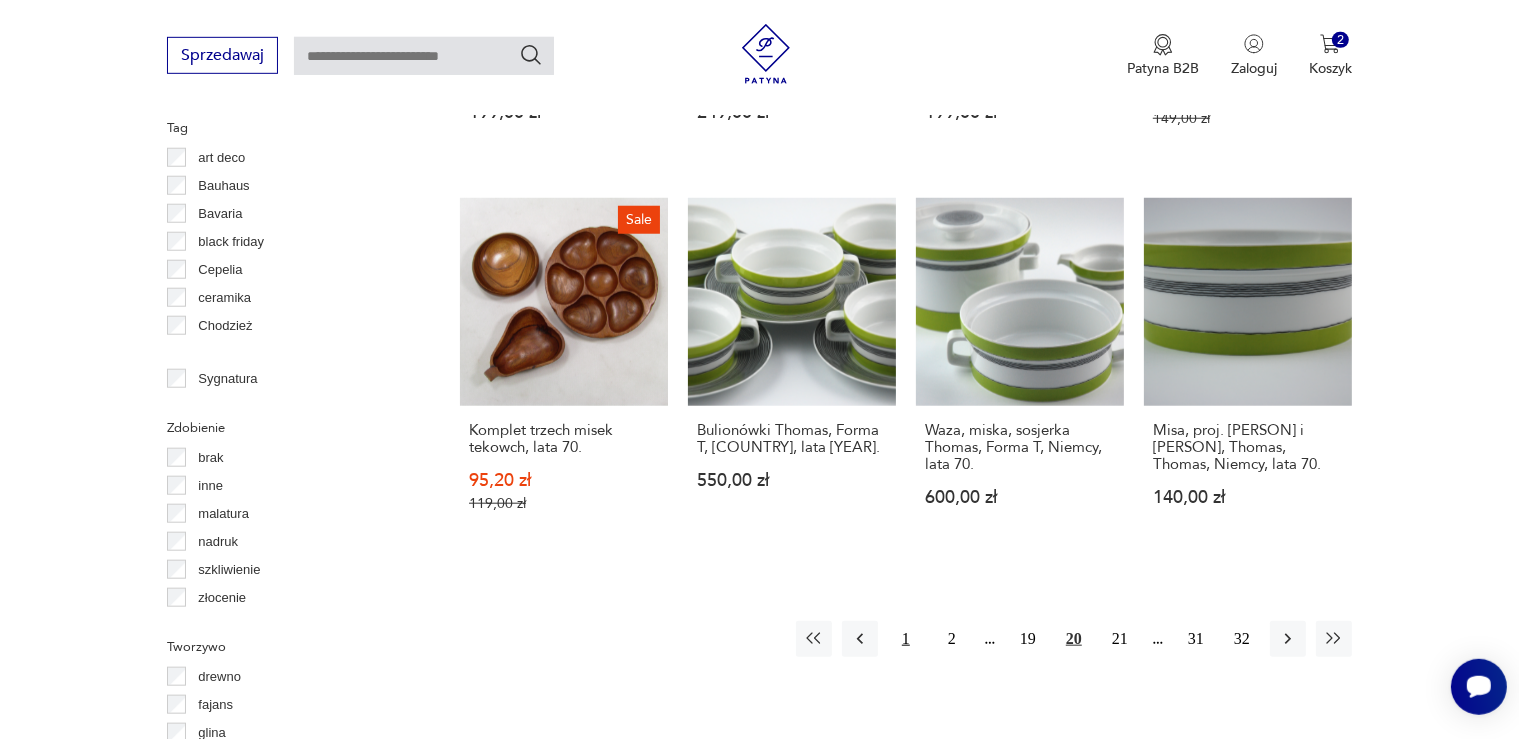 click on "1" at bounding box center (906, 639) 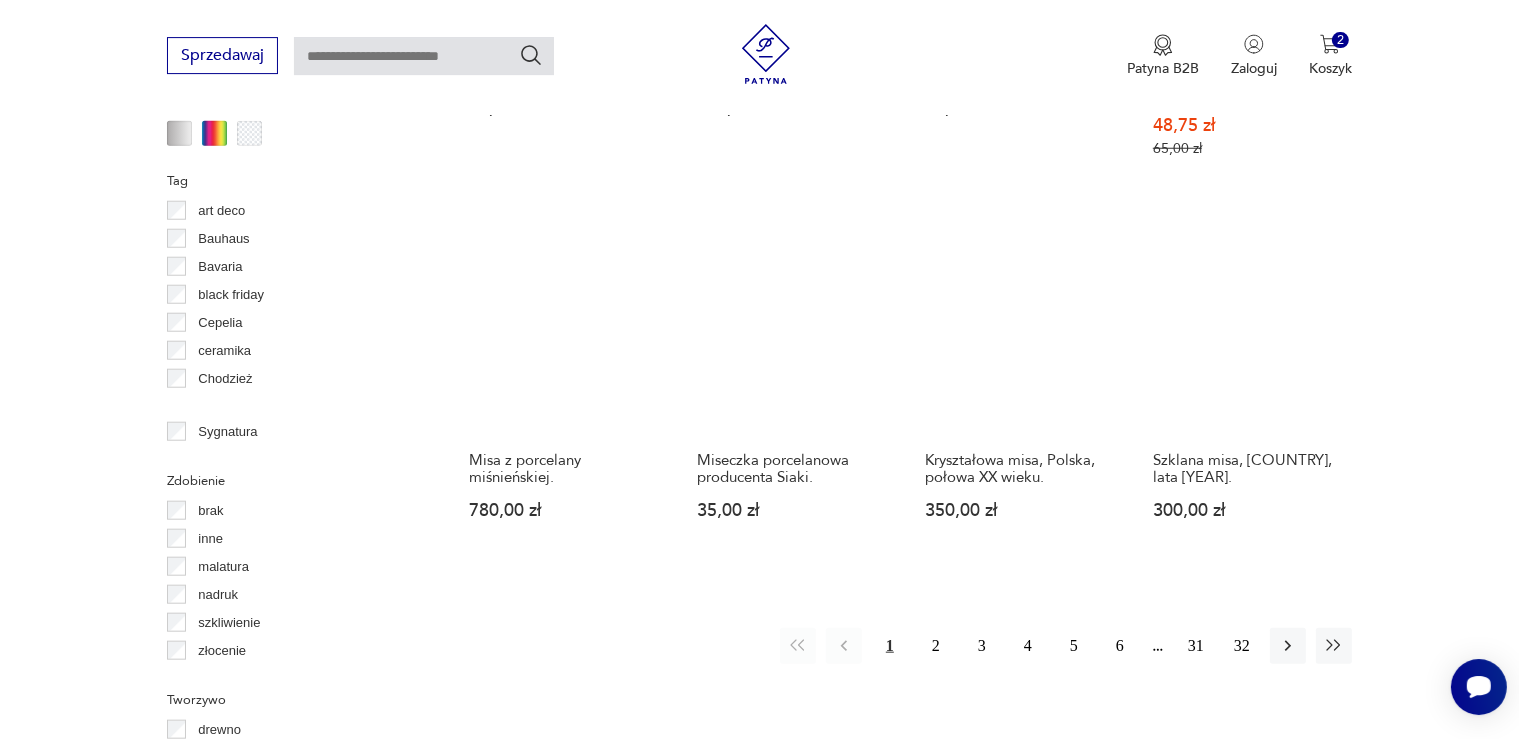 scroll, scrollTop: 1849, scrollLeft: 0, axis: vertical 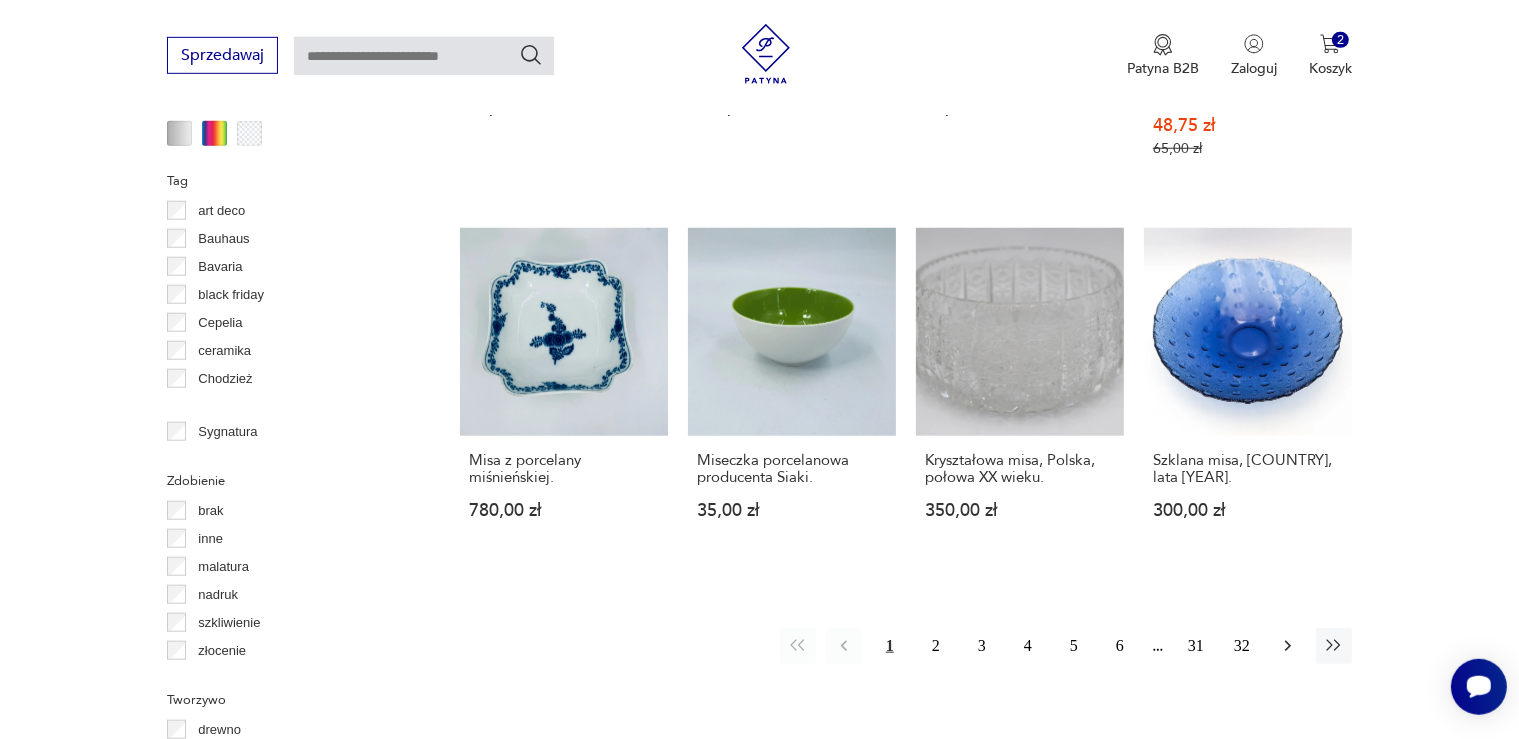click 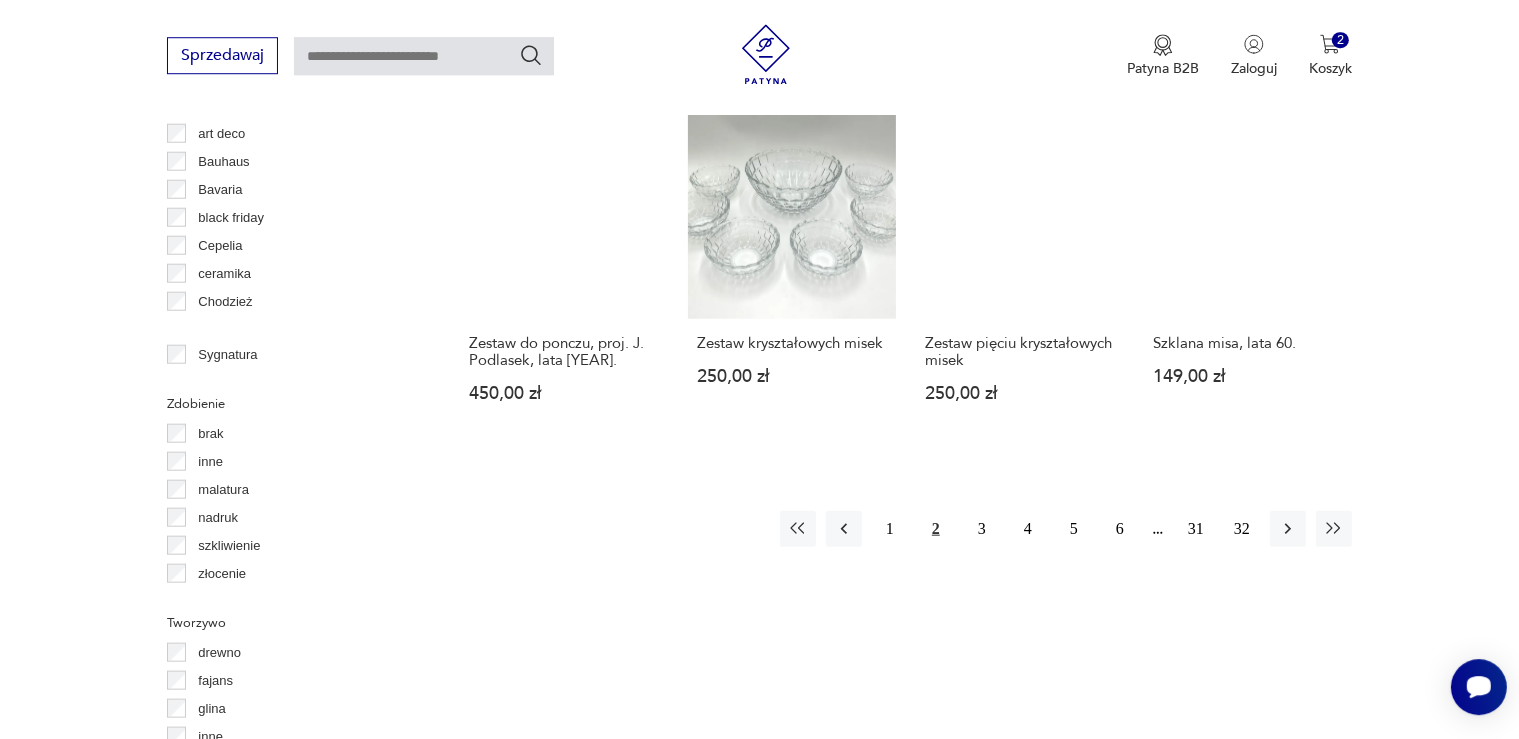 scroll, scrollTop: 1955, scrollLeft: 0, axis: vertical 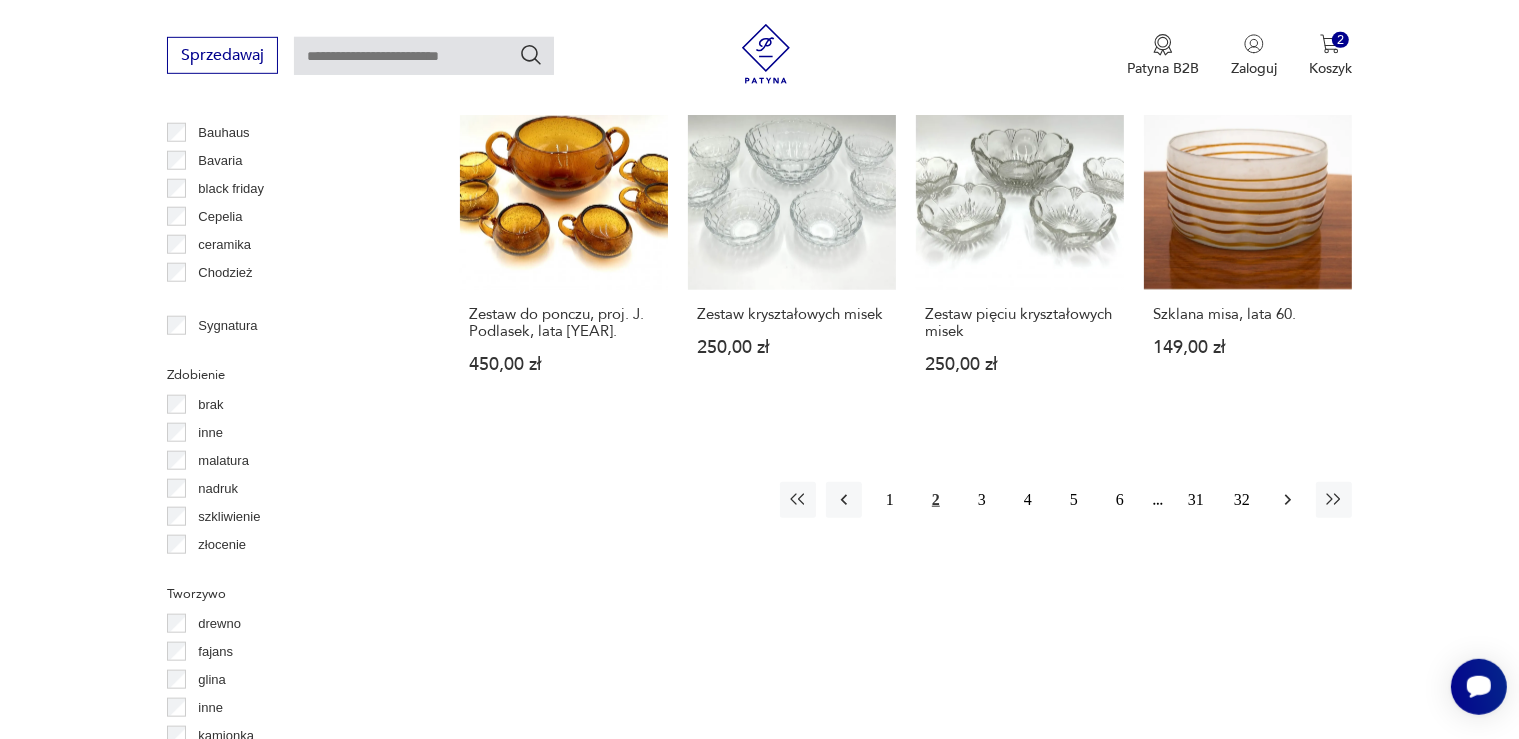 click 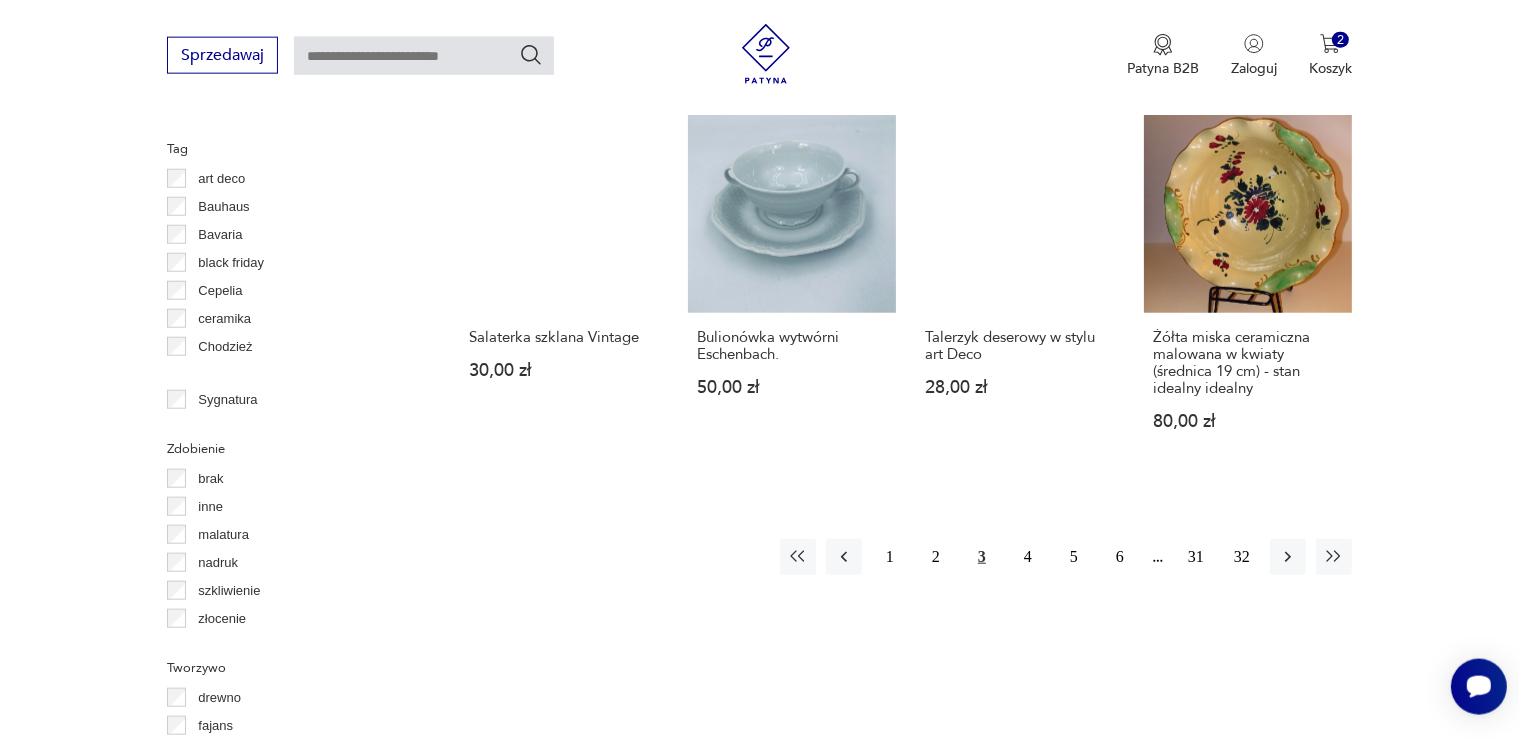 scroll, scrollTop: 2166, scrollLeft: 0, axis: vertical 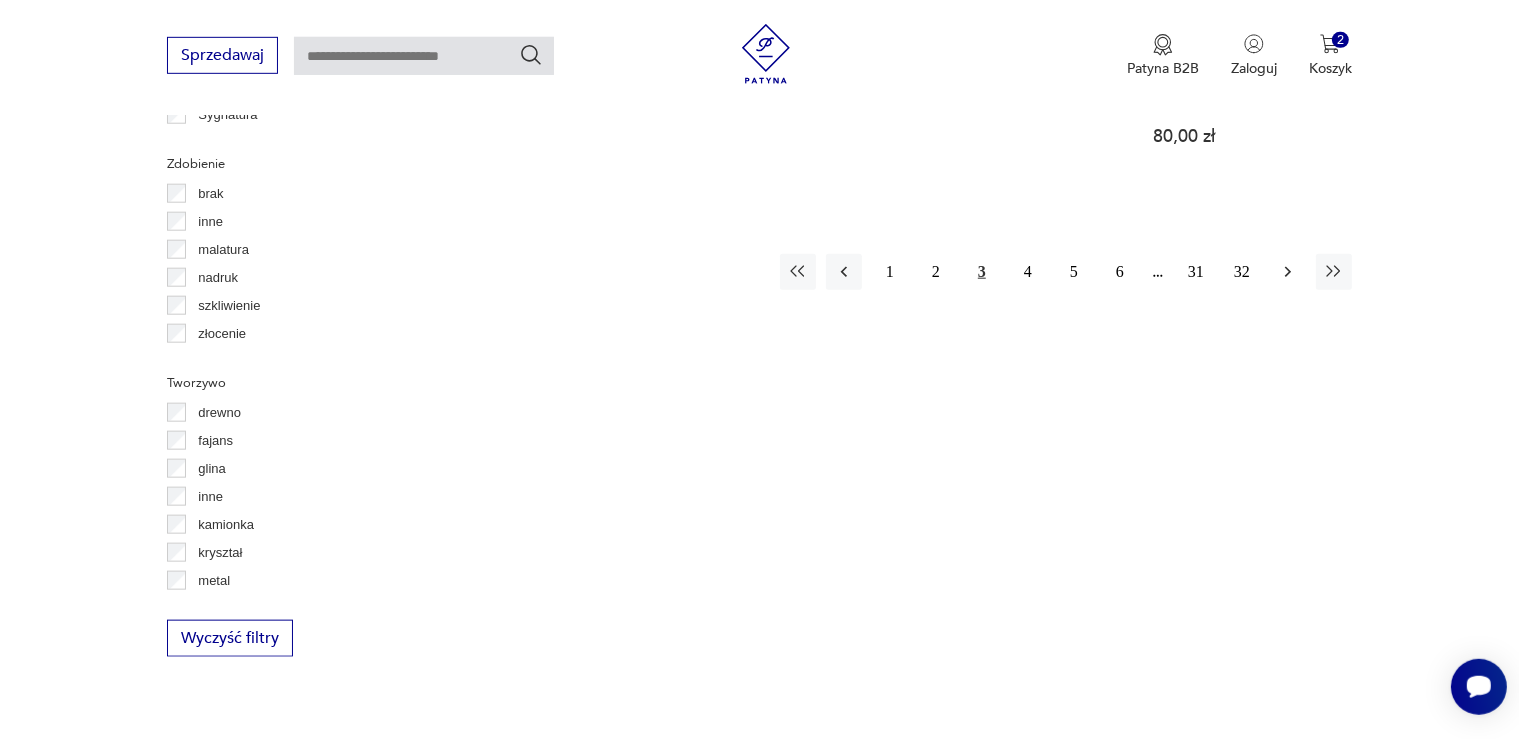 click 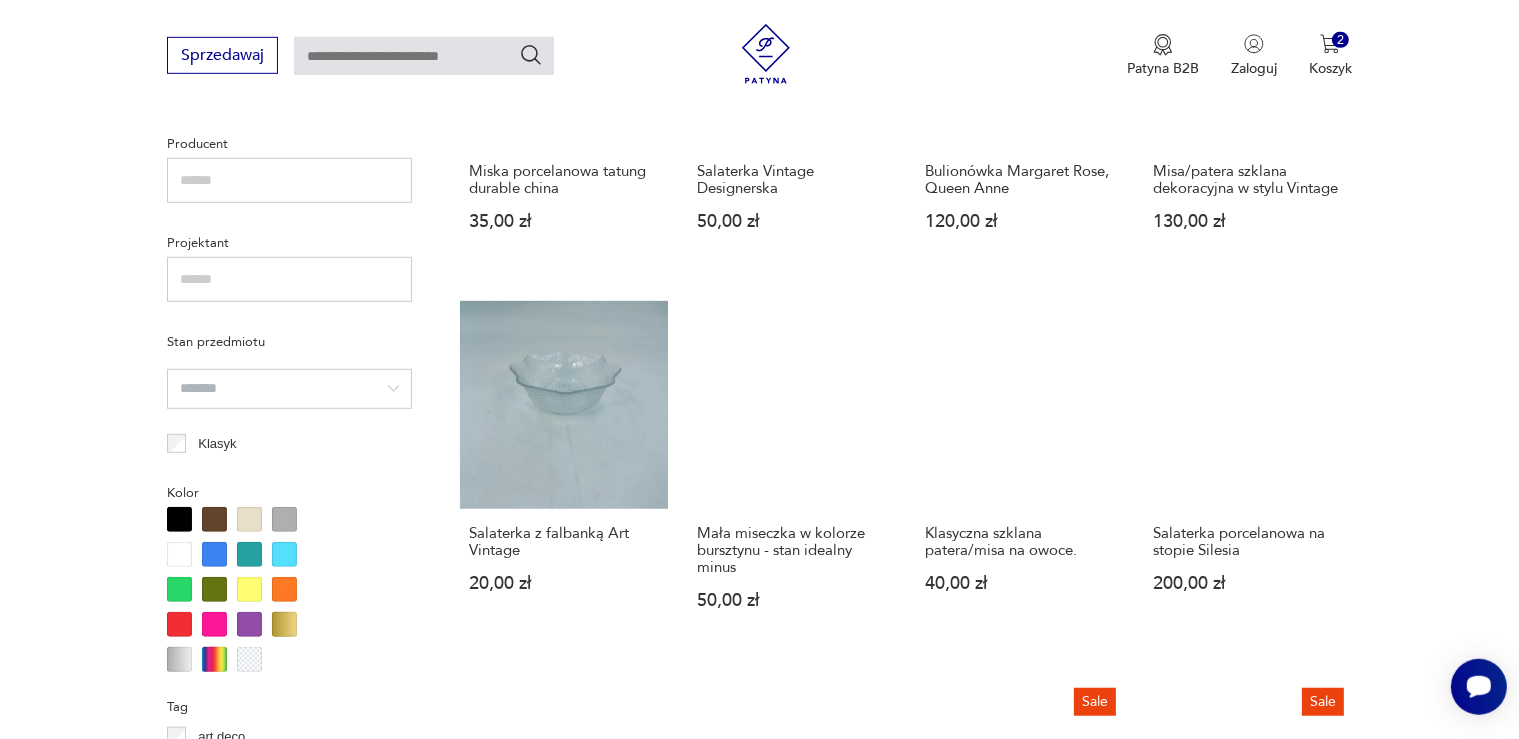 scroll, scrollTop: 1638, scrollLeft: 0, axis: vertical 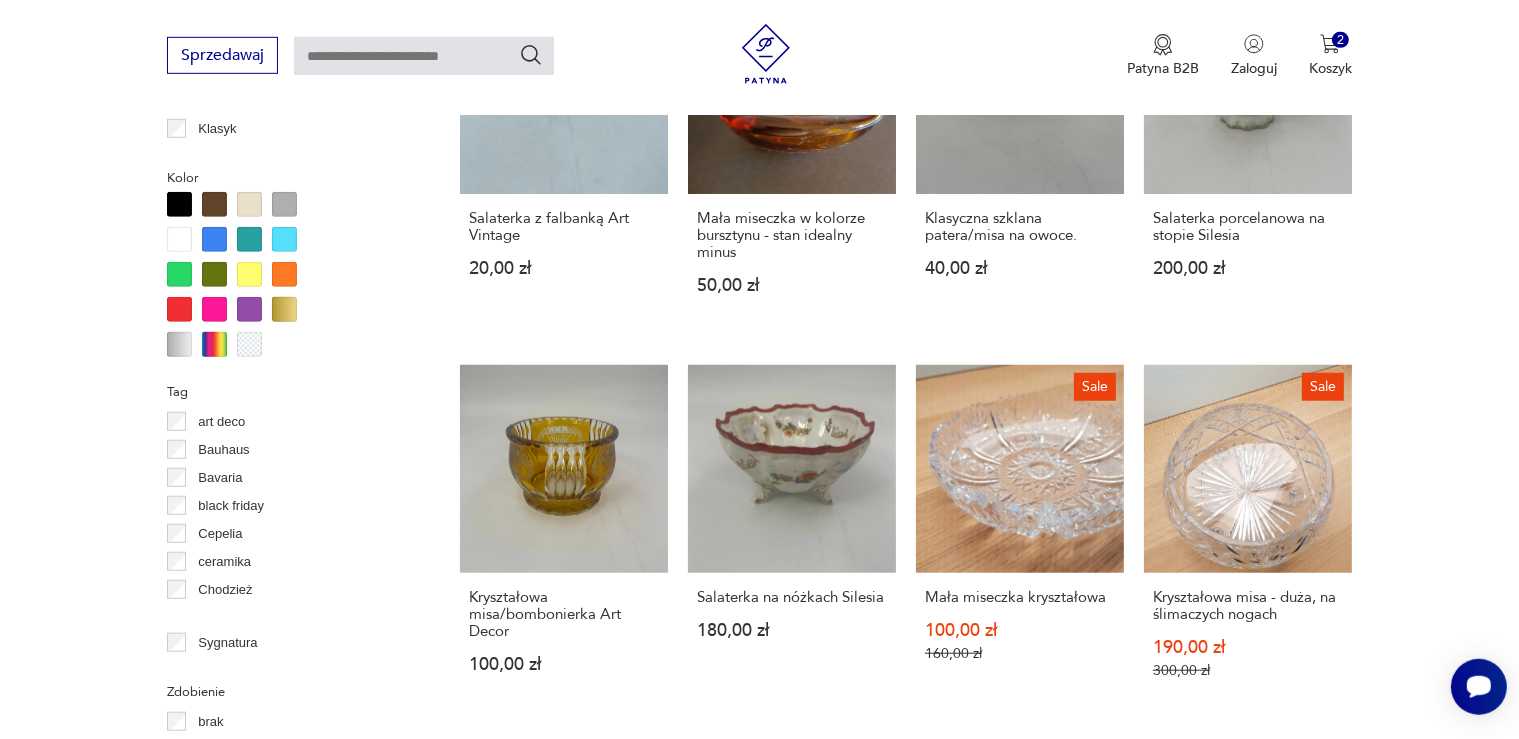 click on "Filtruj produkty Cena MIN MAX OK Promocja Datowanie OK Kraj pochodzenia Polska ( [NUMBER] ) [COUNTRY] ( [NUMBER] ) [COUNTRY] ( [NUMBER] ) [COUNTRY] ( [NUMBER] ) [COUNTRY] ( [NUMBER] ) [COUNTRY] ( [NUMBER] ) [COUNTRY] ( [NUMBER] ) [COUNTRY] ( [NUMBER] ) Producent Projektant Stan przedmiotu Klasyk Kolor Tag art deco Bauhaus Bavaria black friday Cepelia ceramika Chodzież Ćmielów Sygnatura Zdobienie brak inne malatura nadruk szkliwienie złocenie Tworzywo drewno fajans glina inne kamionka kryształ metal plastik porcelana porcelit szkło tworzywo sztuczne Wyczyść filtry" at bounding box center [289, 194] 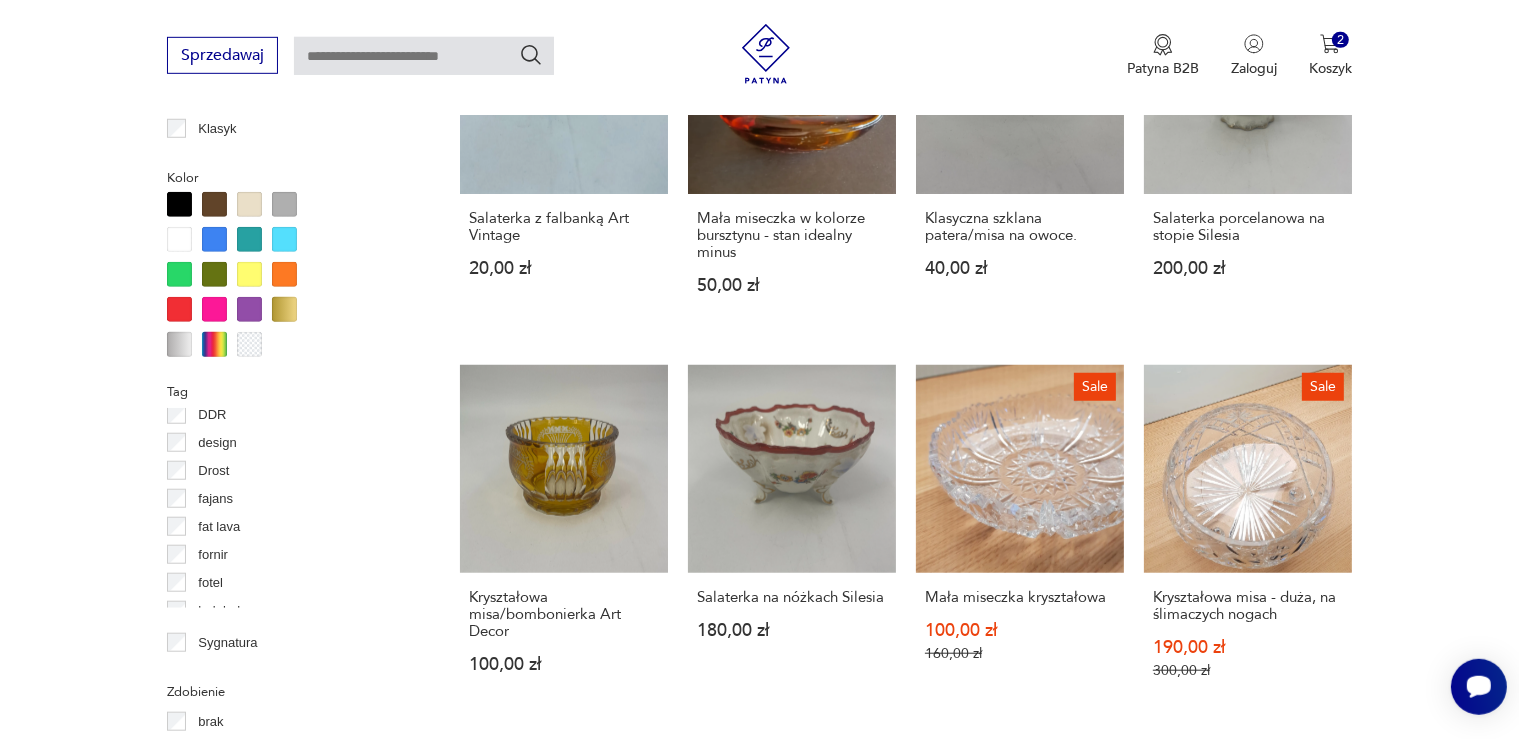 scroll, scrollTop: 269, scrollLeft: 0, axis: vertical 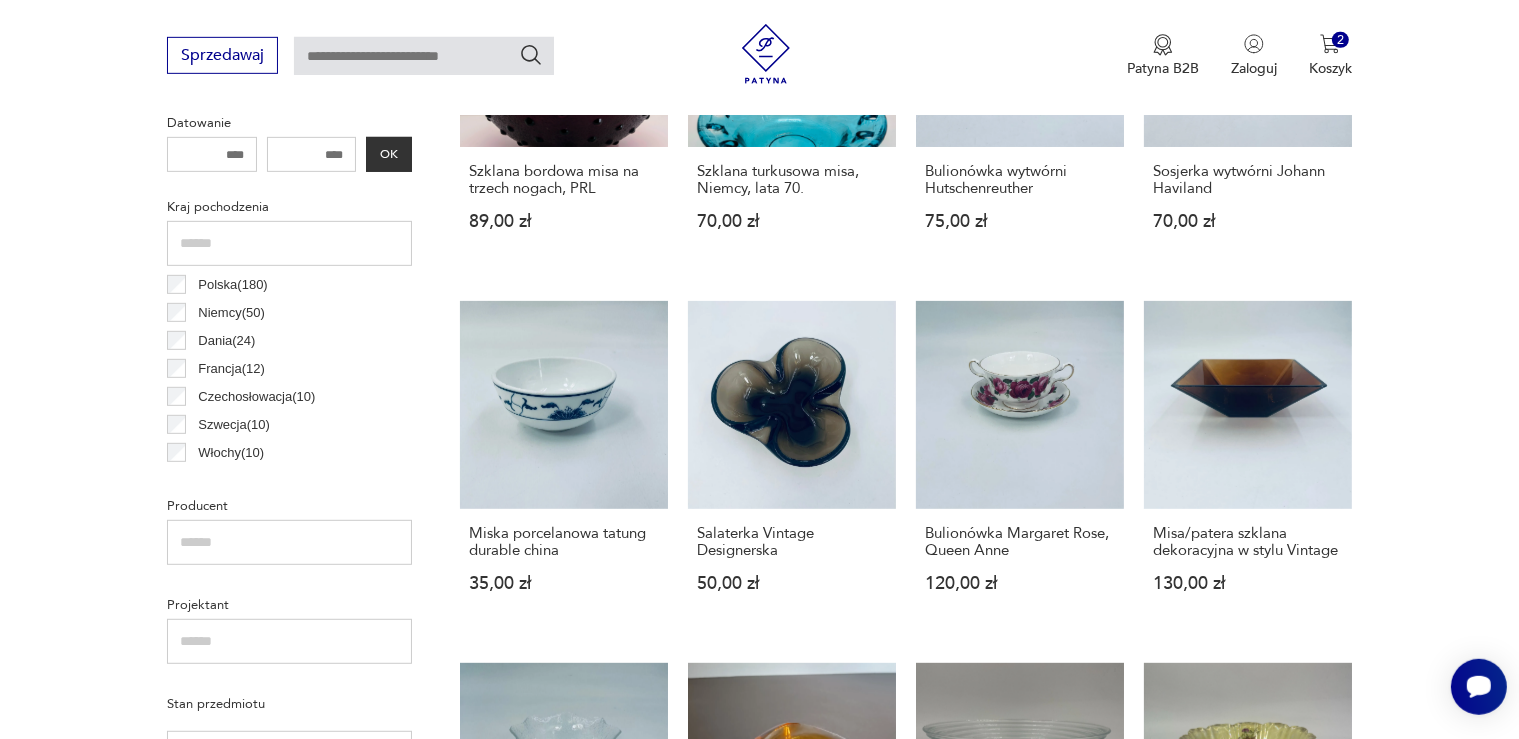 click on "Niemcy ([NUMBER])" at bounding box center (231, 313) 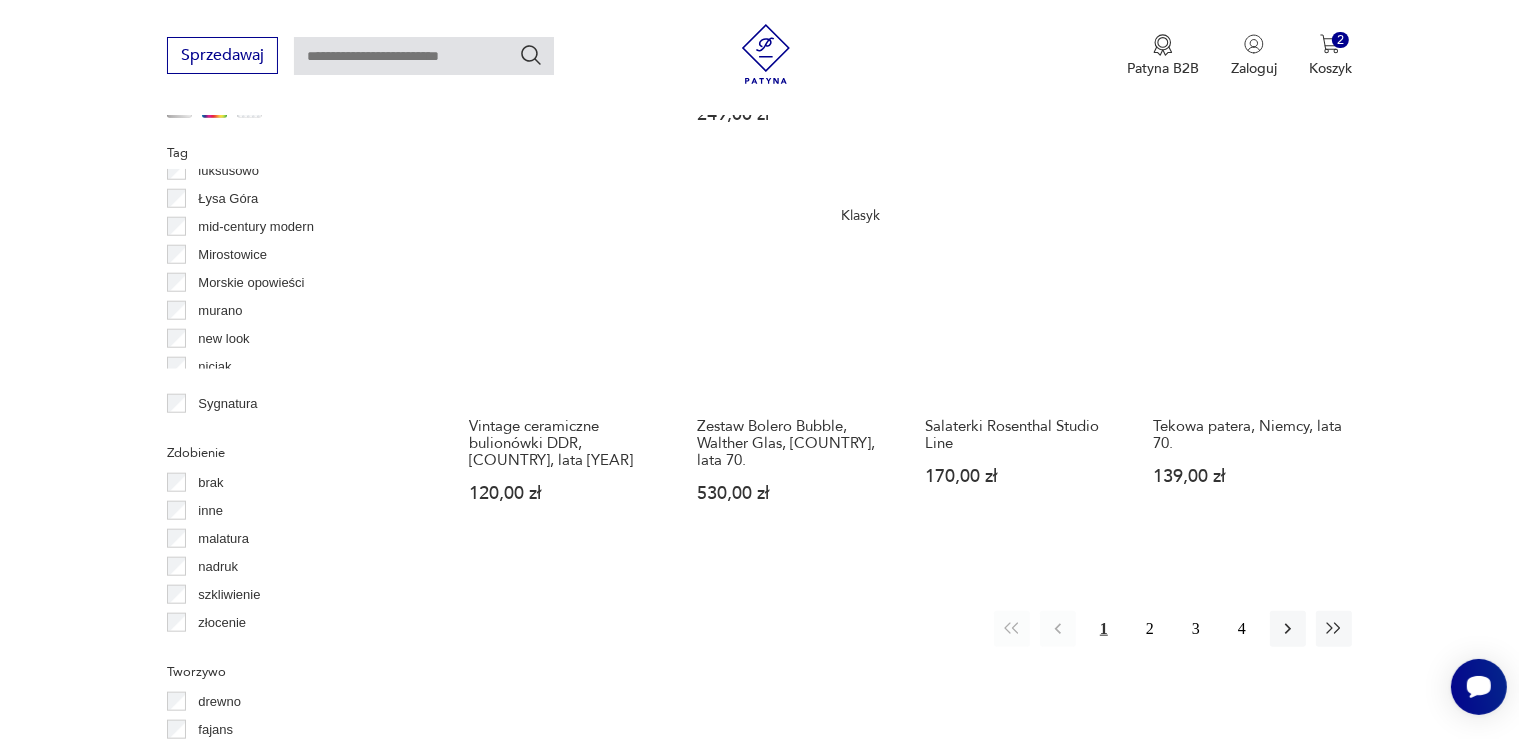 scroll, scrollTop: 1881, scrollLeft: 0, axis: vertical 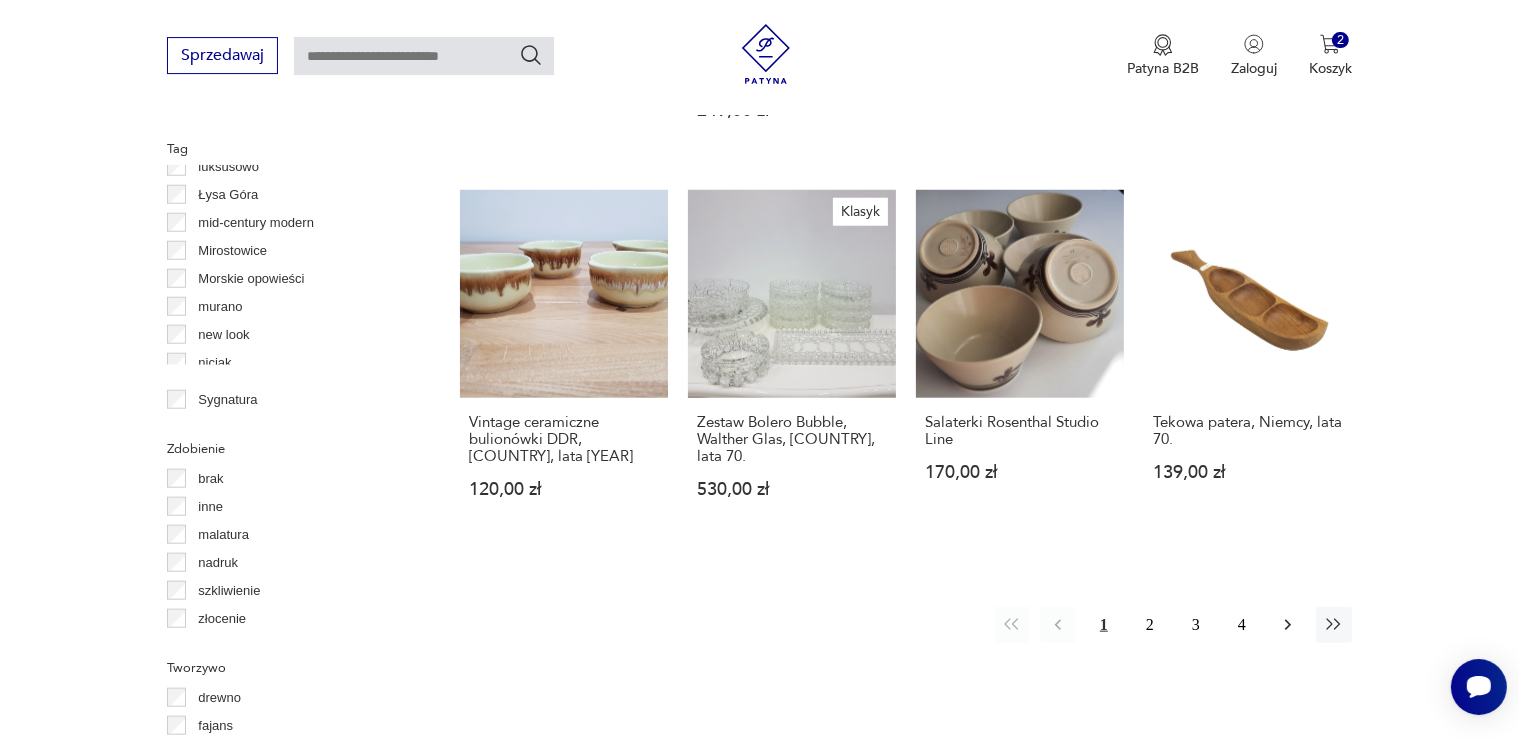 click 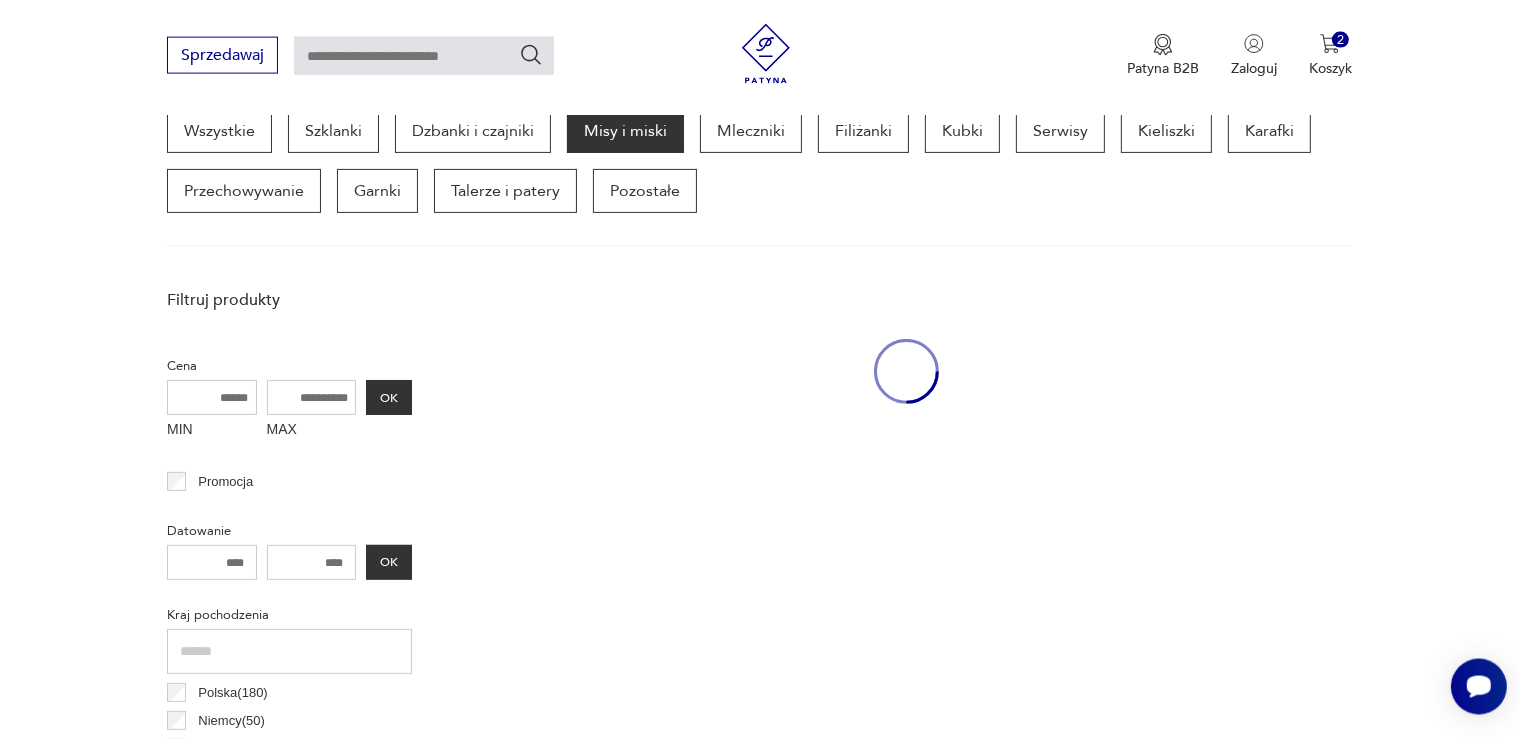 scroll, scrollTop: 529, scrollLeft: 0, axis: vertical 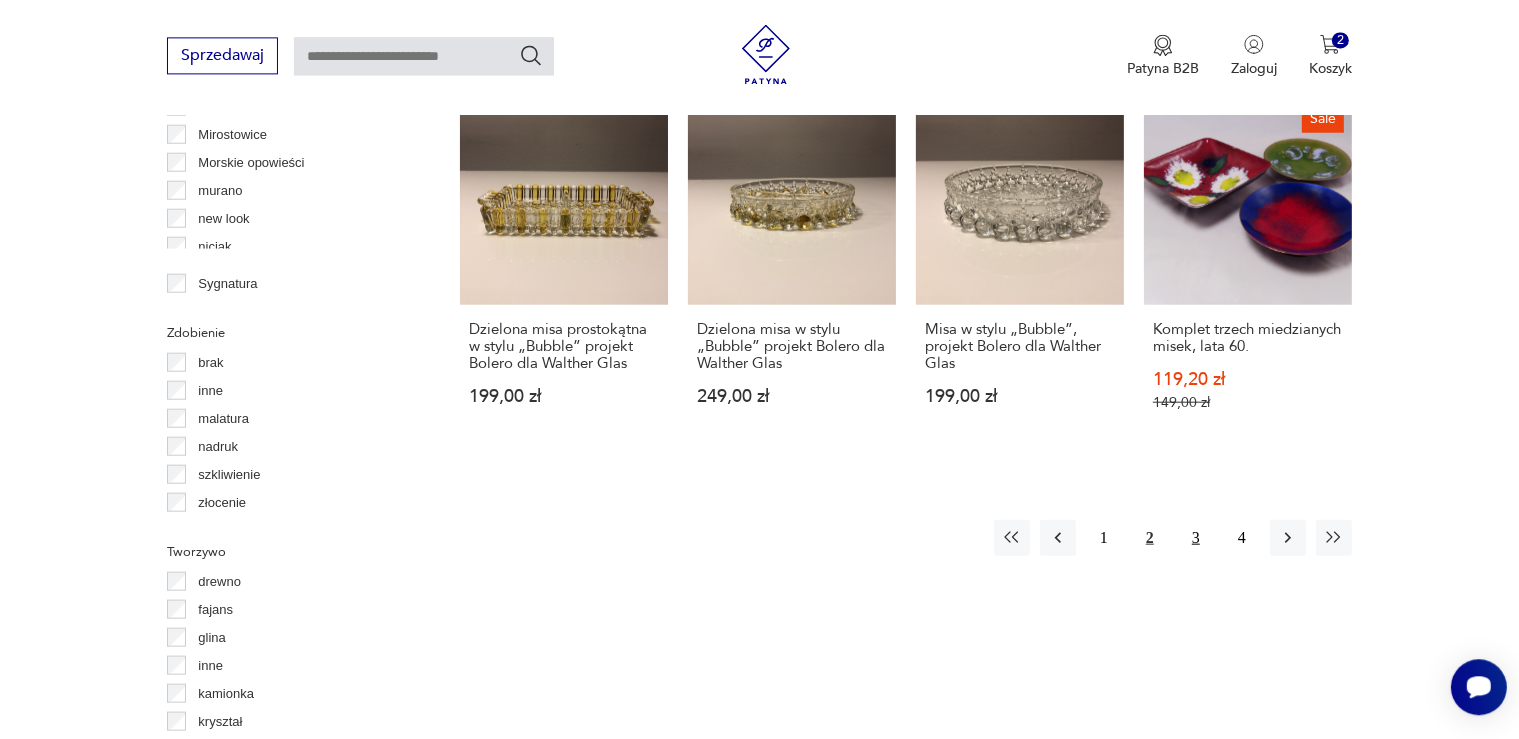 click on "3" at bounding box center [1196, 537] 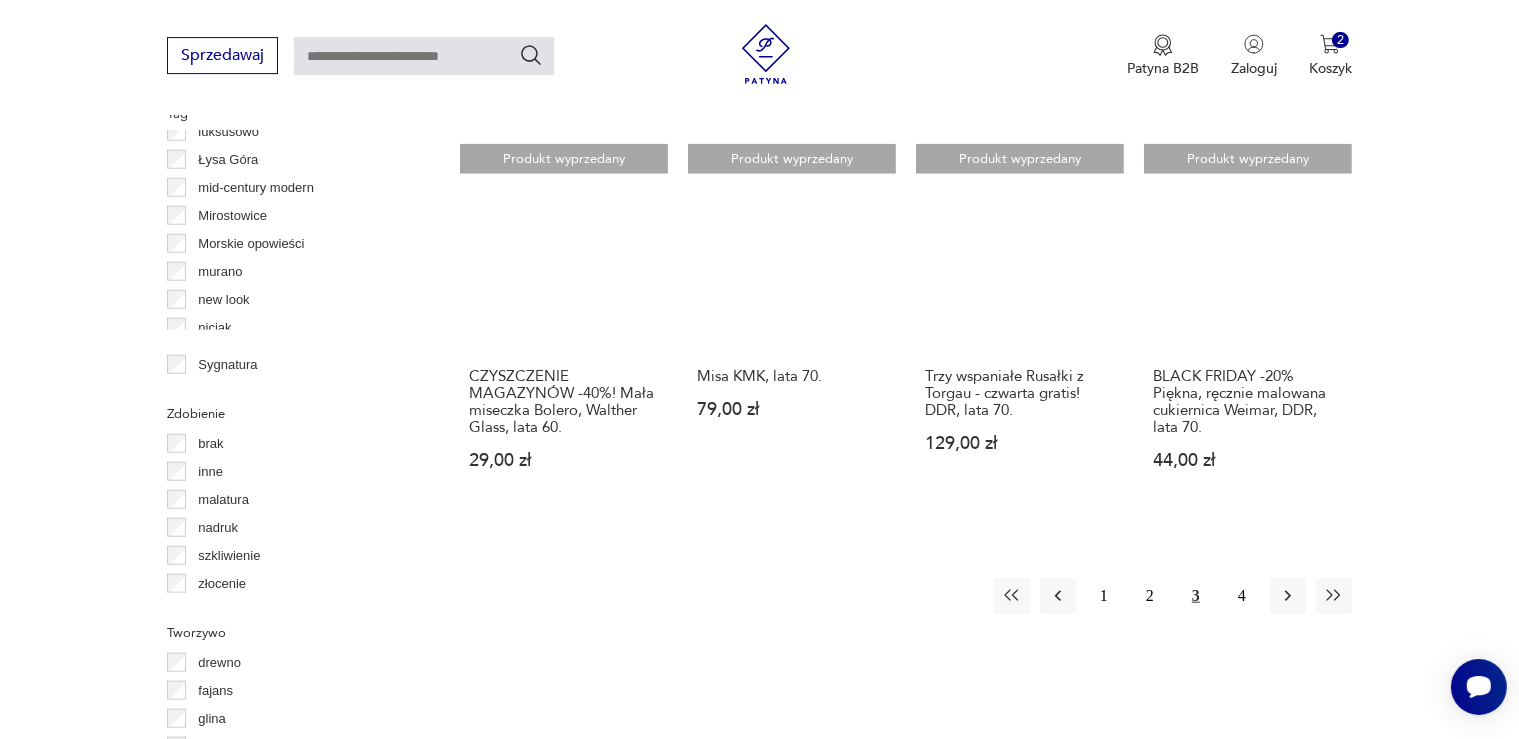 scroll, scrollTop: 1998, scrollLeft: 0, axis: vertical 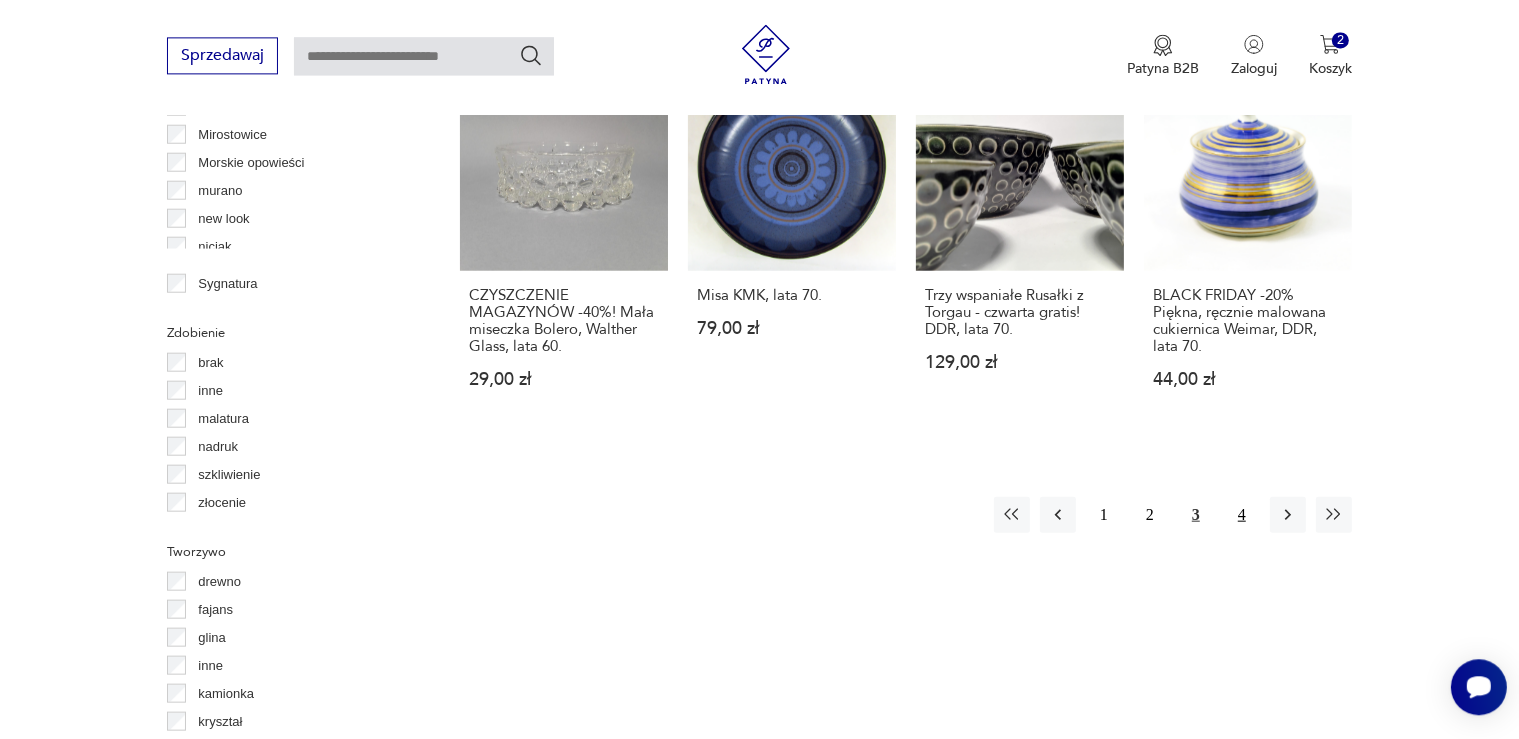 click on "4" at bounding box center [1242, 514] 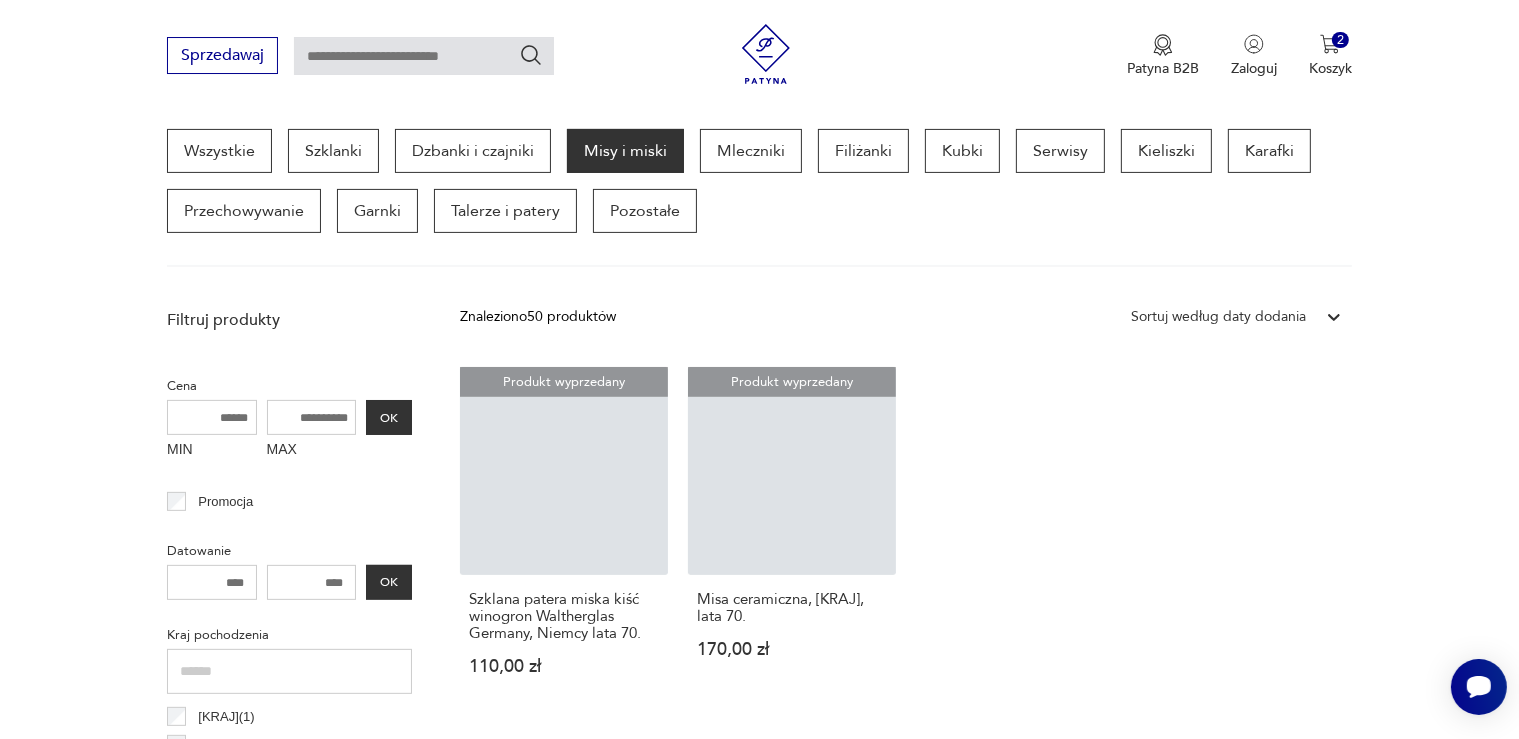 scroll, scrollTop: 529, scrollLeft: 0, axis: vertical 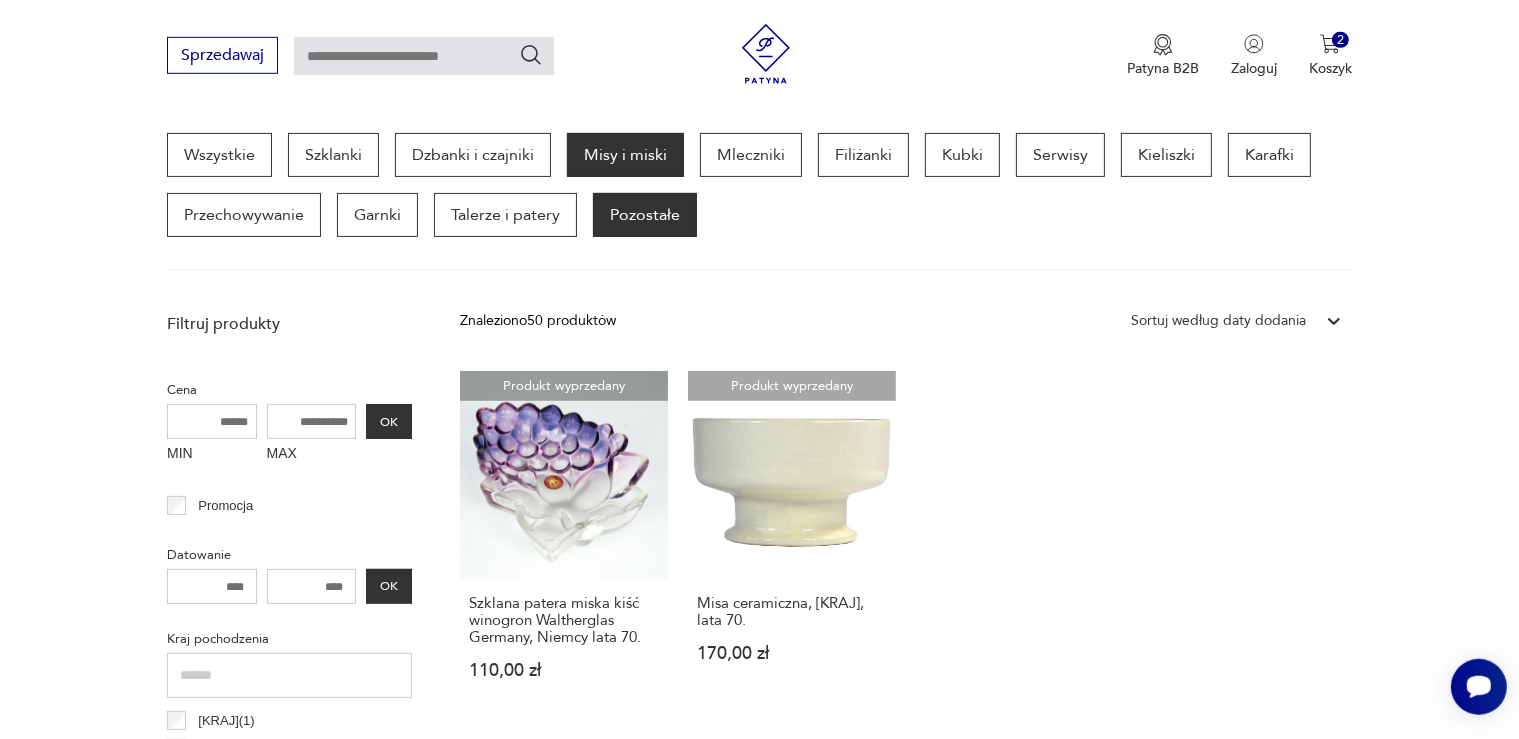 click on "Pozostałe" at bounding box center [645, 215] 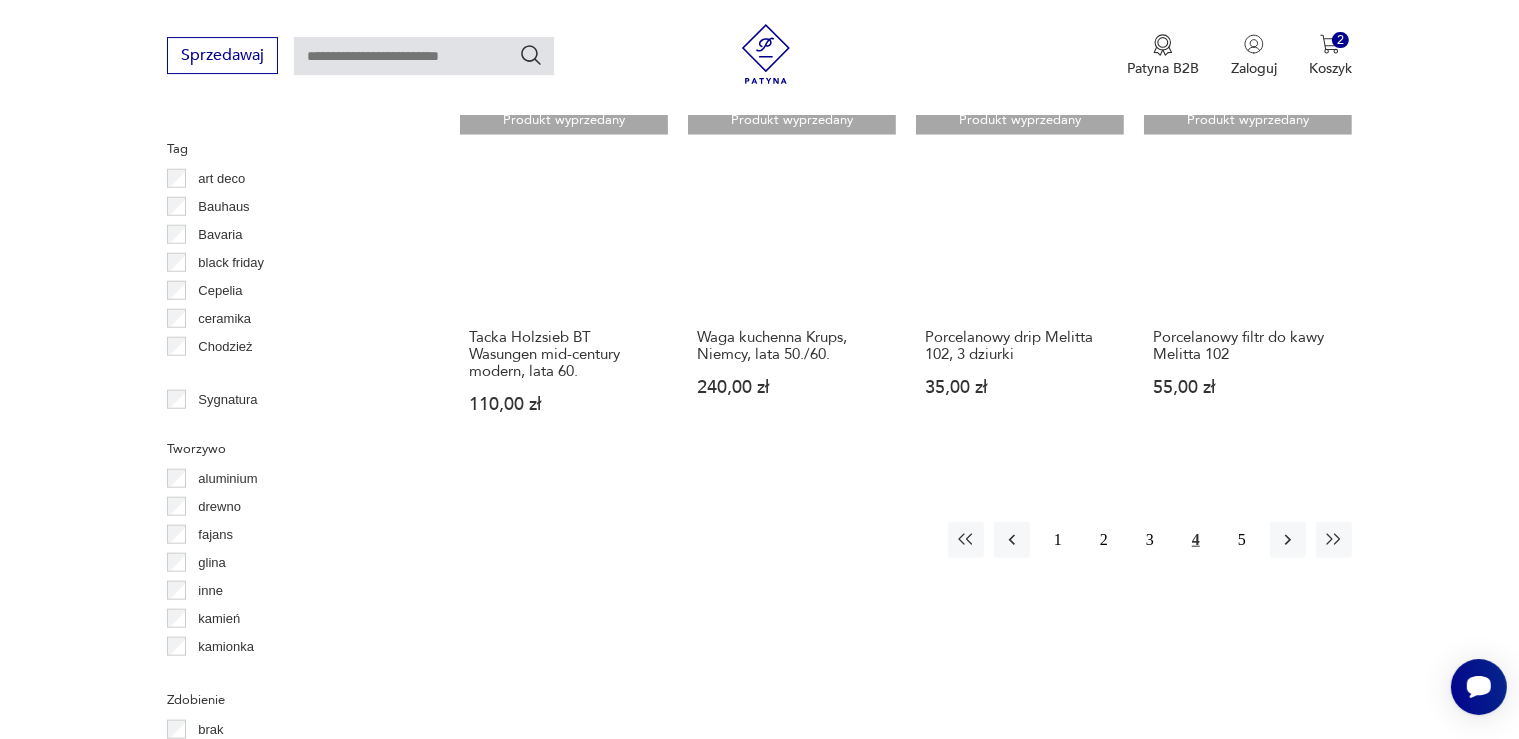 scroll, scrollTop: 1885, scrollLeft: 0, axis: vertical 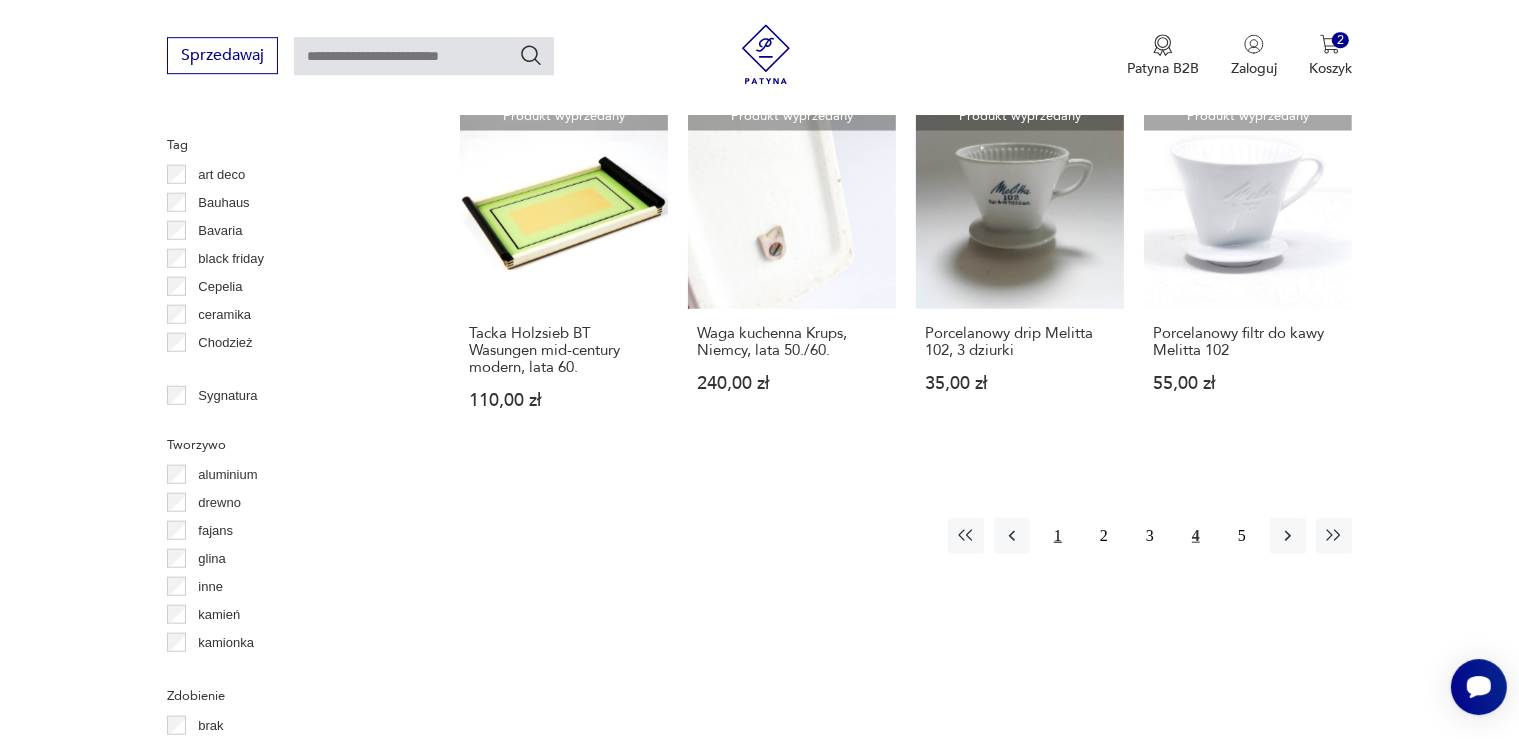 click on "1" at bounding box center (1058, 536) 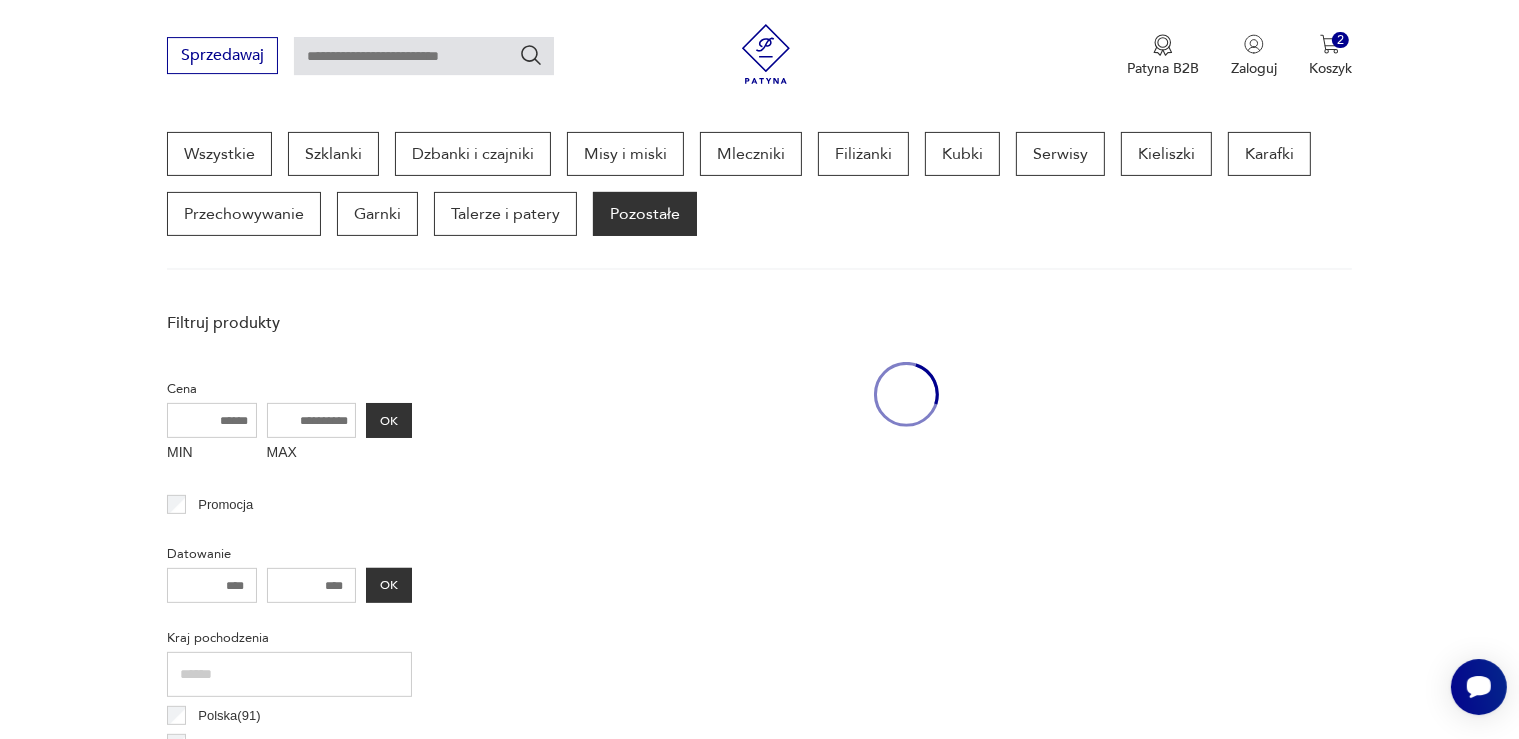 scroll, scrollTop: 529, scrollLeft: 0, axis: vertical 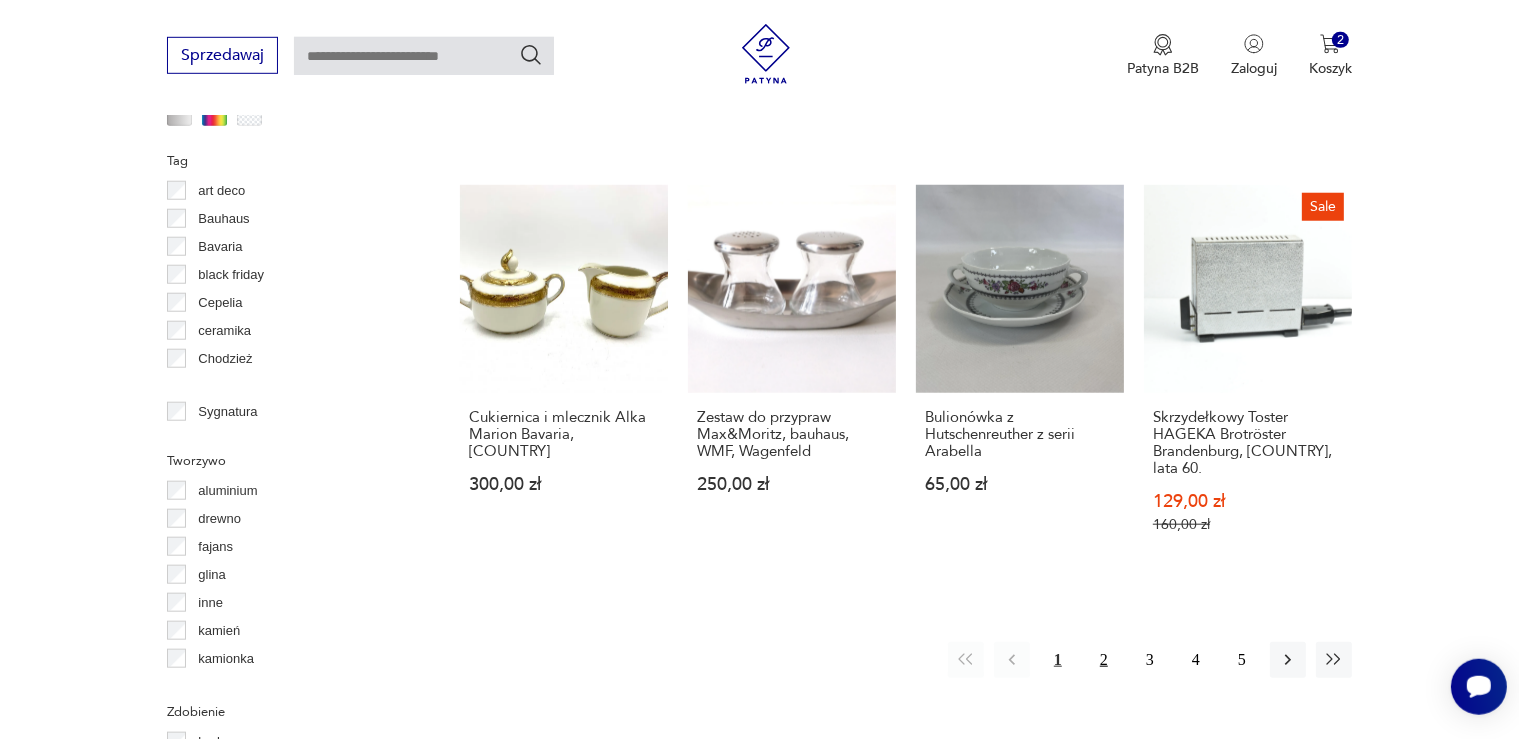 click on "2" at bounding box center [1104, 660] 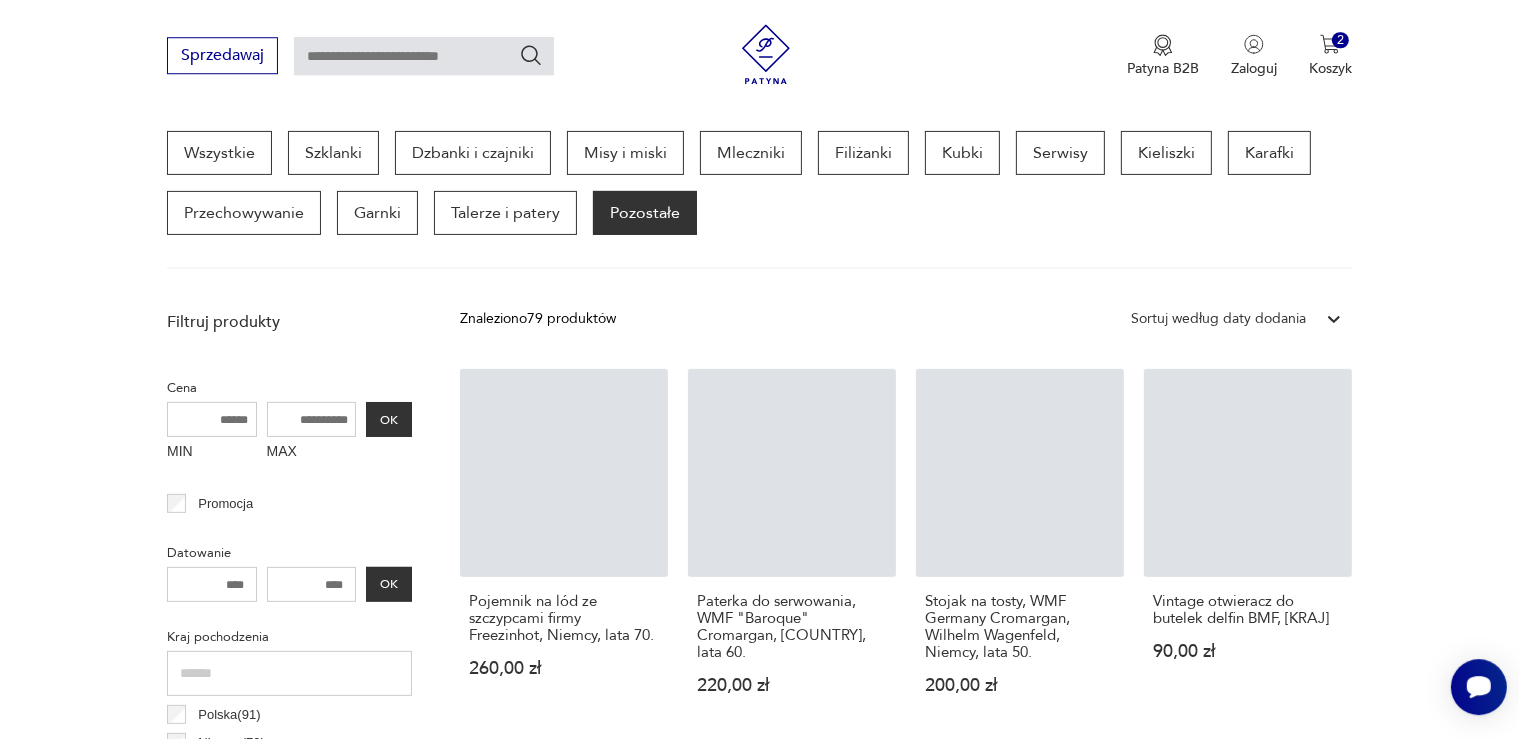 scroll, scrollTop: 529, scrollLeft: 0, axis: vertical 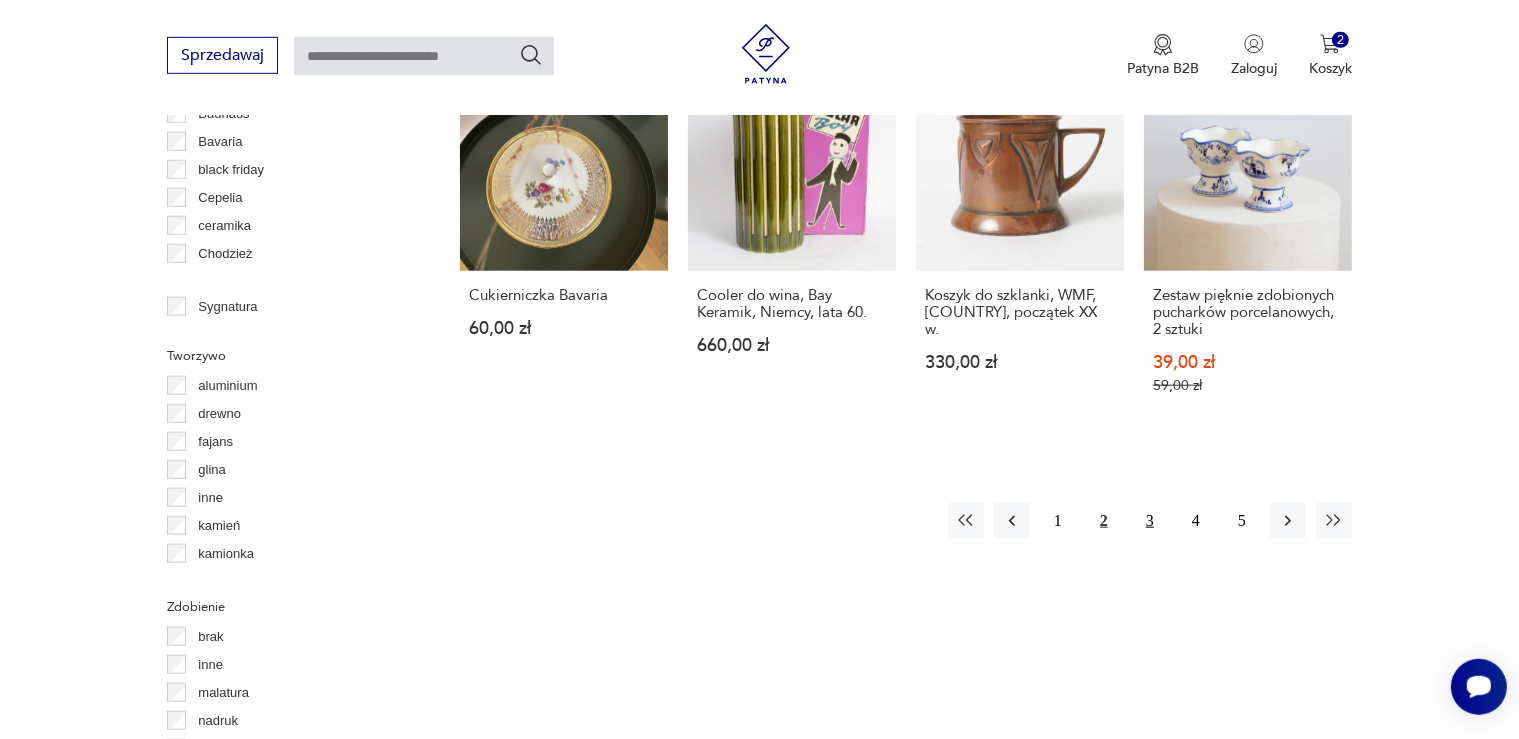 click on "3" at bounding box center [1150, 521] 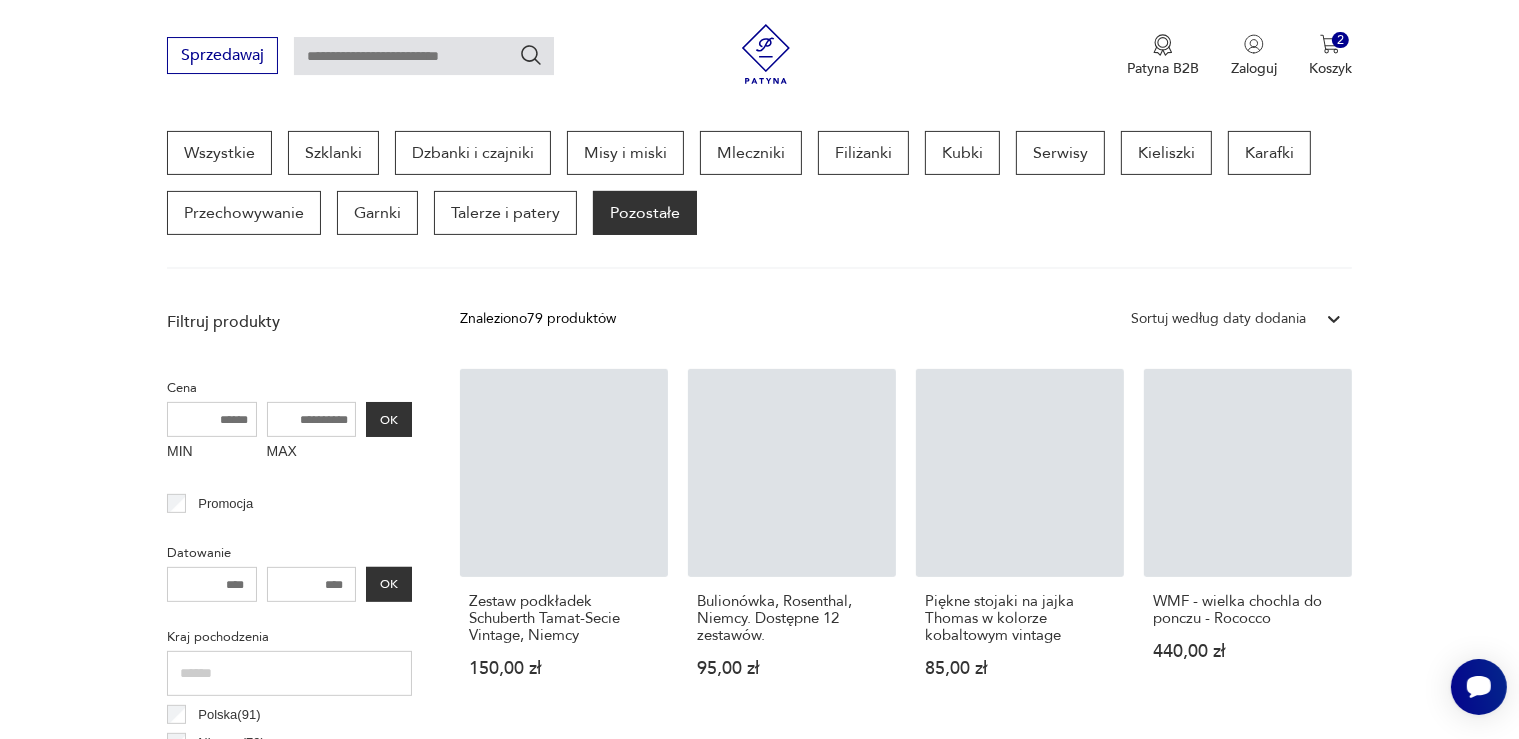 scroll, scrollTop: 529, scrollLeft: 0, axis: vertical 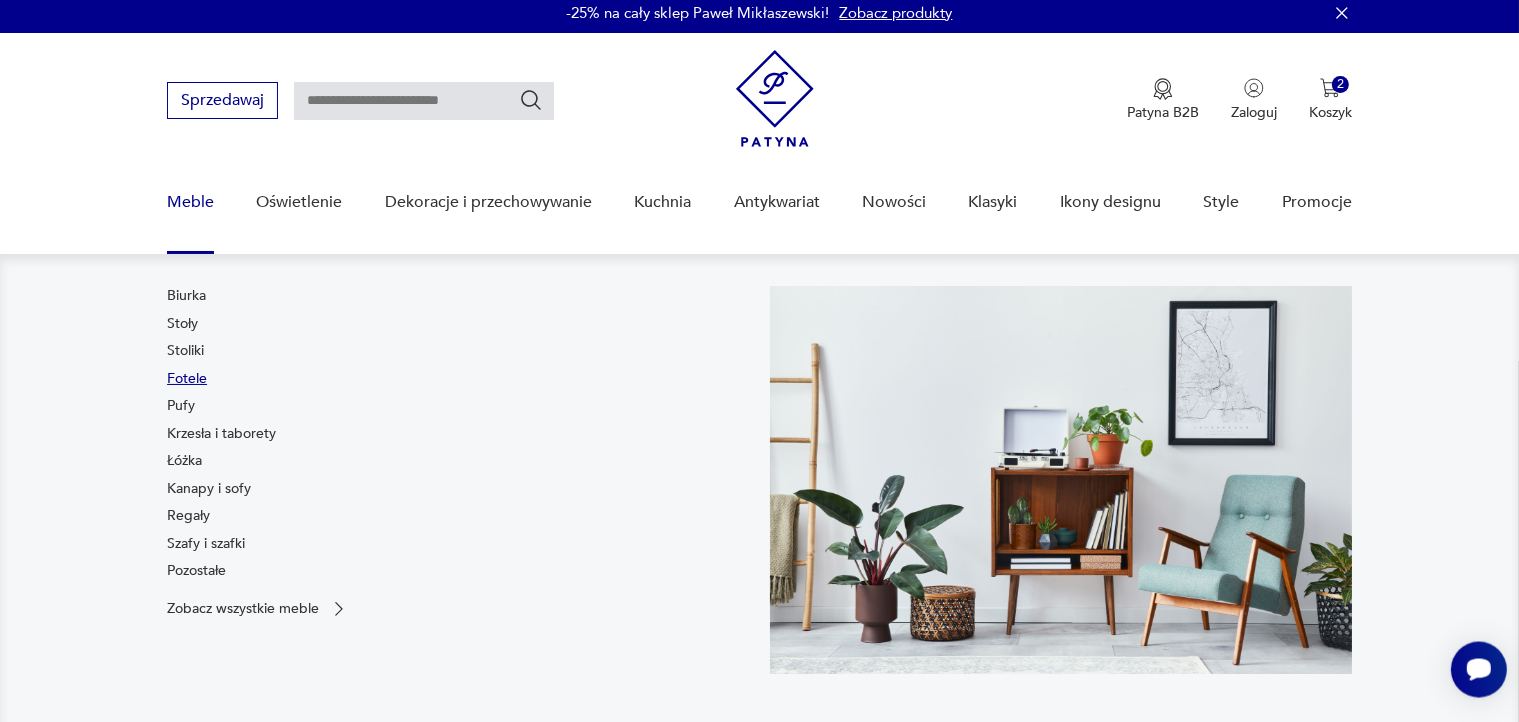 click on "Fotele" at bounding box center [187, 379] 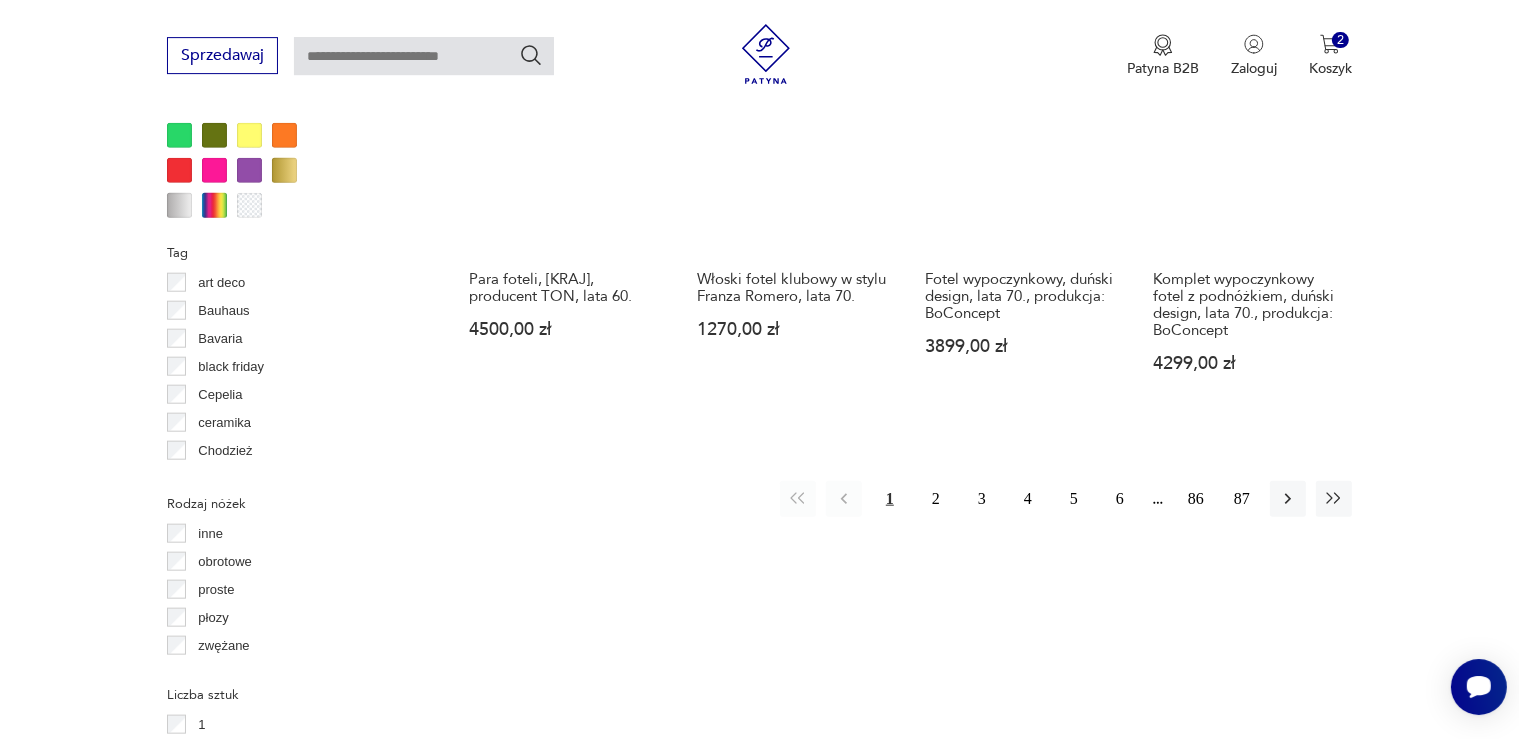 scroll, scrollTop: 2113, scrollLeft: 0, axis: vertical 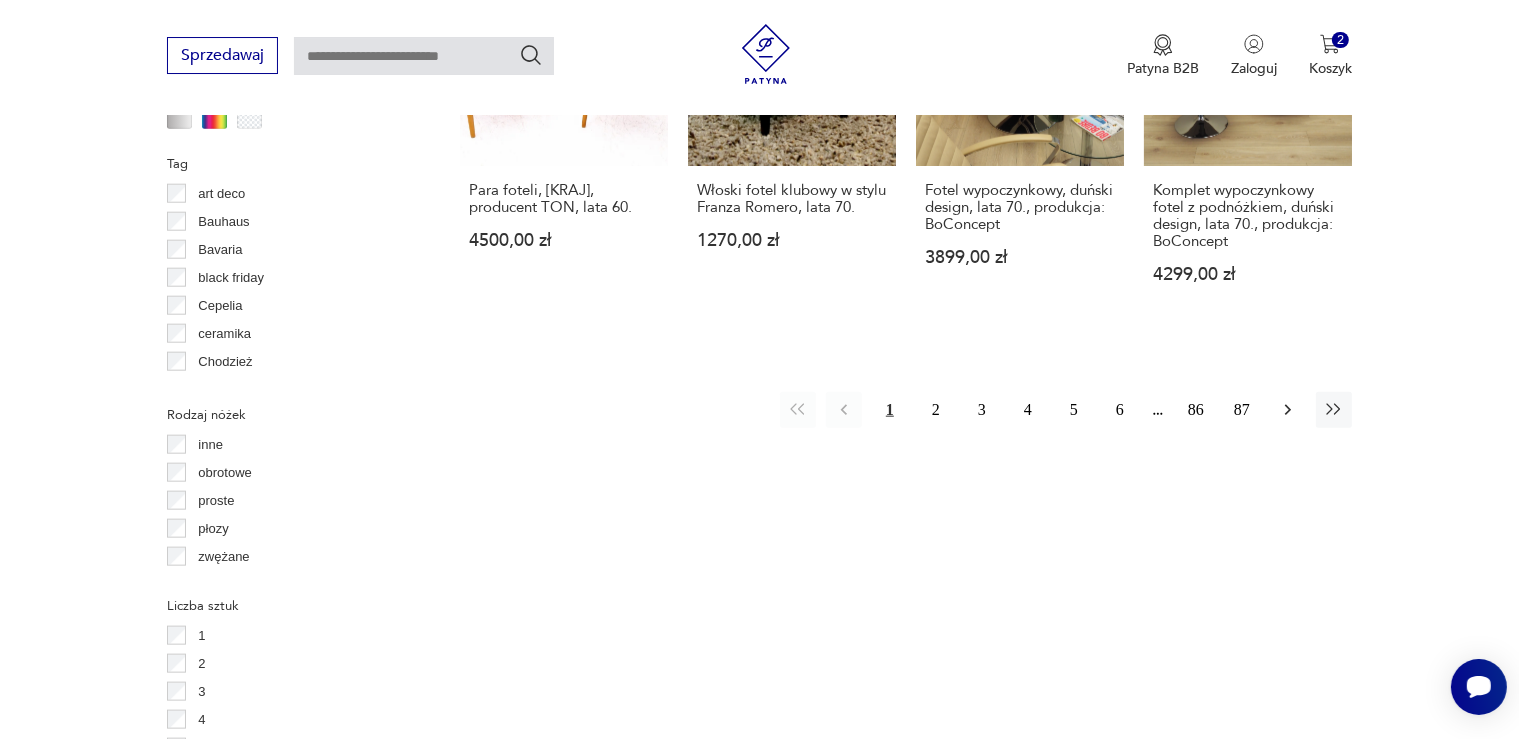 click at bounding box center (1288, 410) 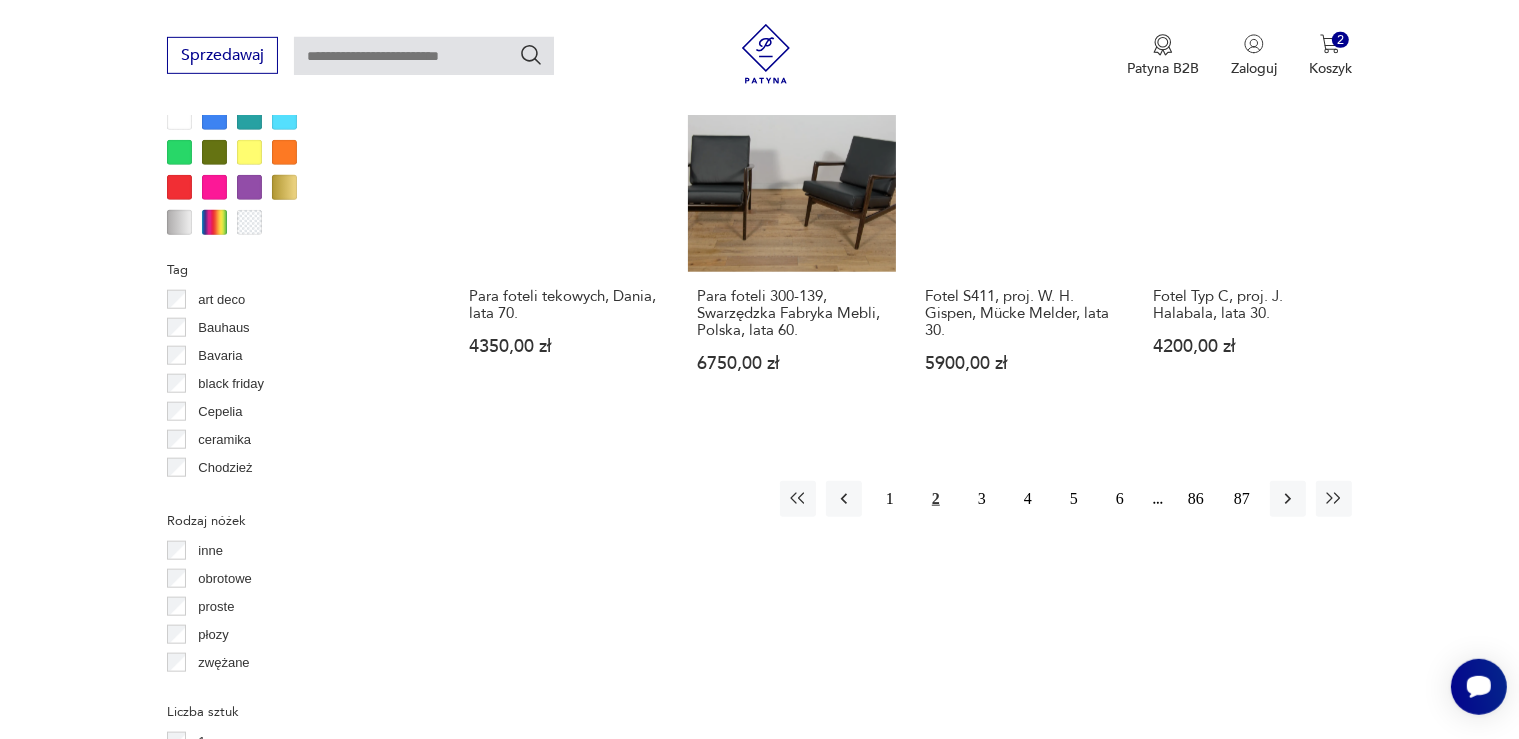 scroll, scrollTop: 2113, scrollLeft: 0, axis: vertical 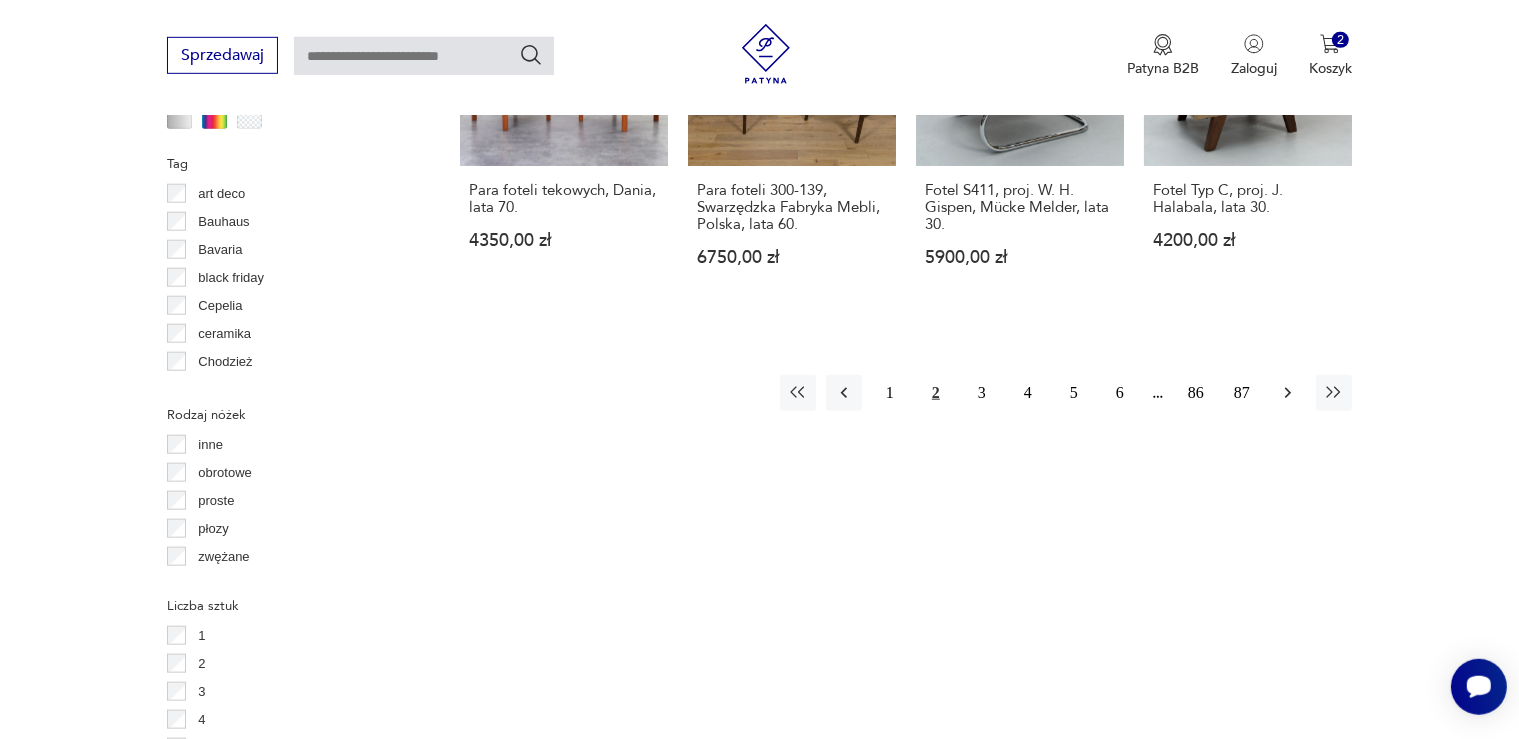 click at bounding box center (1288, 393) 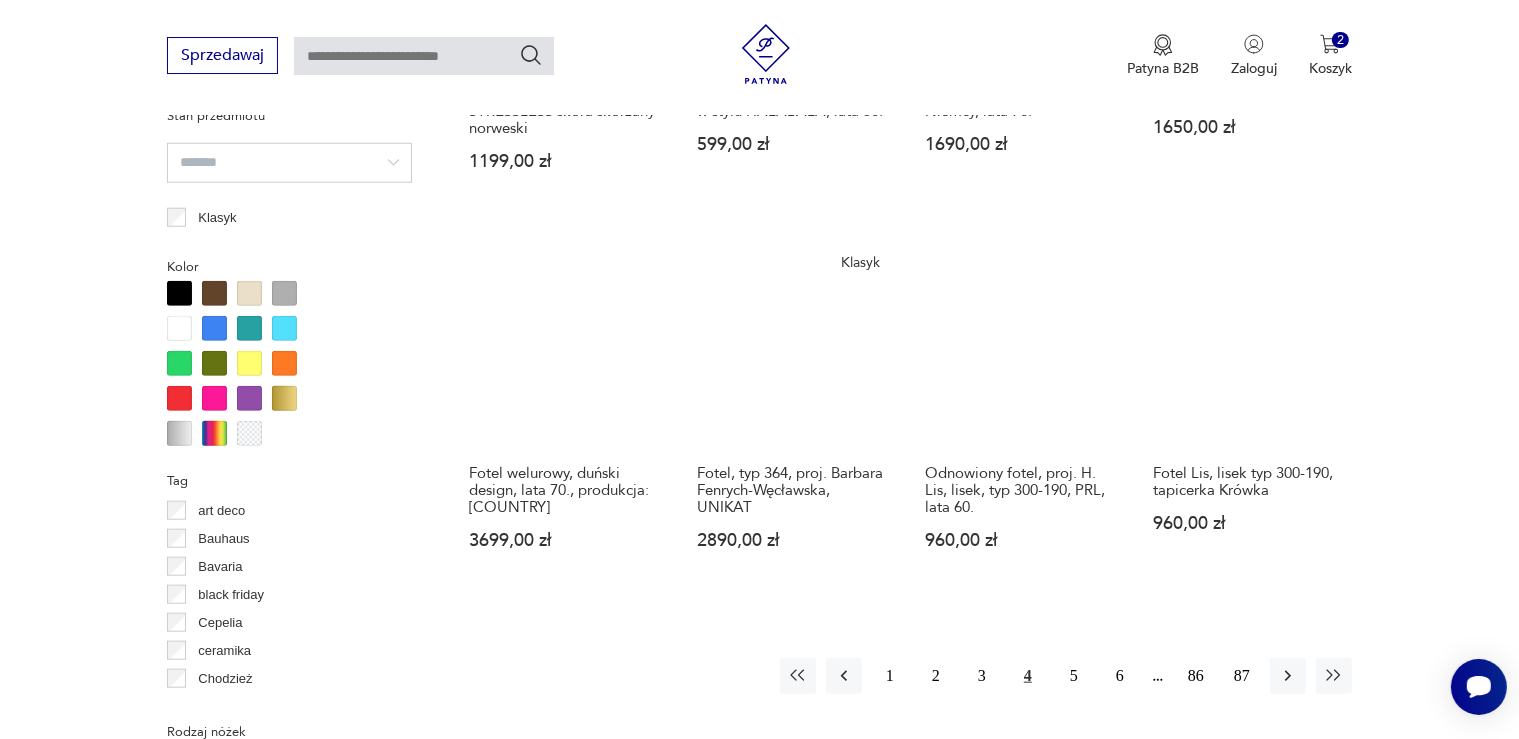 scroll, scrollTop: 1849, scrollLeft: 0, axis: vertical 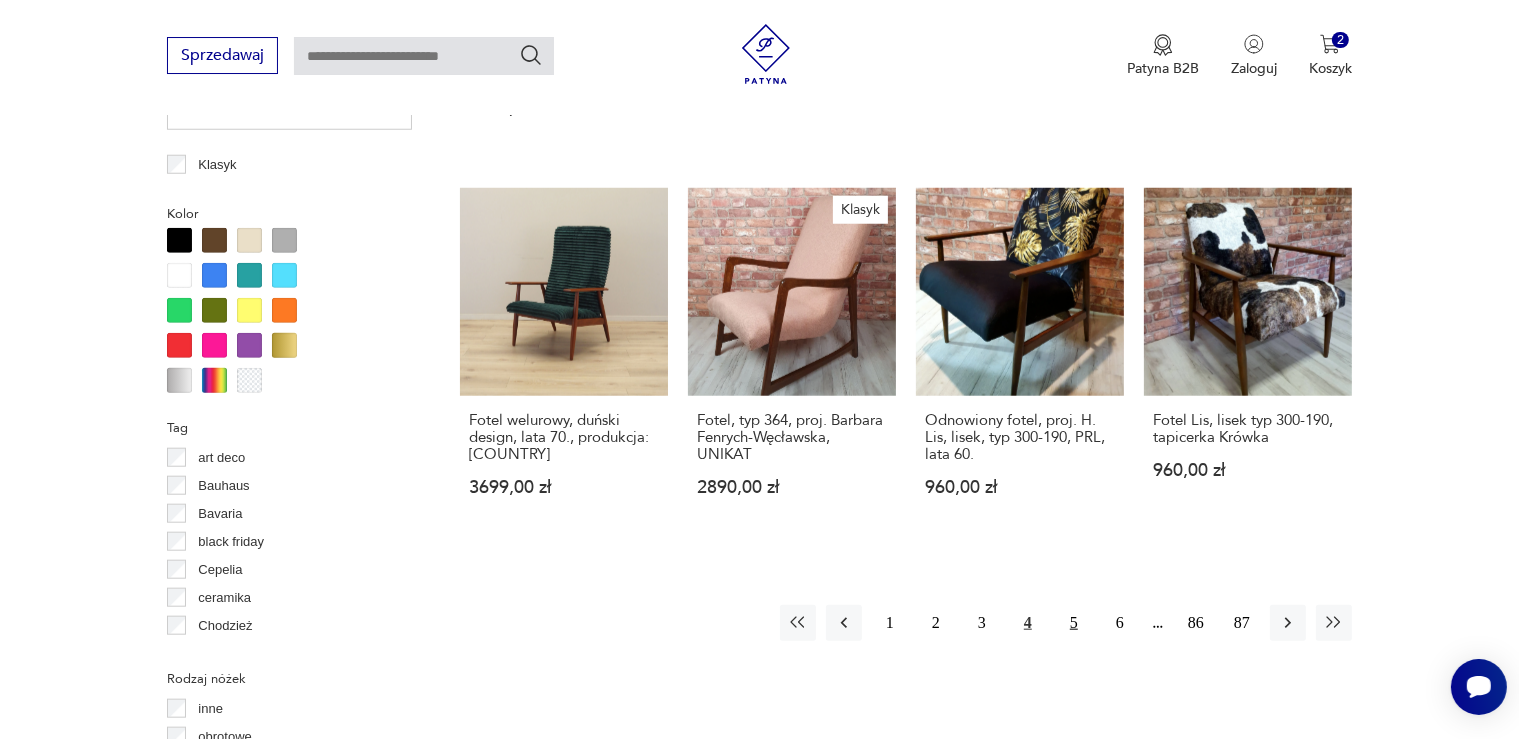 click on "5" at bounding box center [1074, 623] 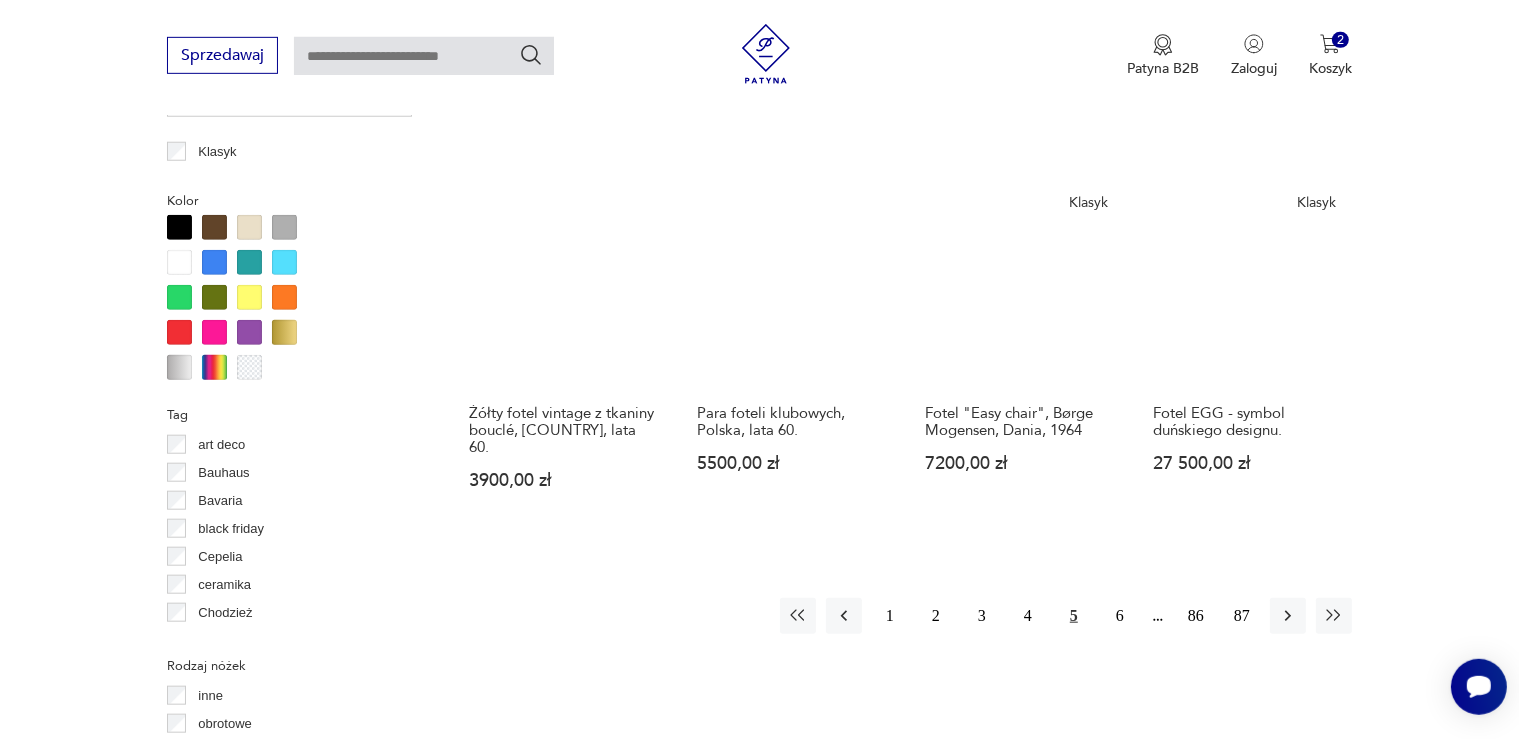 scroll, scrollTop: 1902, scrollLeft: 0, axis: vertical 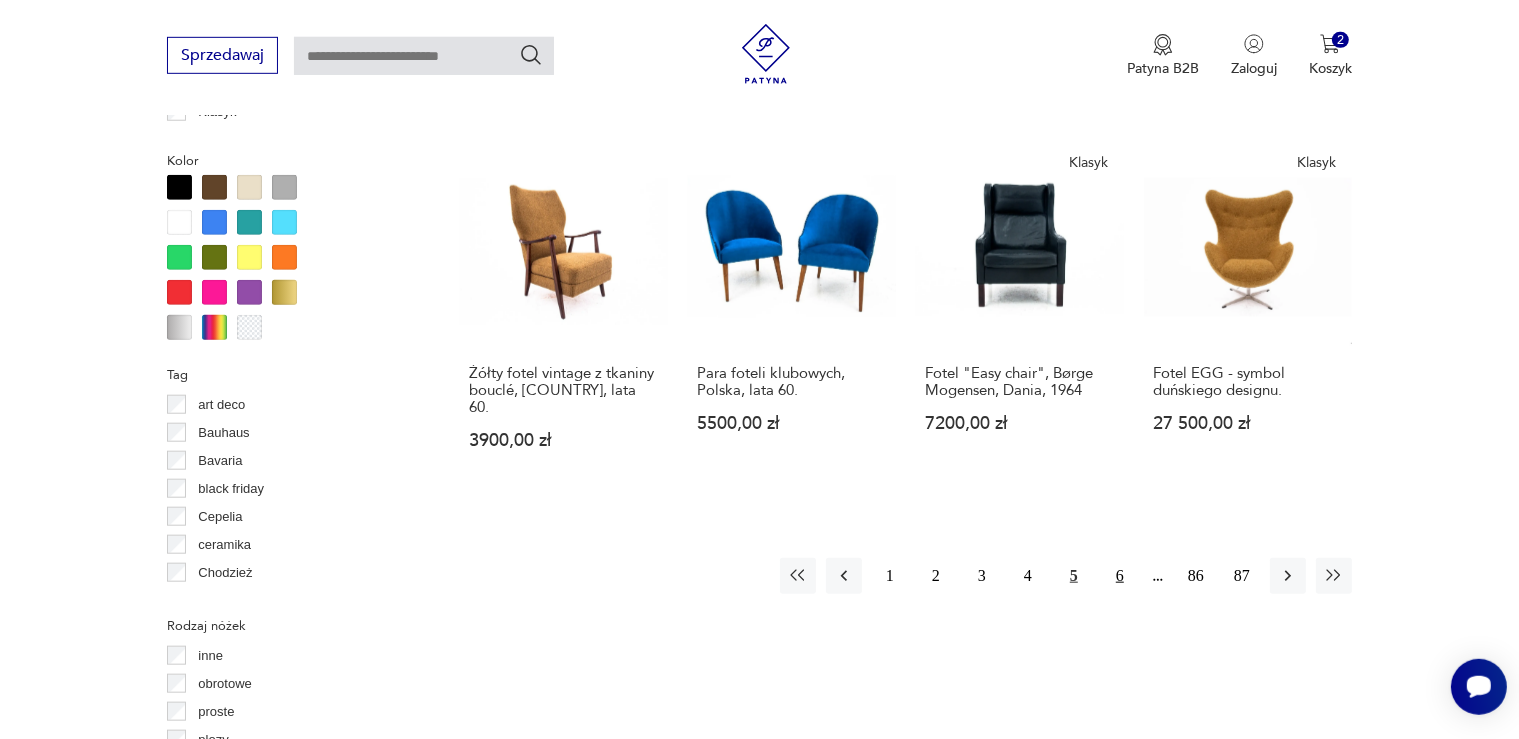 click on "6" at bounding box center [1120, 576] 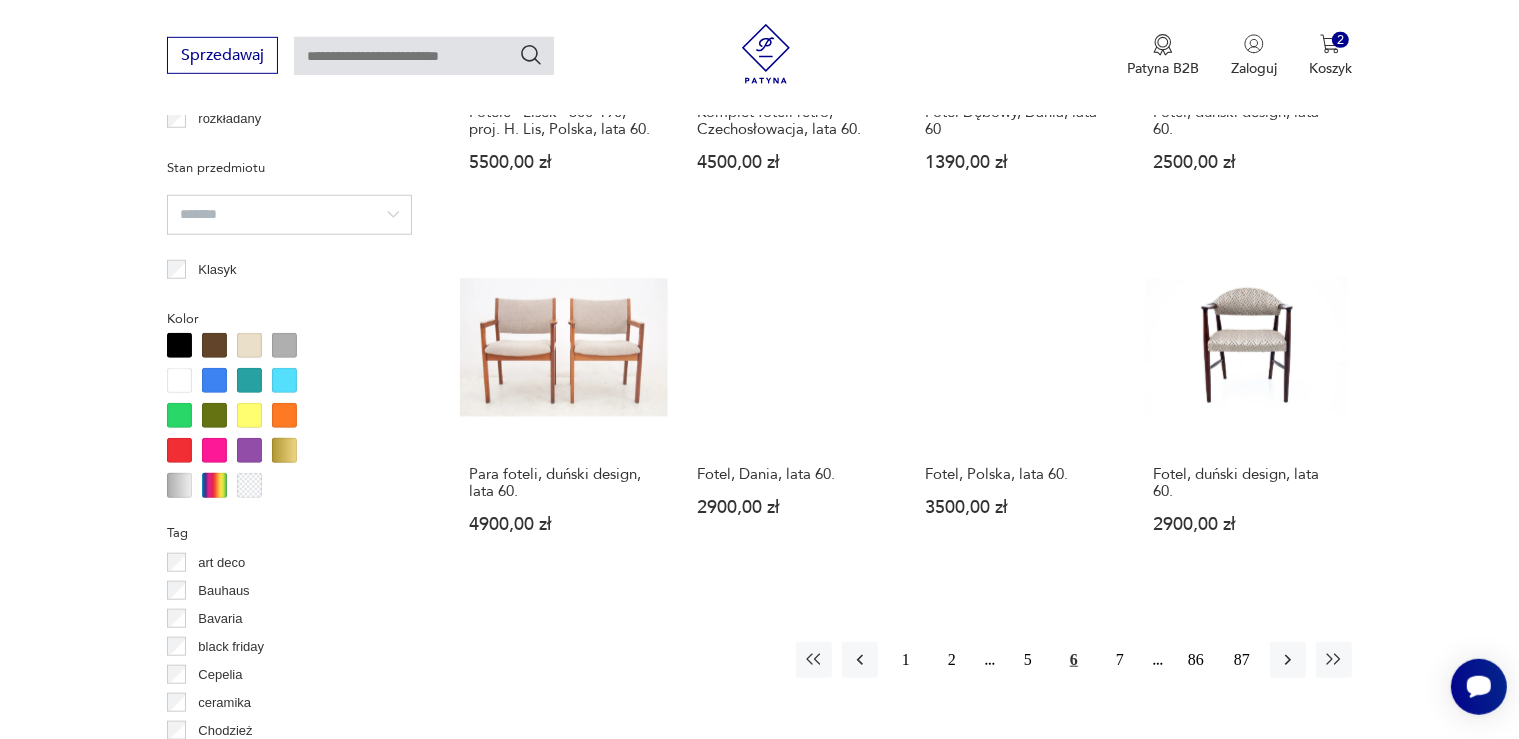 scroll, scrollTop: 1797, scrollLeft: 0, axis: vertical 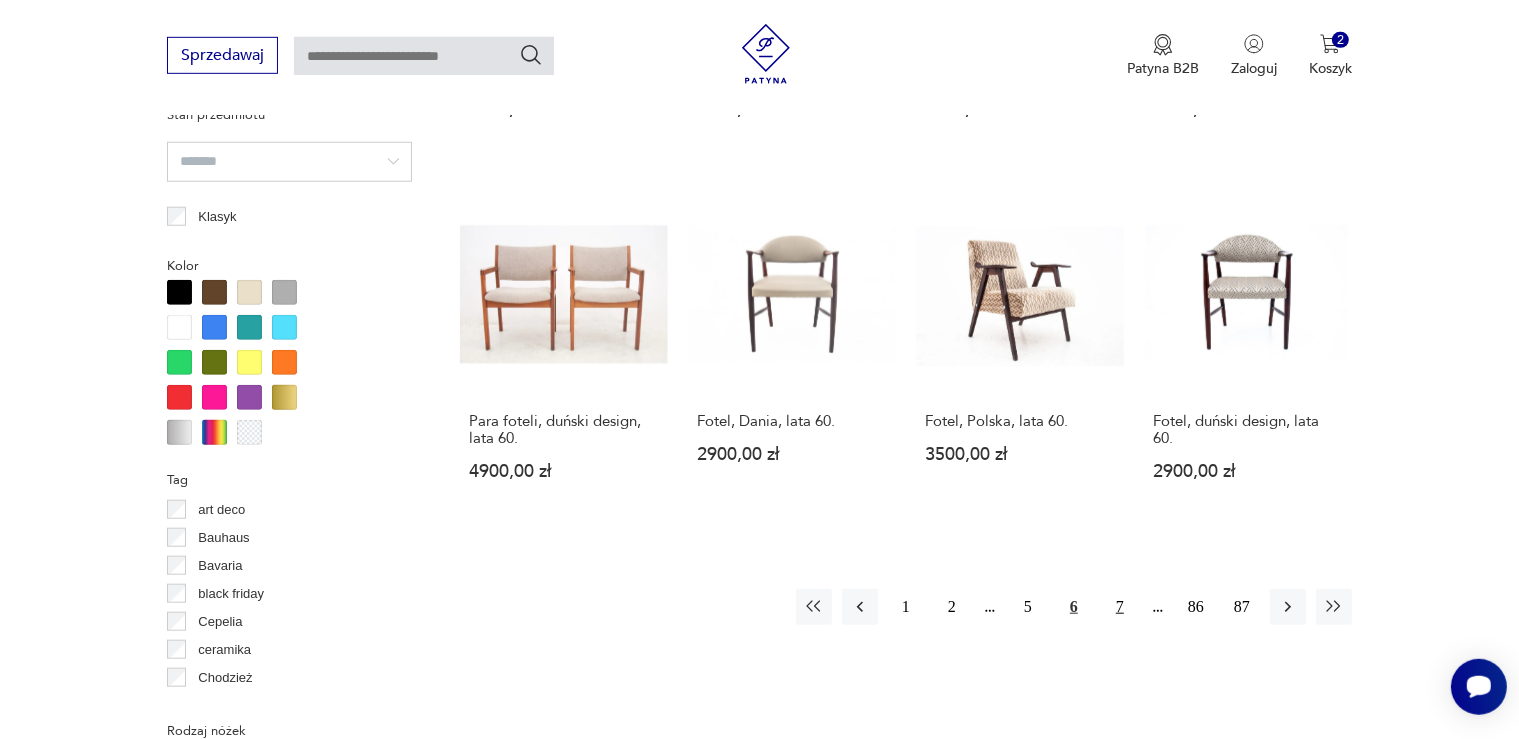 click on "7" at bounding box center (1120, 607) 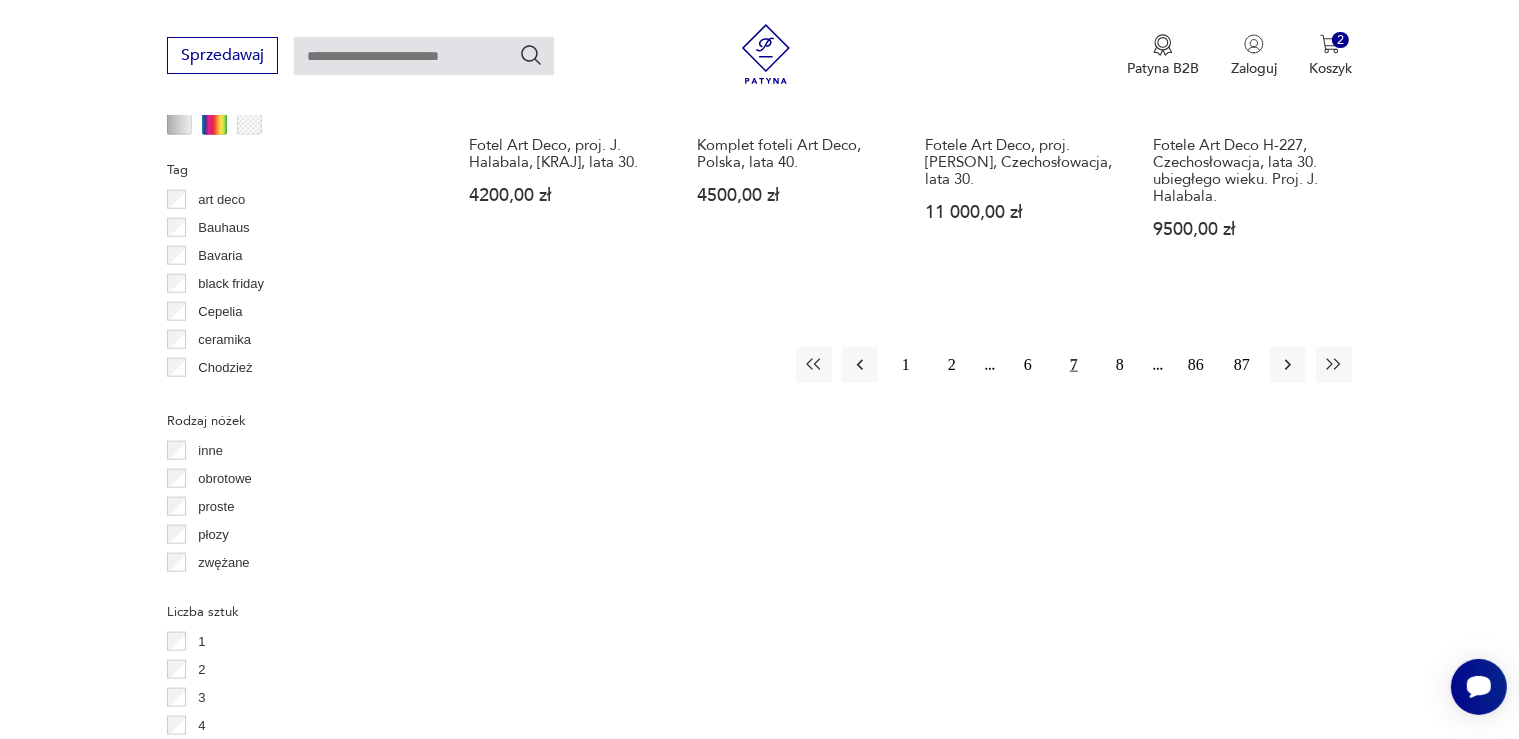 scroll, scrollTop: 2219, scrollLeft: 0, axis: vertical 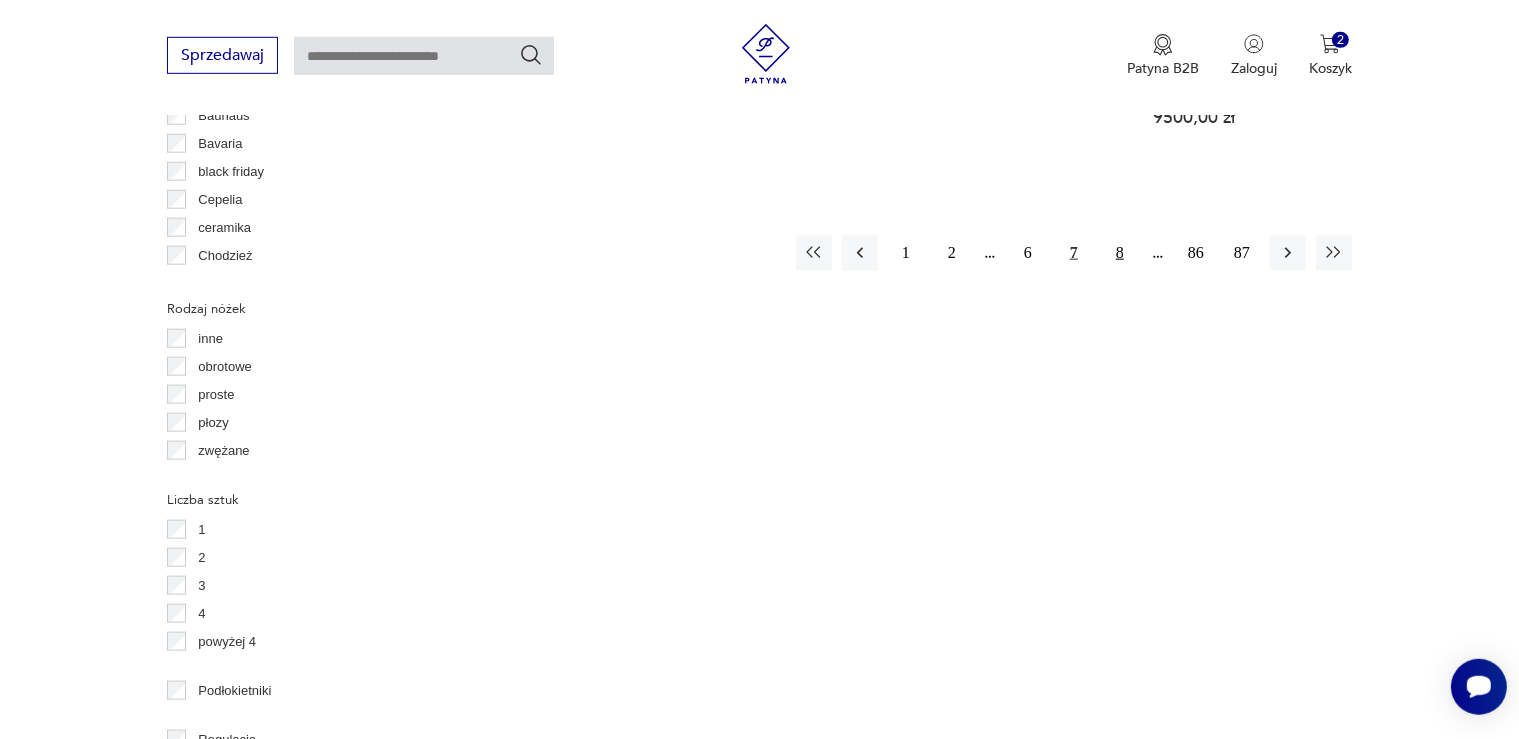 click on "8" at bounding box center [1120, 253] 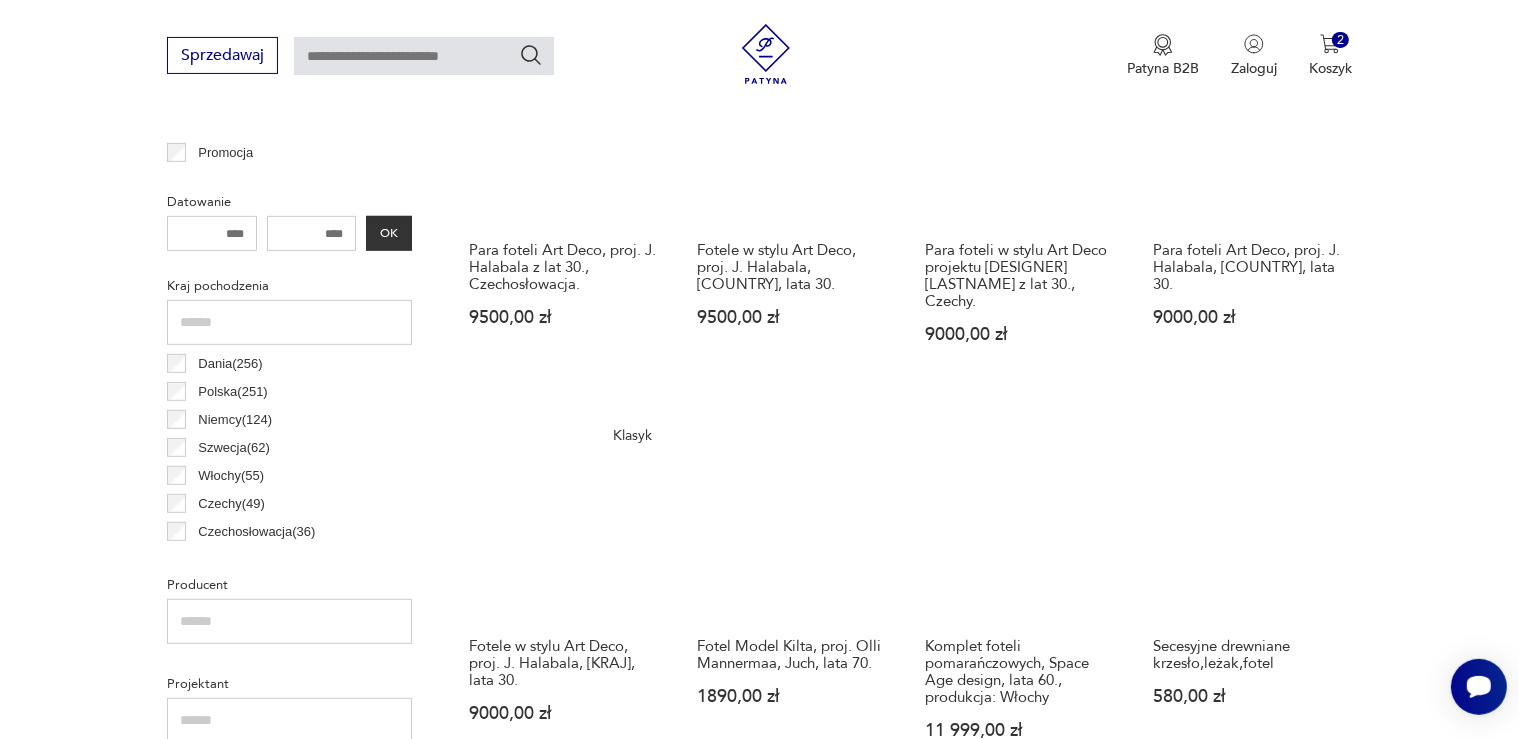 scroll, scrollTop: 1057, scrollLeft: 0, axis: vertical 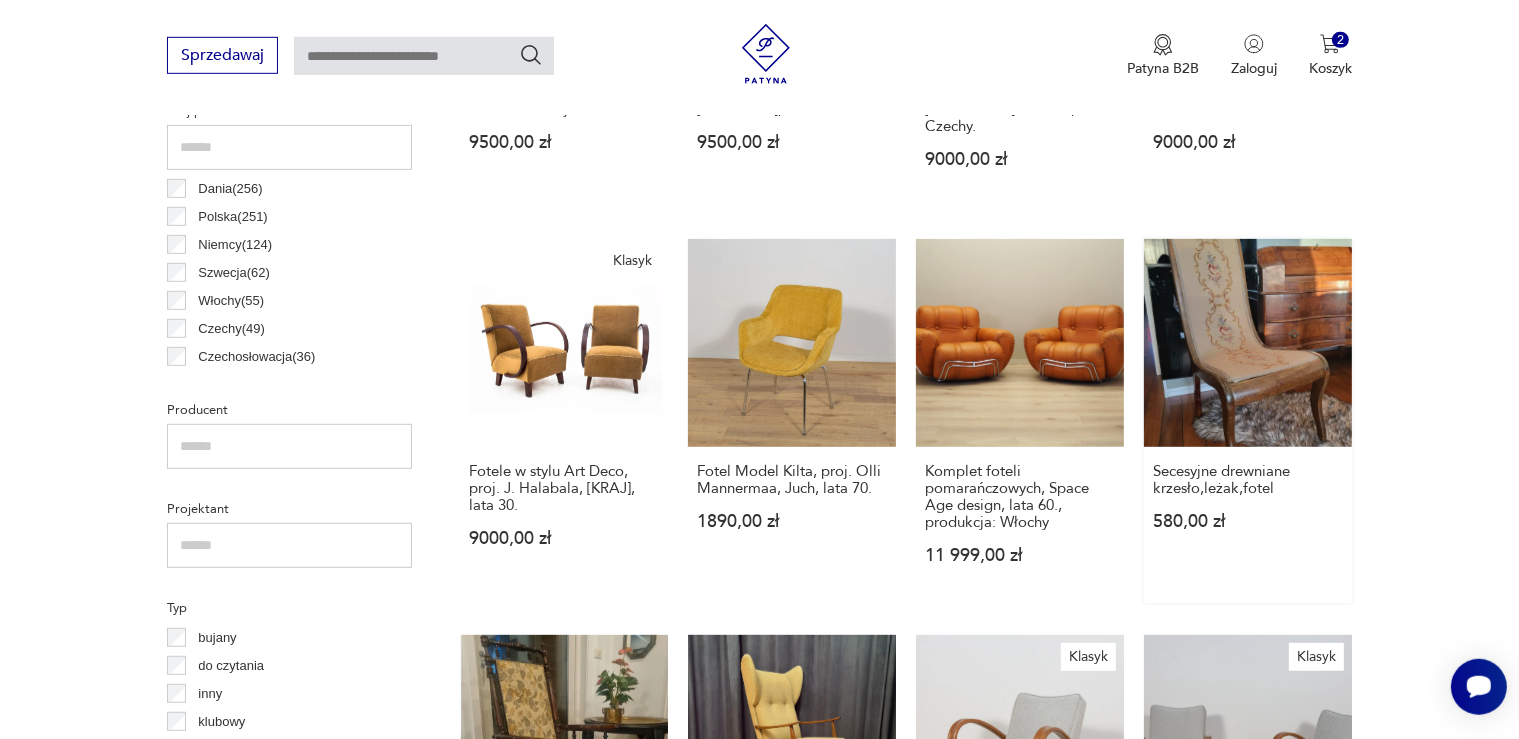 click on "Secesyjne drewniane krzesło,leżak,fotel 580,00 zł" at bounding box center (1248, 421) 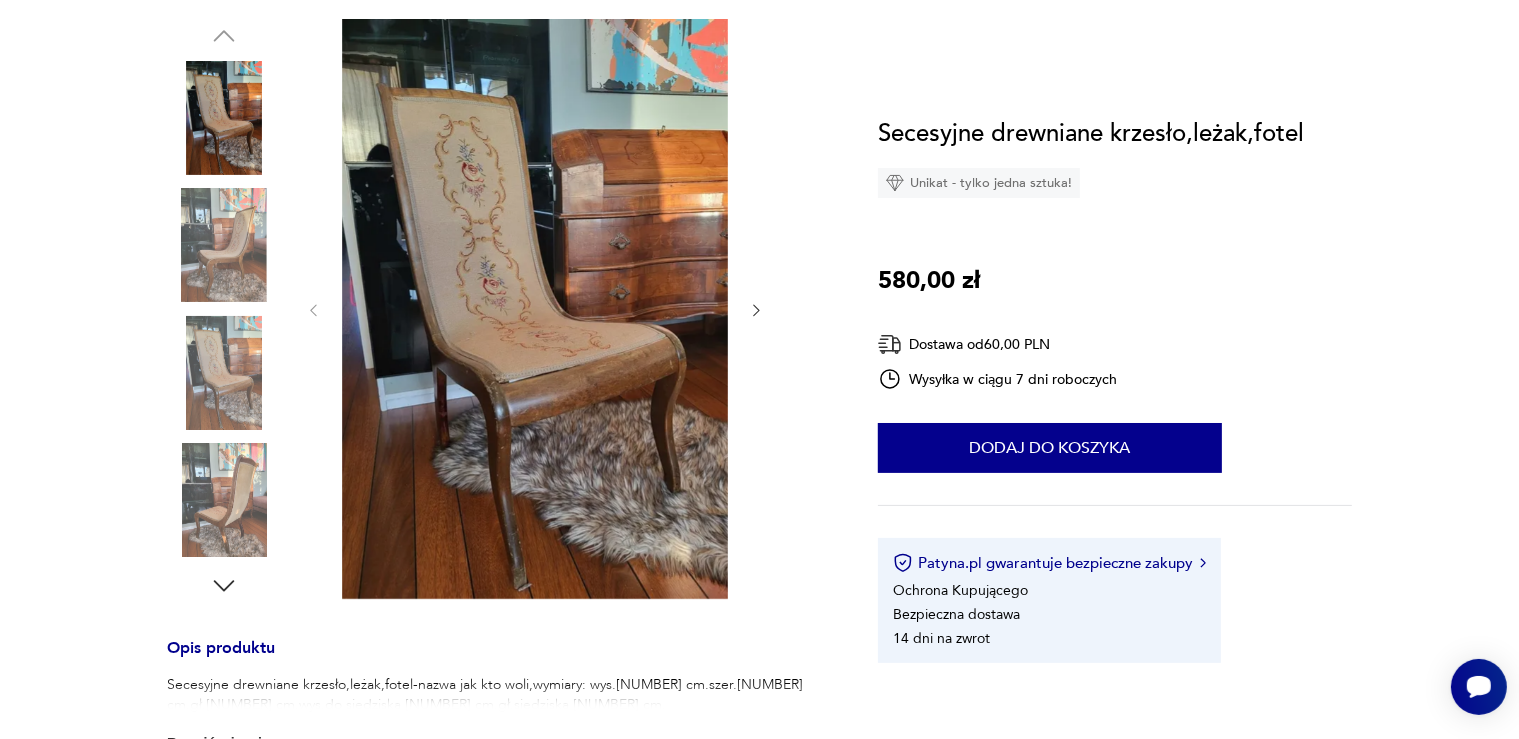 scroll, scrollTop: 0, scrollLeft: 0, axis: both 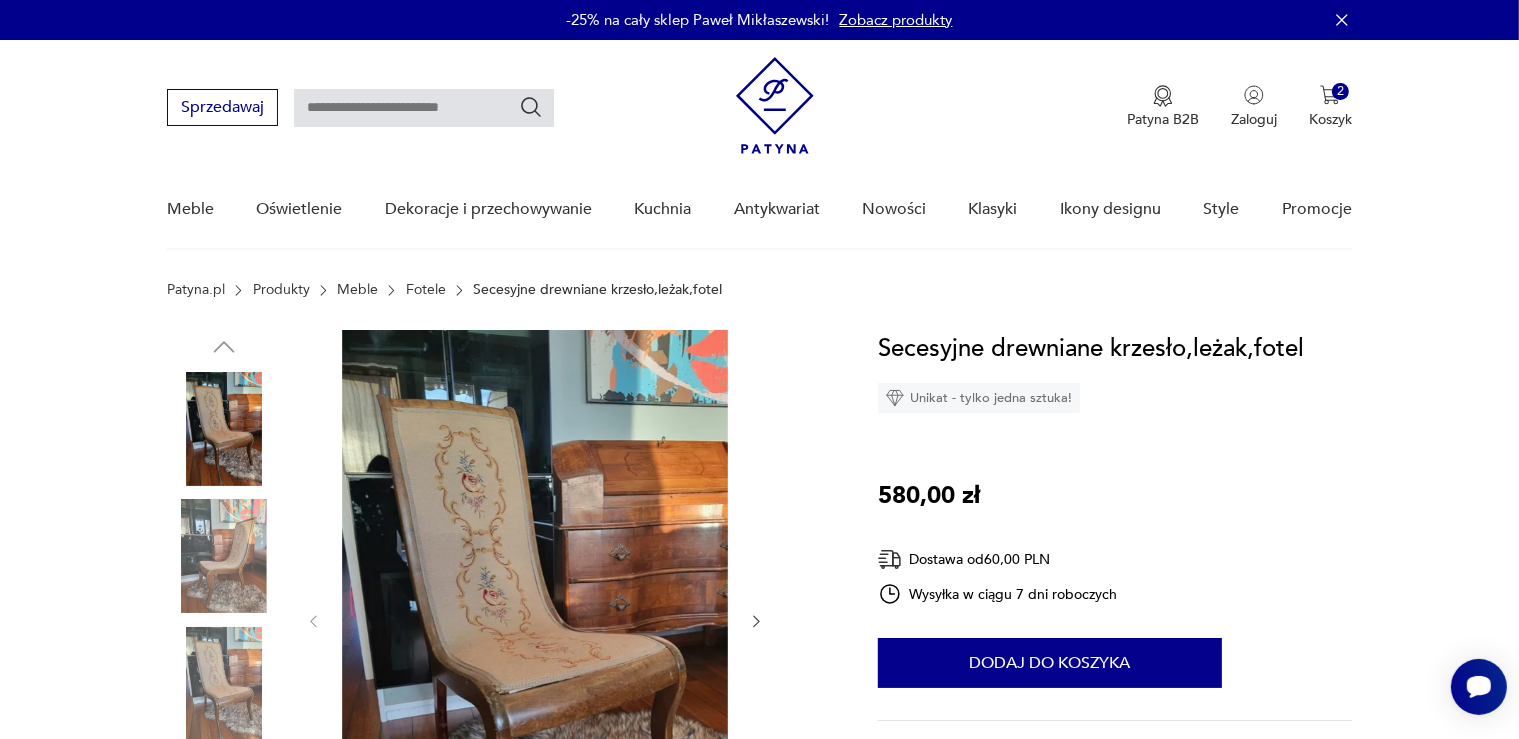 click at bounding box center (535, 620) 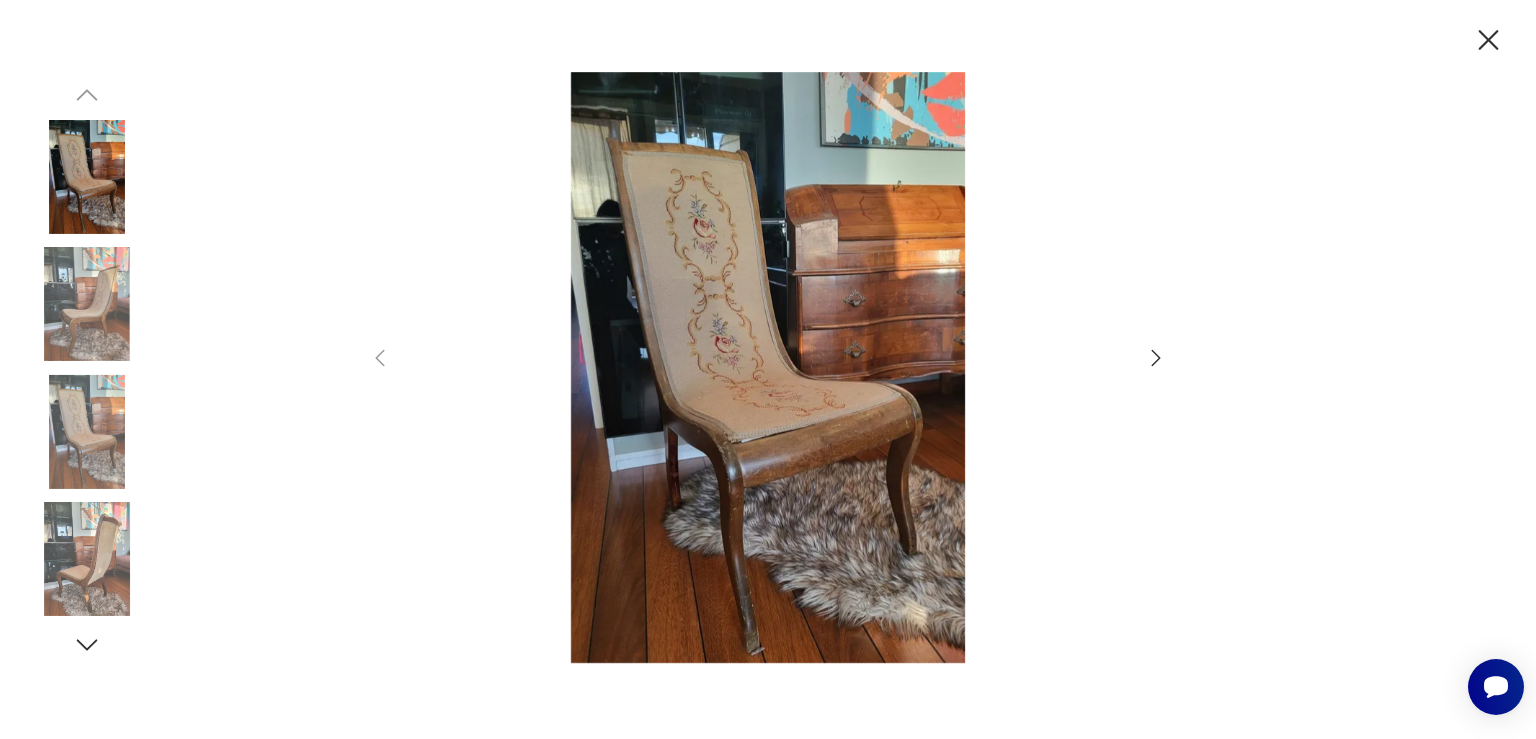 click at bounding box center (768, 367) 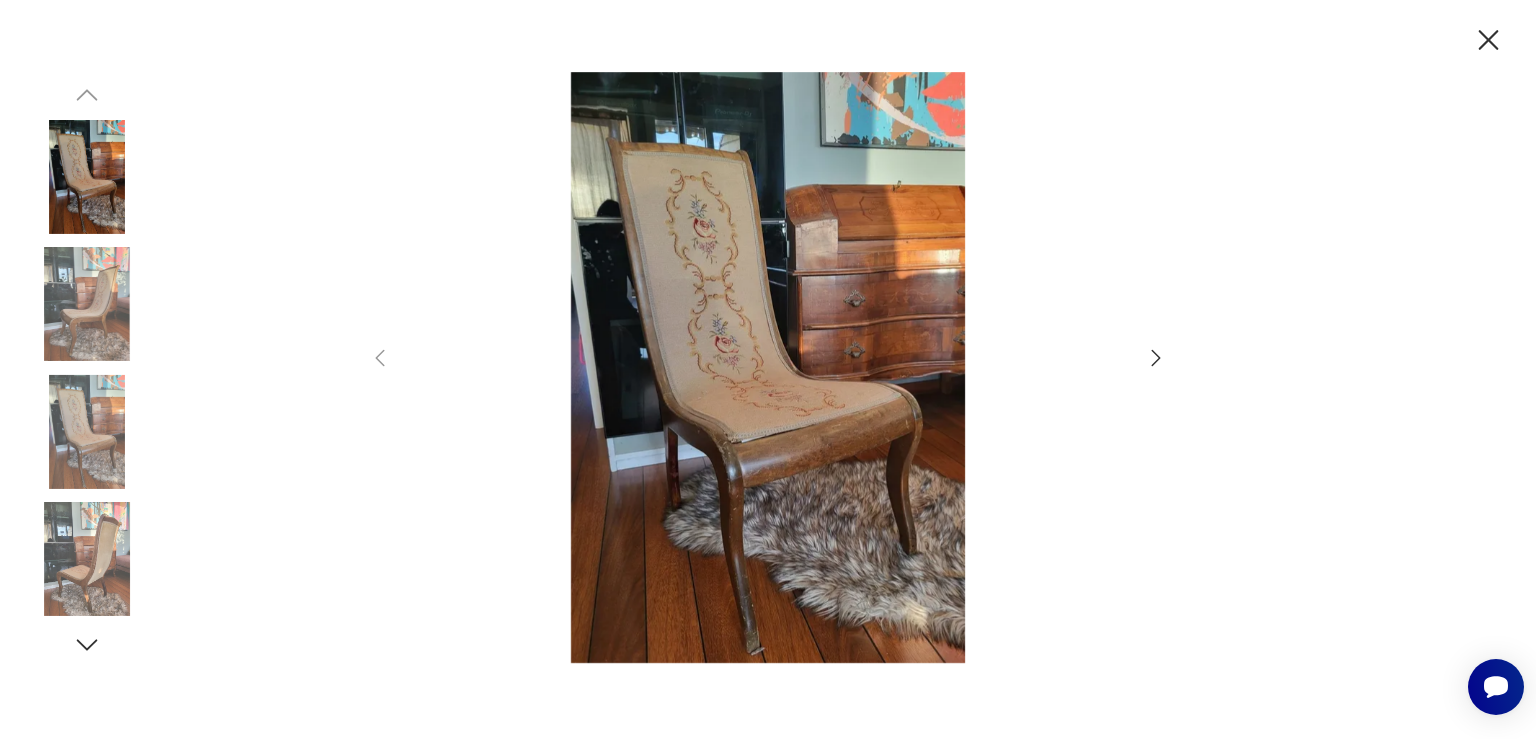 click 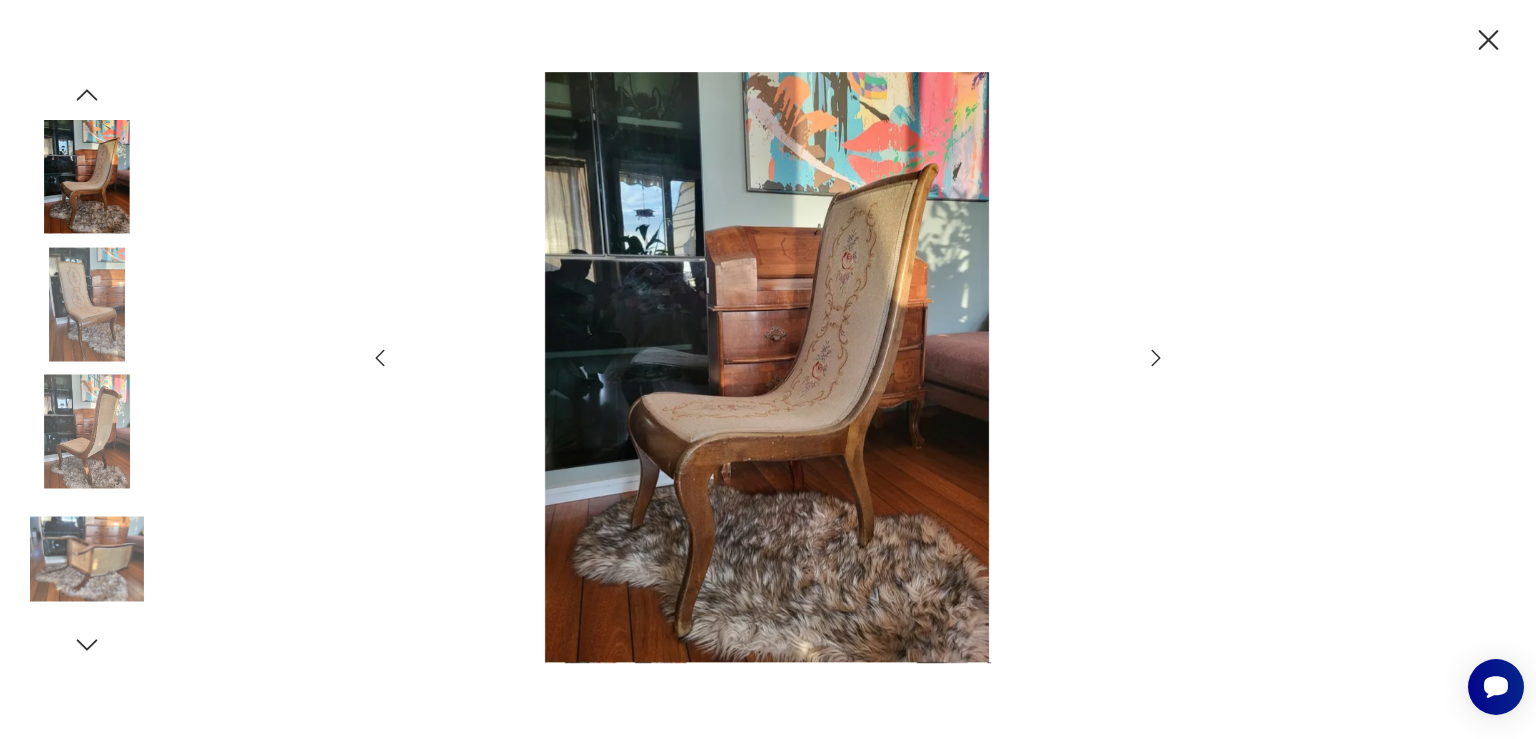 click 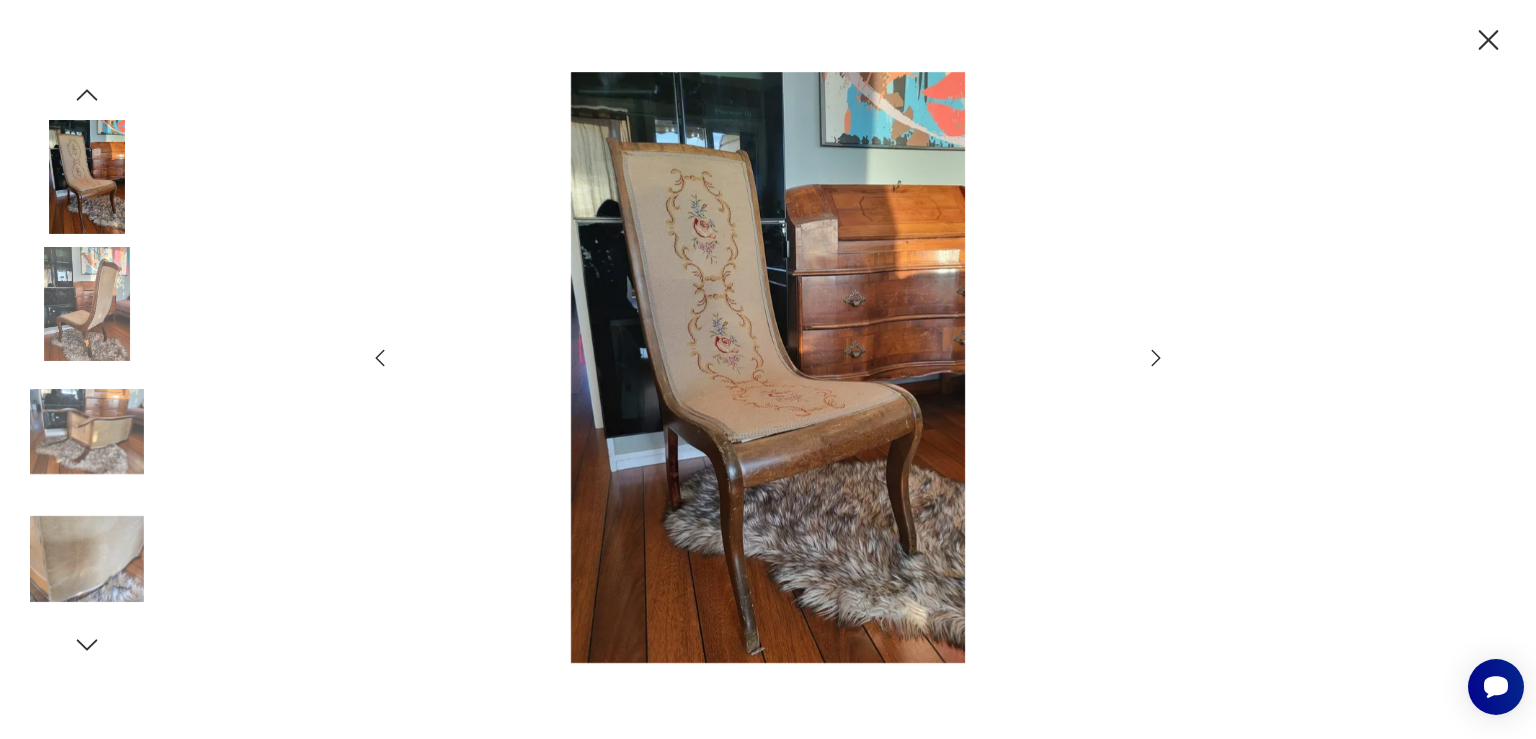click 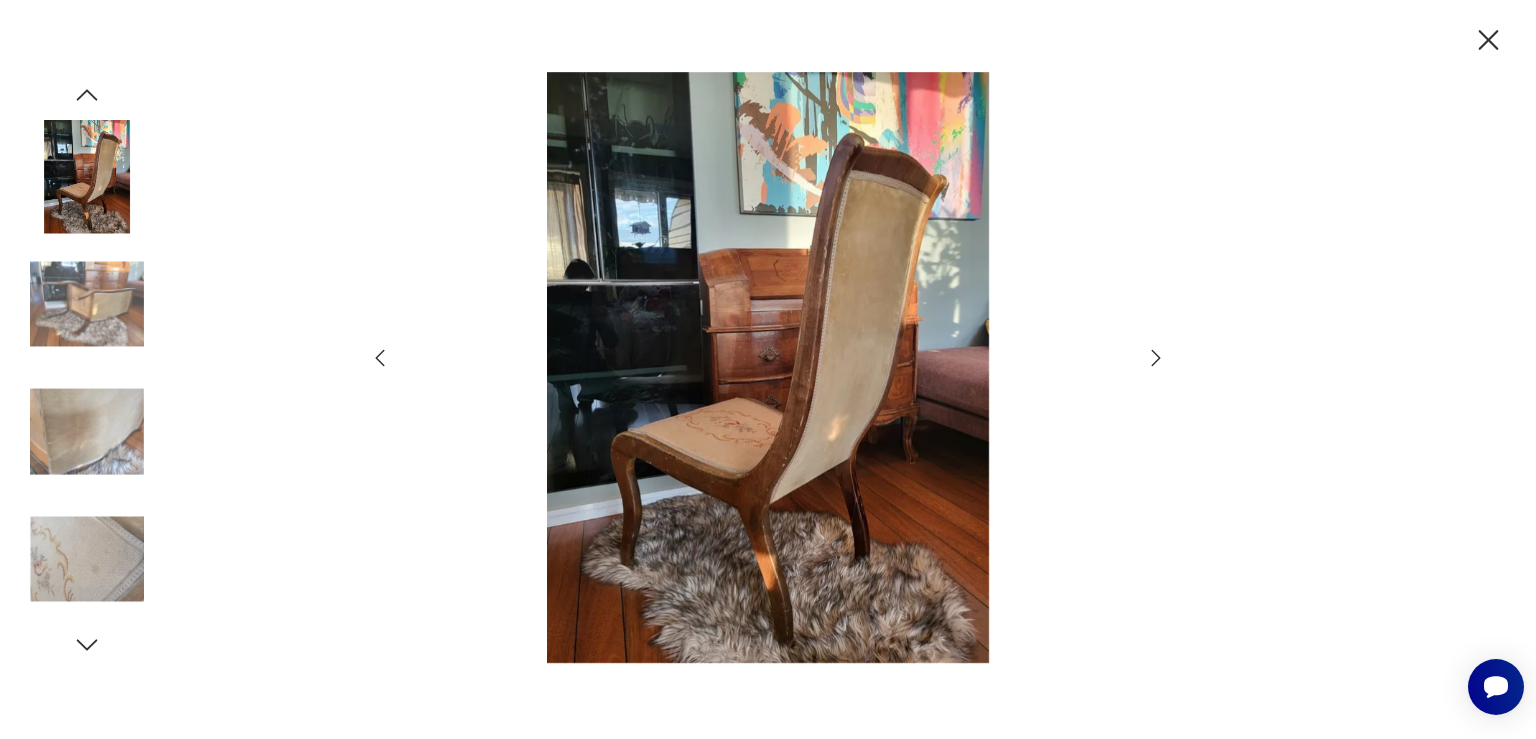 click 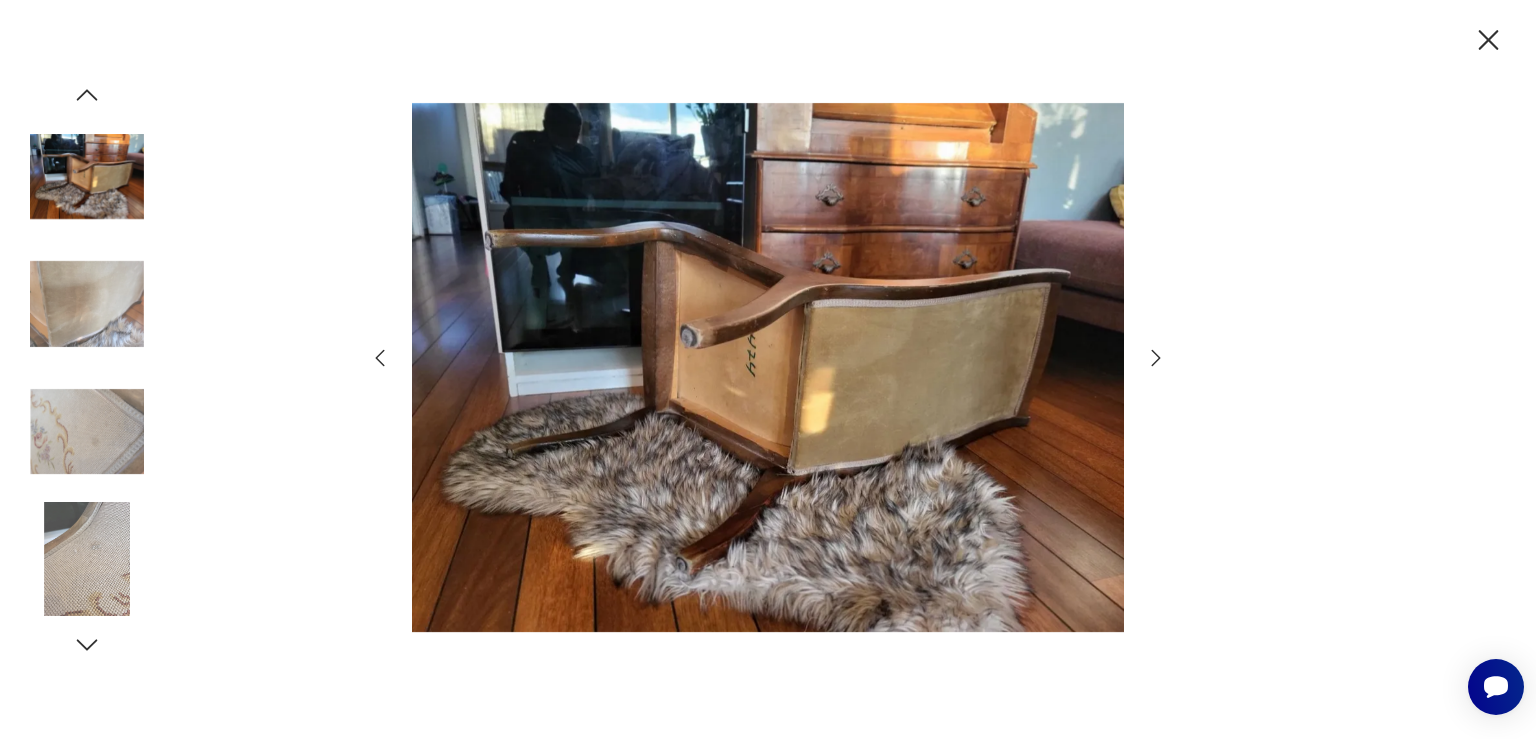 click 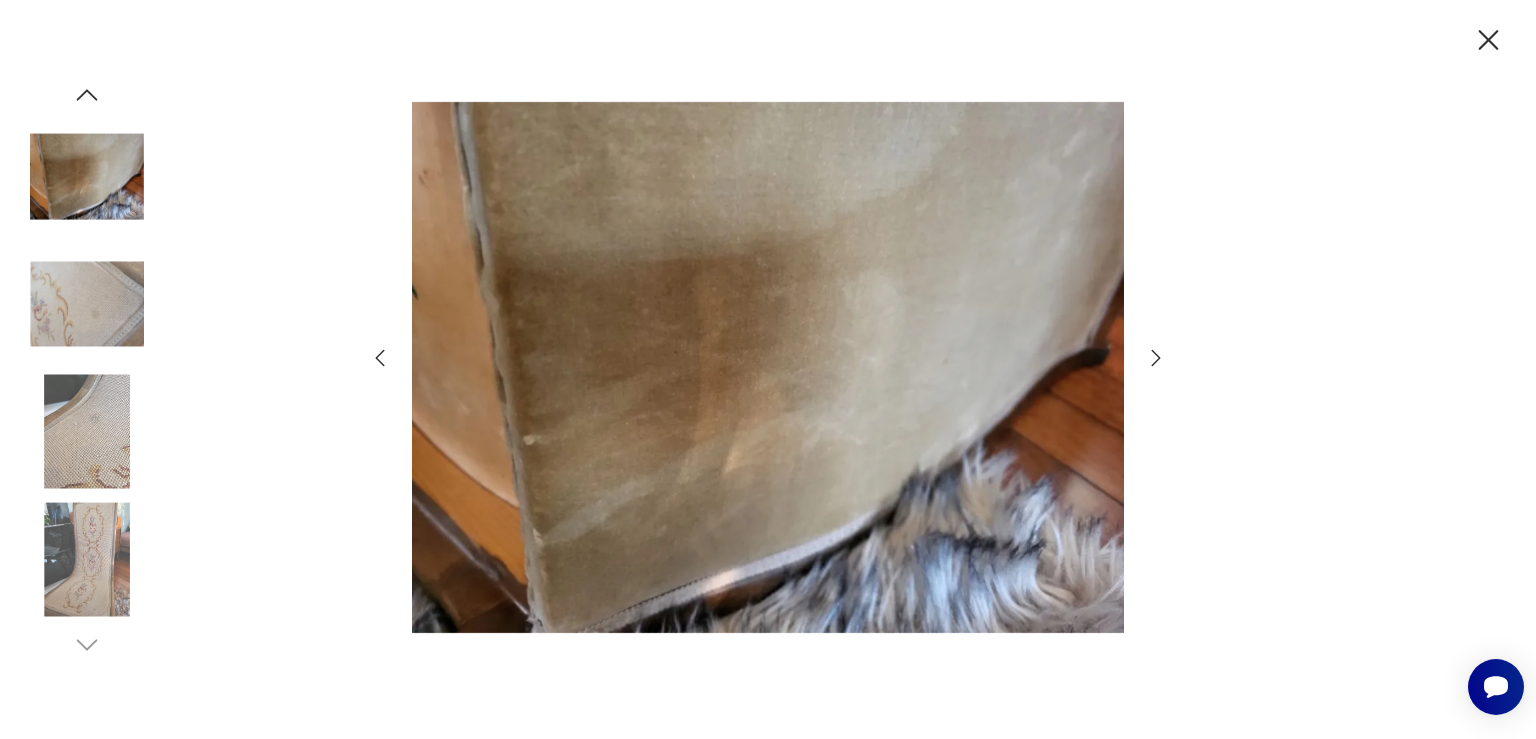 click 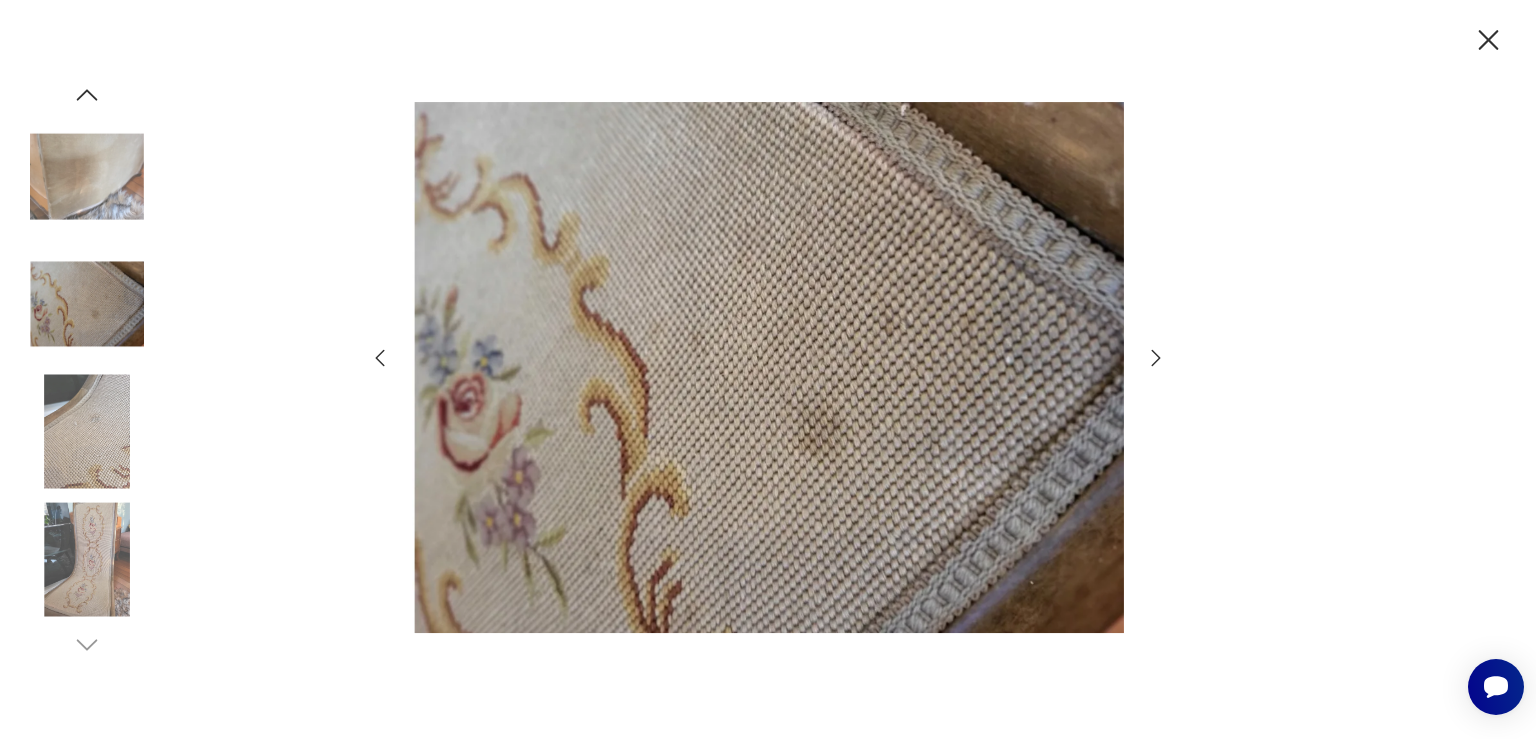 click 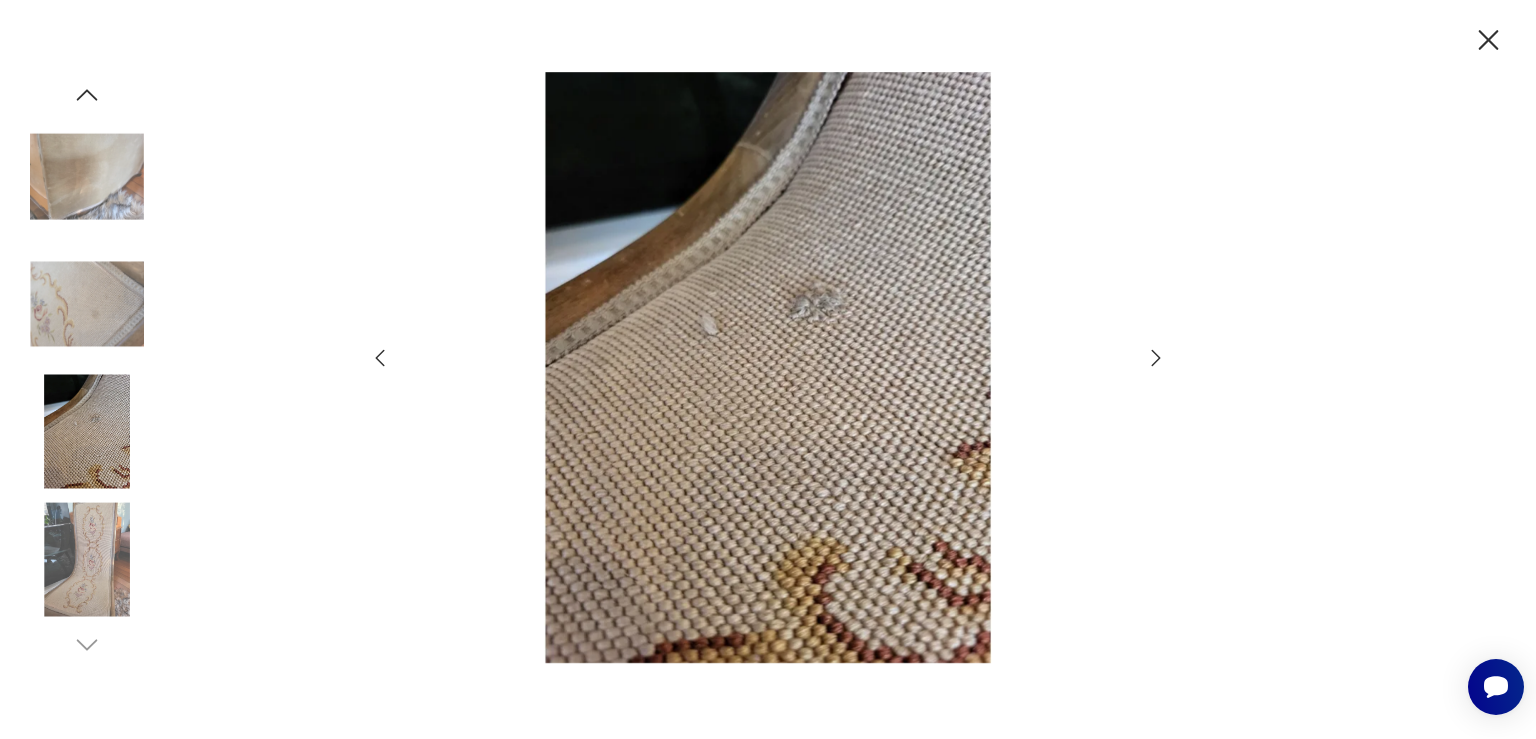 click 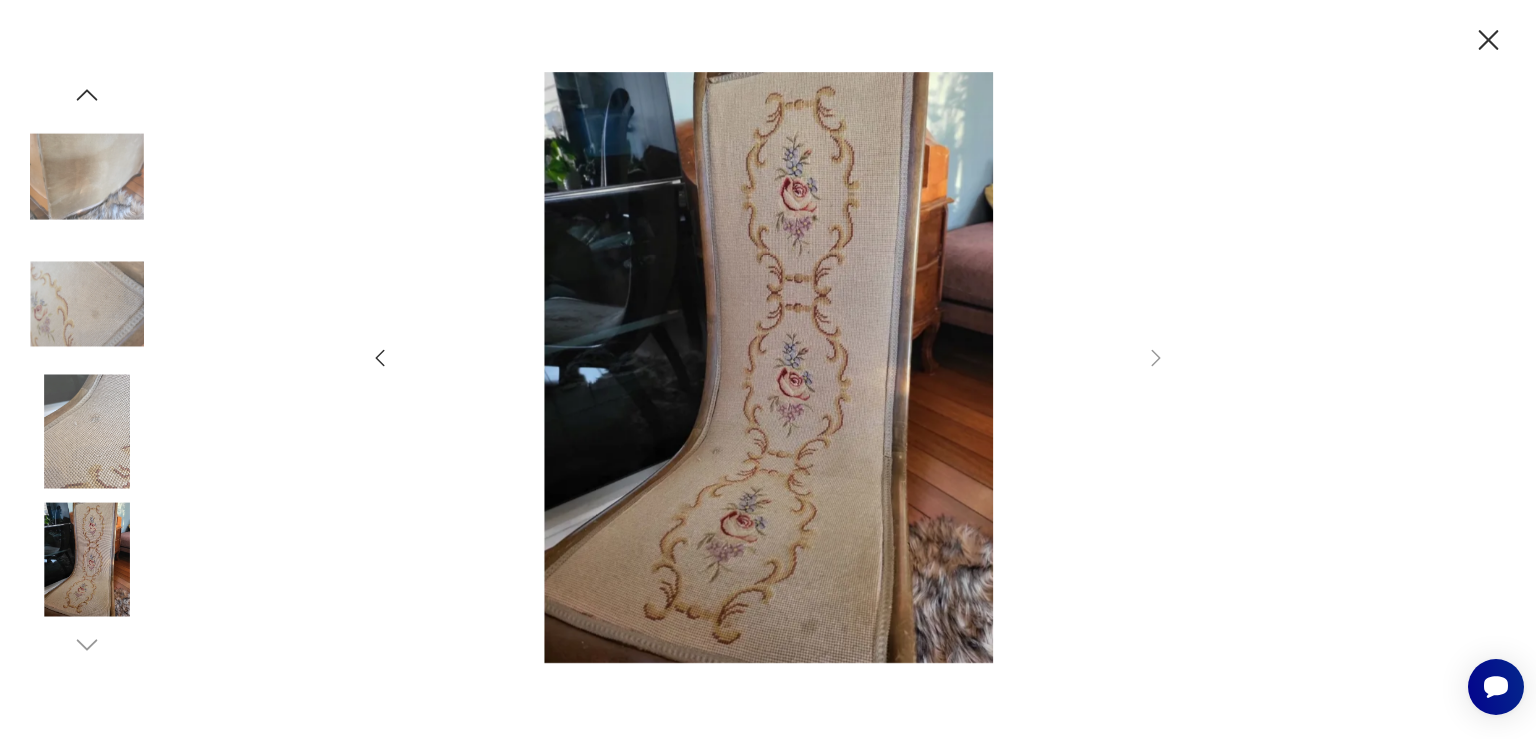 click 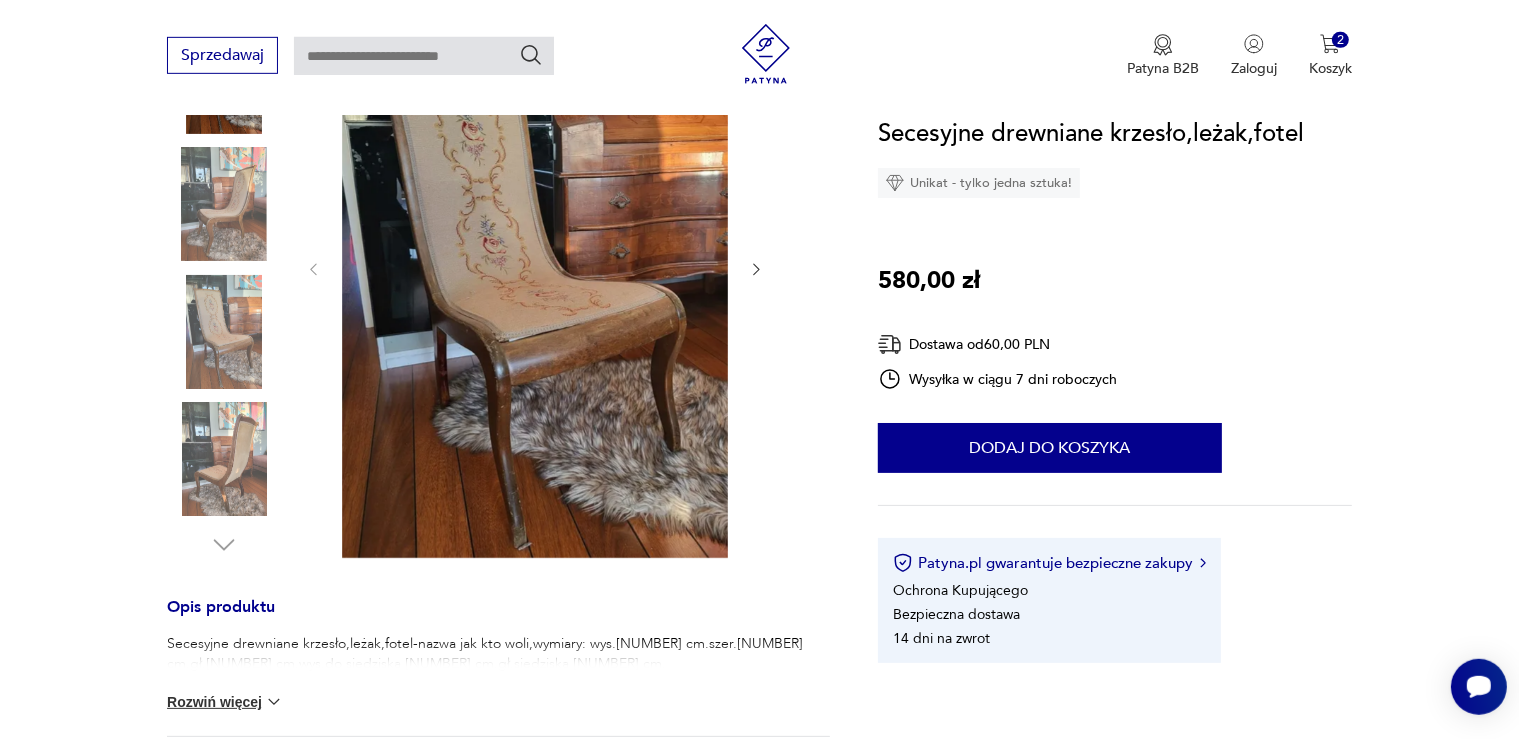scroll, scrollTop: 475, scrollLeft: 0, axis: vertical 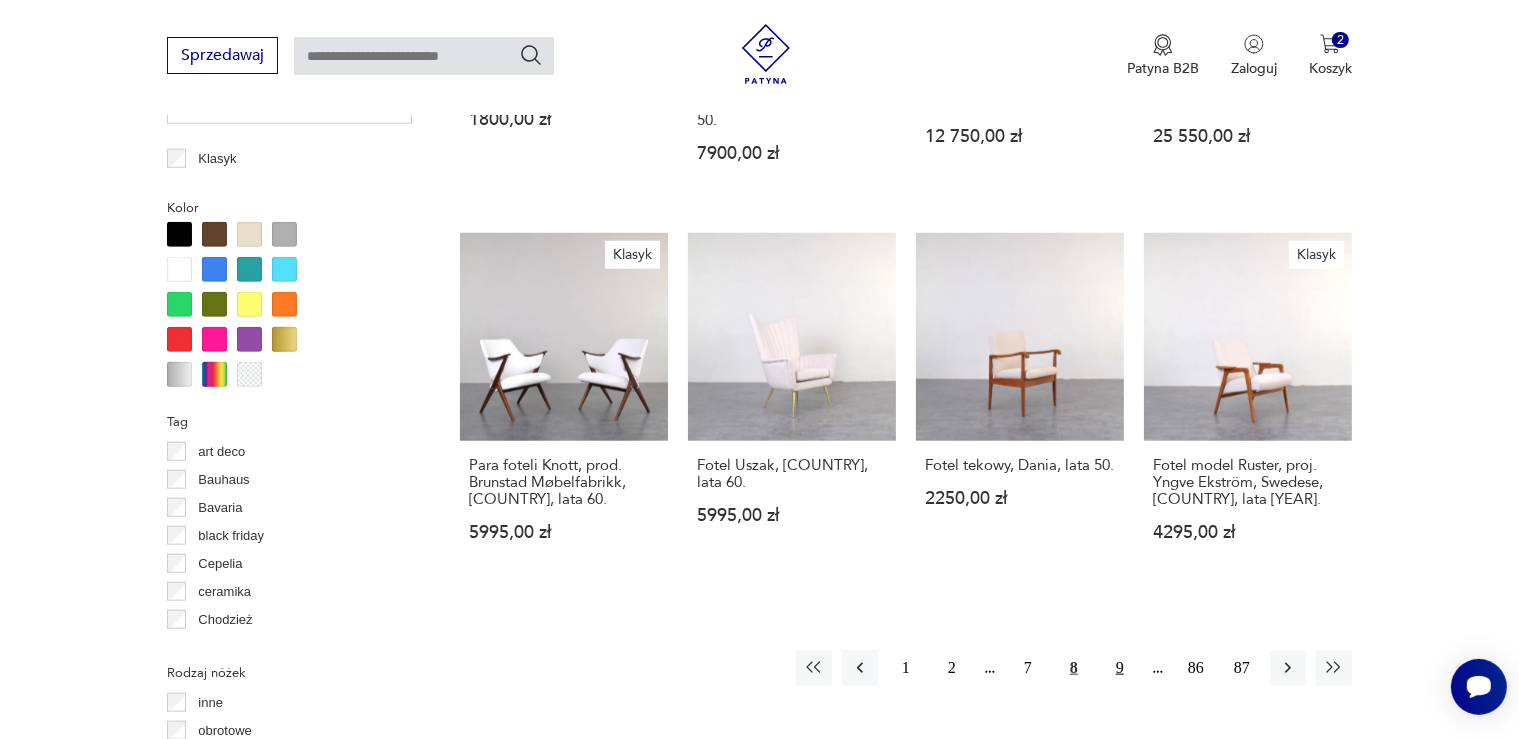 click on "9" at bounding box center [1120, 668] 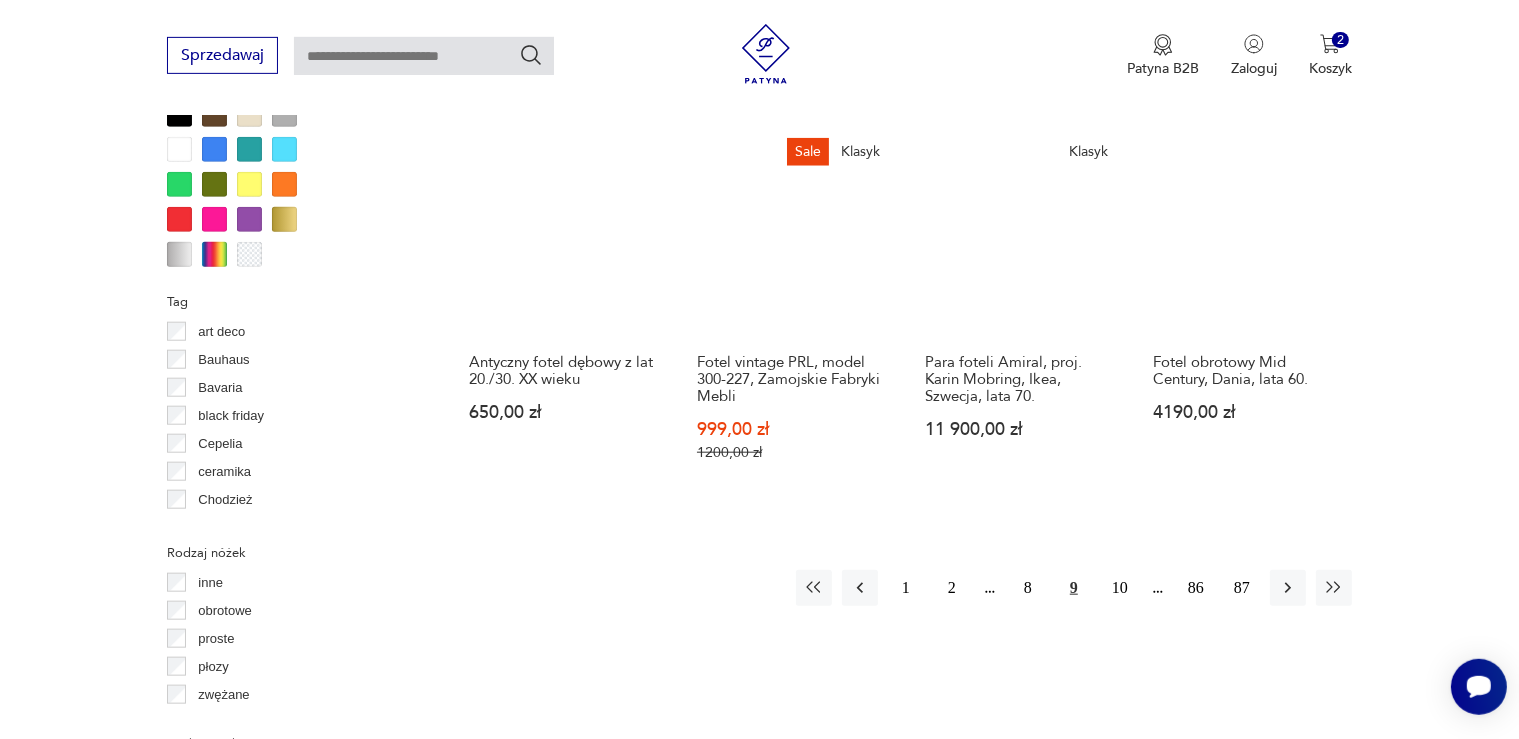 scroll, scrollTop: 2061, scrollLeft: 0, axis: vertical 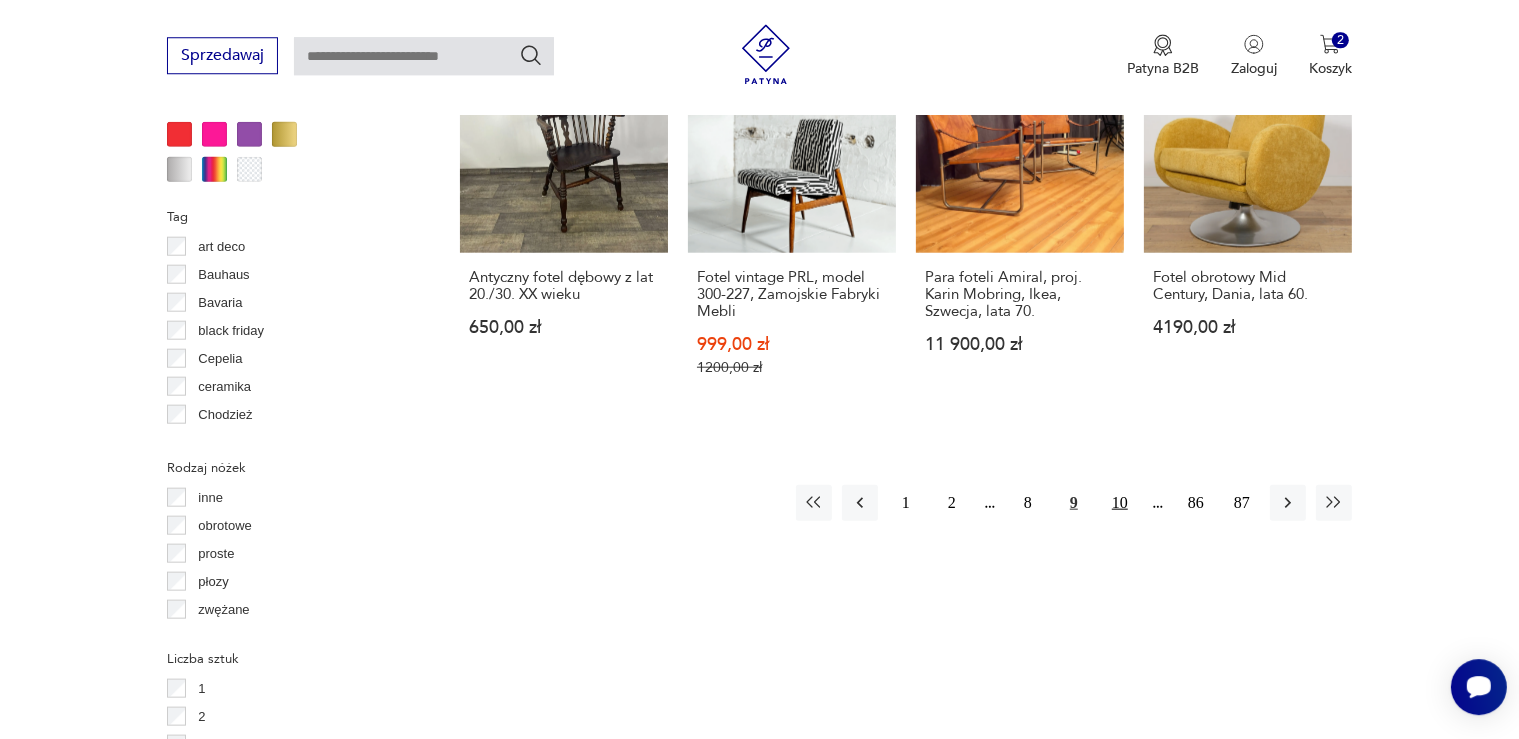 click on "10" at bounding box center [1120, 502] 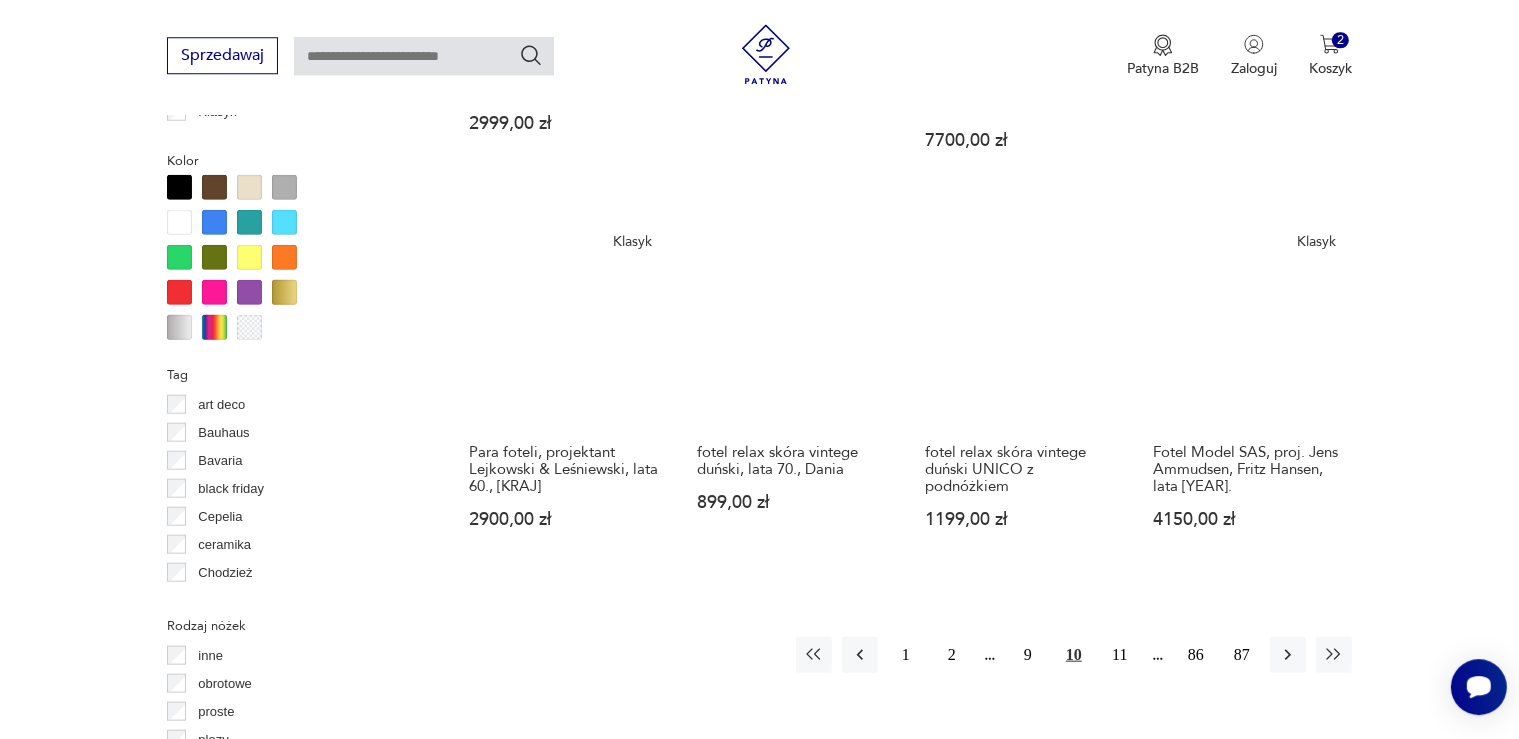 scroll, scrollTop: 1955, scrollLeft: 0, axis: vertical 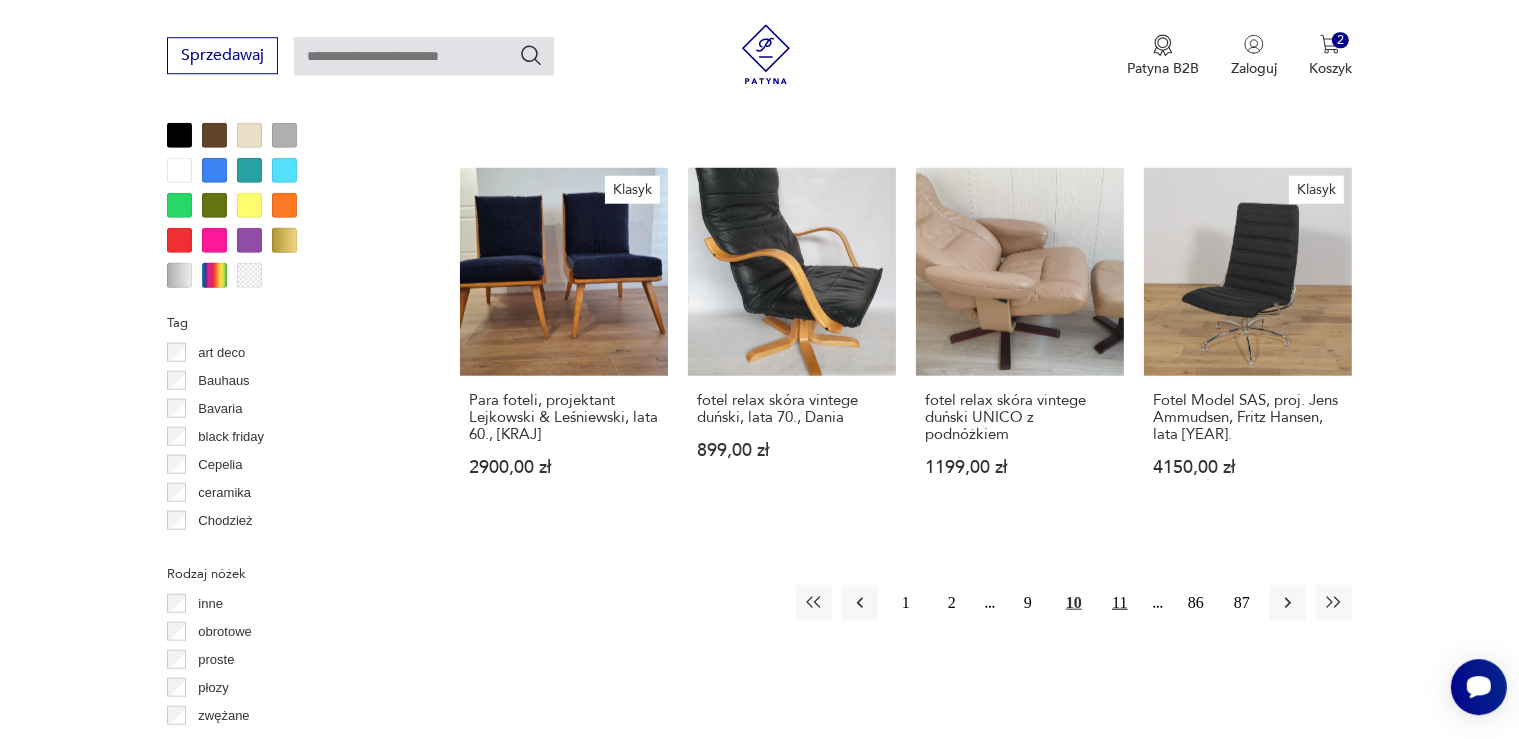 click on "11" at bounding box center [1120, 602] 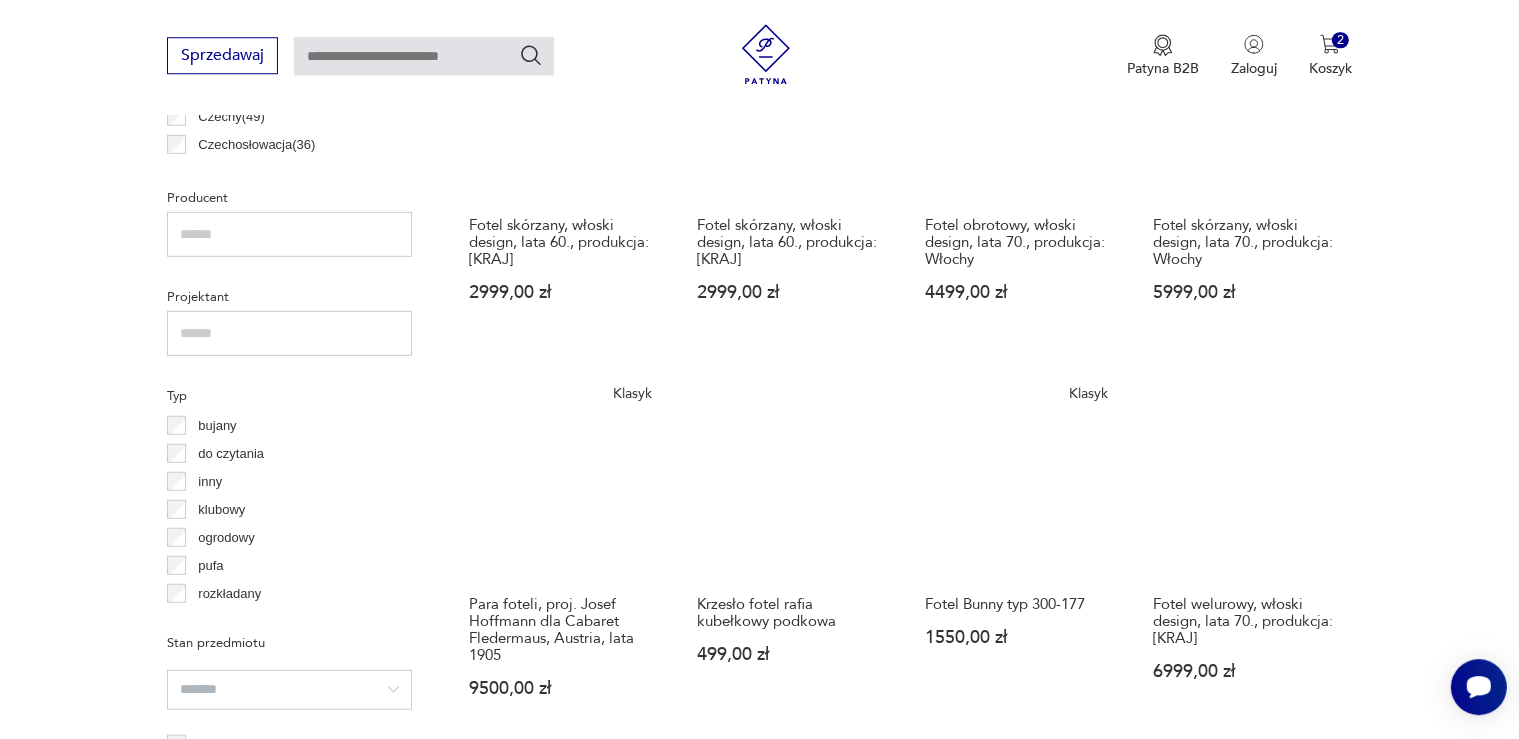 scroll, scrollTop: 1322, scrollLeft: 0, axis: vertical 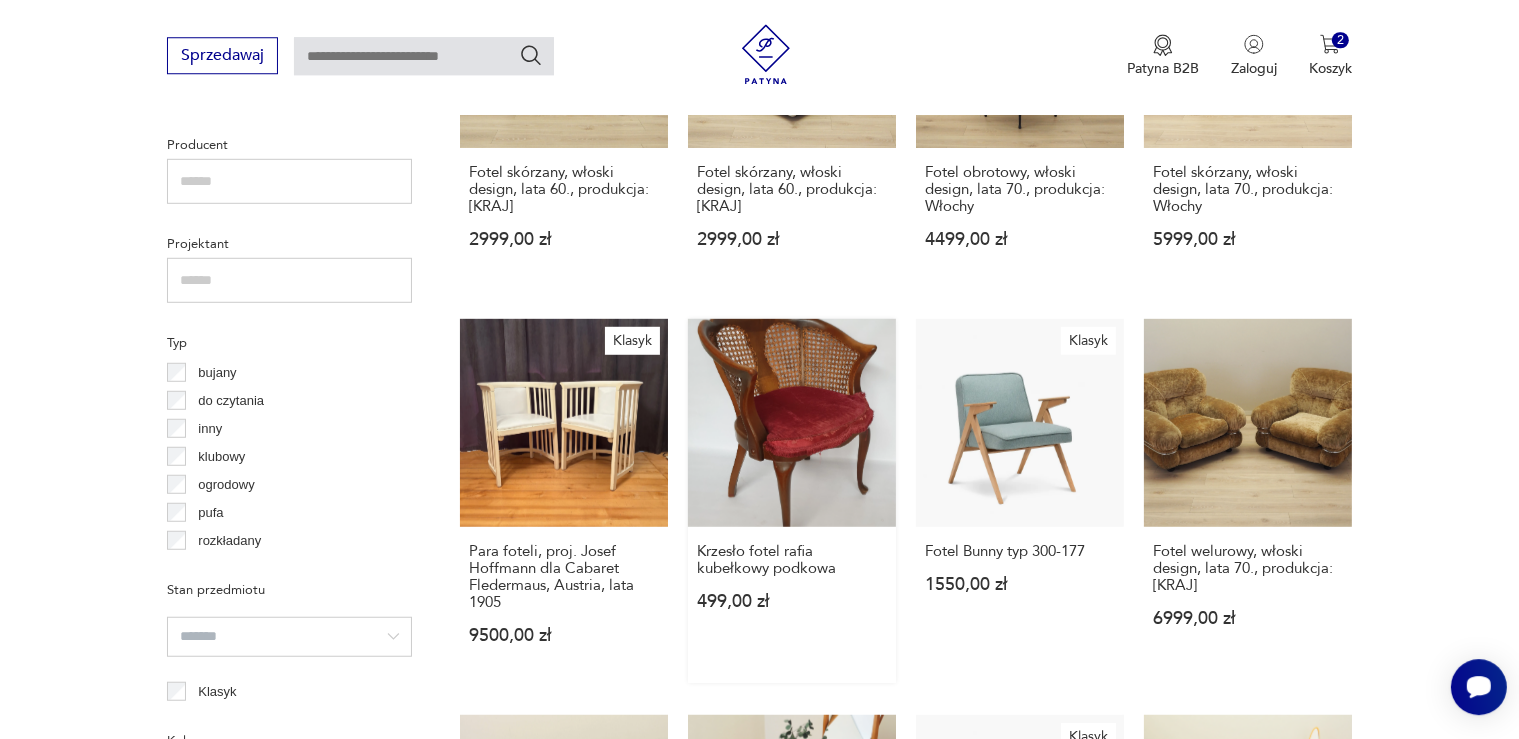 click on "Krzesło fotel rafia kubełkowy podkowa 499,00 zł" at bounding box center [792, 501] 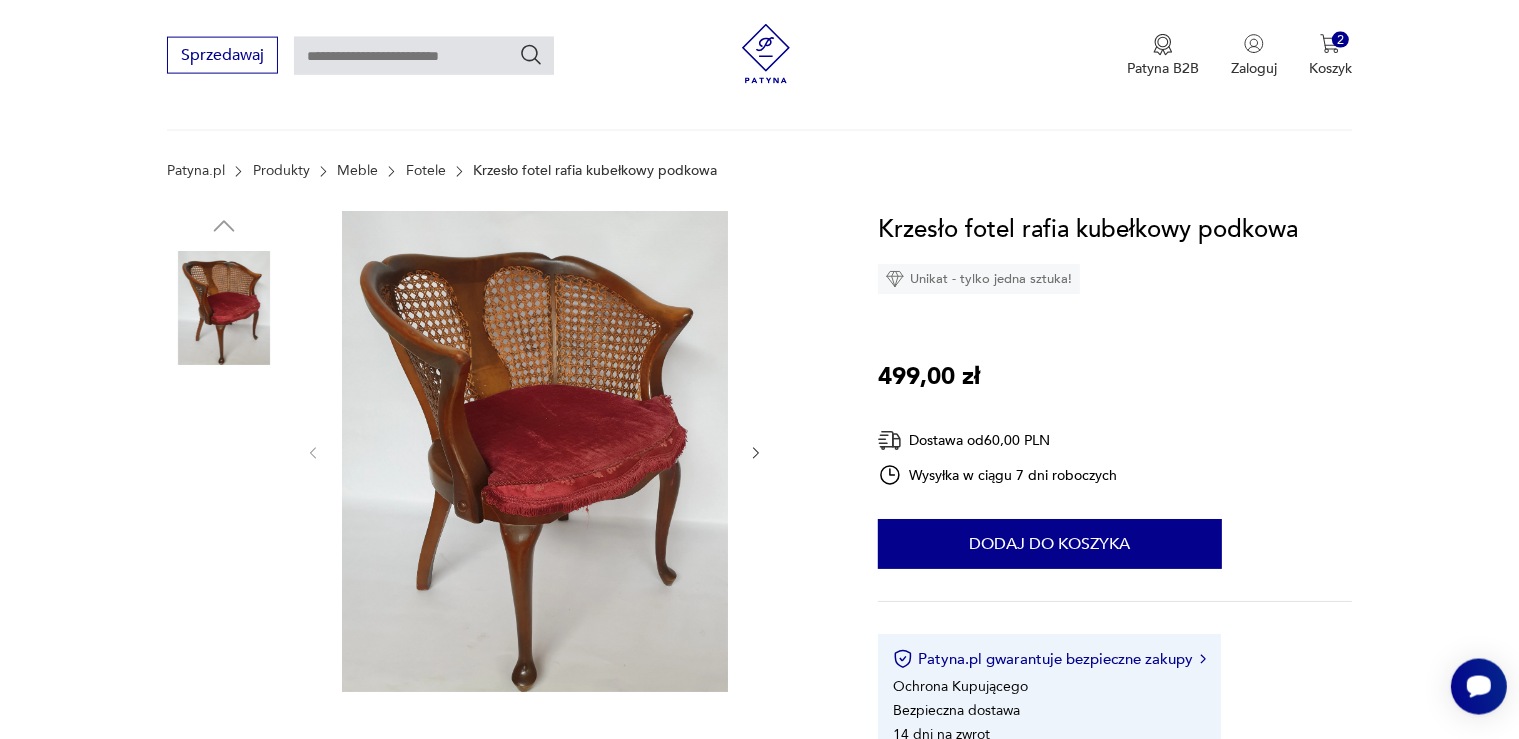 scroll, scrollTop: 52, scrollLeft: 0, axis: vertical 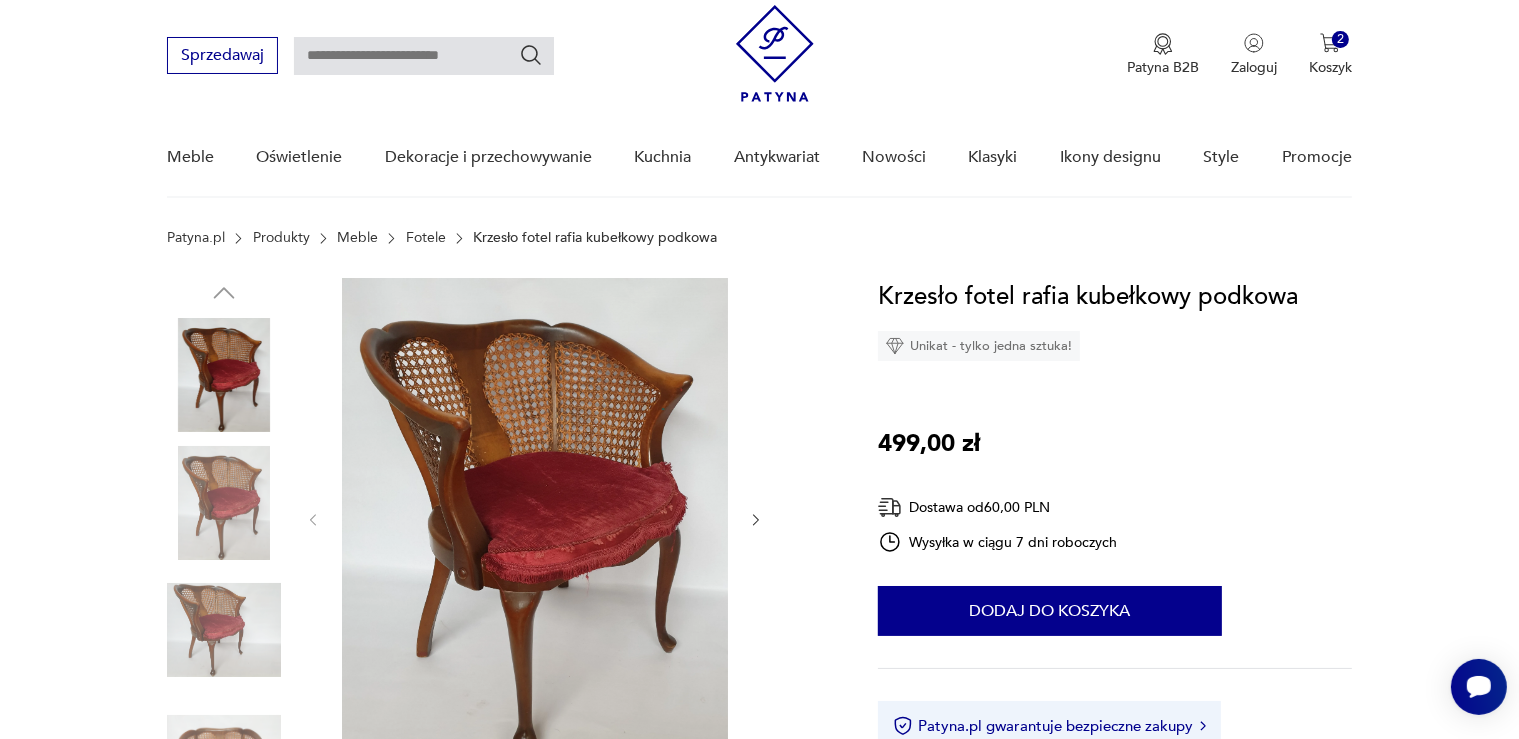 click at bounding box center (535, 518) 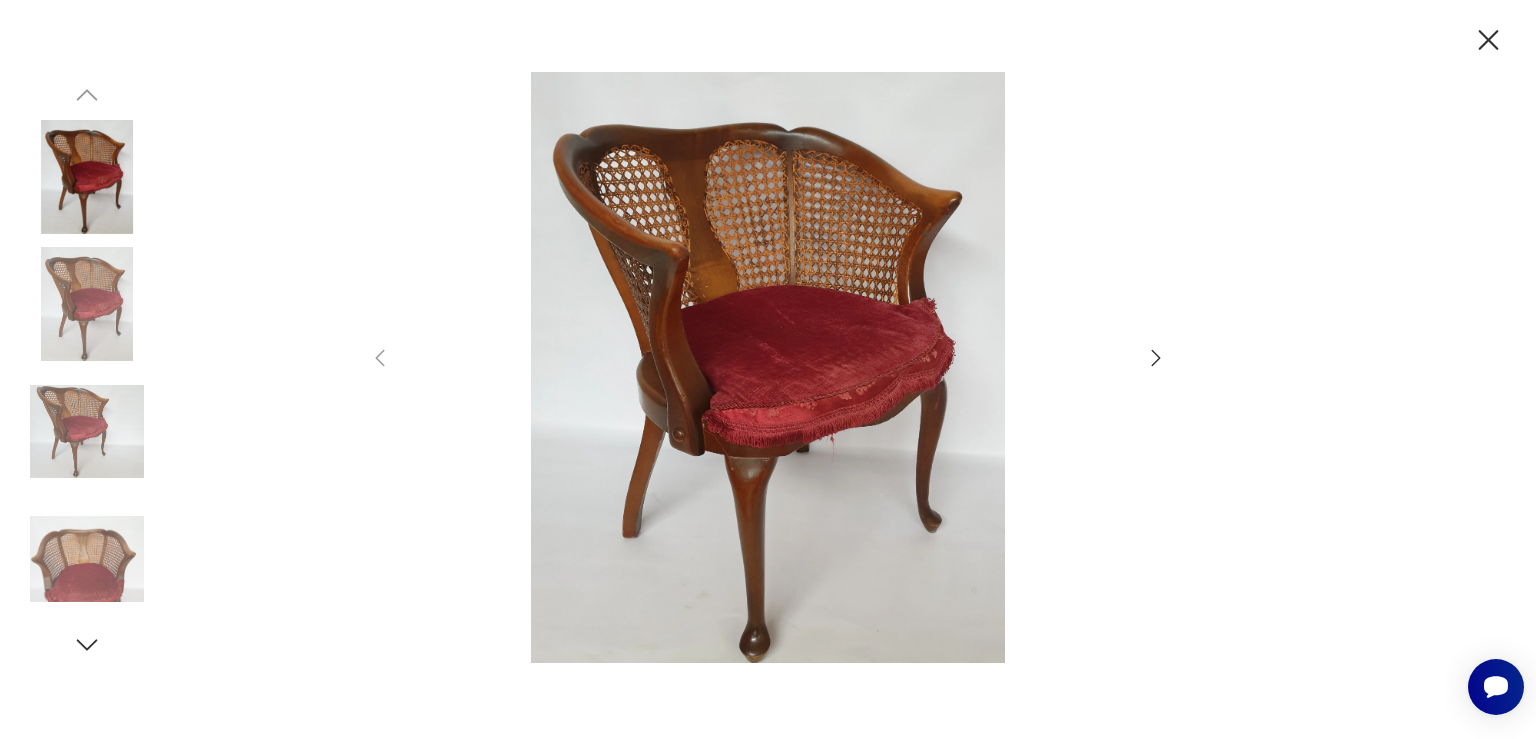 click at bounding box center (768, 367) 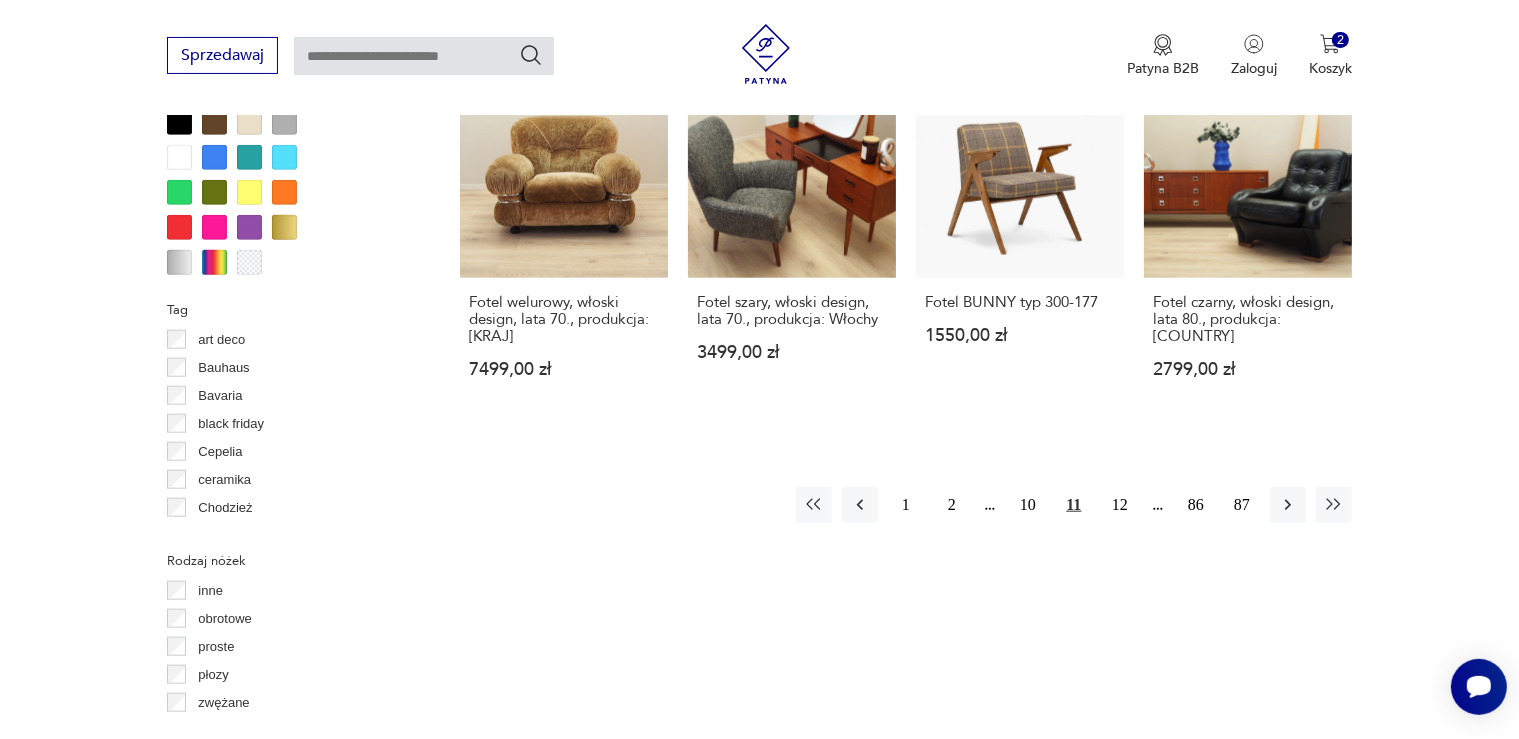 scroll, scrollTop: 2081, scrollLeft: 0, axis: vertical 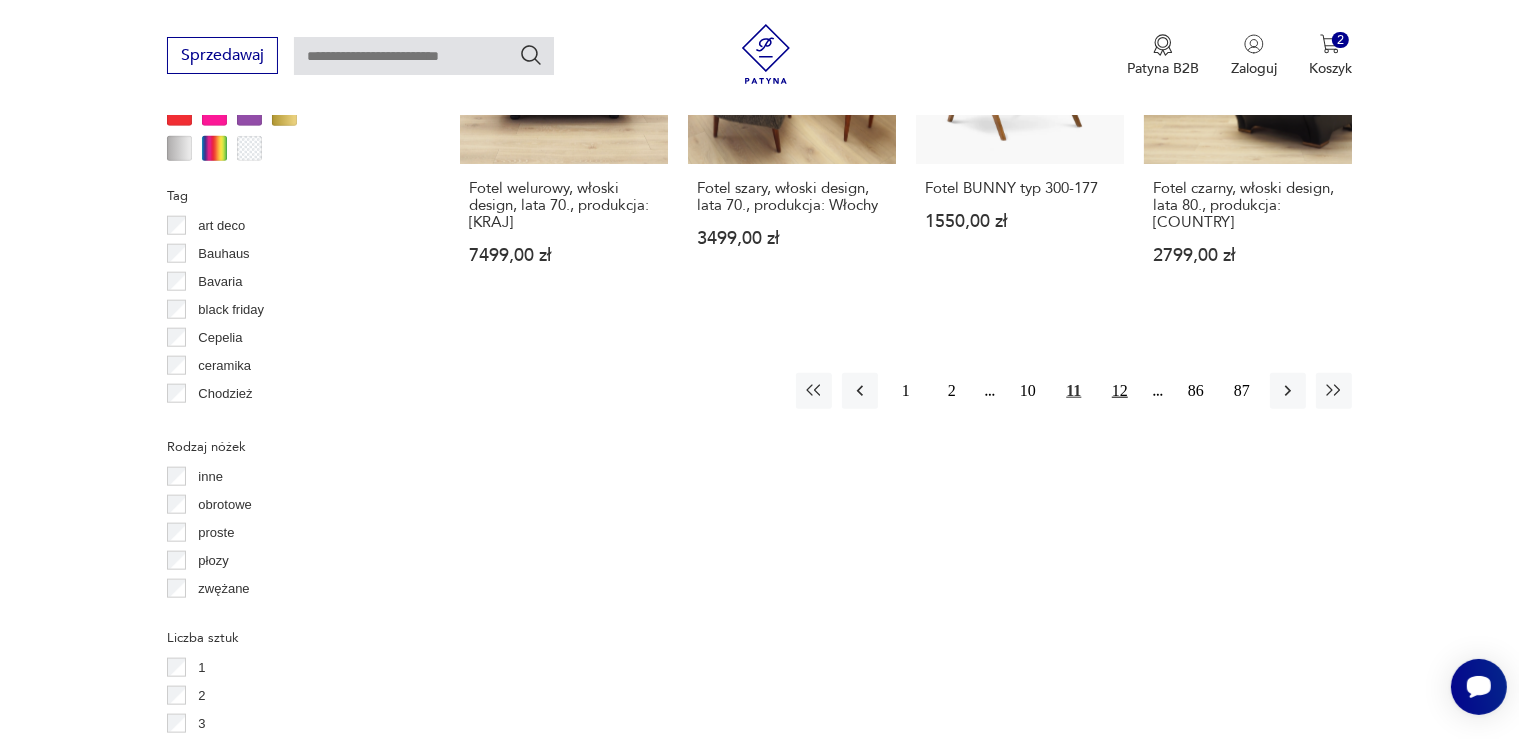 click on "12" at bounding box center [1120, 391] 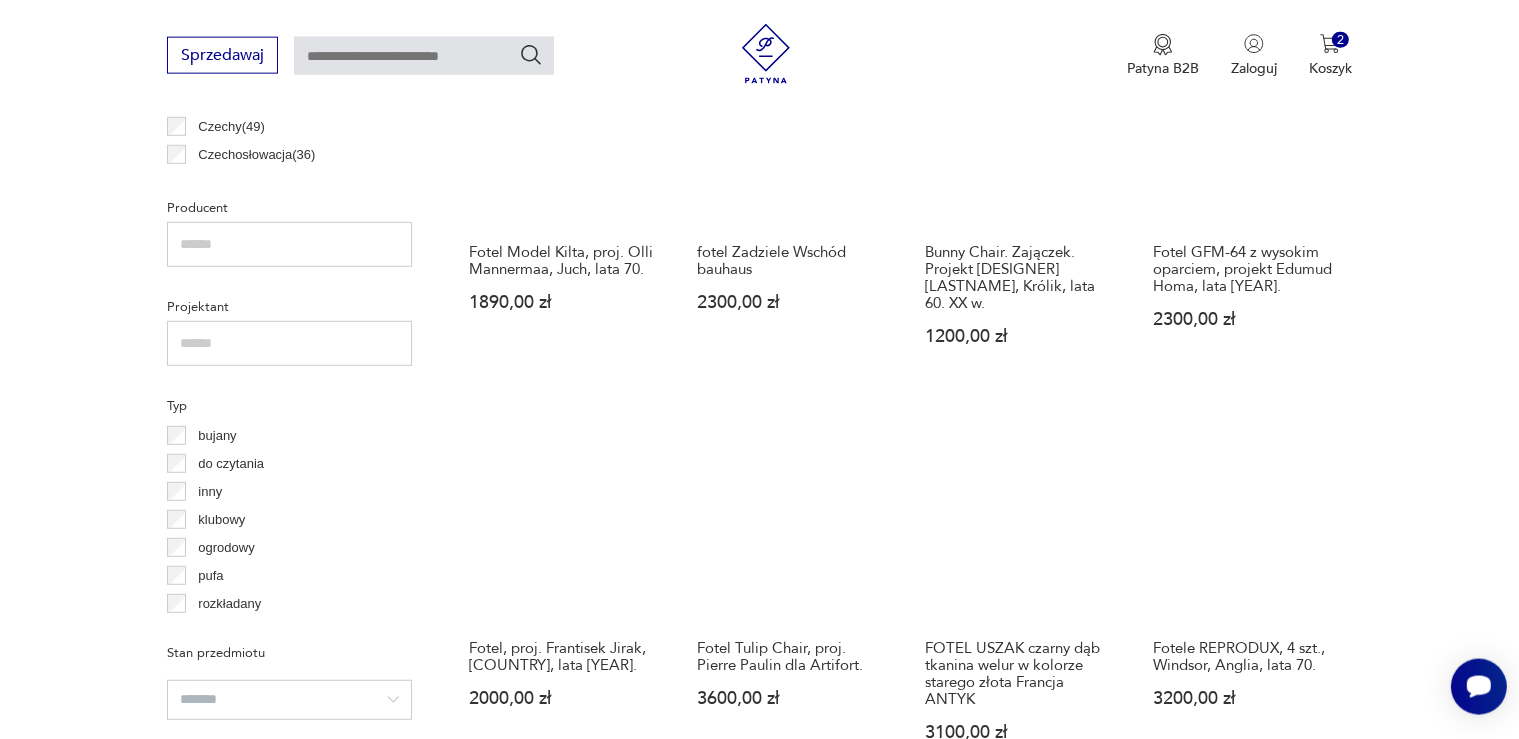 scroll, scrollTop: 1321, scrollLeft: 0, axis: vertical 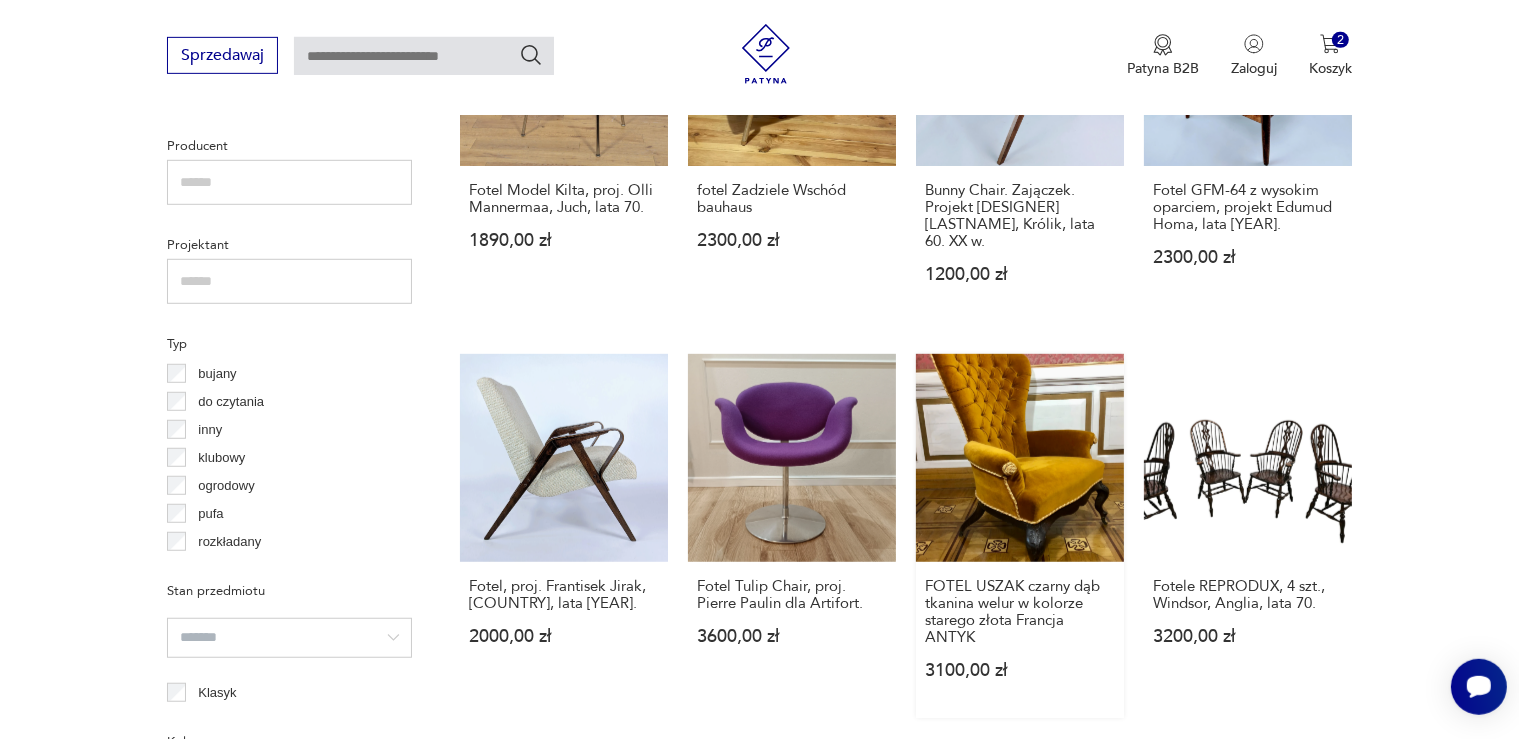 click on "FOTEL USZAK czarny dąb tkanina welur w kolorze starego złota Francja ANTYK 3100,00 zł" at bounding box center [1020, 536] 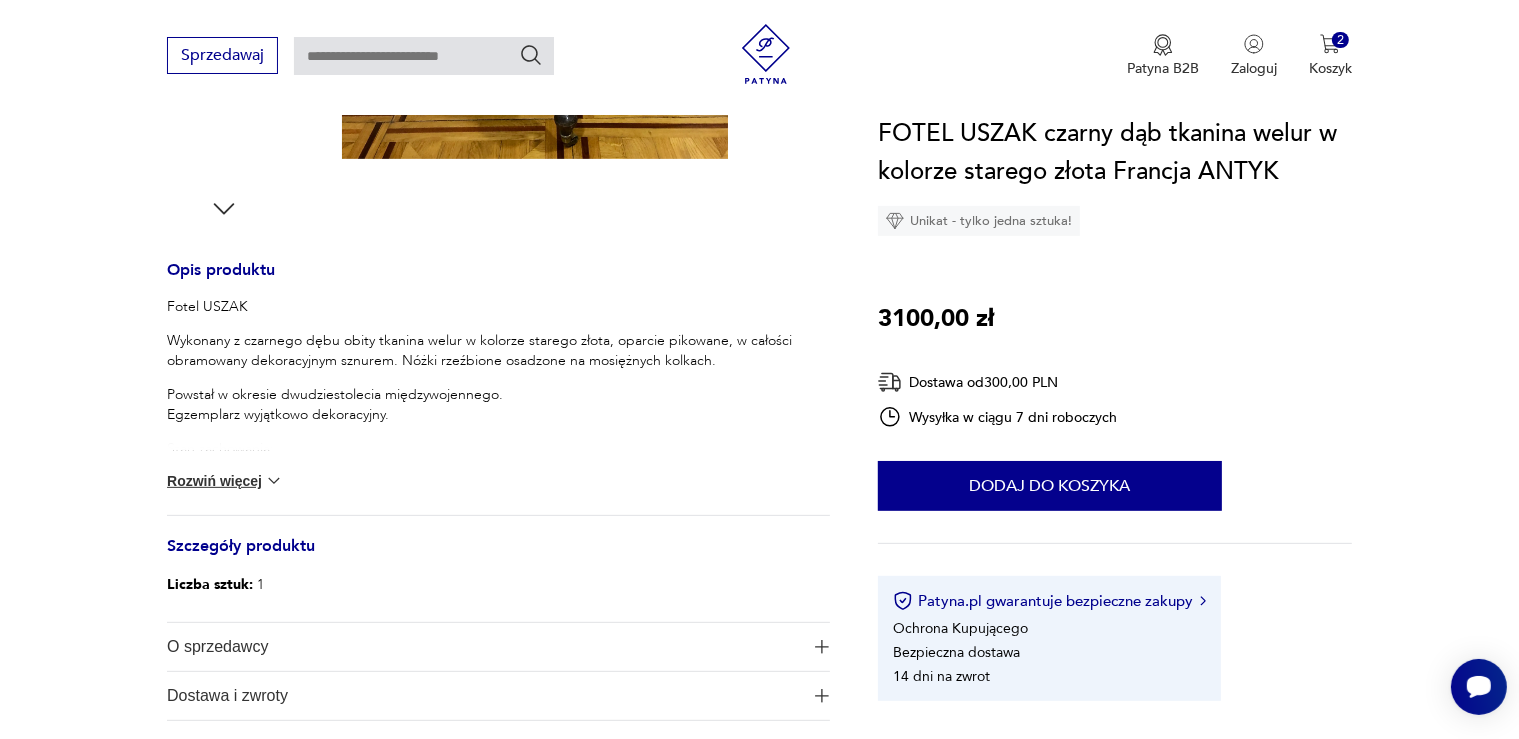 scroll, scrollTop: 739, scrollLeft: 0, axis: vertical 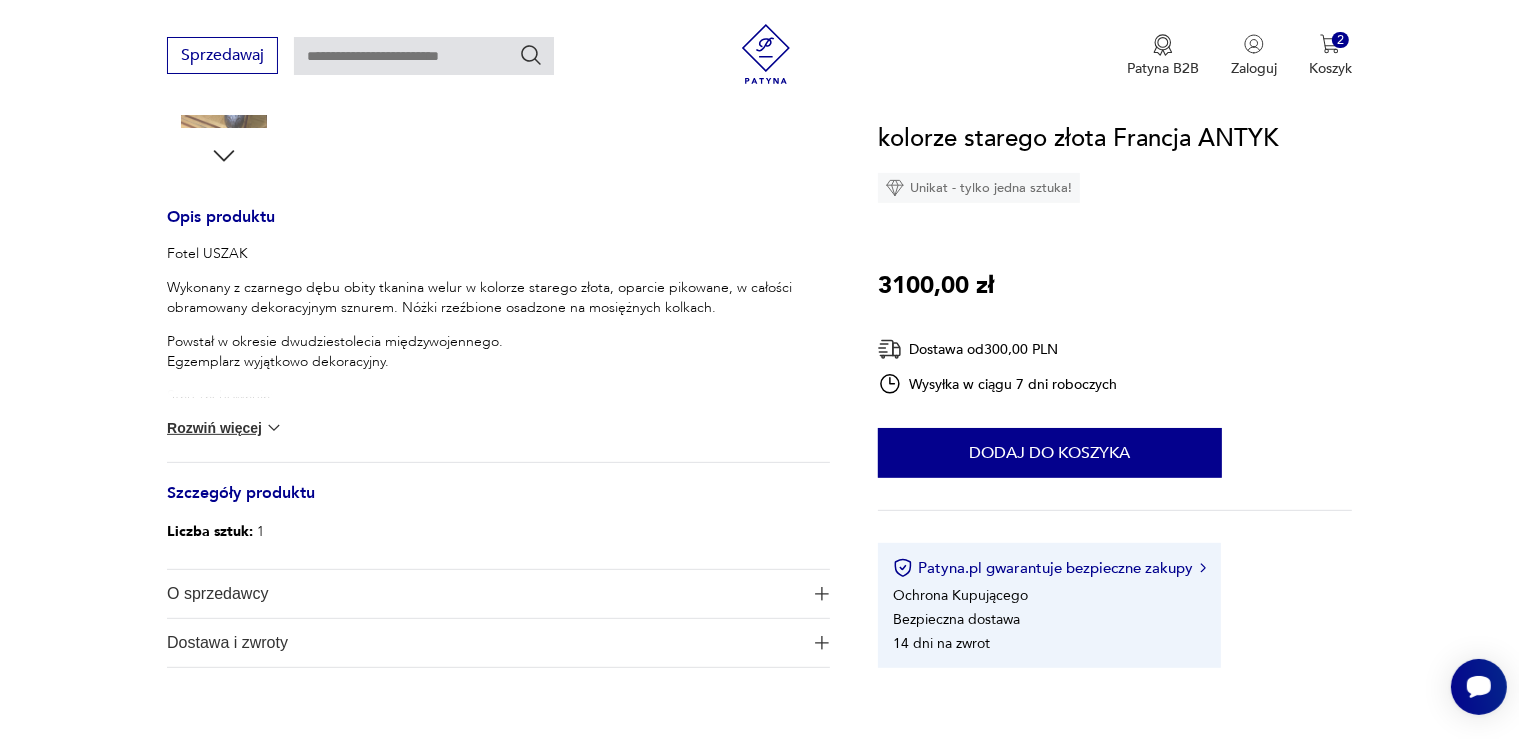 click on "Rozwiń więcej" at bounding box center (225, 428) 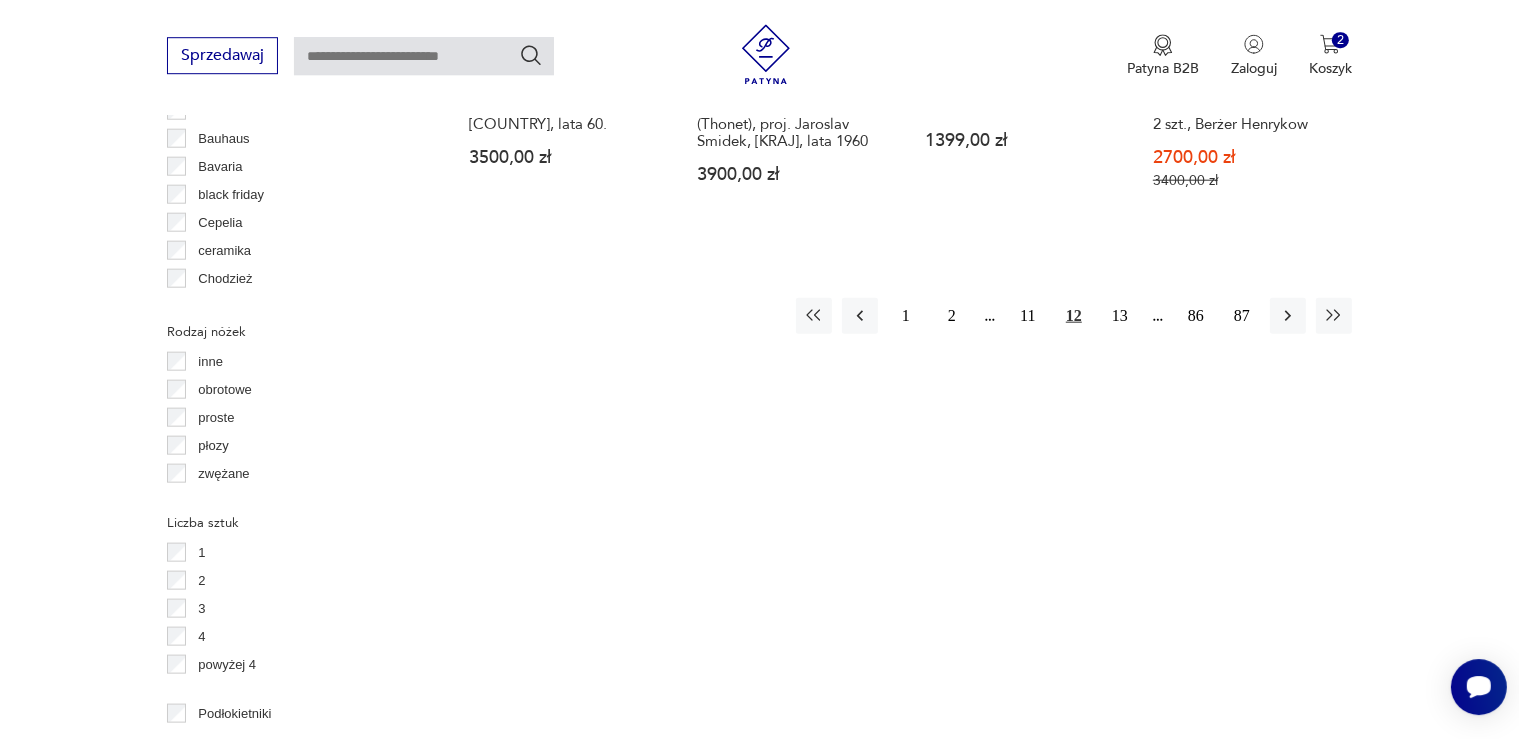 scroll, scrollTop: 2210, scrollLeft: 0, axis: vertical 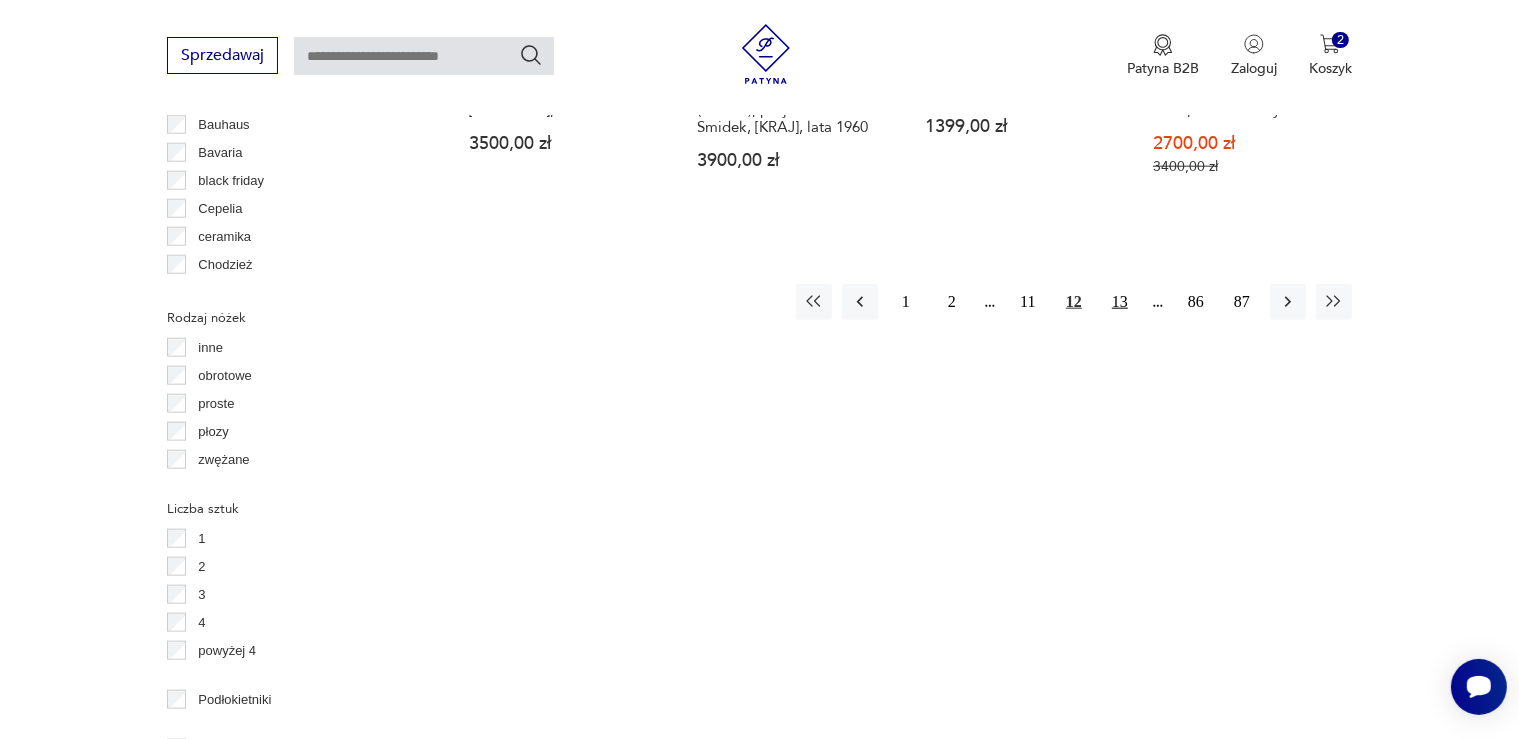 click on "13" at bounding box center (1120, 302) 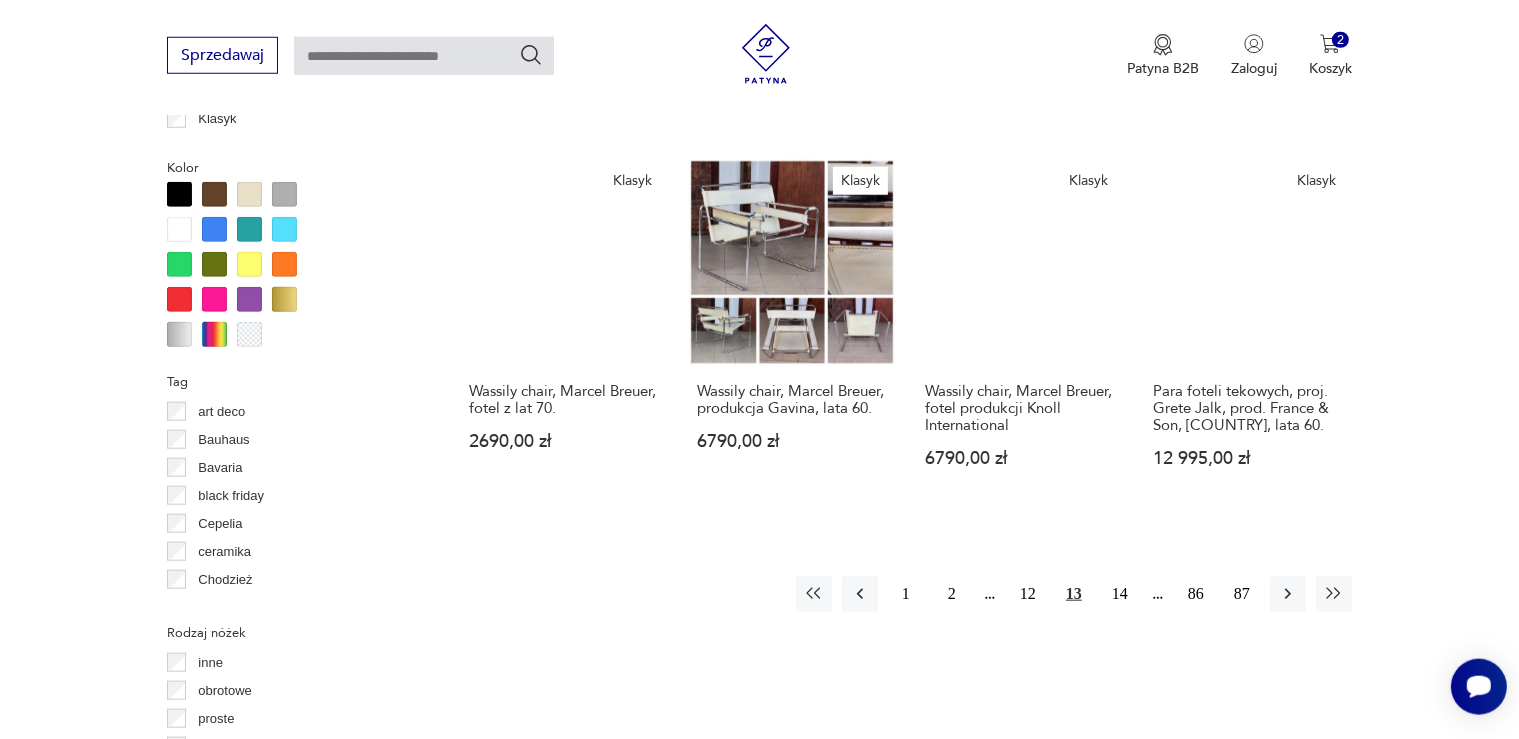 scroll, scrollTop: 1903, scrollLeft: 0, axis: vertical 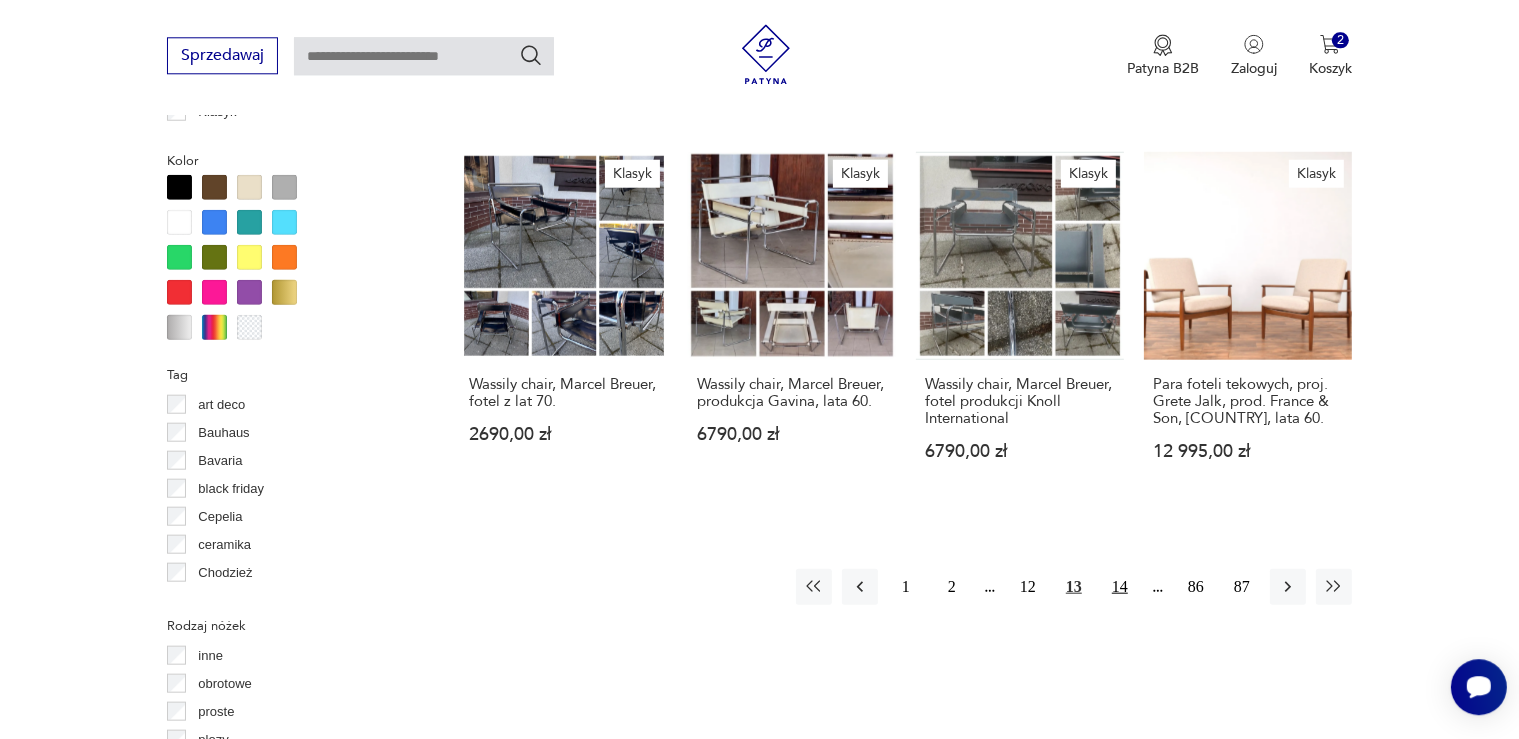click on "14" at bounding box center [1120, 586] 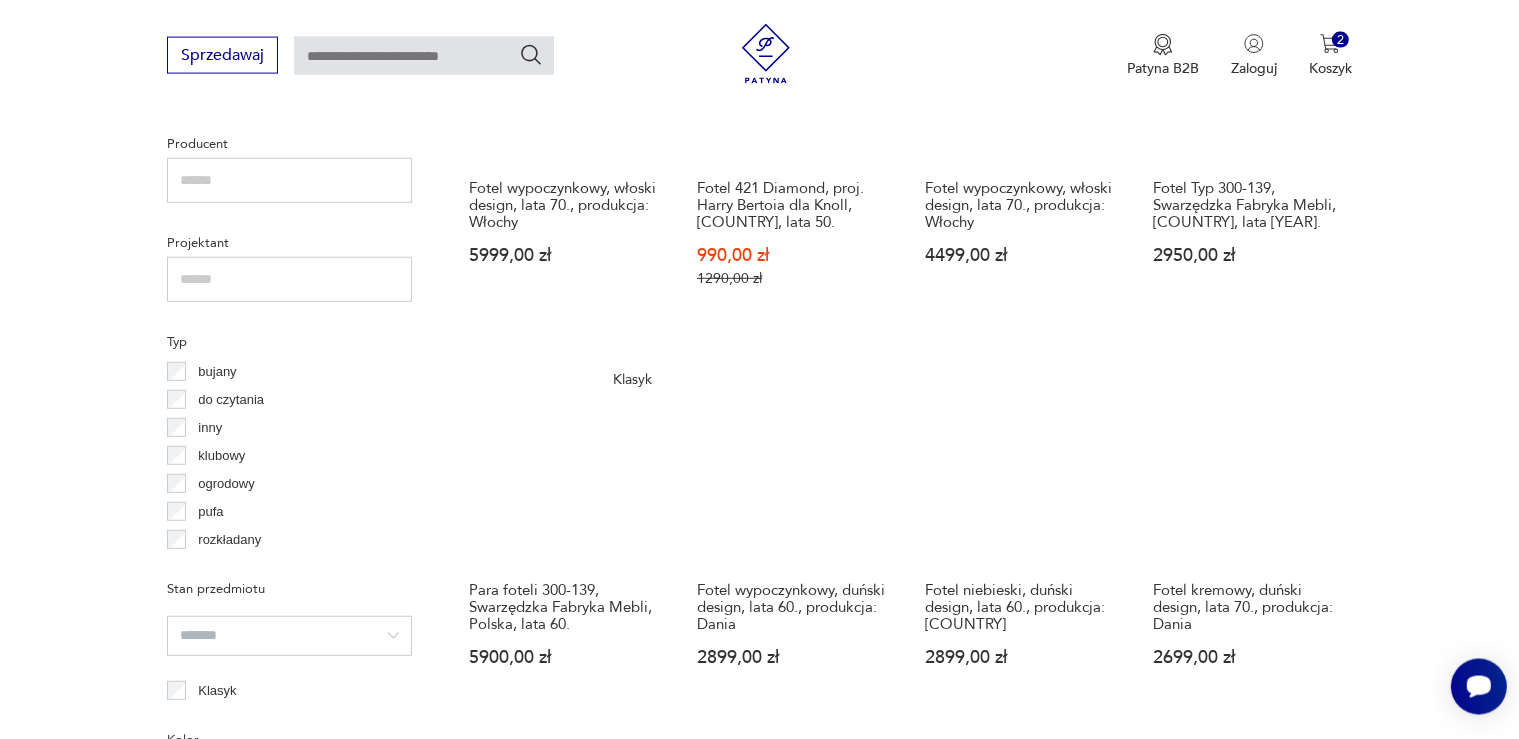 scroll, scrollTop: 1375, scrollLeft: 0, axis: vertical 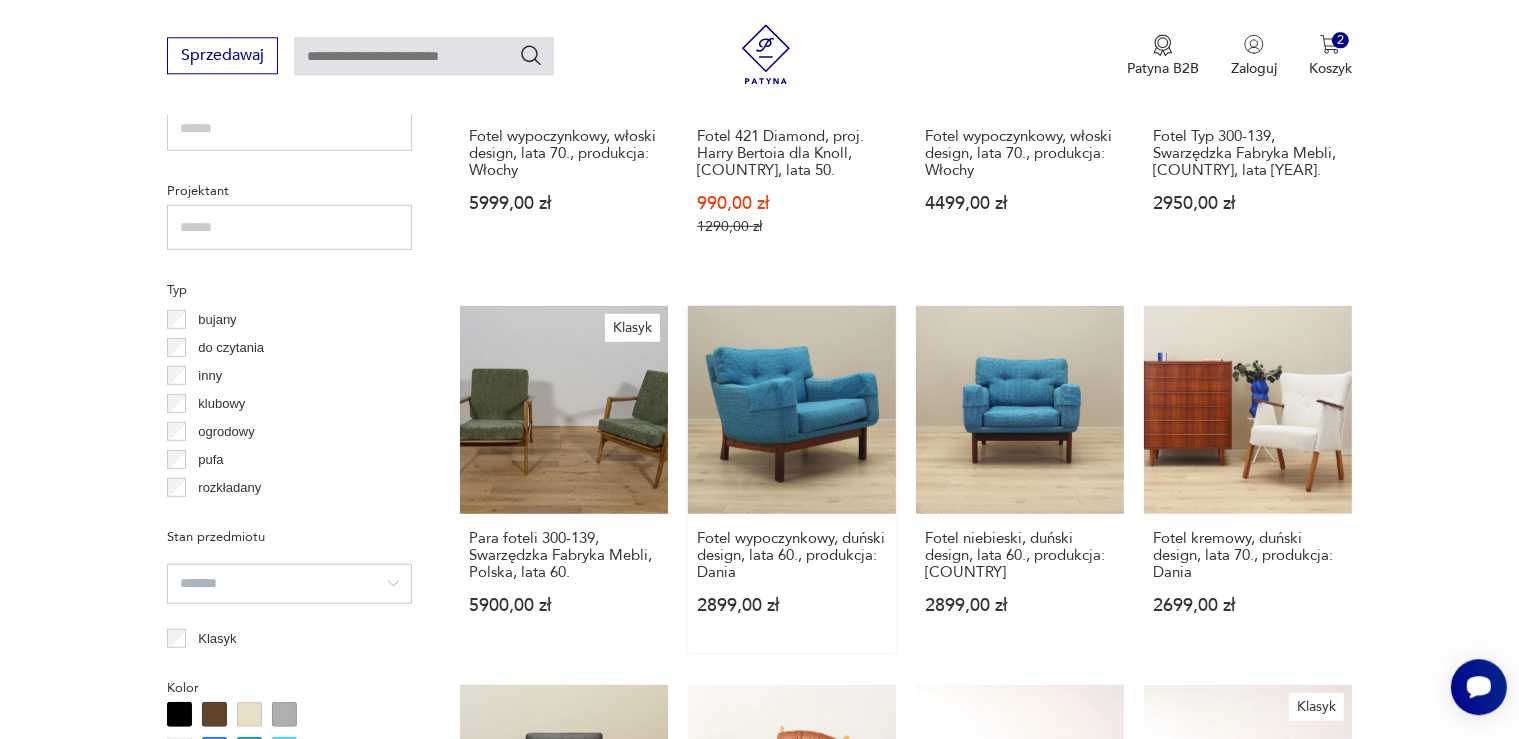 click on "Fotel wypoczynkowy, duński design, lata 60., produkcja: [KRAJ] 2899,00 zł" at bounding box center (792, 479) 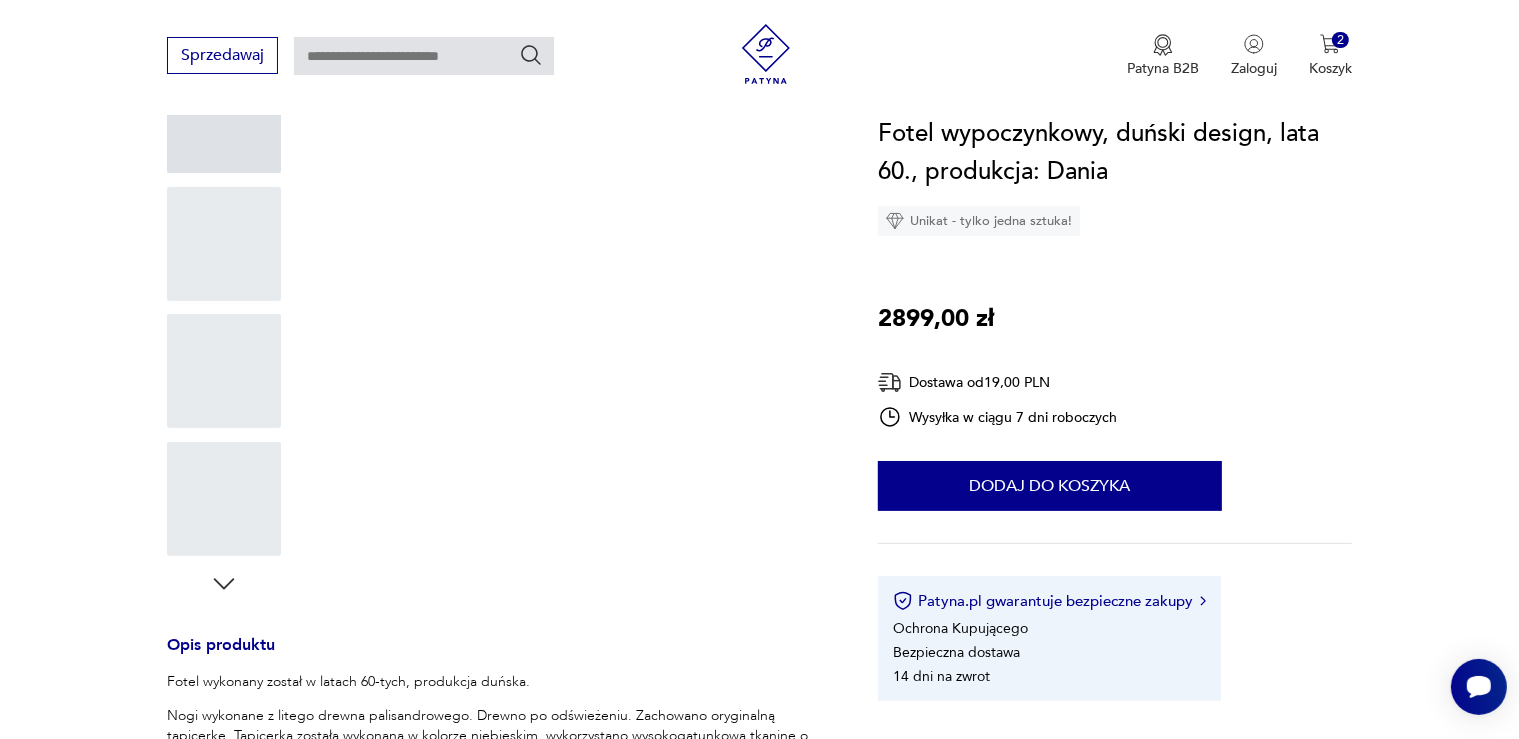 scroll, scrollTop: 0, scrollLeft: 0, axis: both 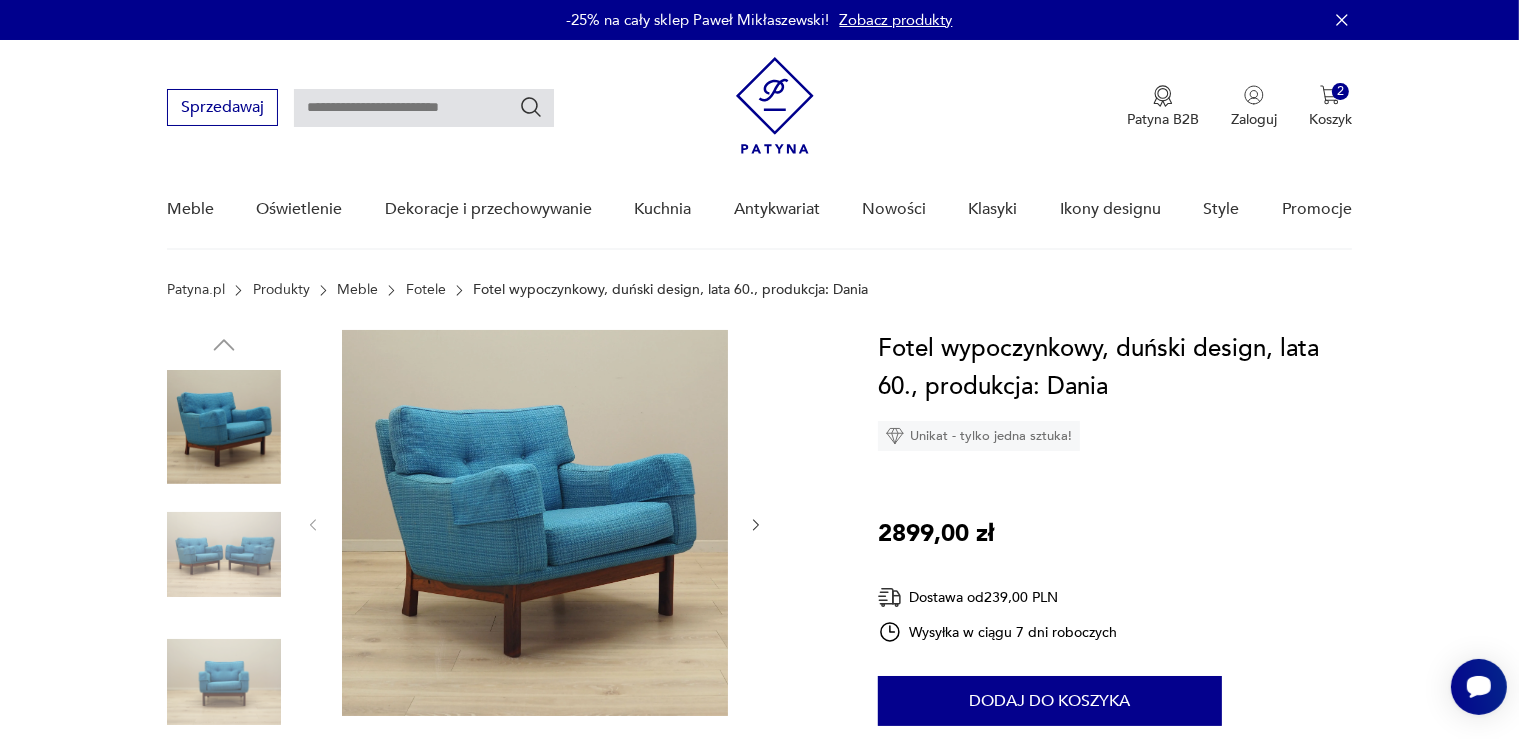 click 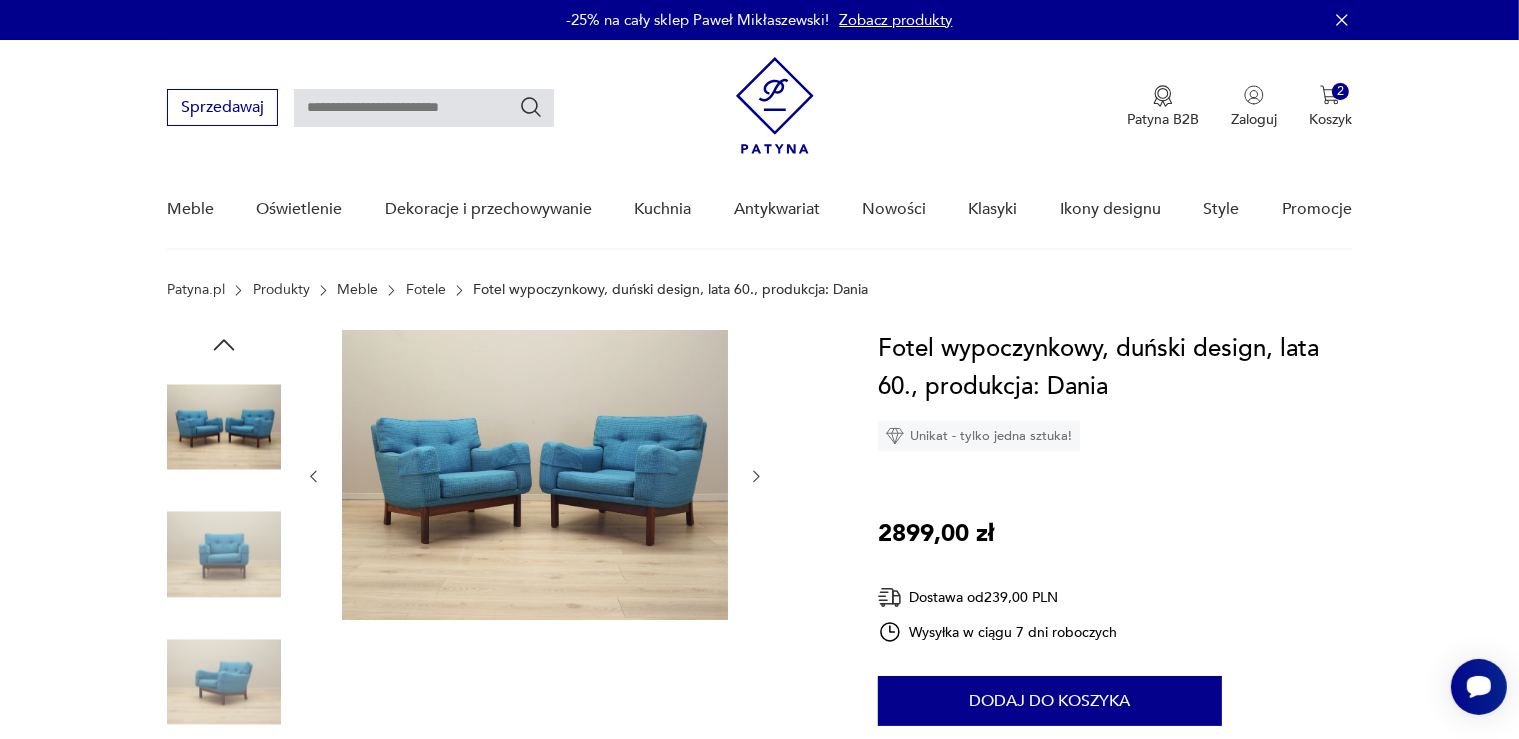 click 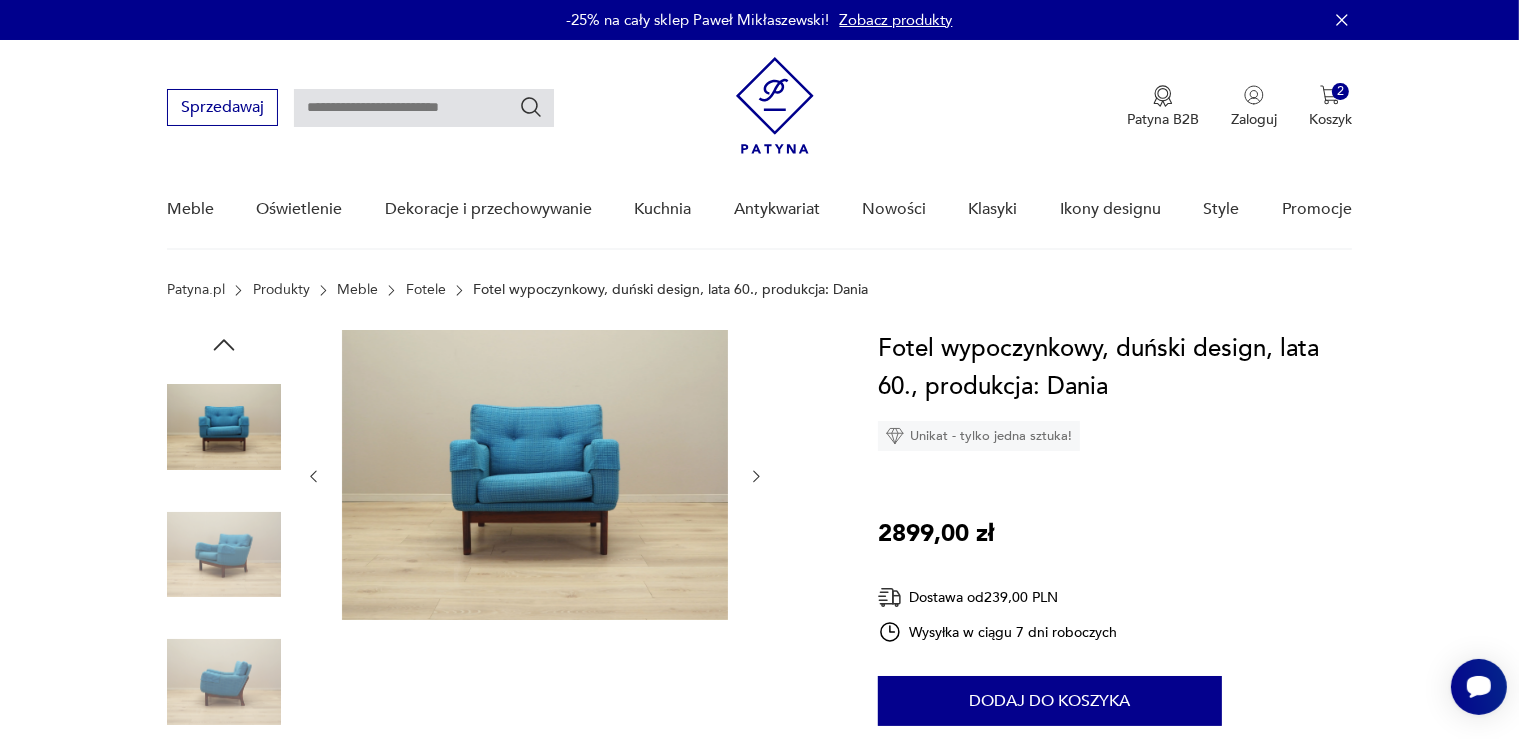 click 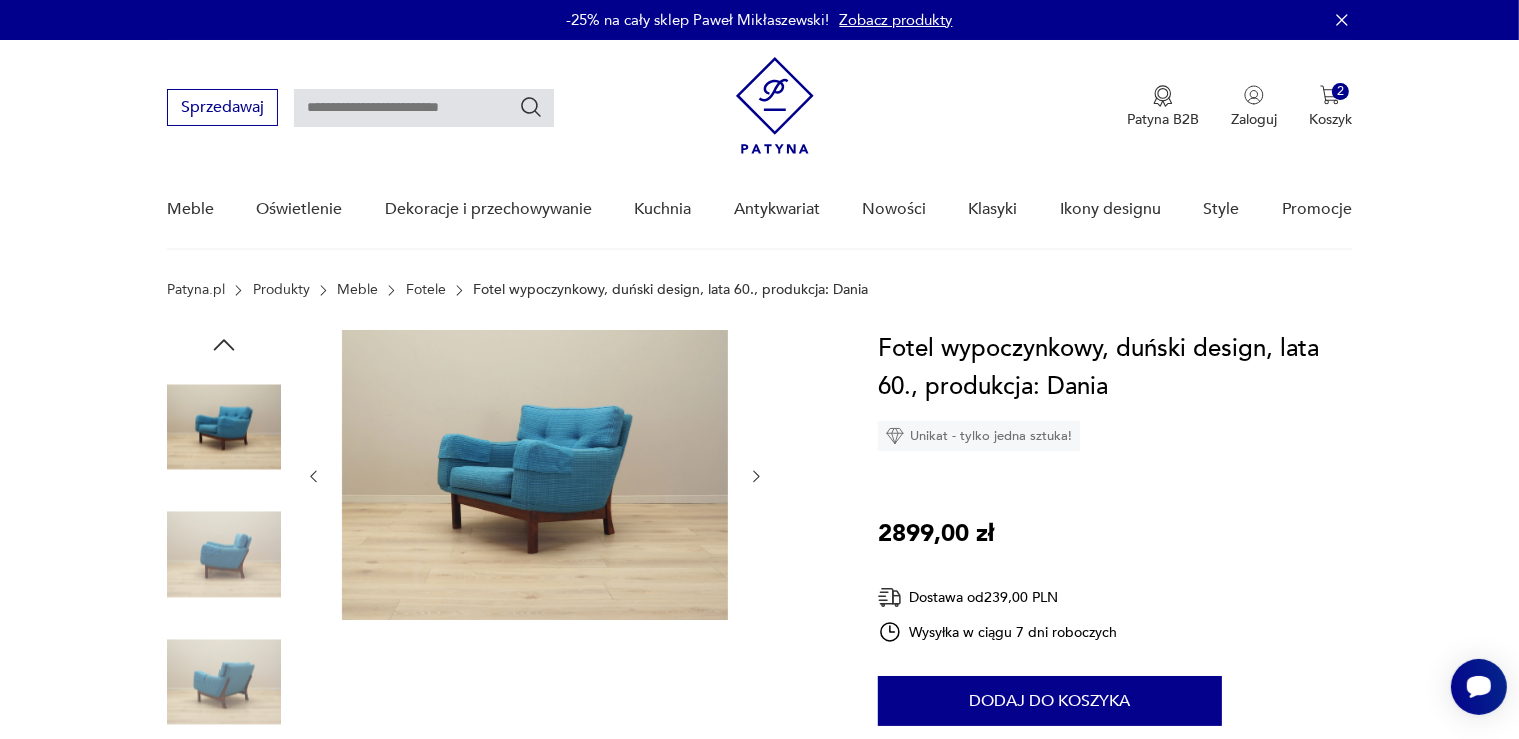 type 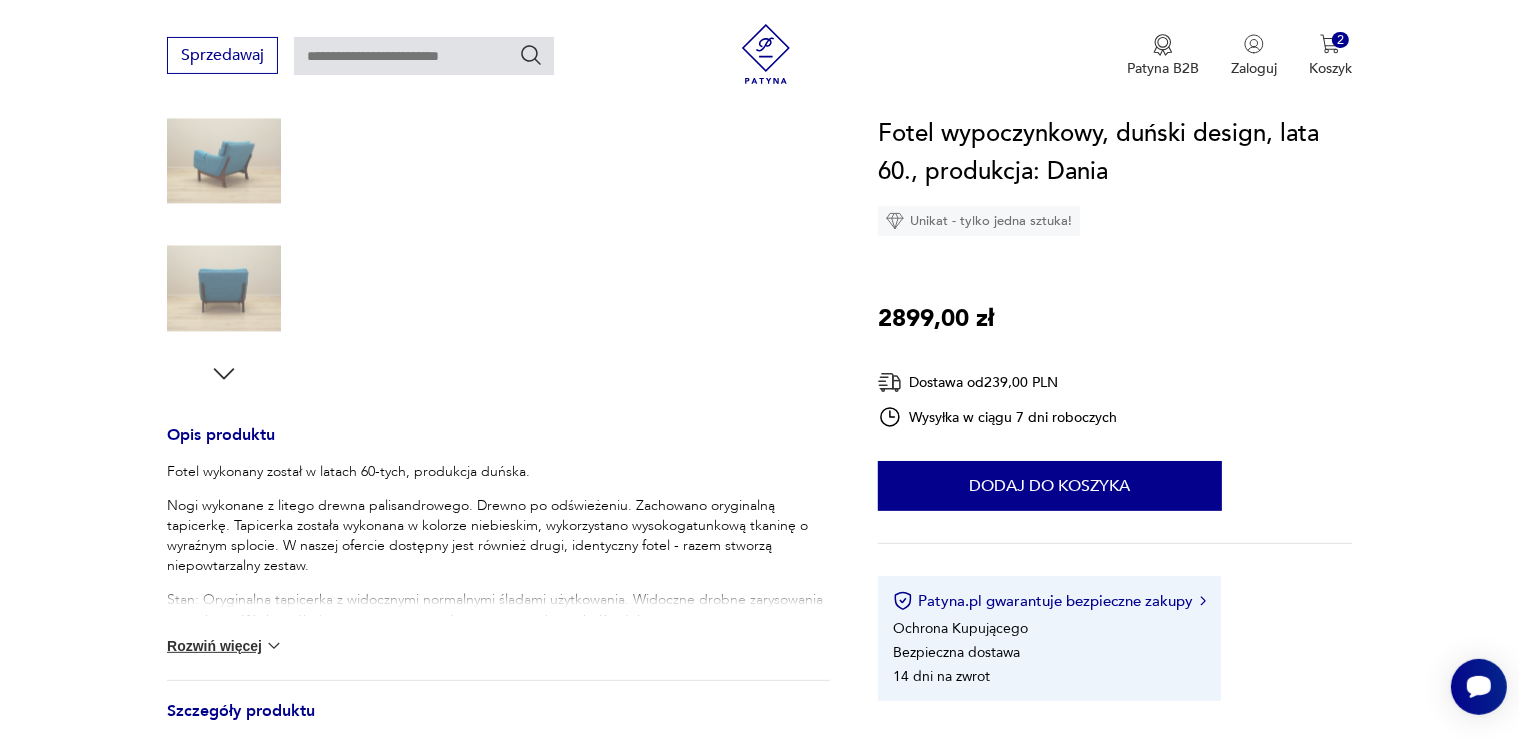 scroll, scrollTop: 528, scrollLeft: 0, axis: vertical 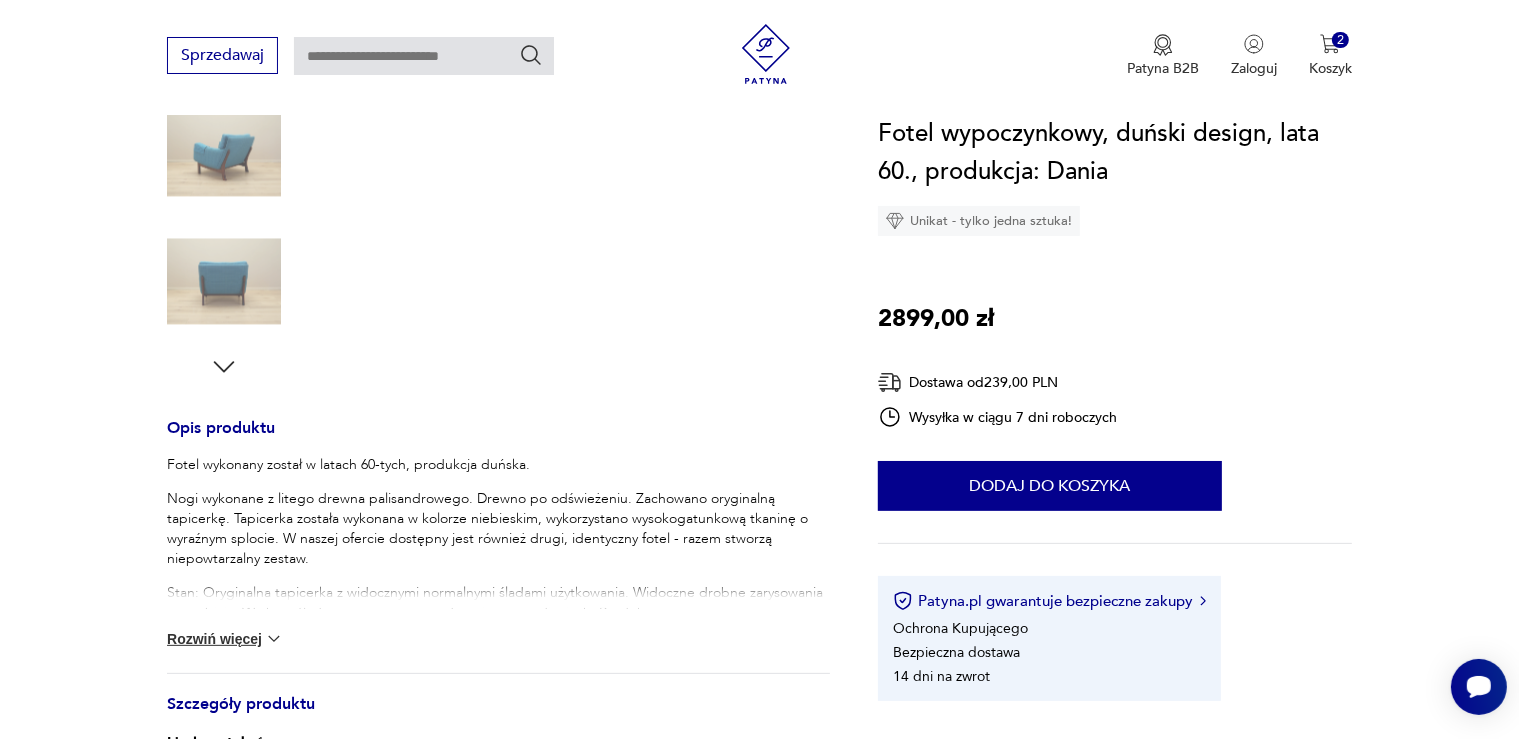 click on "Rozwiń więcej" at bounding box center [225, 639] 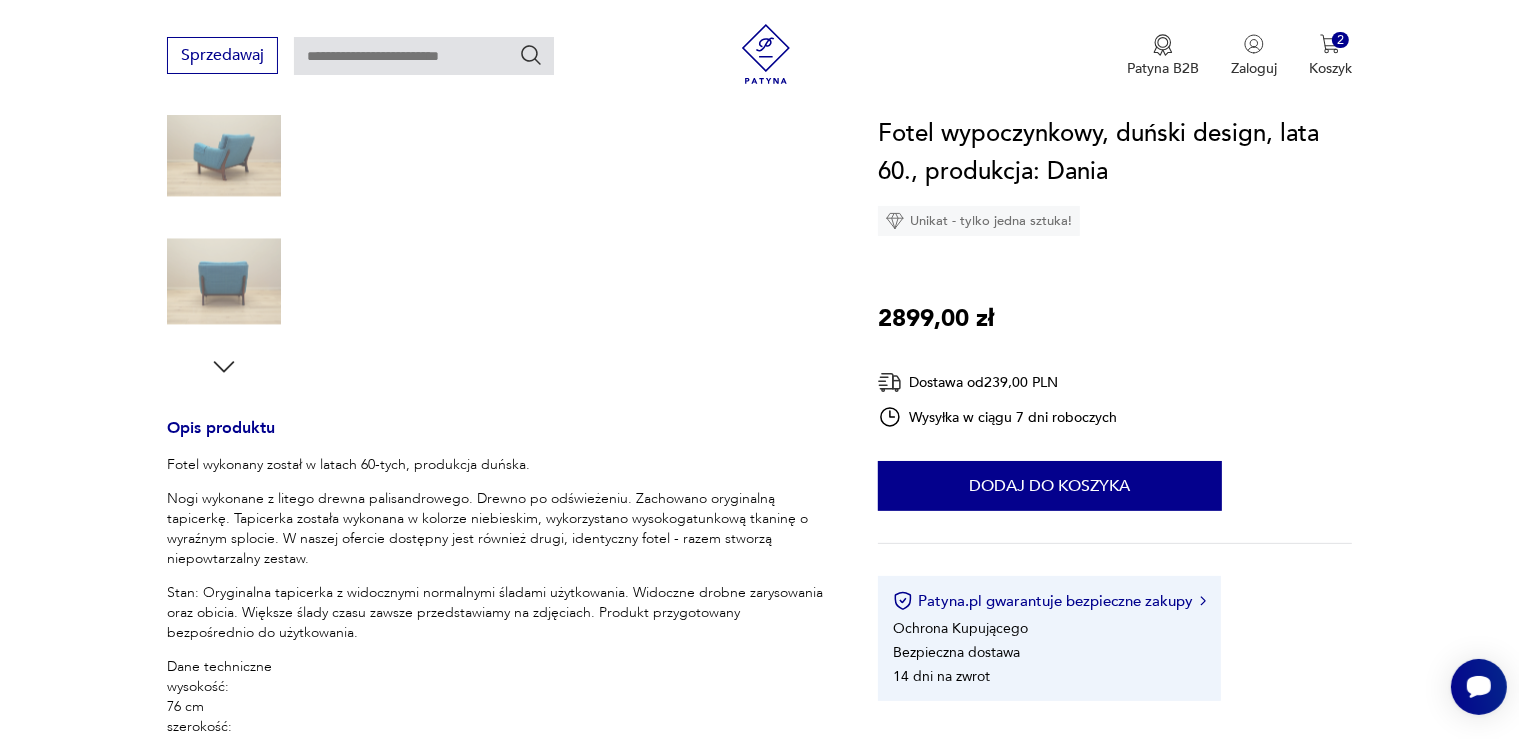 type 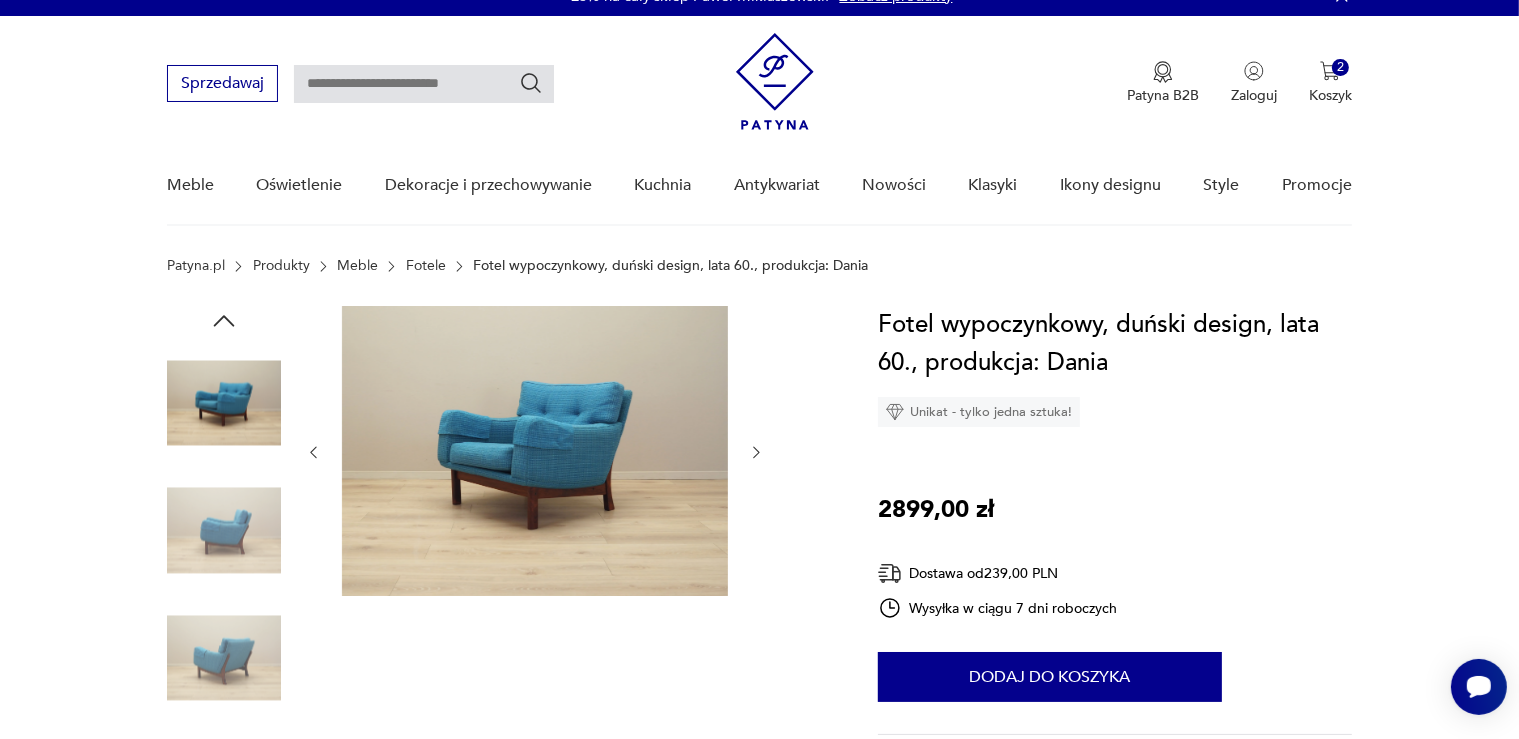 scroll, scrollTop: 0, scrollLeft: 0, axis: both 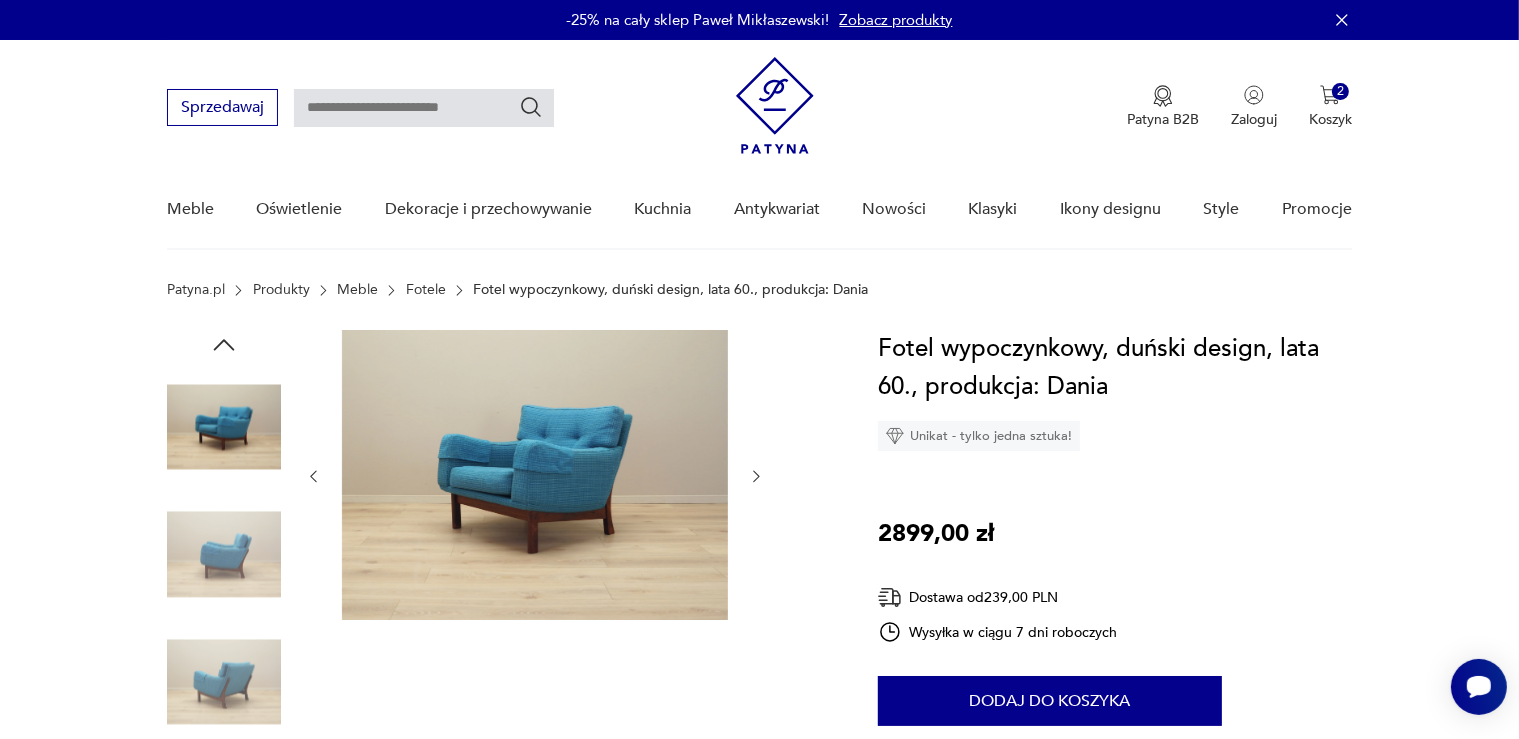 click at bounding box center [535, 475] 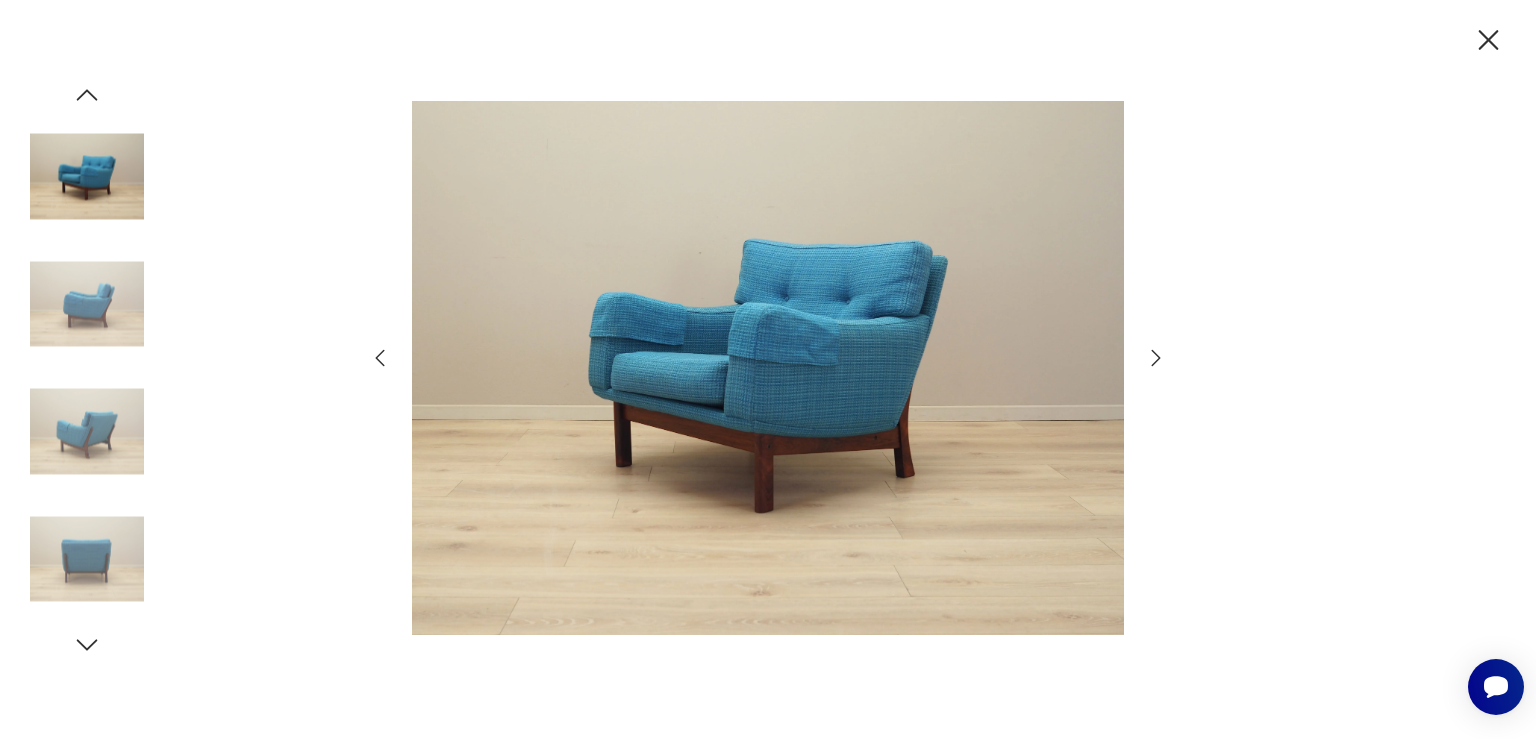 click at bounding box center (768, 367) 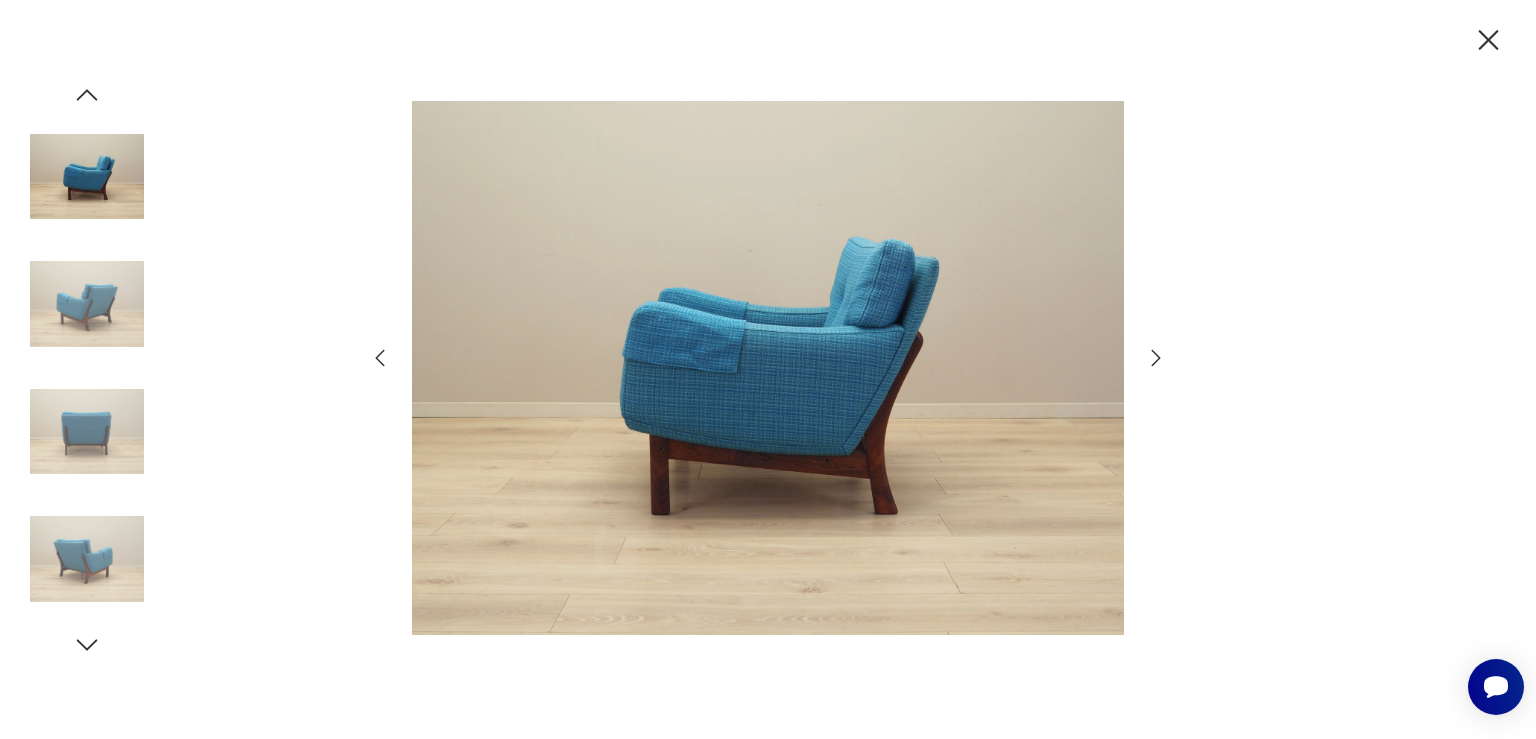click 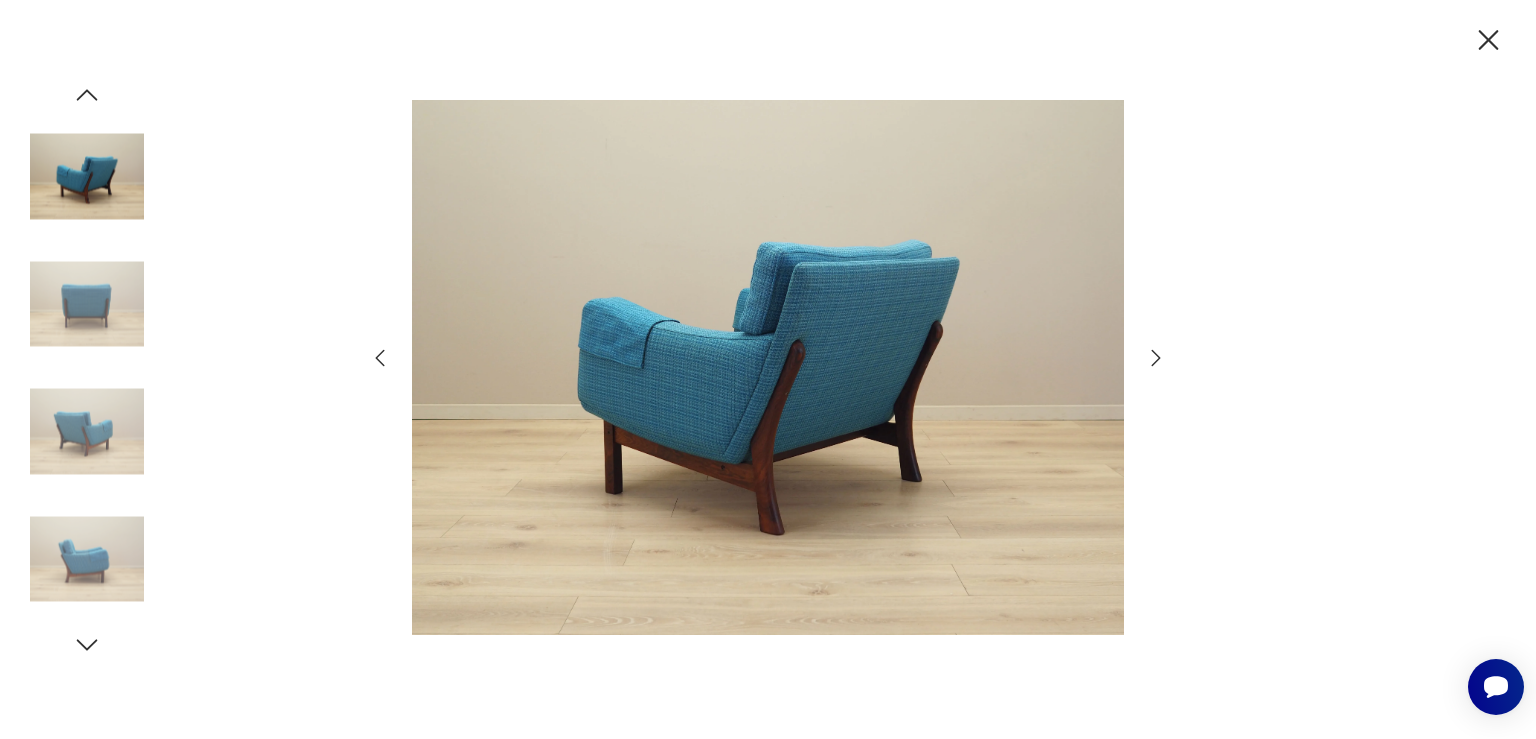 click 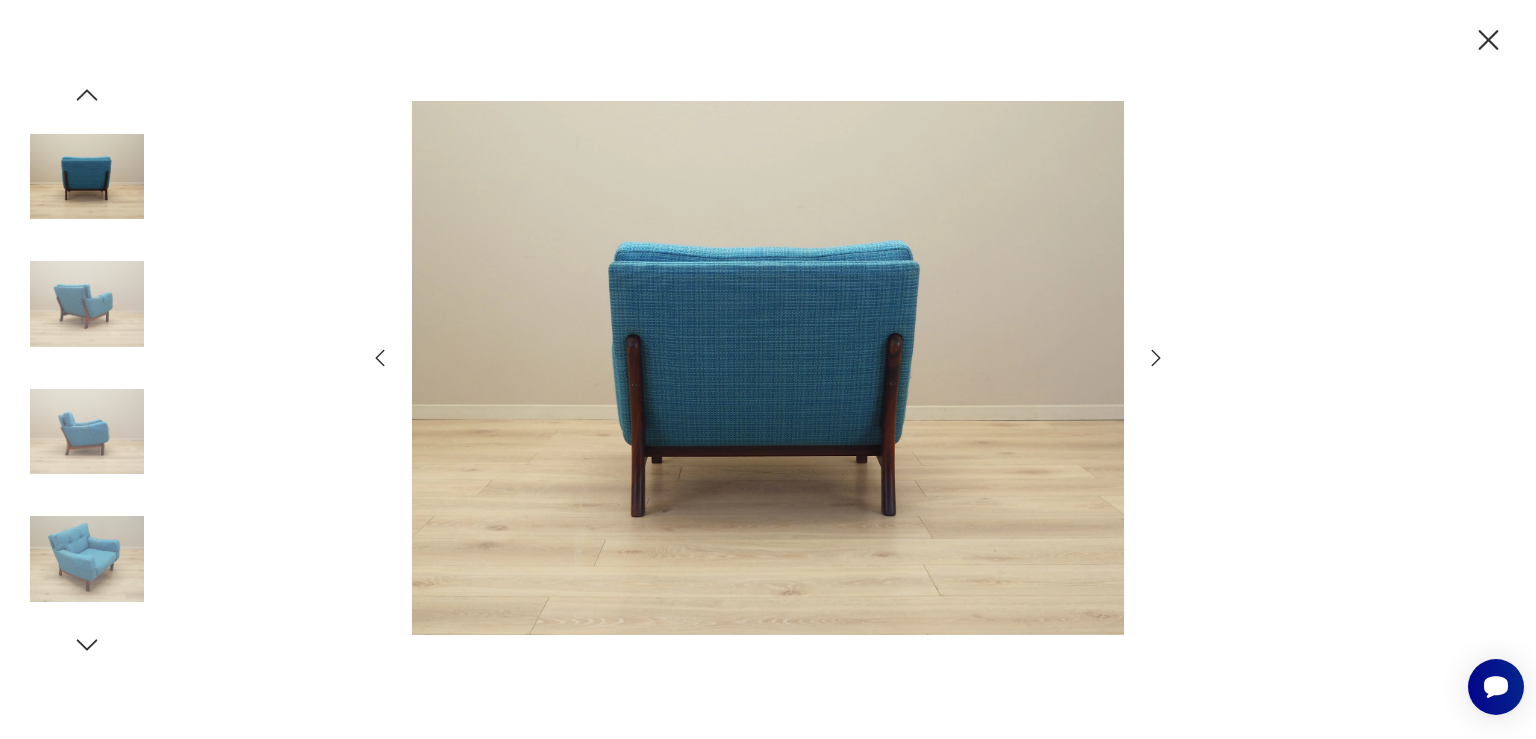 click 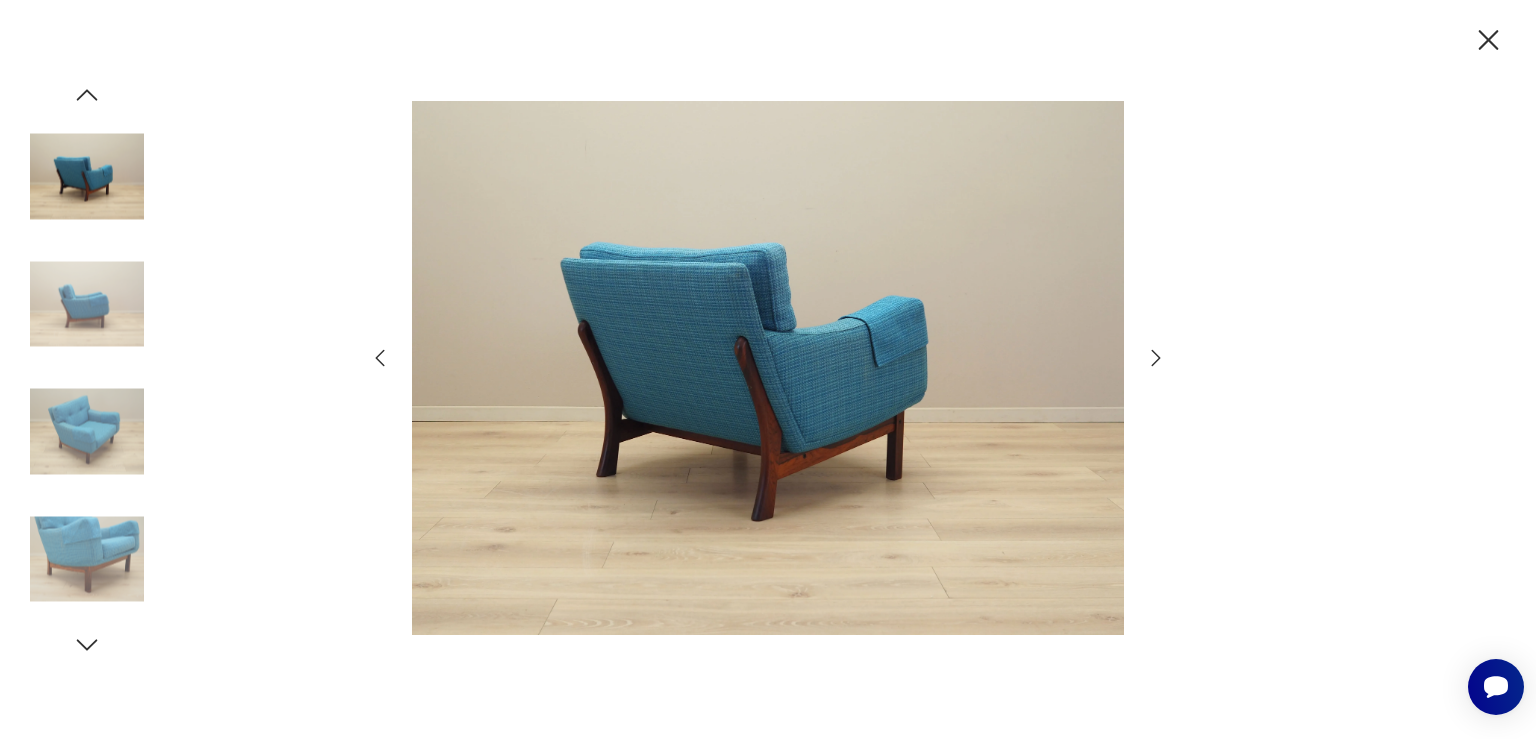 click 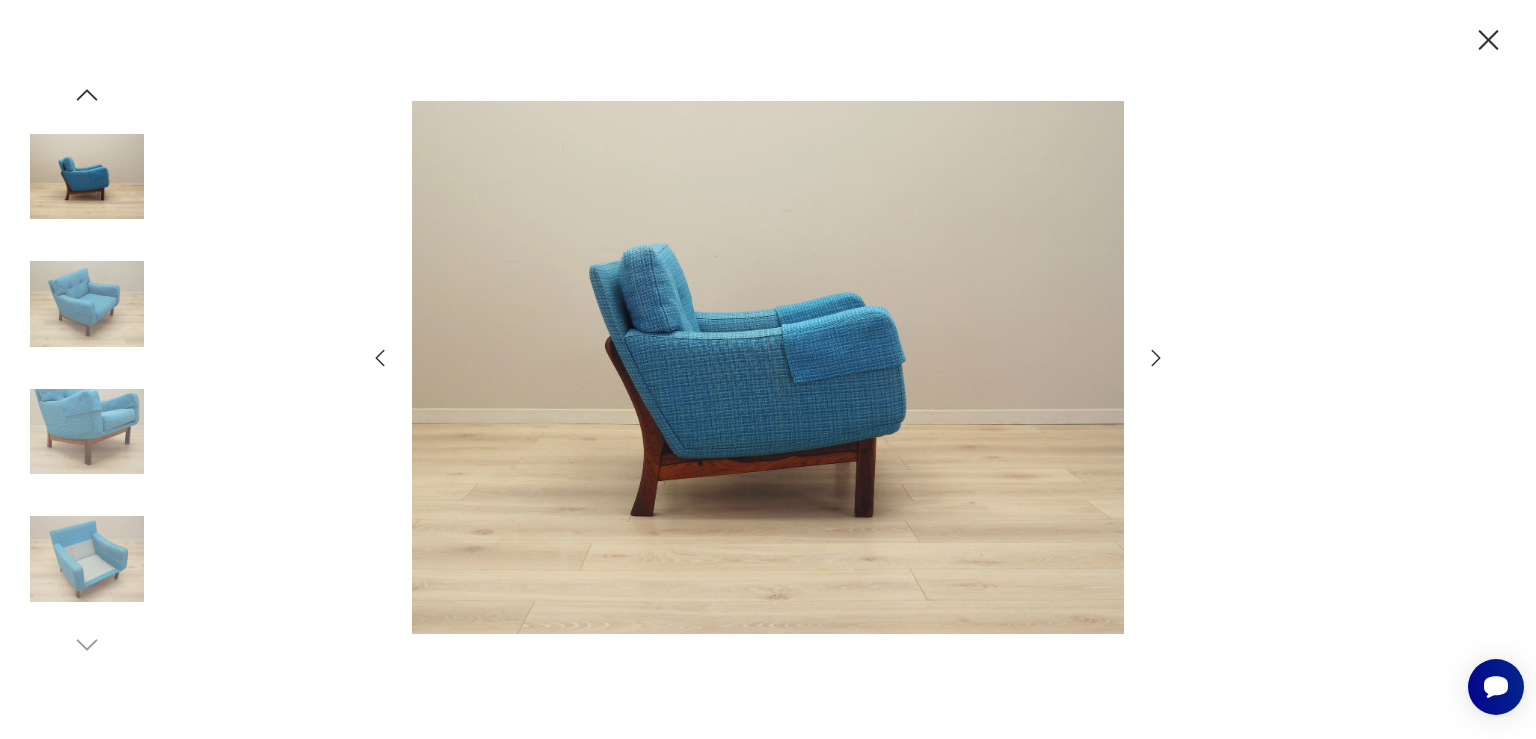 click 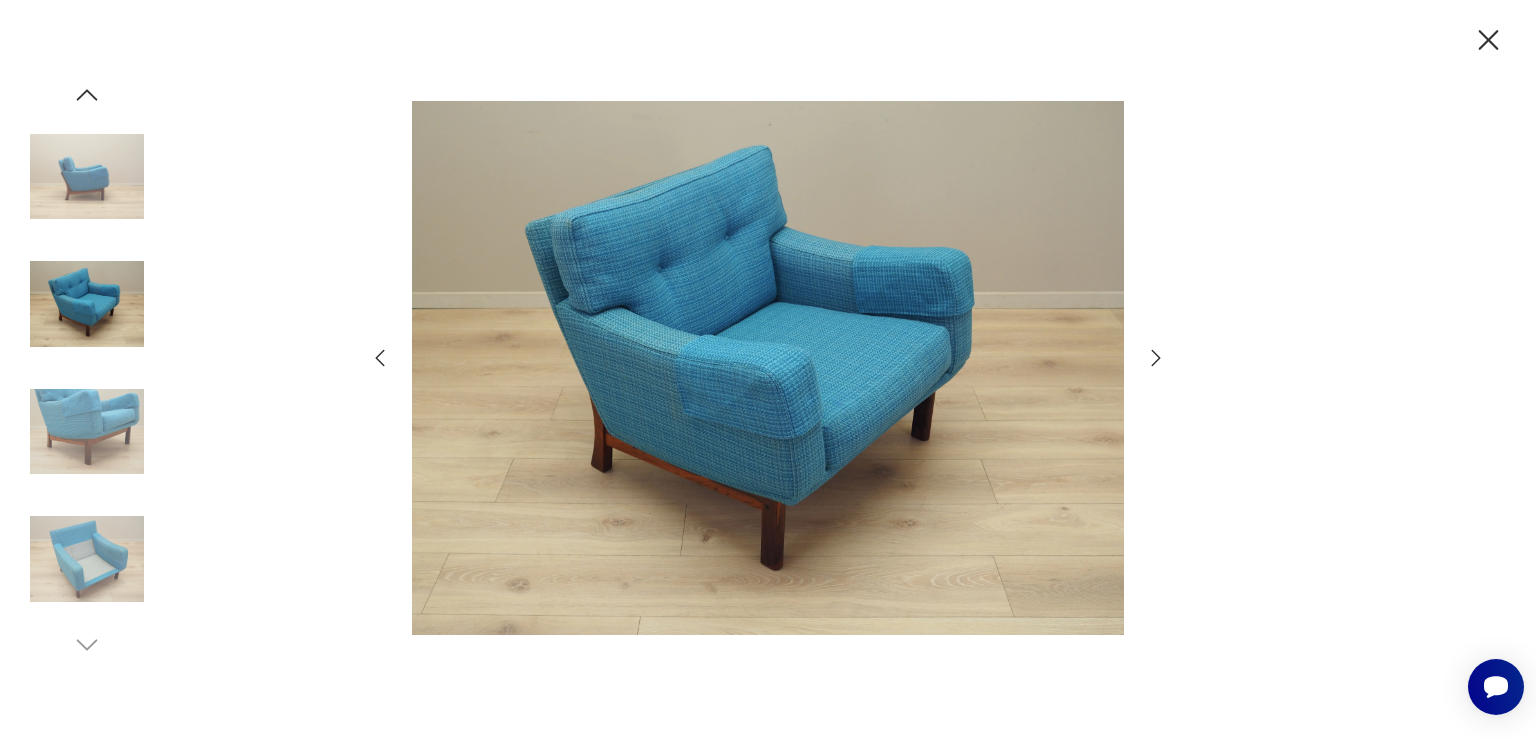 click 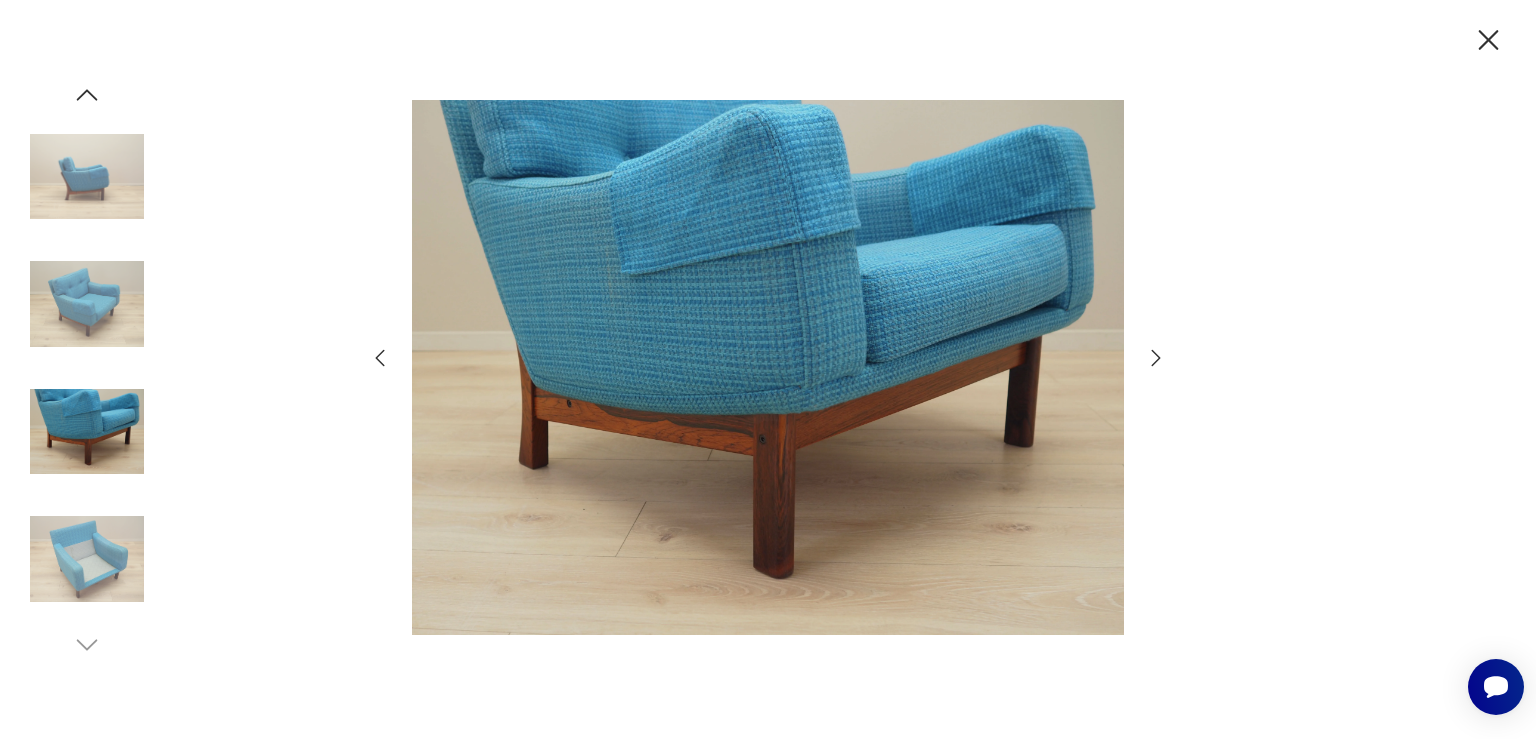 click 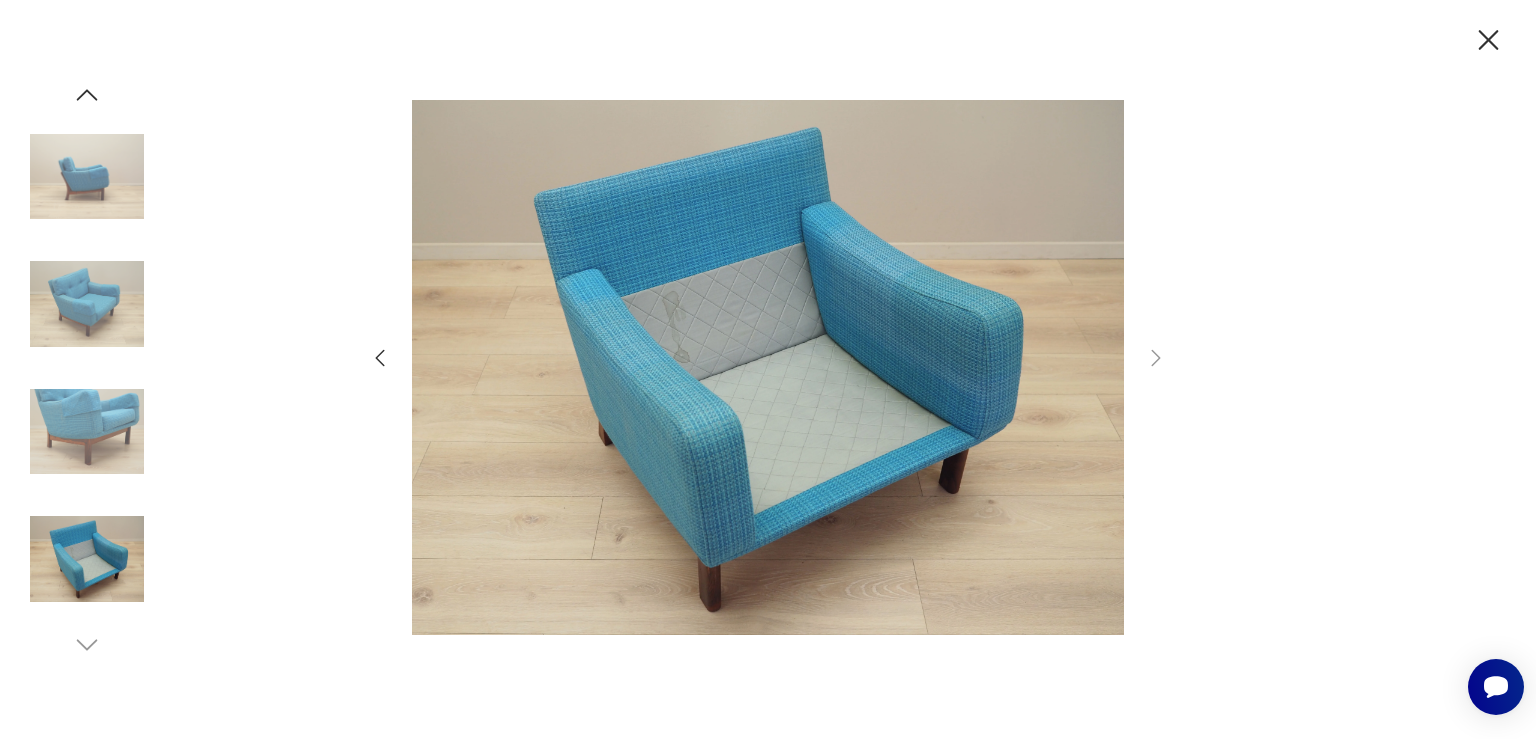 click 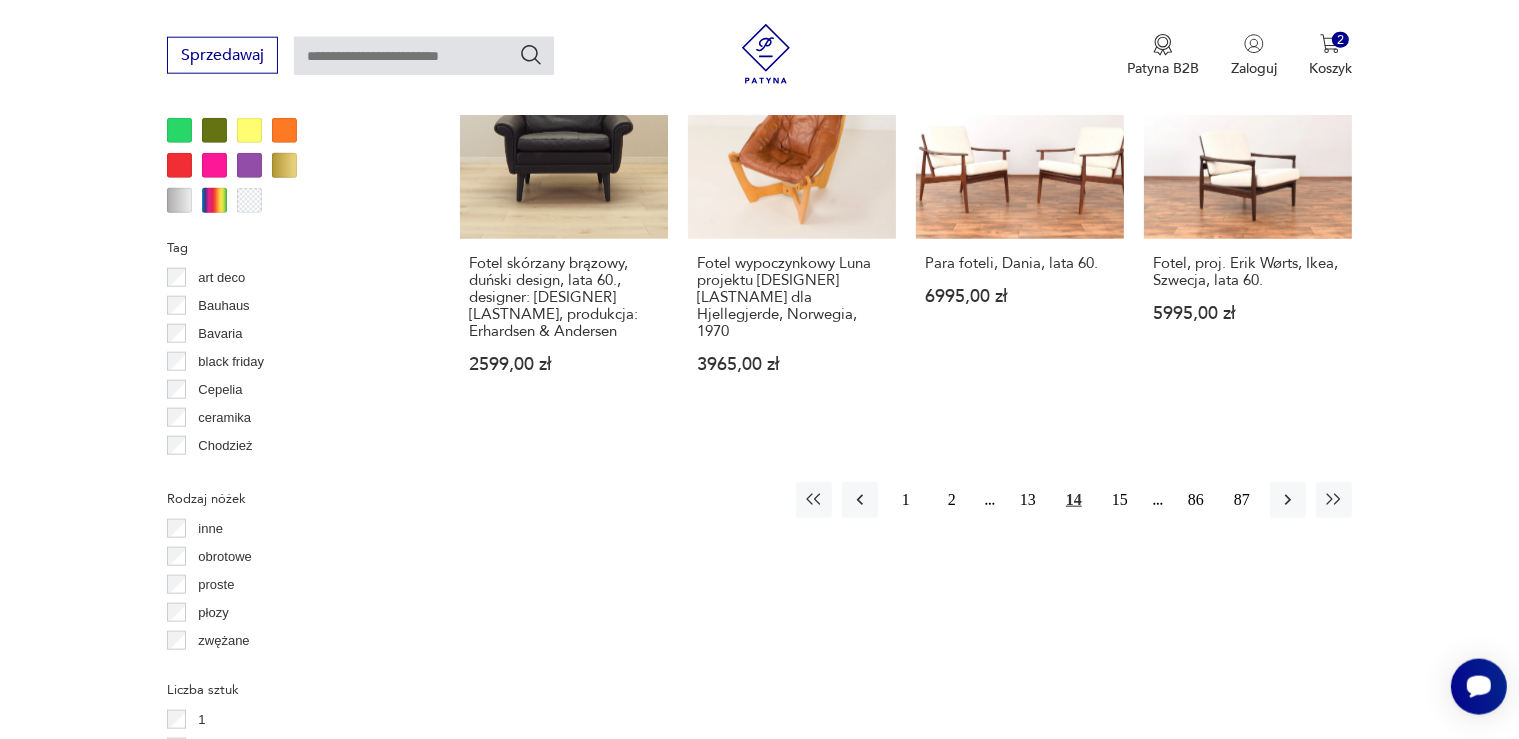 scroll, scrollTop: 2087, scrollLeft: 0, axis: vertical 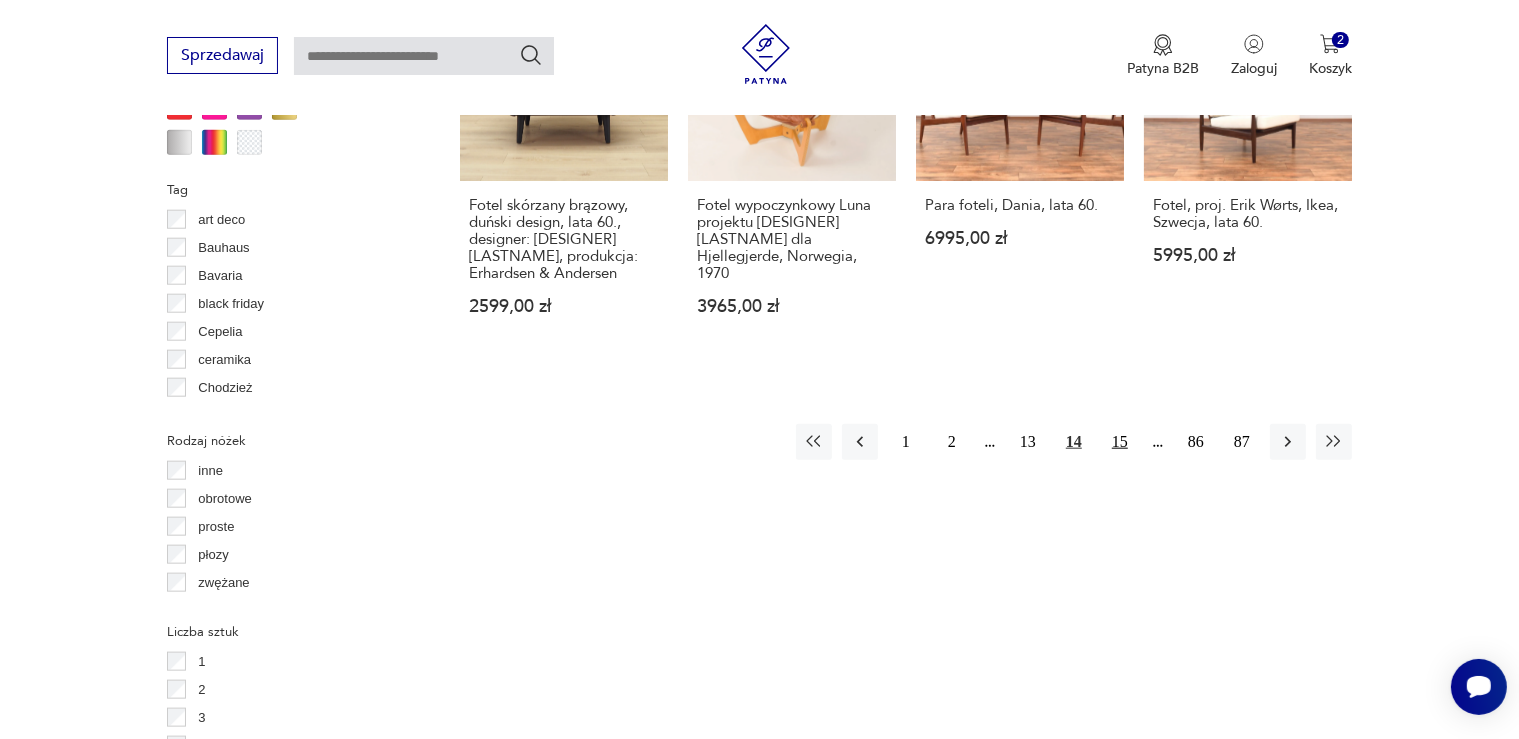 click on "15" at bounding box center [1120, 442] 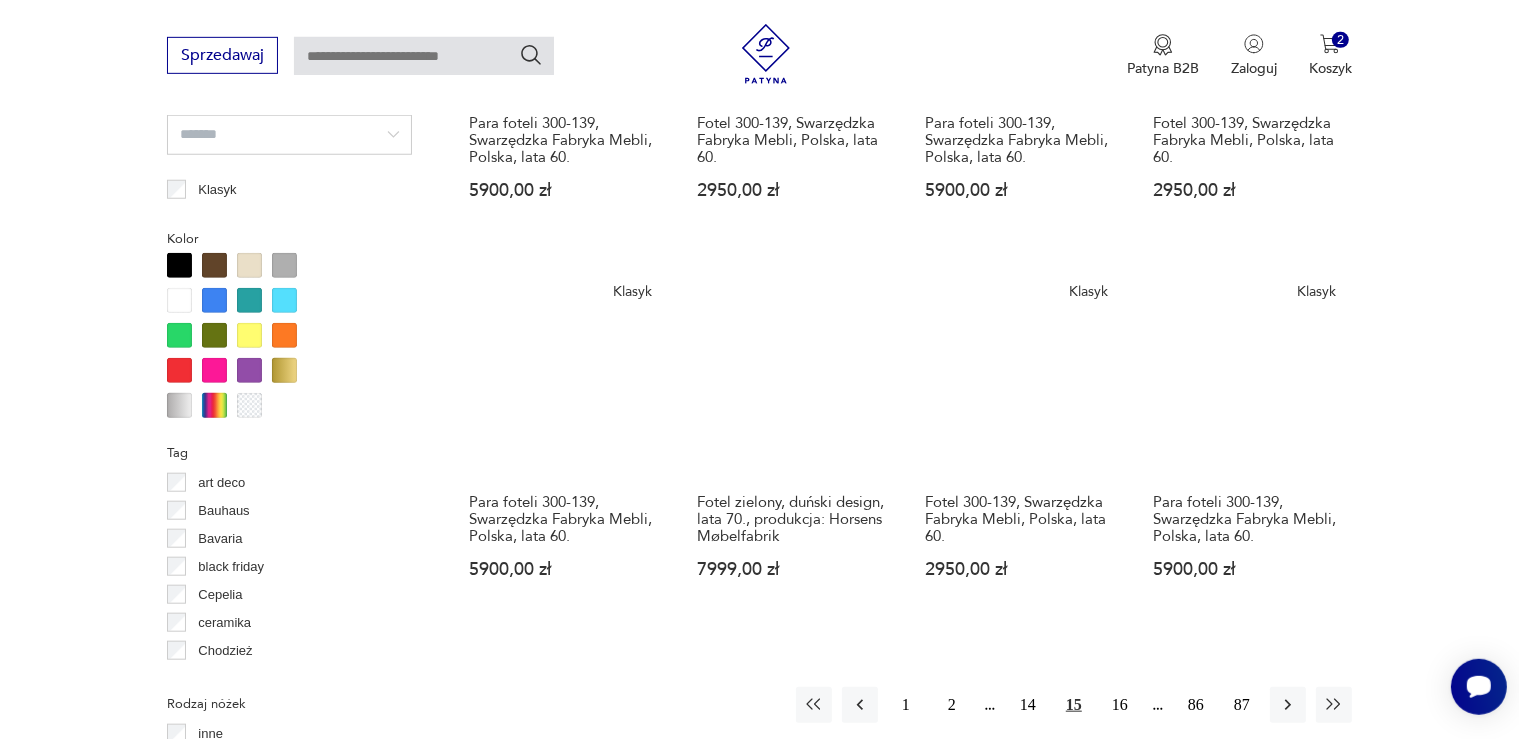 scroll, scrollTop: 2113, scrollLeft: 0, axis: vertical 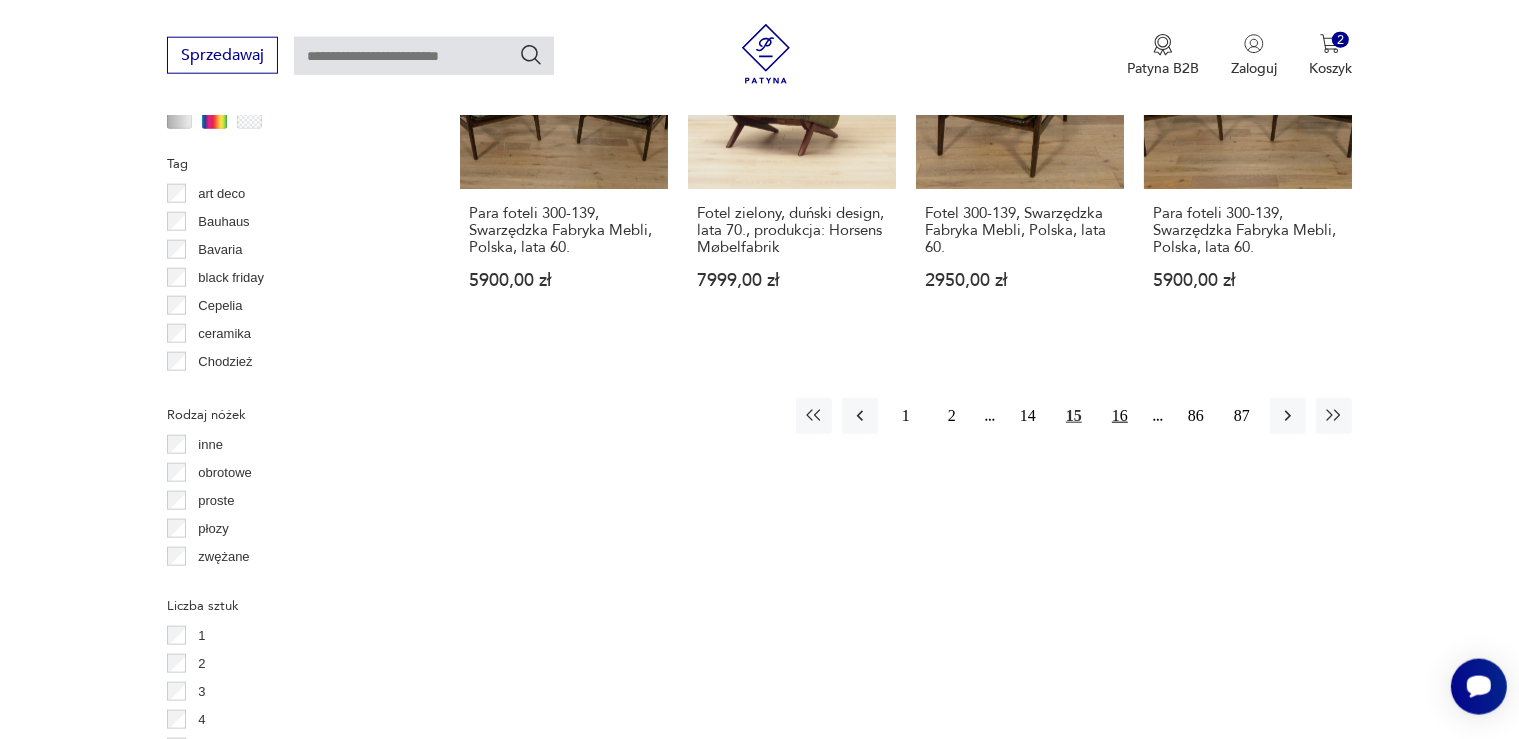 click on "16" at bounding box center (1120, 416) 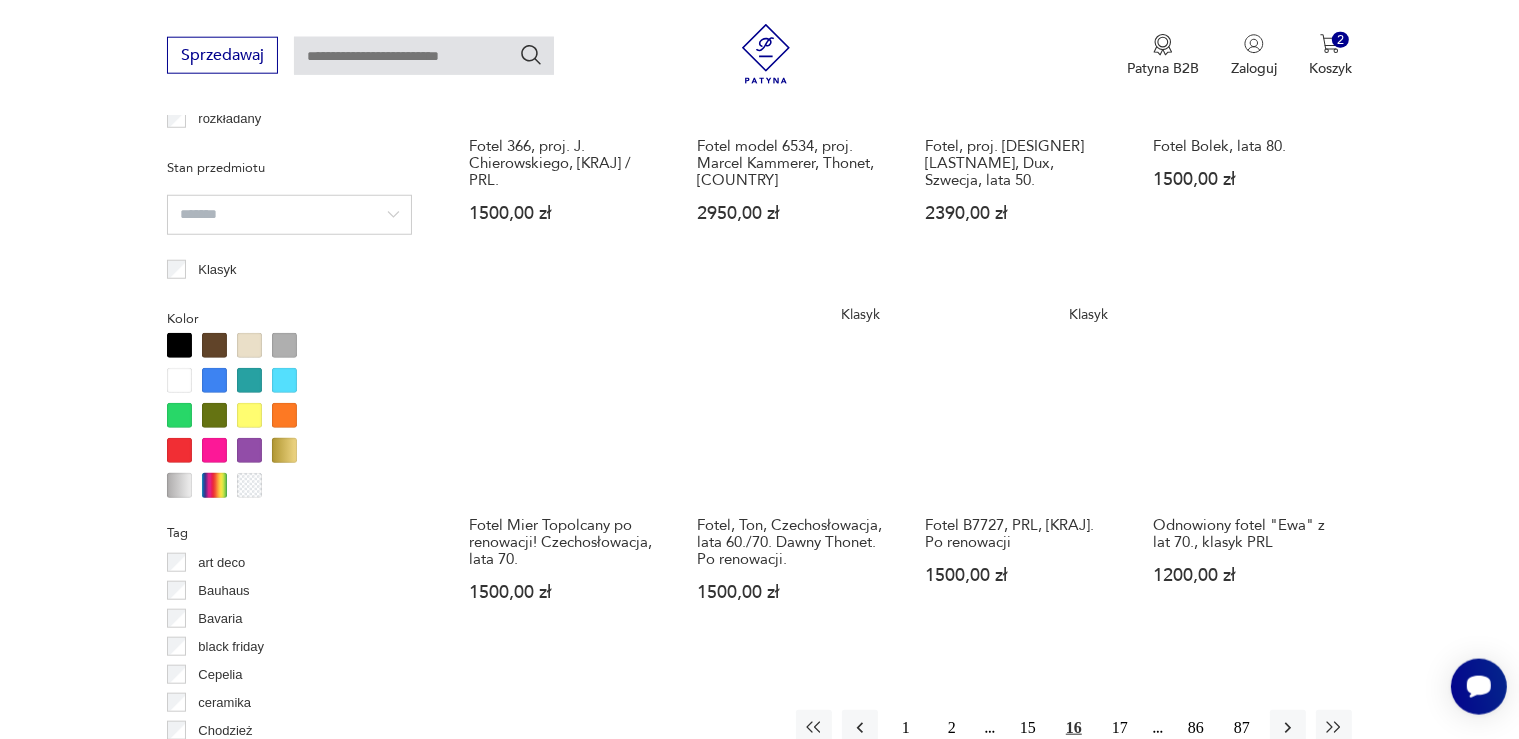 scroll, scrollTop: 1902, scrollLeft: 0, axis: vertical 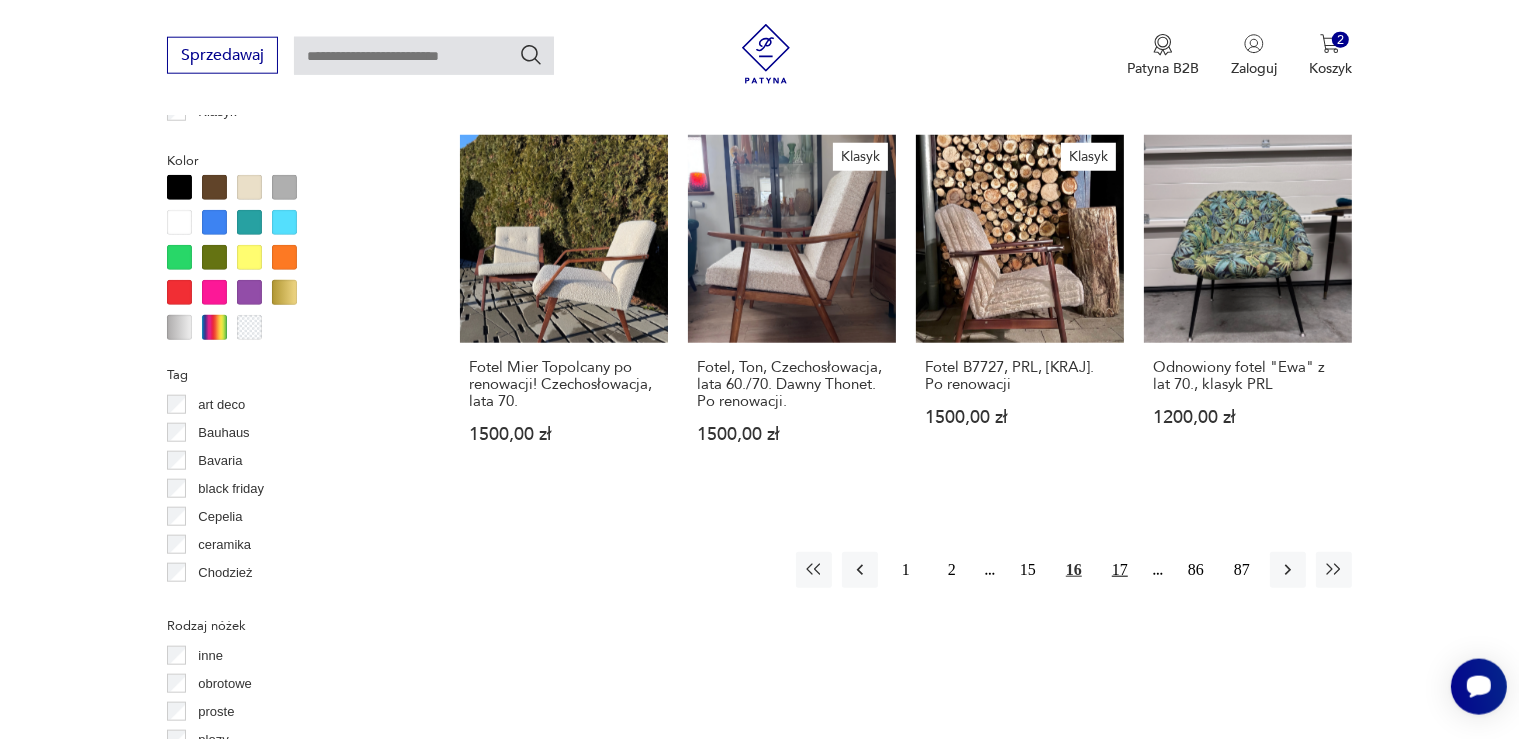 click on "17" at bounding box center (1120, 570) 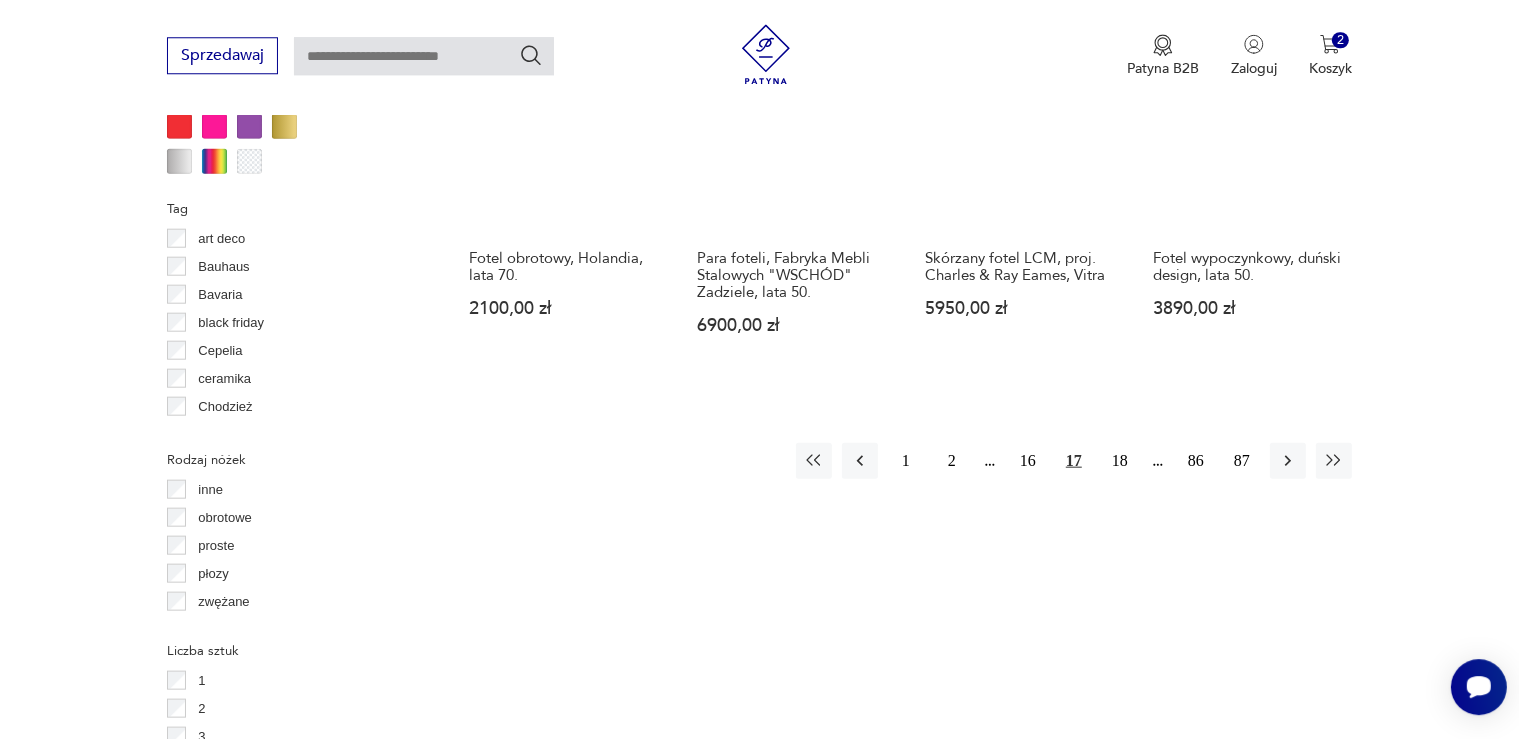 scroll, scrollTop: 2113, scrollLeft: 0, axis: vertical 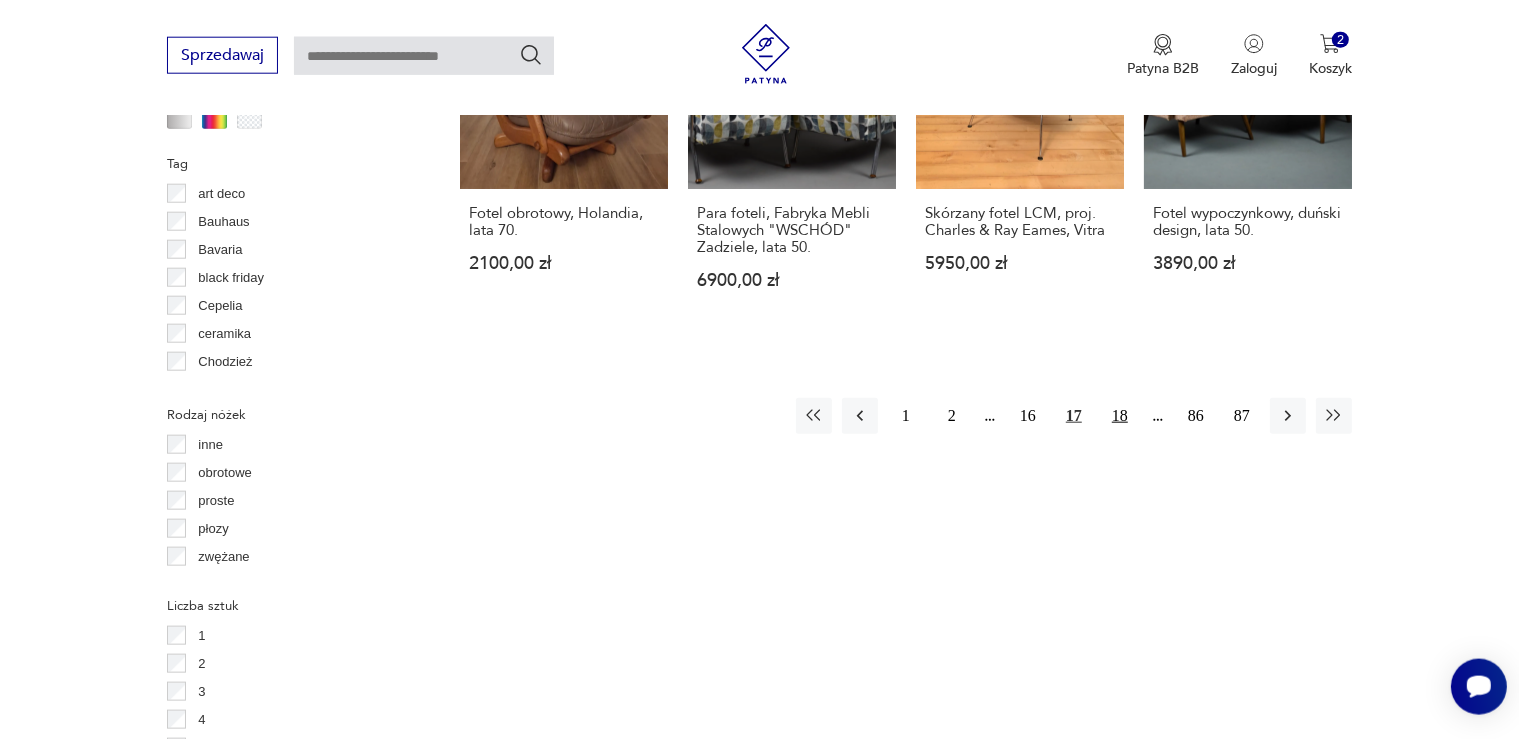 click on "18" at bounding box center (1120, 416) 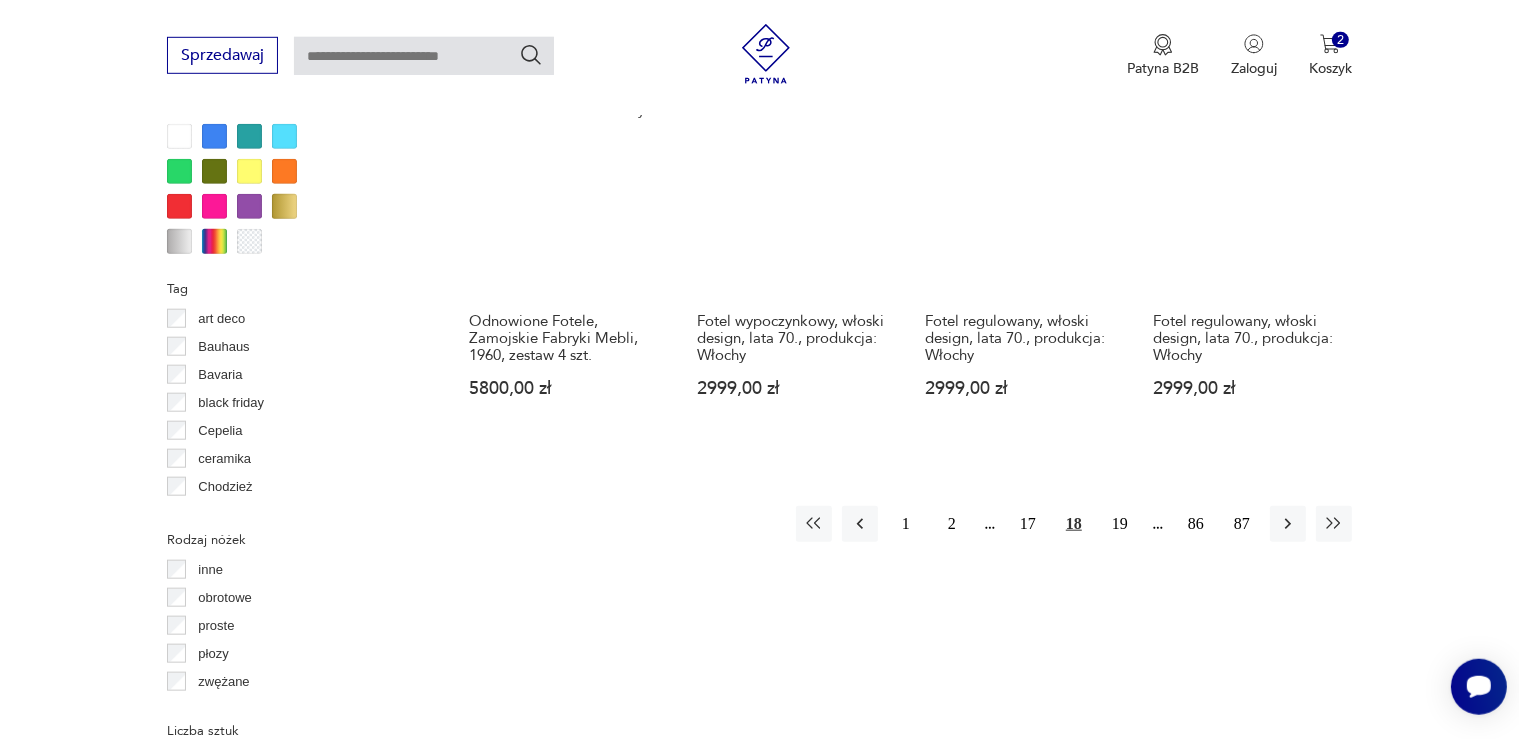 scroll, scrollTop: 2060, scrollLeft: 0, axis: vertical 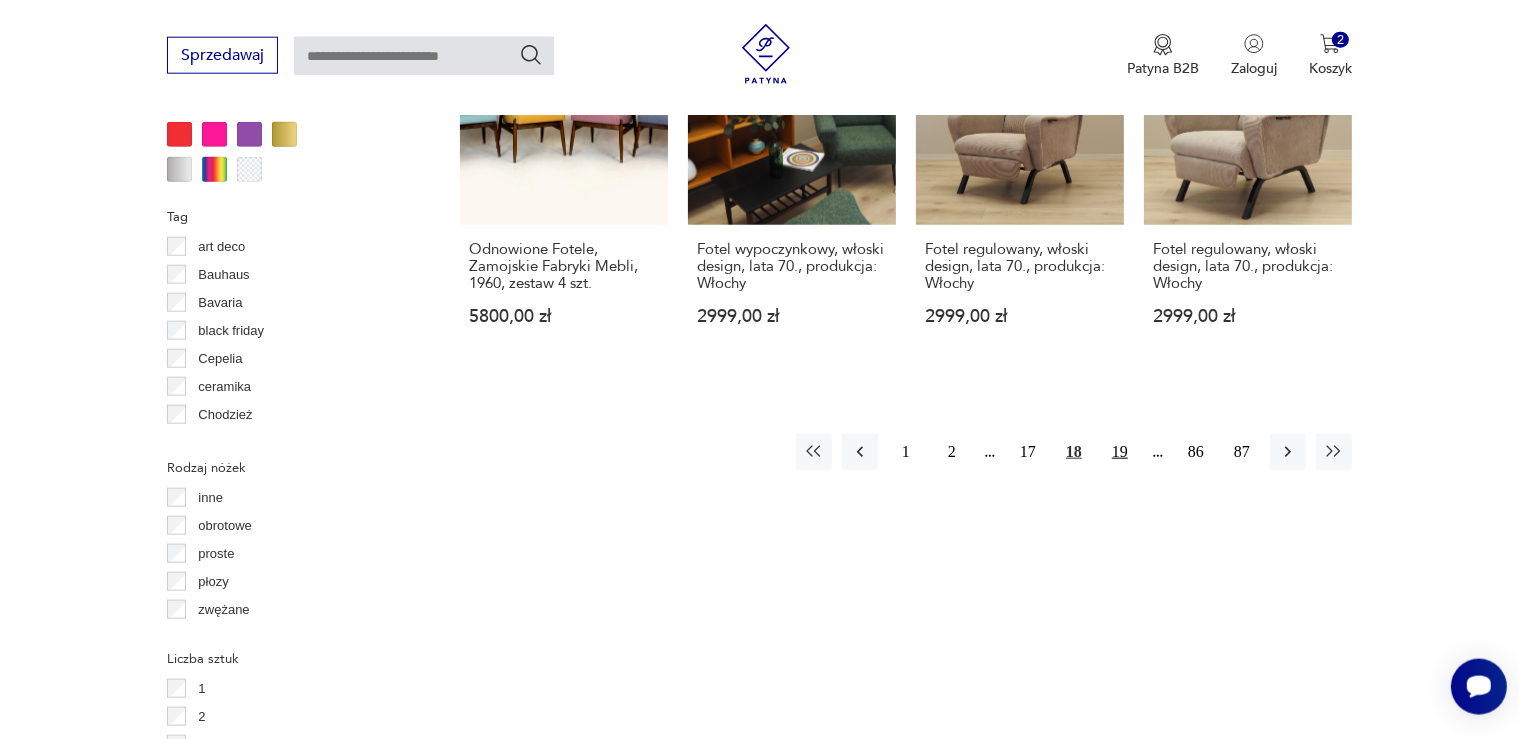 click on "19" at bounding box center (1120, 452) 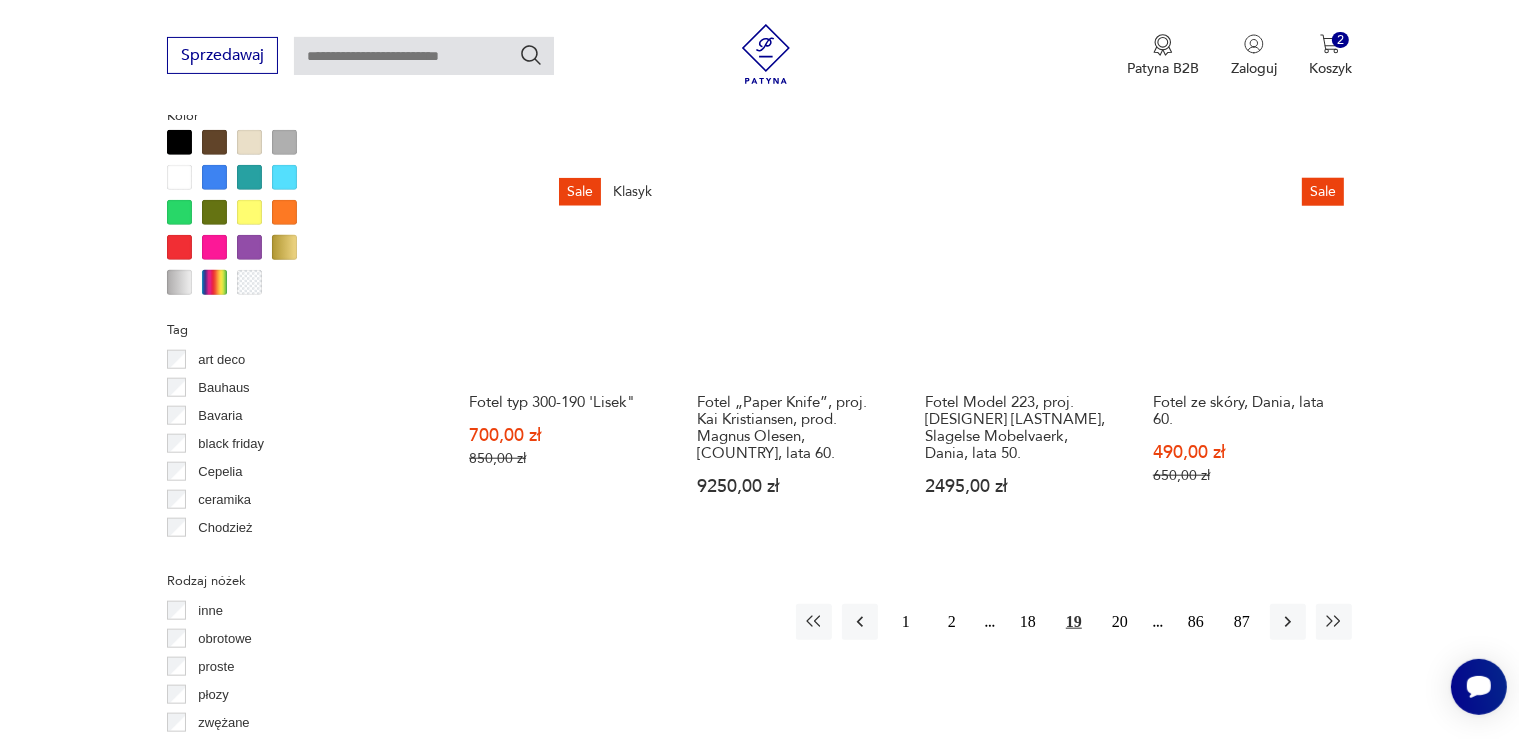 scroll, scrollTop: 1954, scrollLeft: 0, axis: vertical 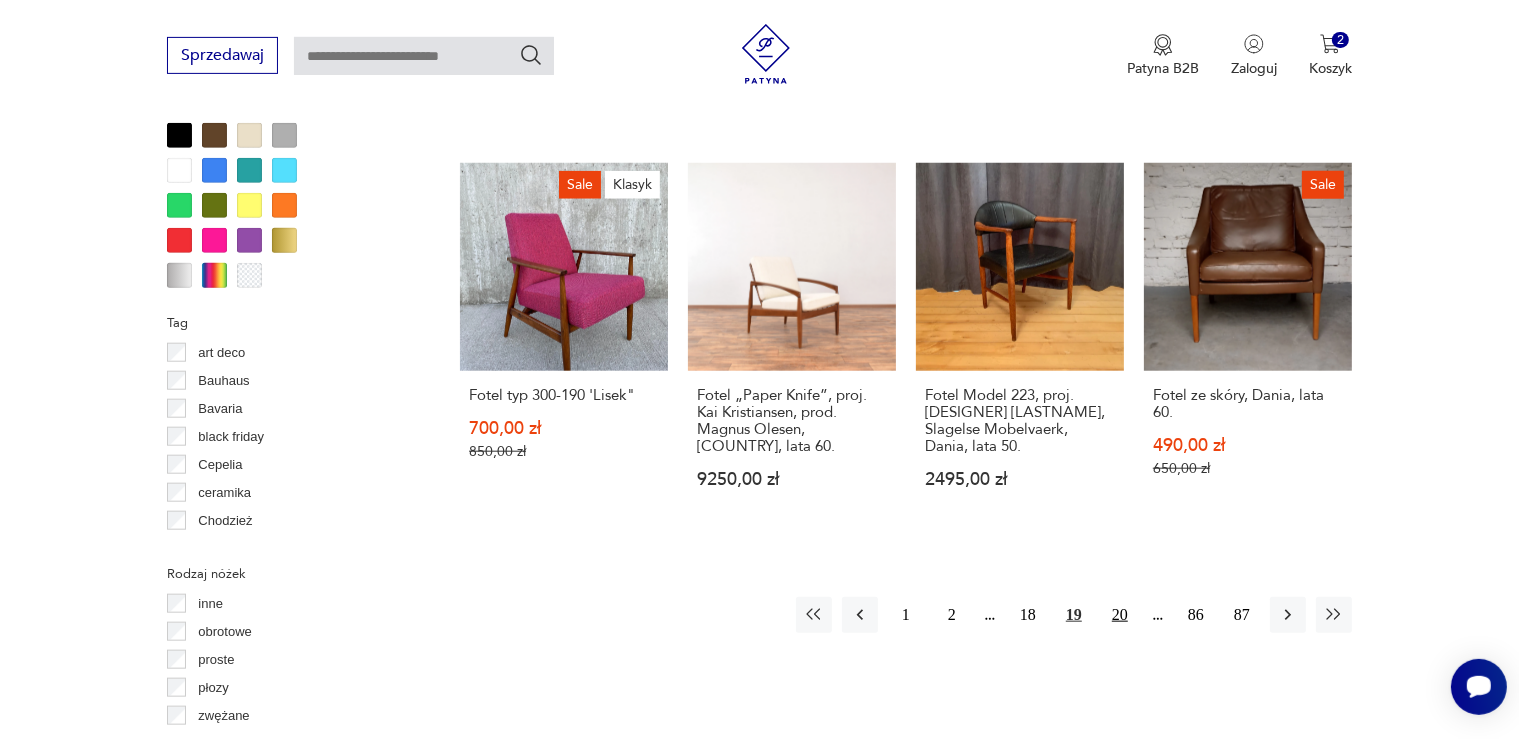 click on "20" at bounding box center [1120, 615] 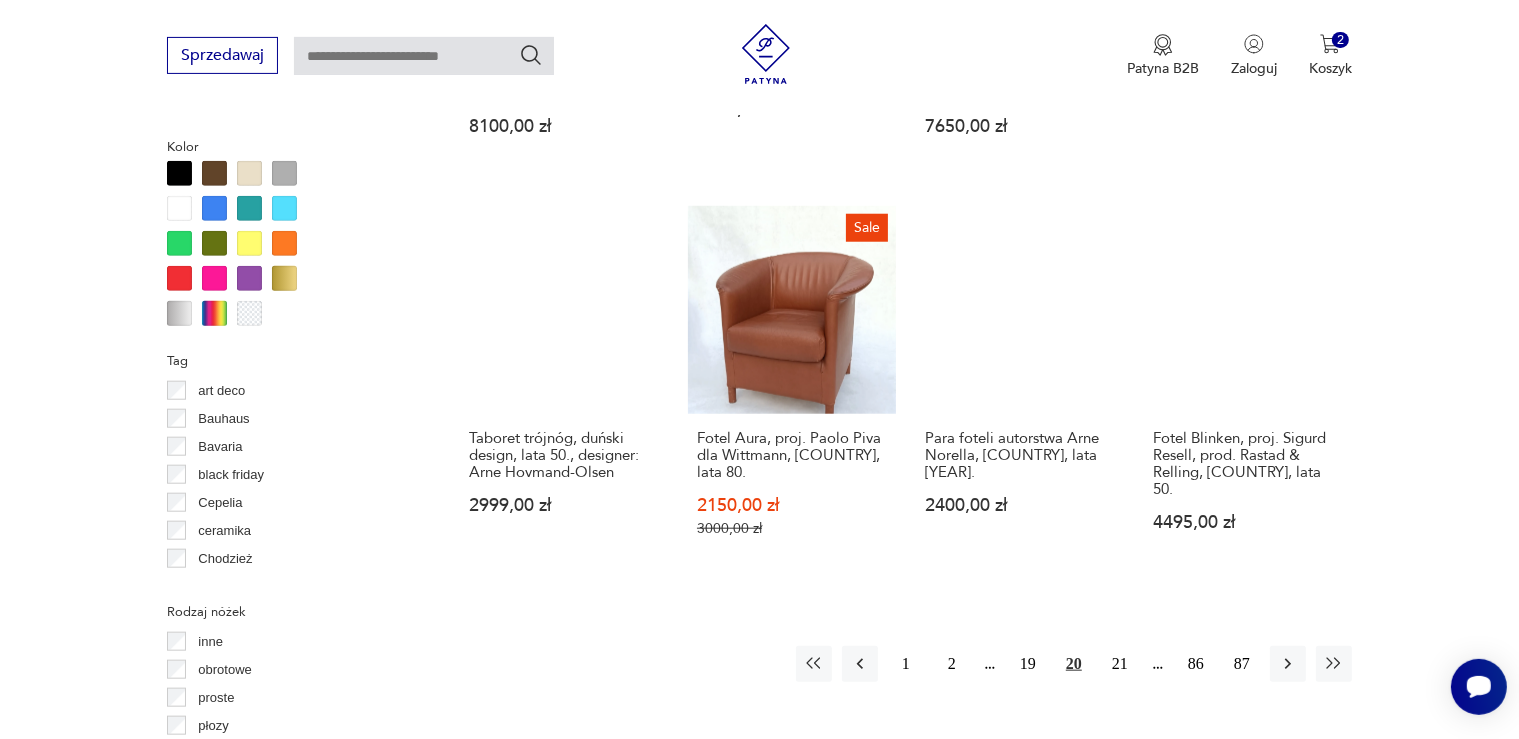 scroll, scrollTop: 1955, scrollLeft: 0, axis: vertical 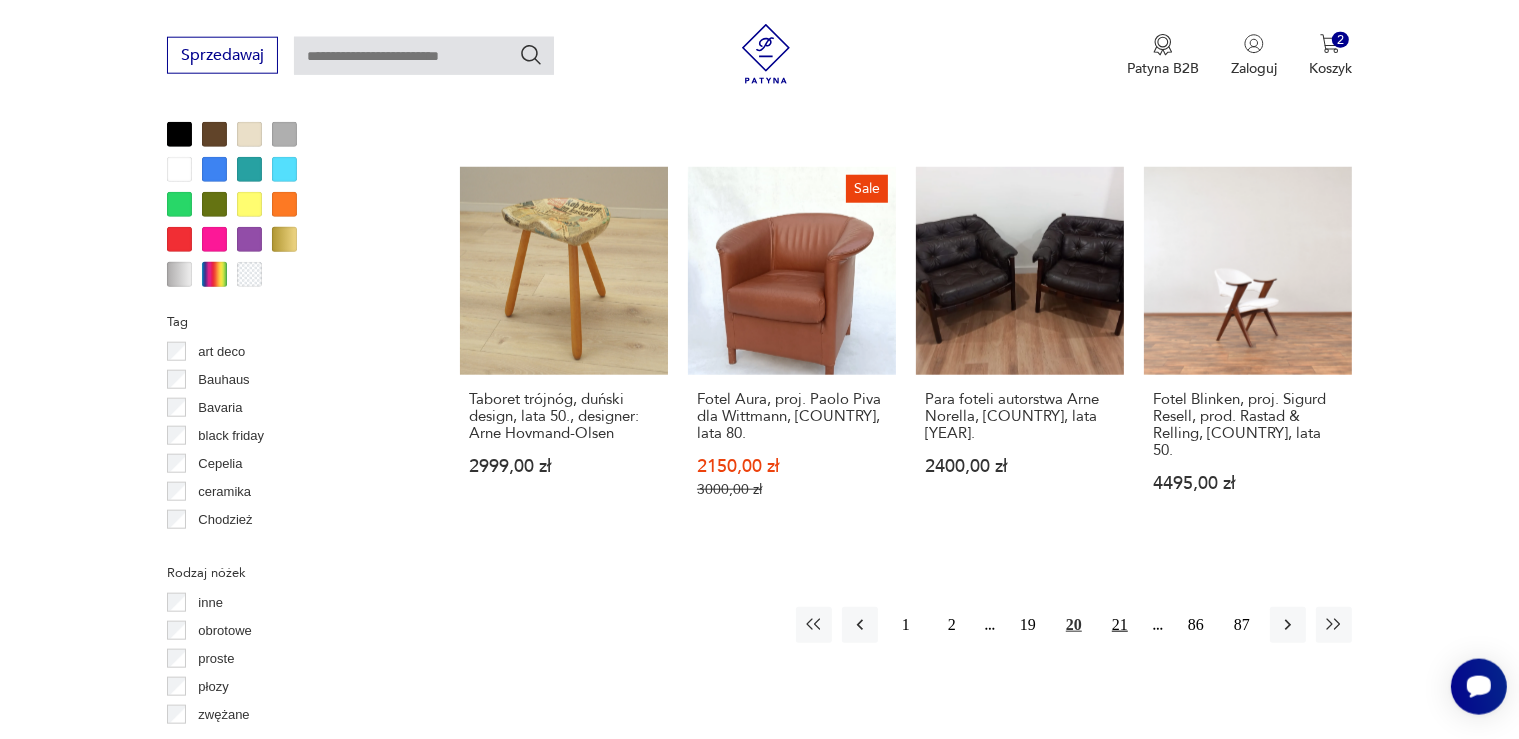 click on "21" at bounding box center (1120, 625) 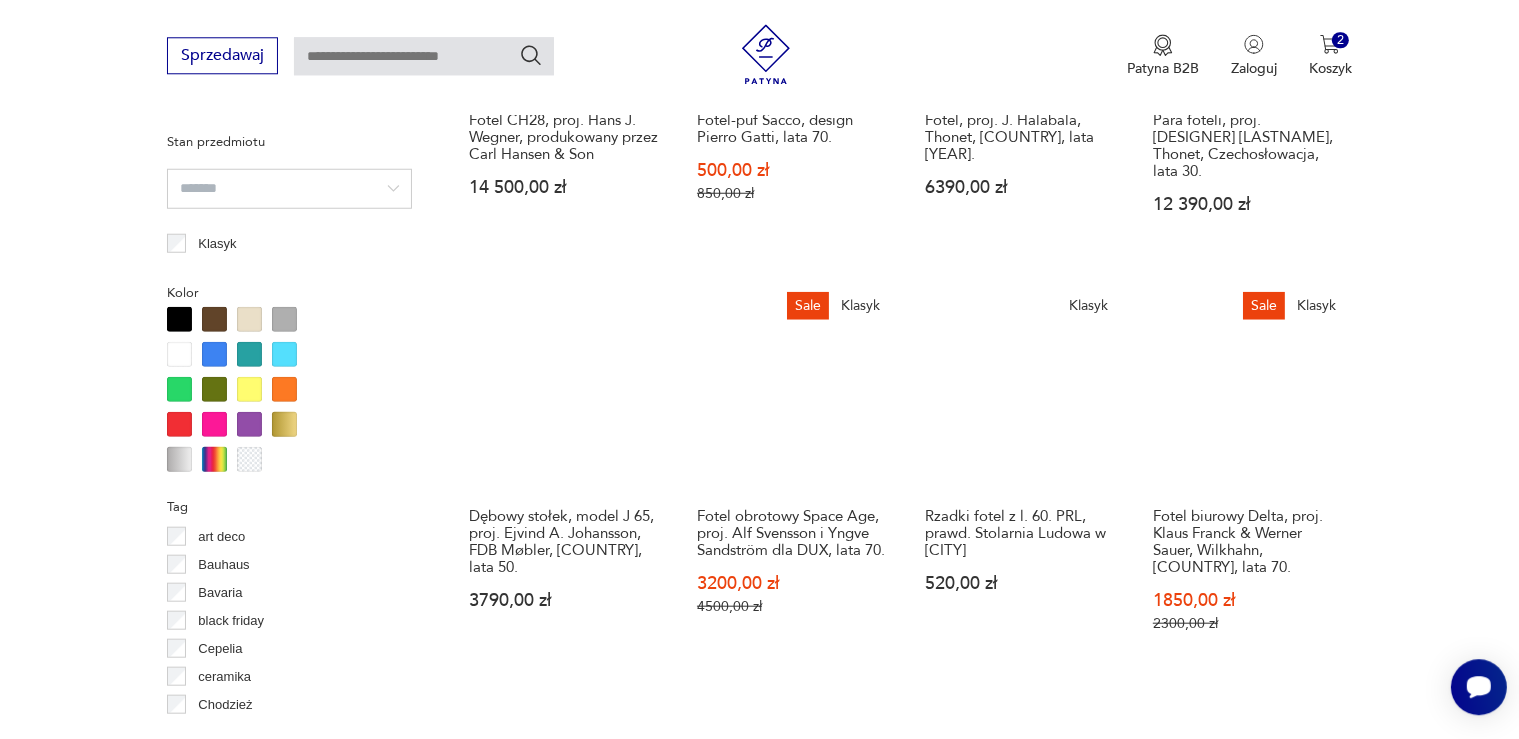 scroll, scrollTop: 1849, scrollLeft: 0, axis: vertical 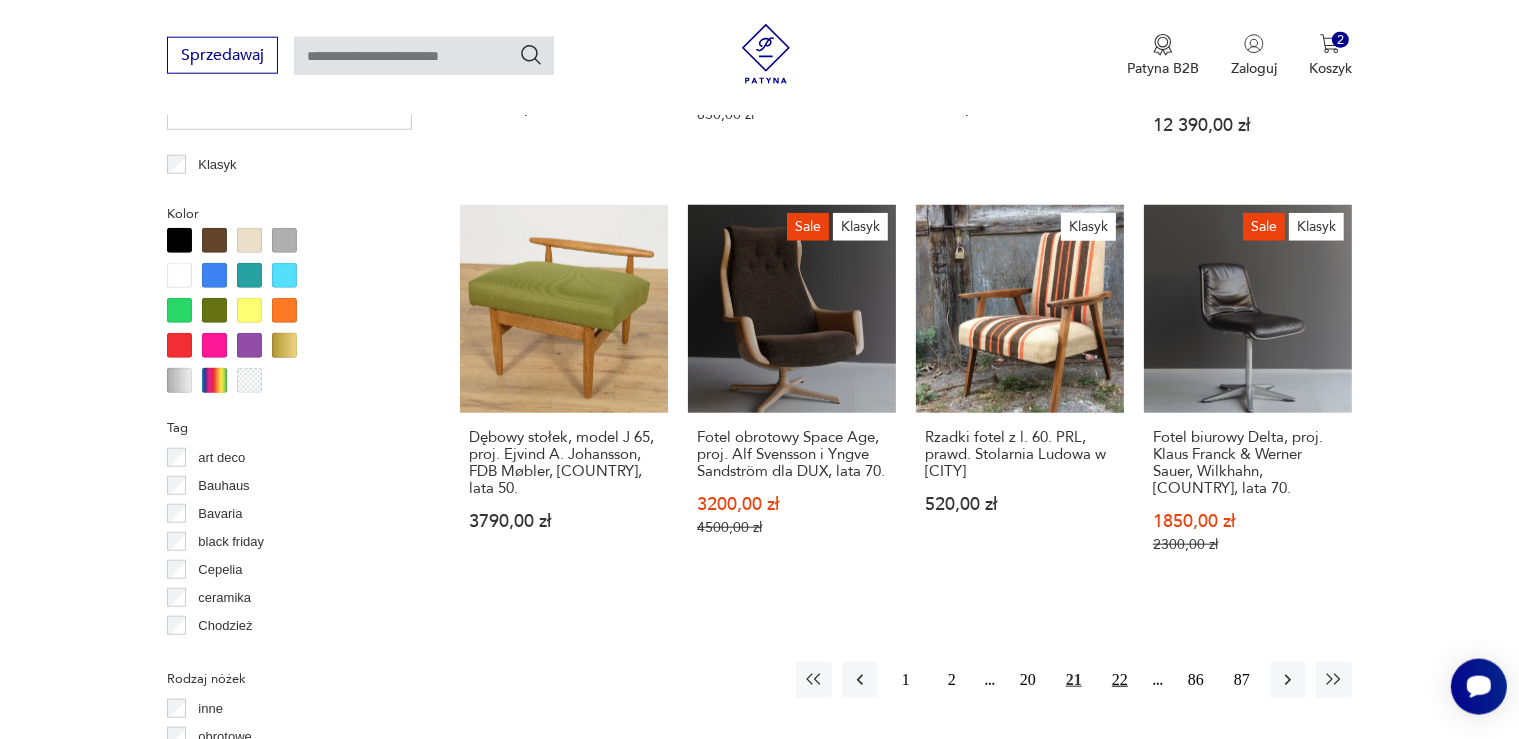 click on "22" at bounding box center (1120, 680) 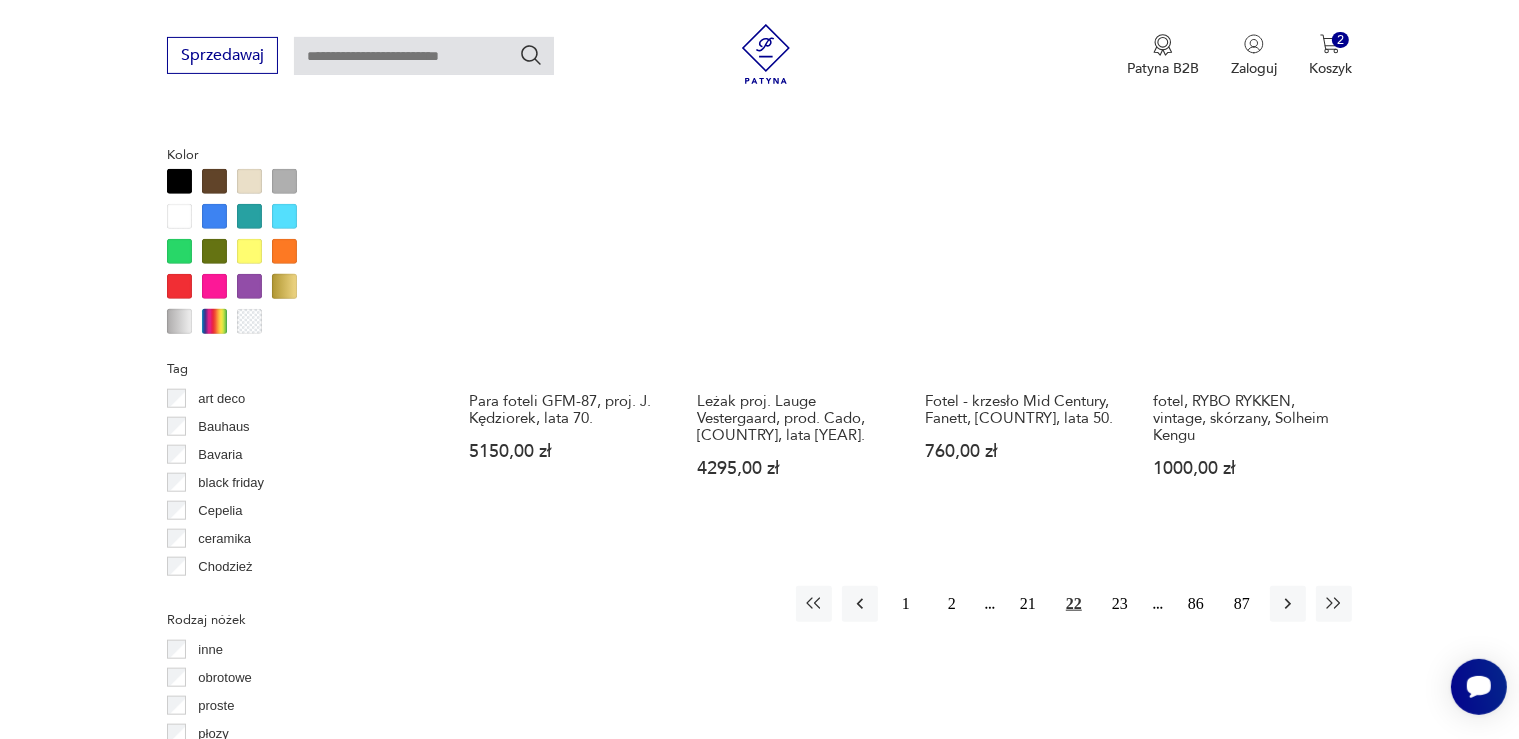 scroll, scrollTop: 2007, scrollLeft: 0, axis: vertical 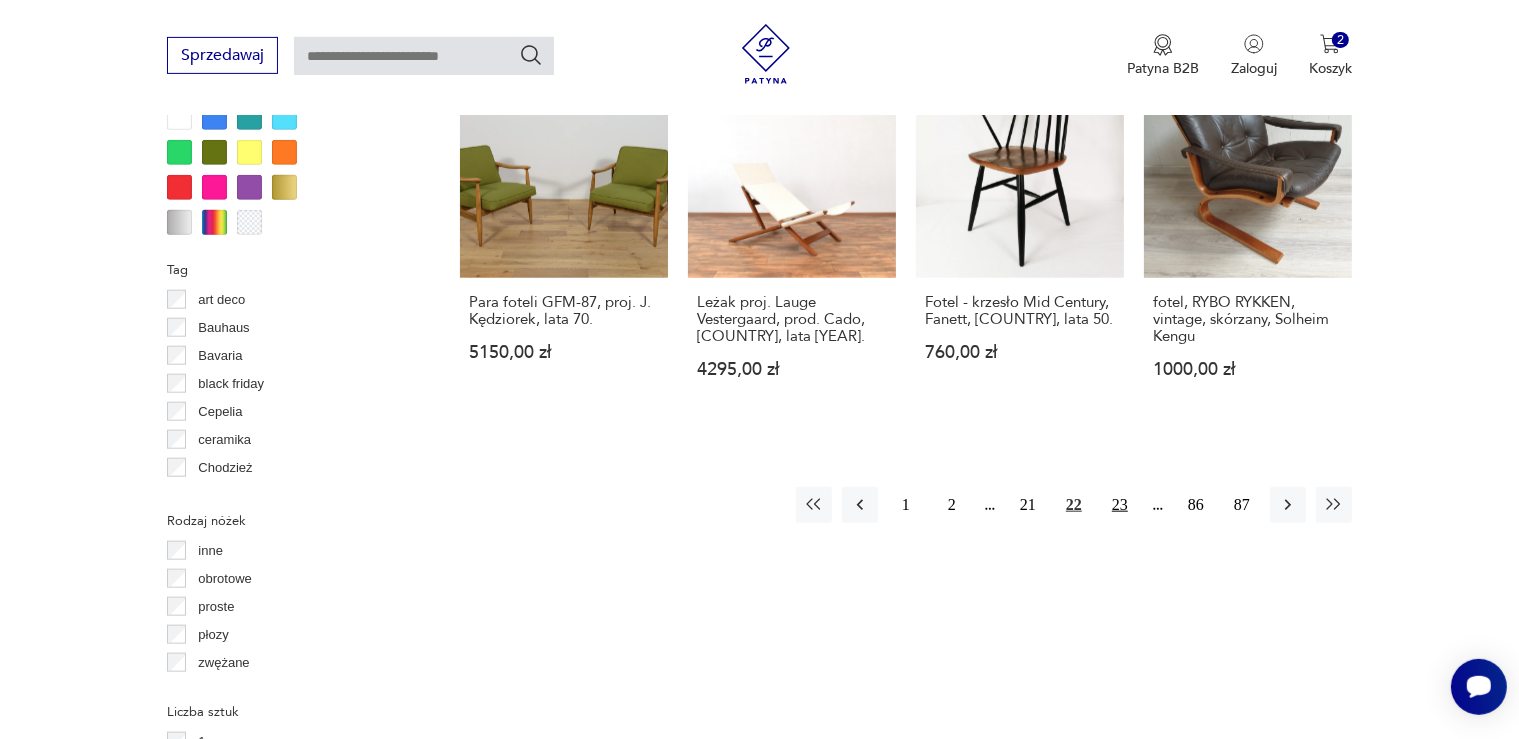 click on "23" at bounding box center [1120, 505] 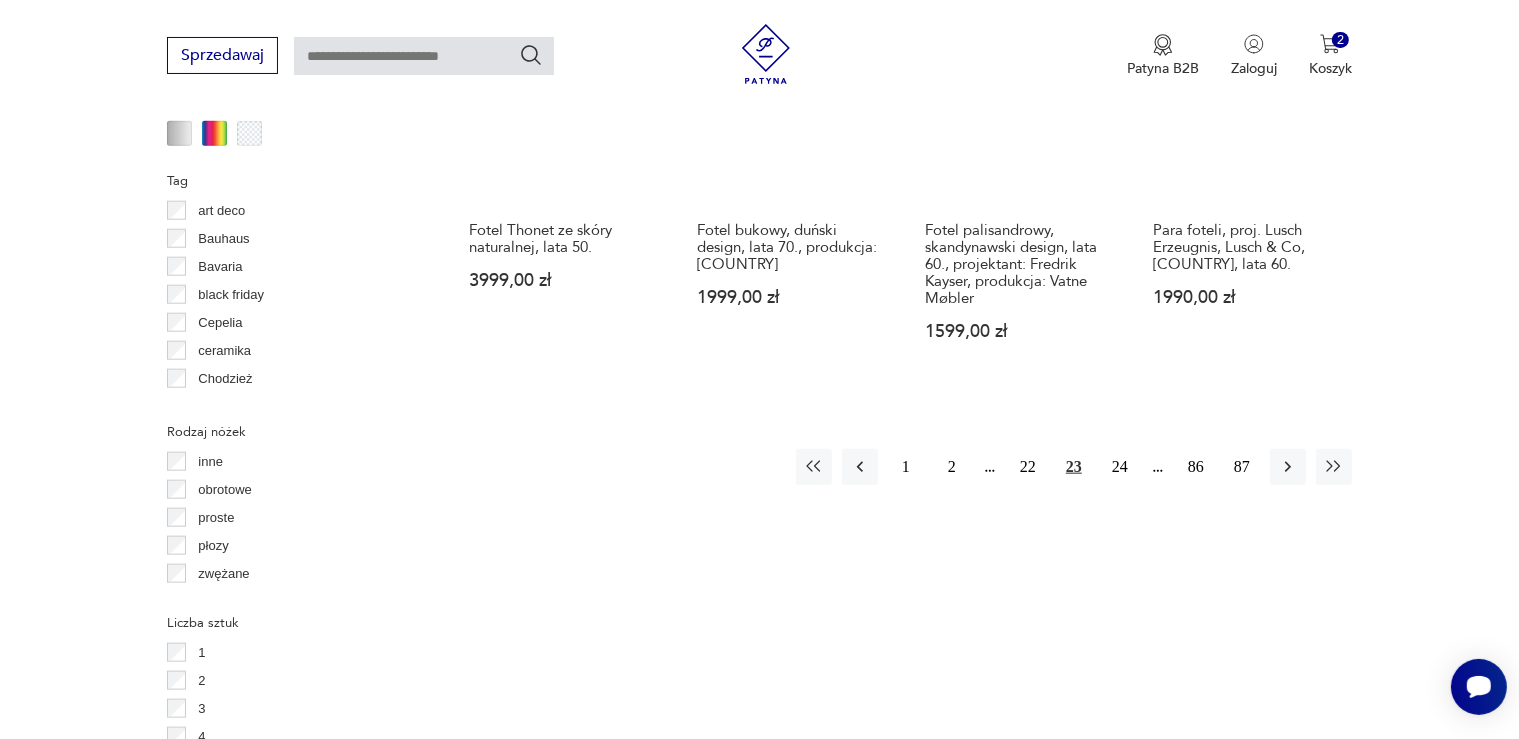scroll, scrollTop: 2113, scrollLeft: 0, axis: vertical 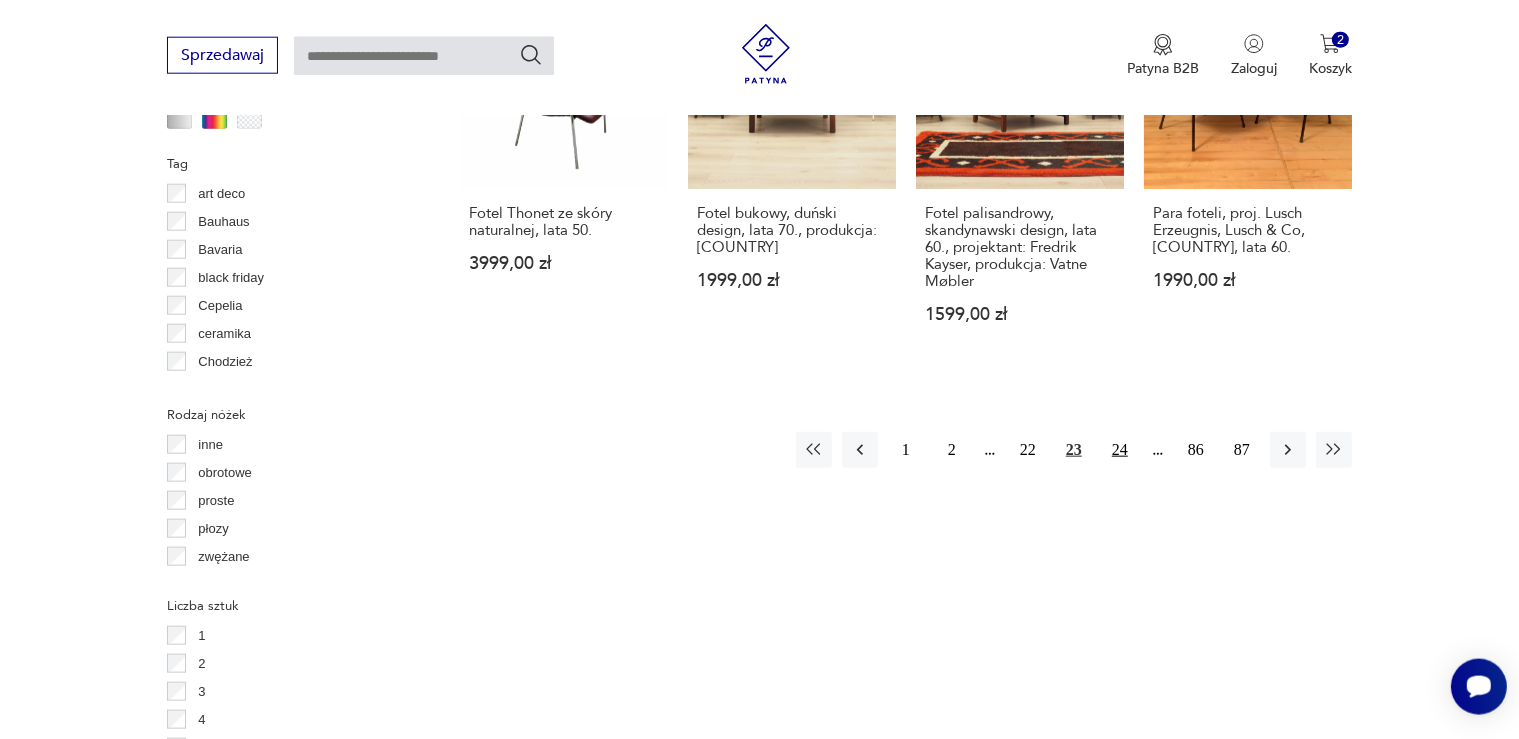 click on "24" at bounding box center (1120, 450) 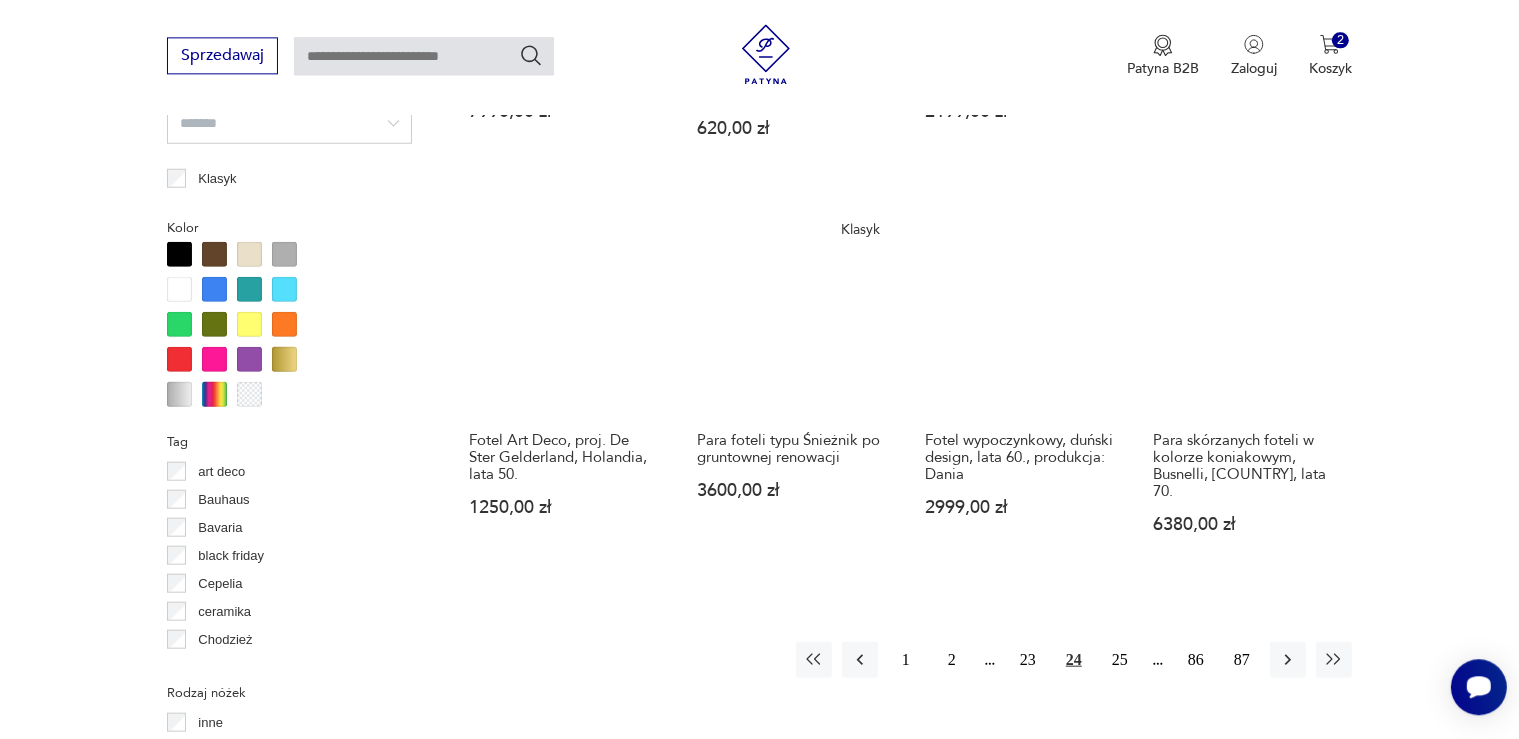 scroll, scrollTop: 1902, scrollLeft: 0, axis: vertical 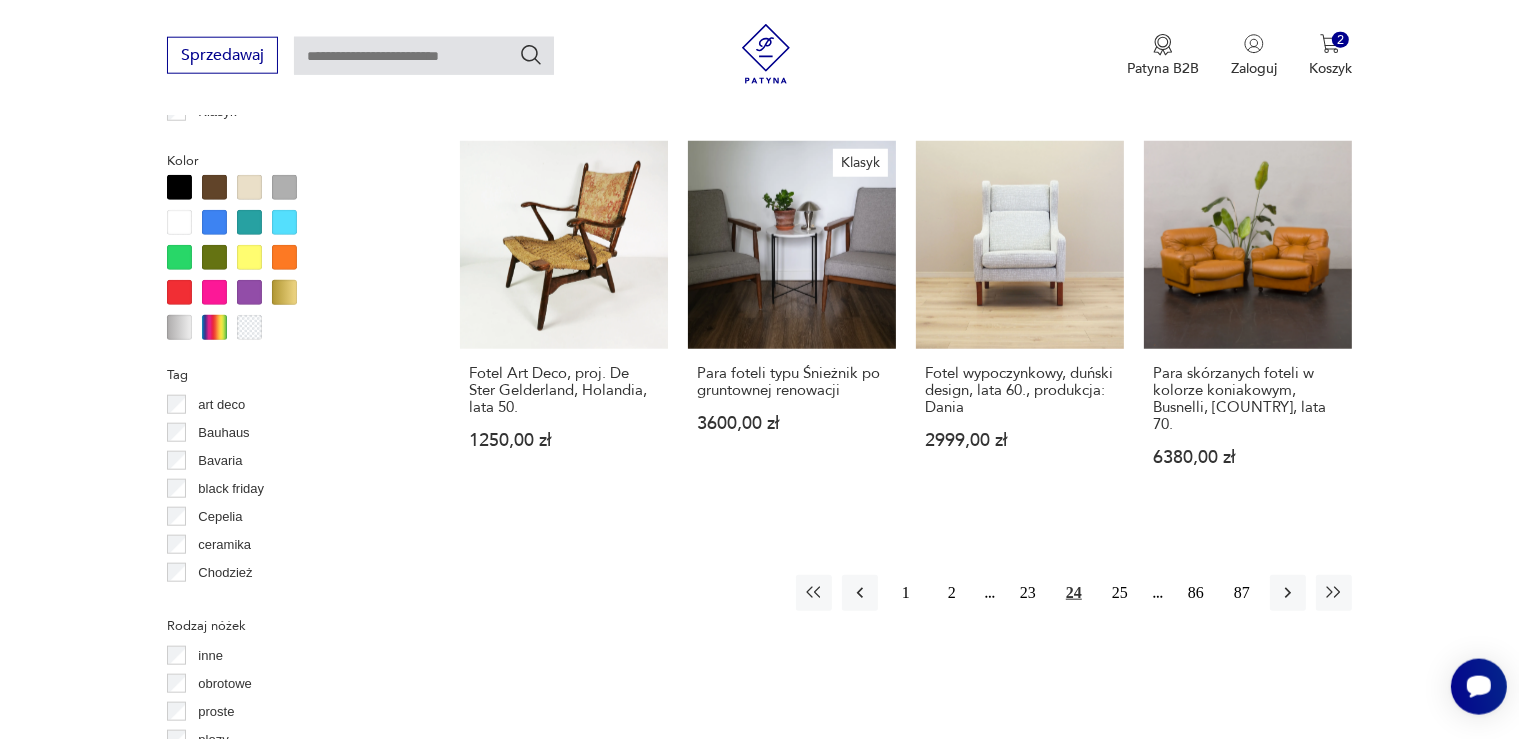 click on "Fotel wypoczynkowy, duński design, lata 60., produkcja: [COUNTRY]" at bounding box center (1020, 418) 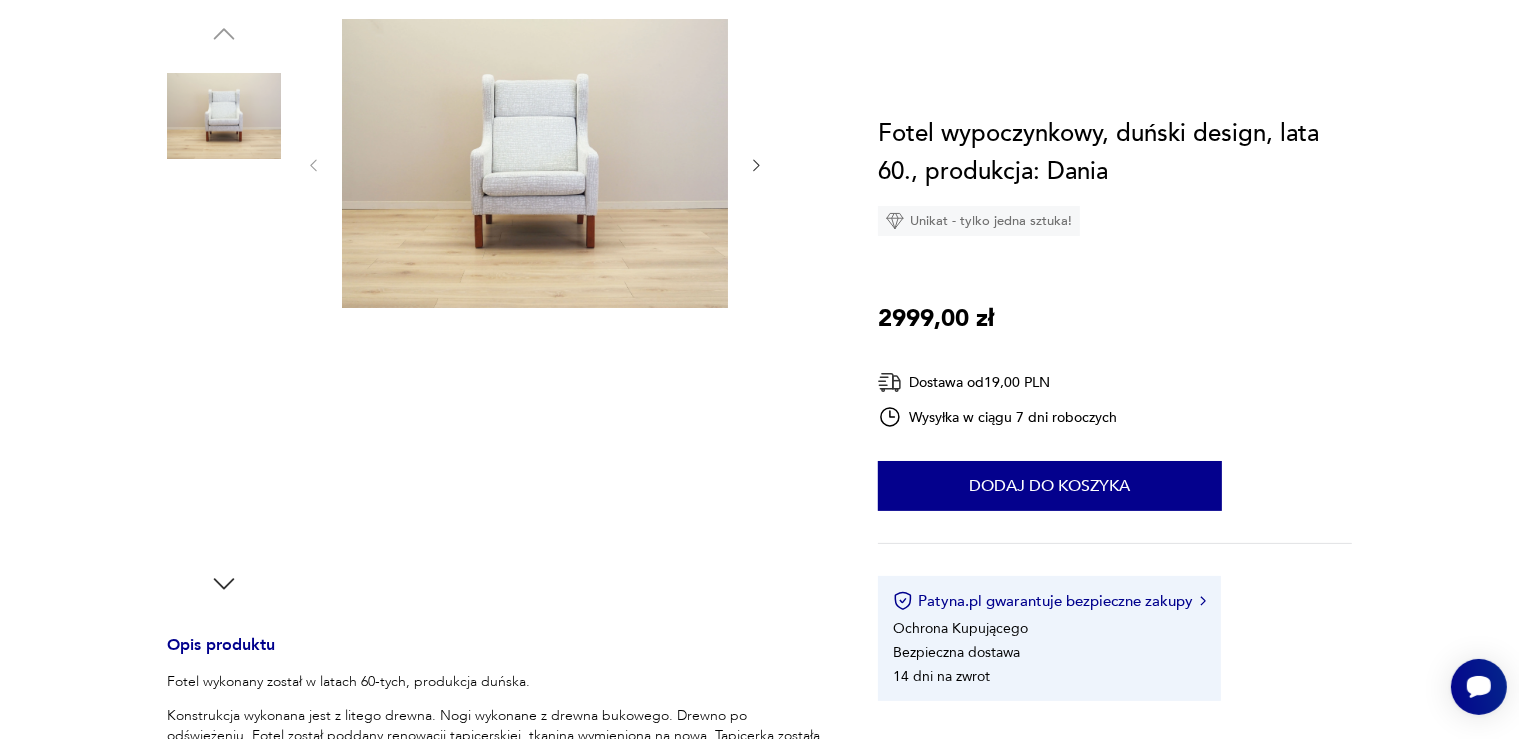 scroll, scrollTop: 0, scrollLeft: 0, axis: both 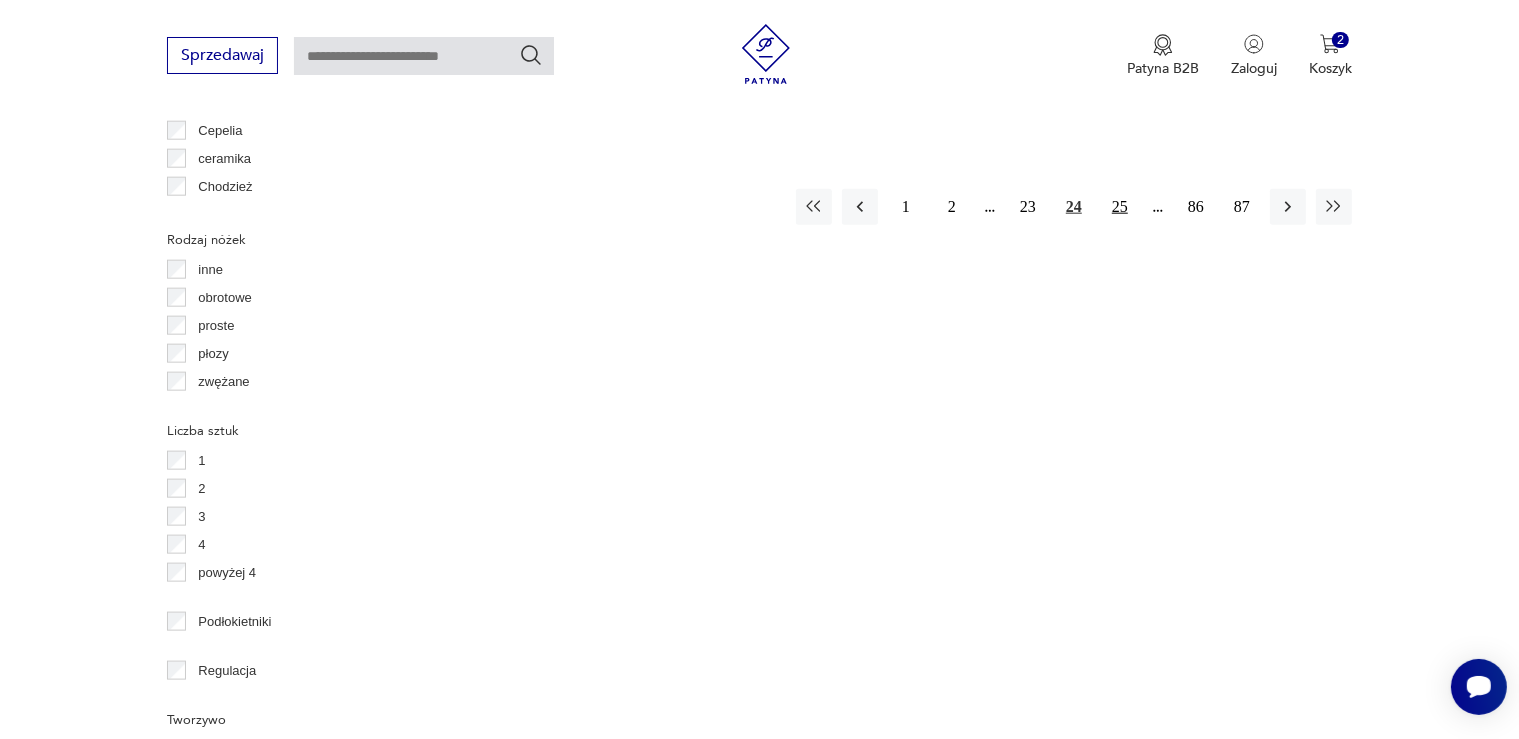click on "25" at bounding box center [1120, 207] 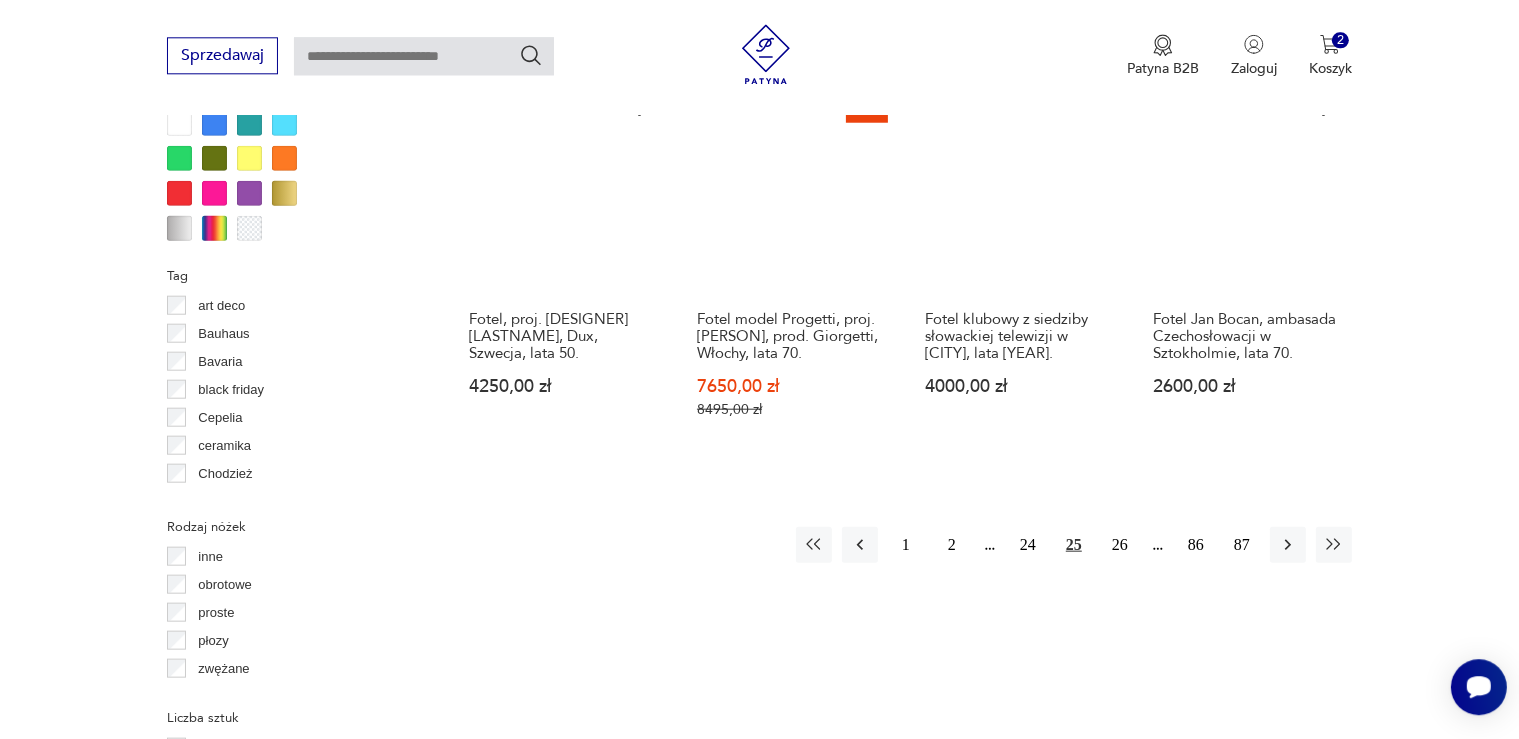 scroll, scrollTop: 2008, scrollLeft: 0, axis: vertical 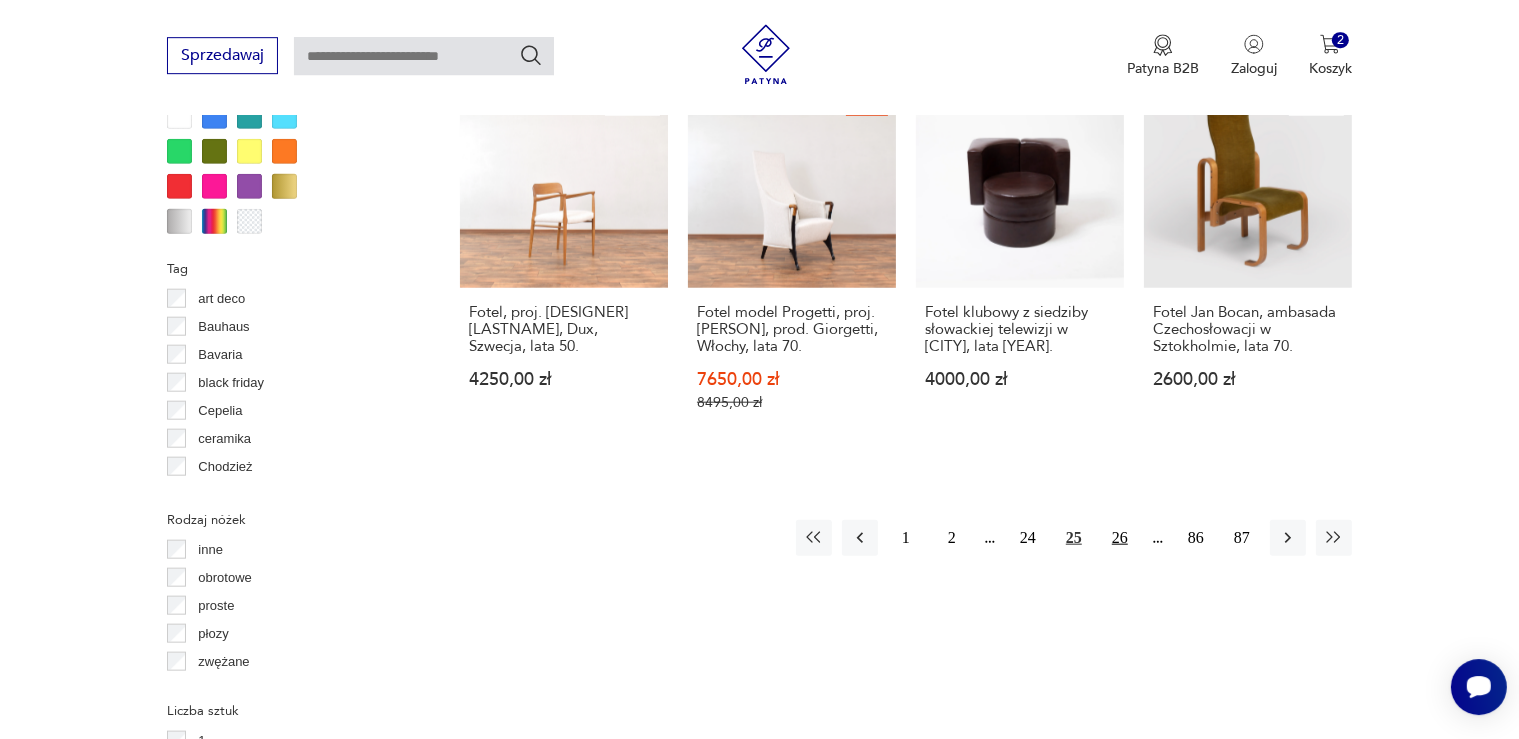 click on "26" at bounding box center (1120, 538) 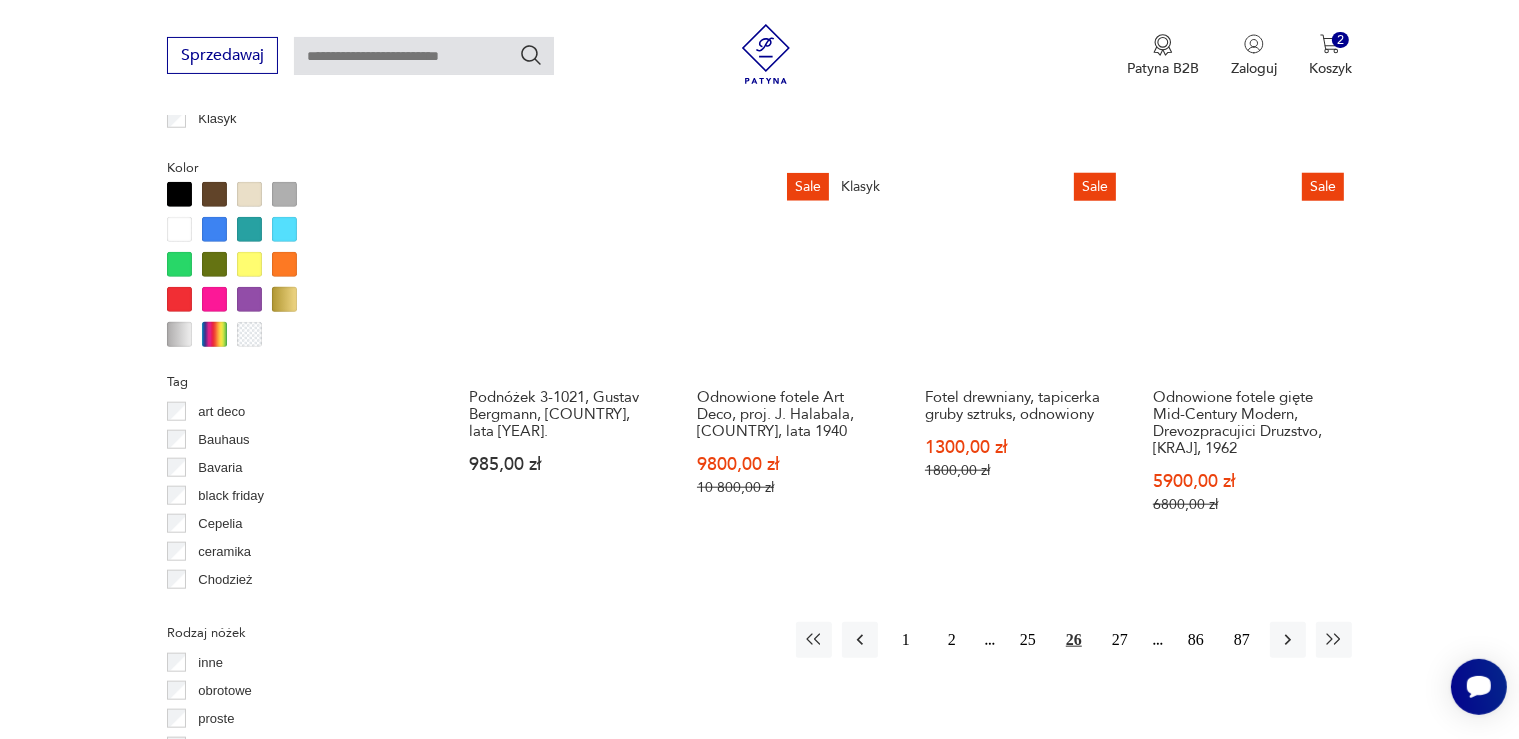 scroll, scrollTop: 1902, scrollLeft: 0, axis: vertical 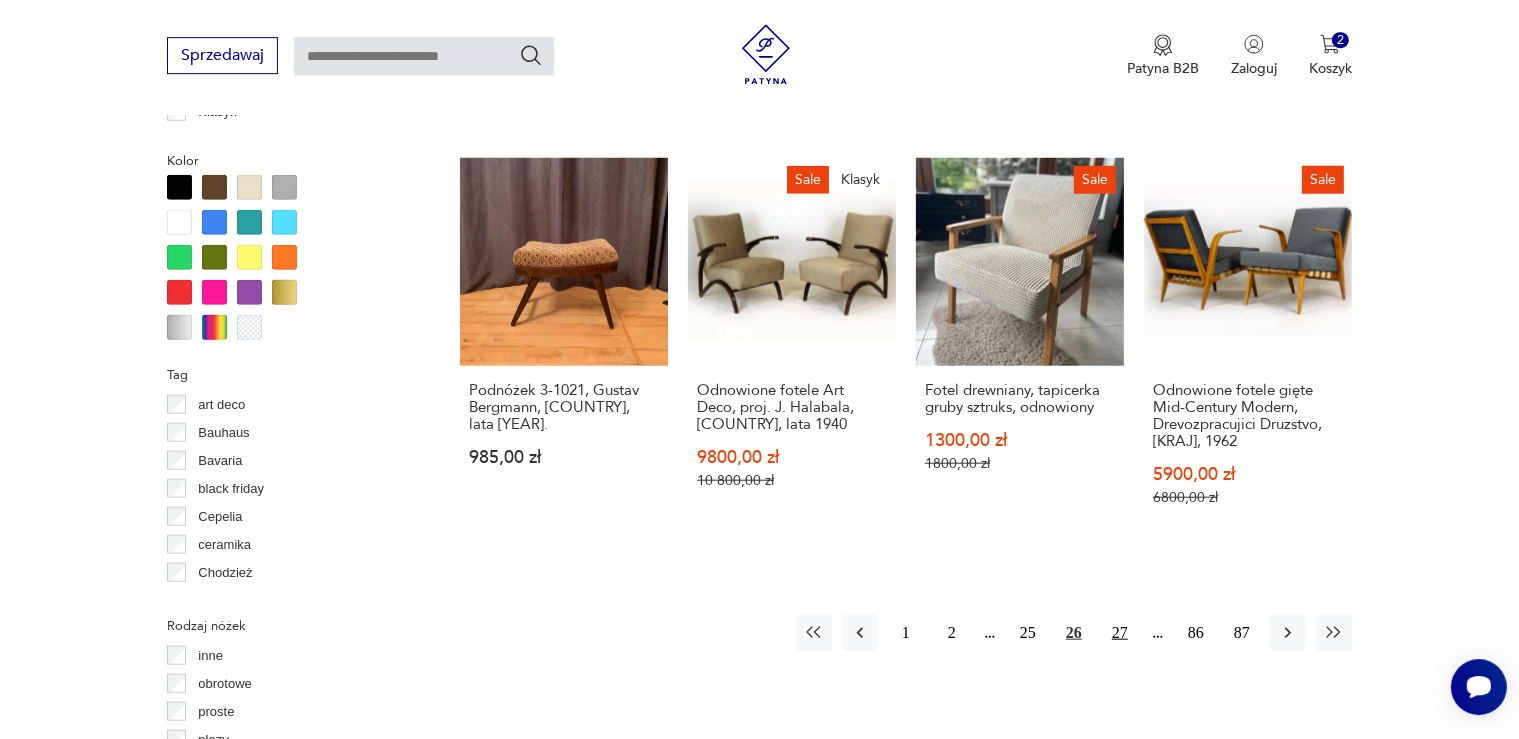 click on "27" at bounding box center (1120, 633) 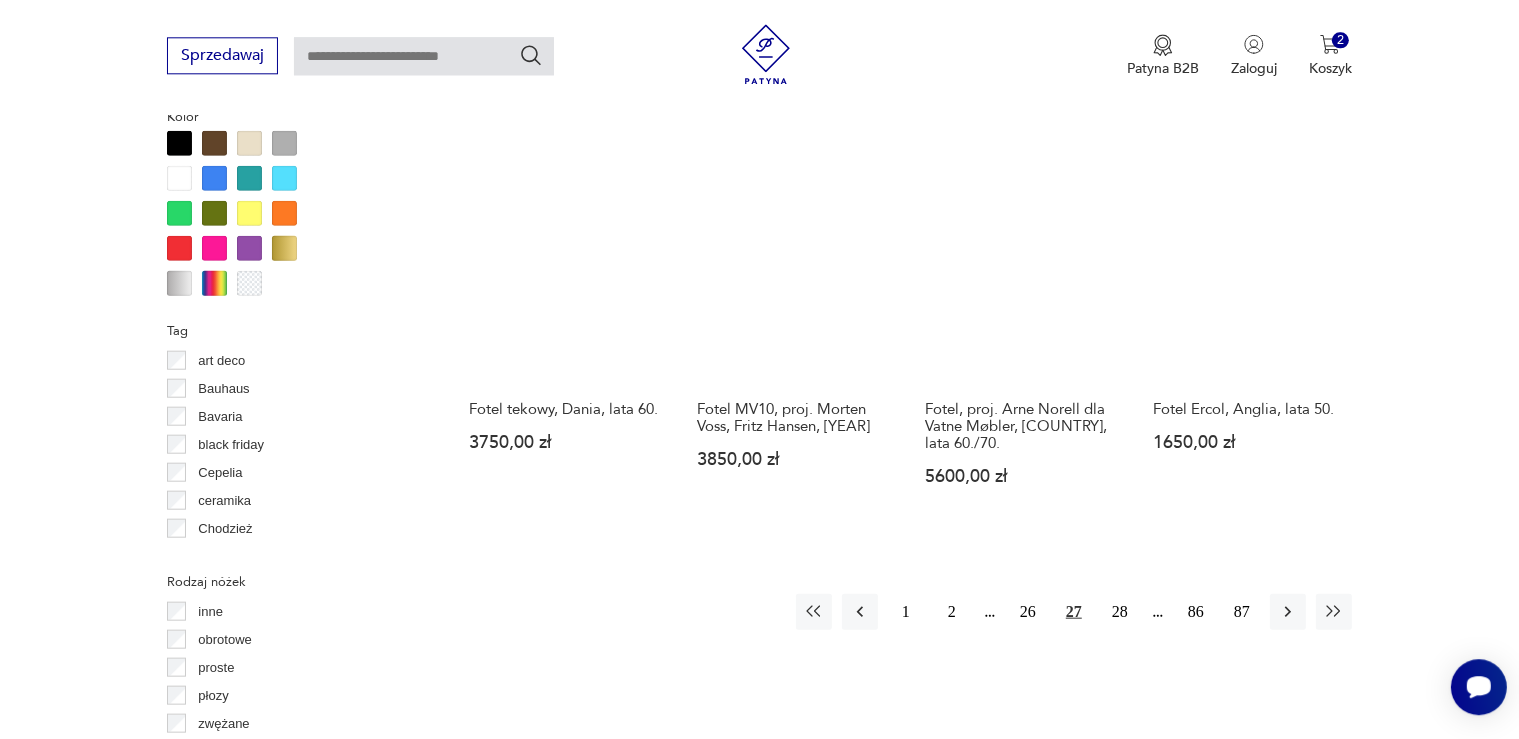 scroll, scrollTop: 1955, scrollLeft: 0, axis: vertical 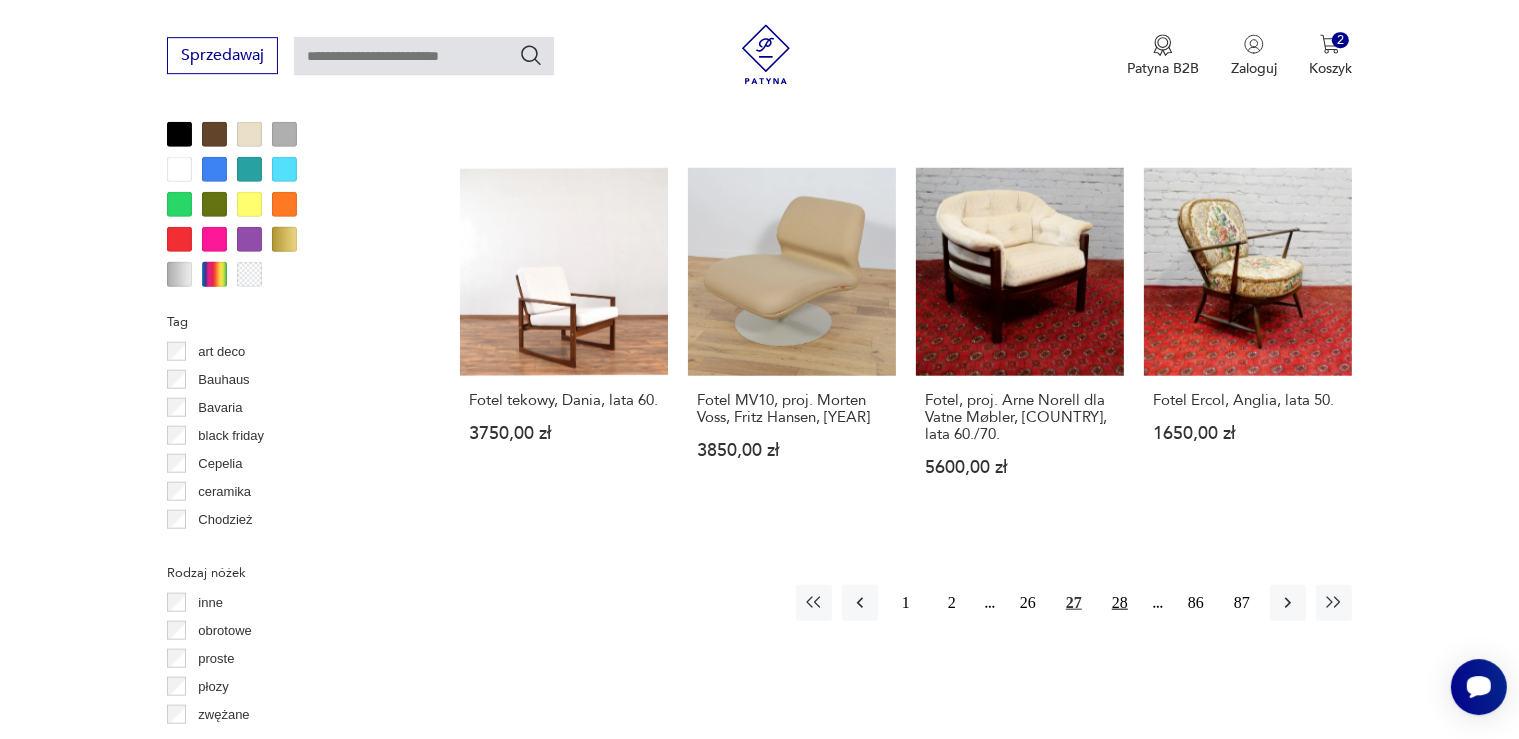 click on "28" at bounding box center [1120, 603] 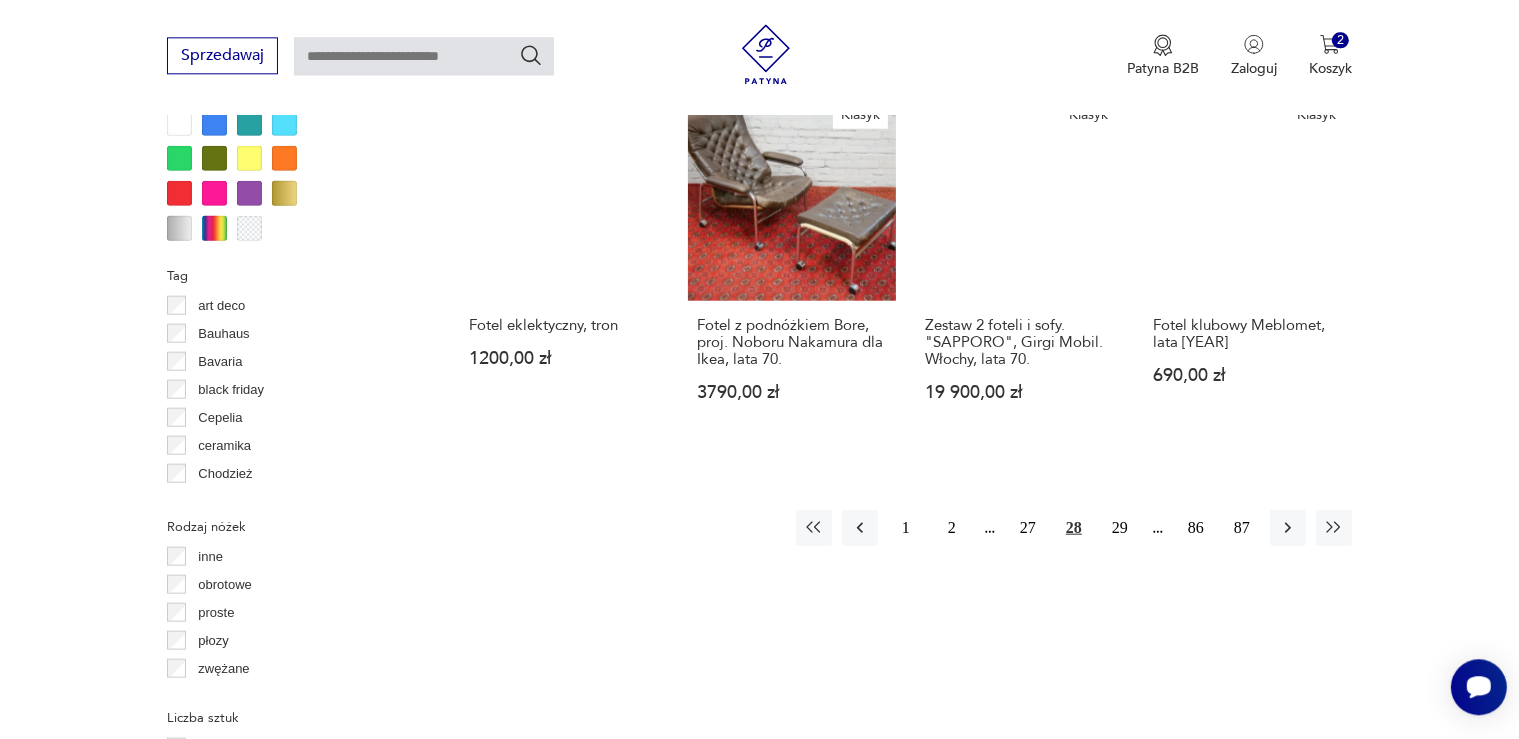 scroll, scrollTop: 2008, scrollLeft: 0, axis: vertical 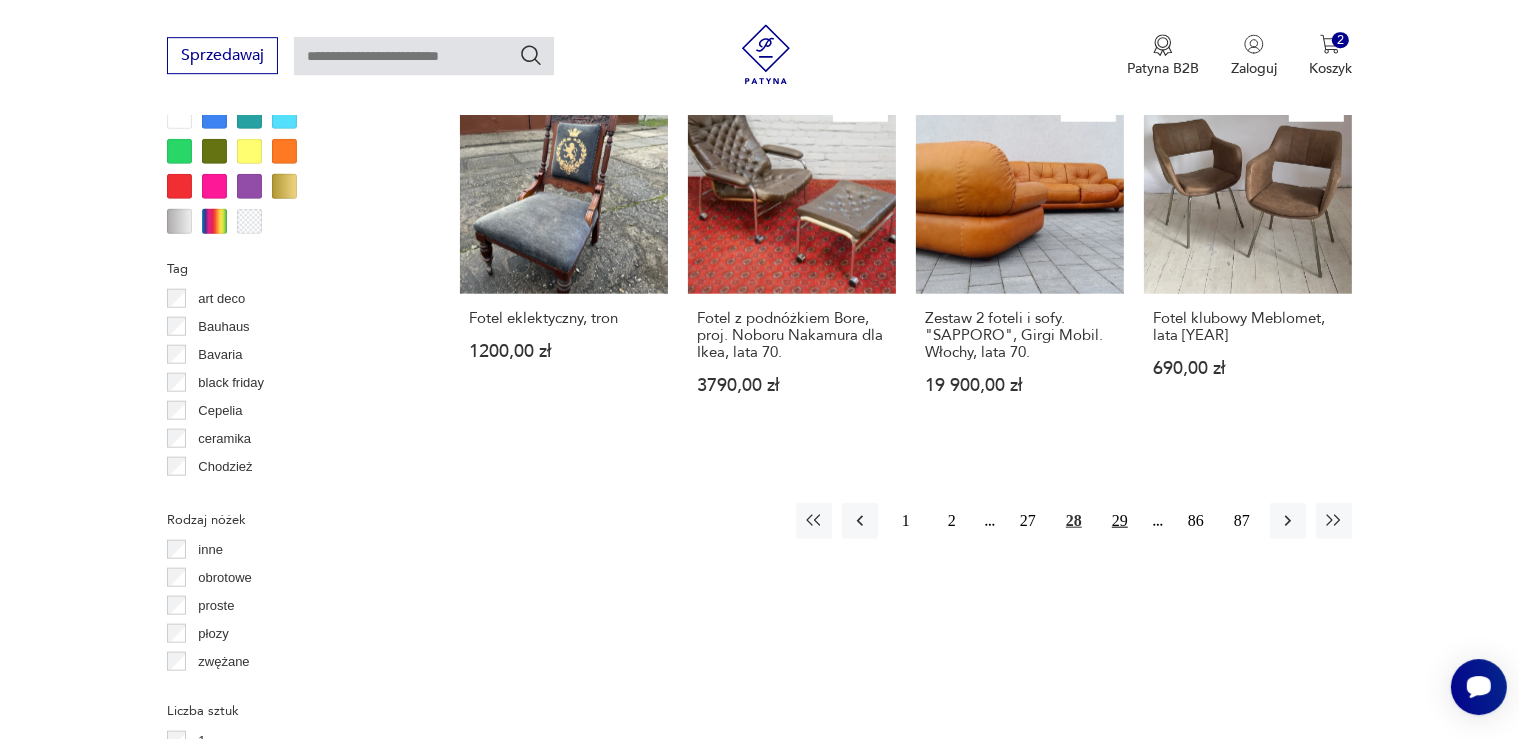 click on "29" at bounding box center [1120, 521] 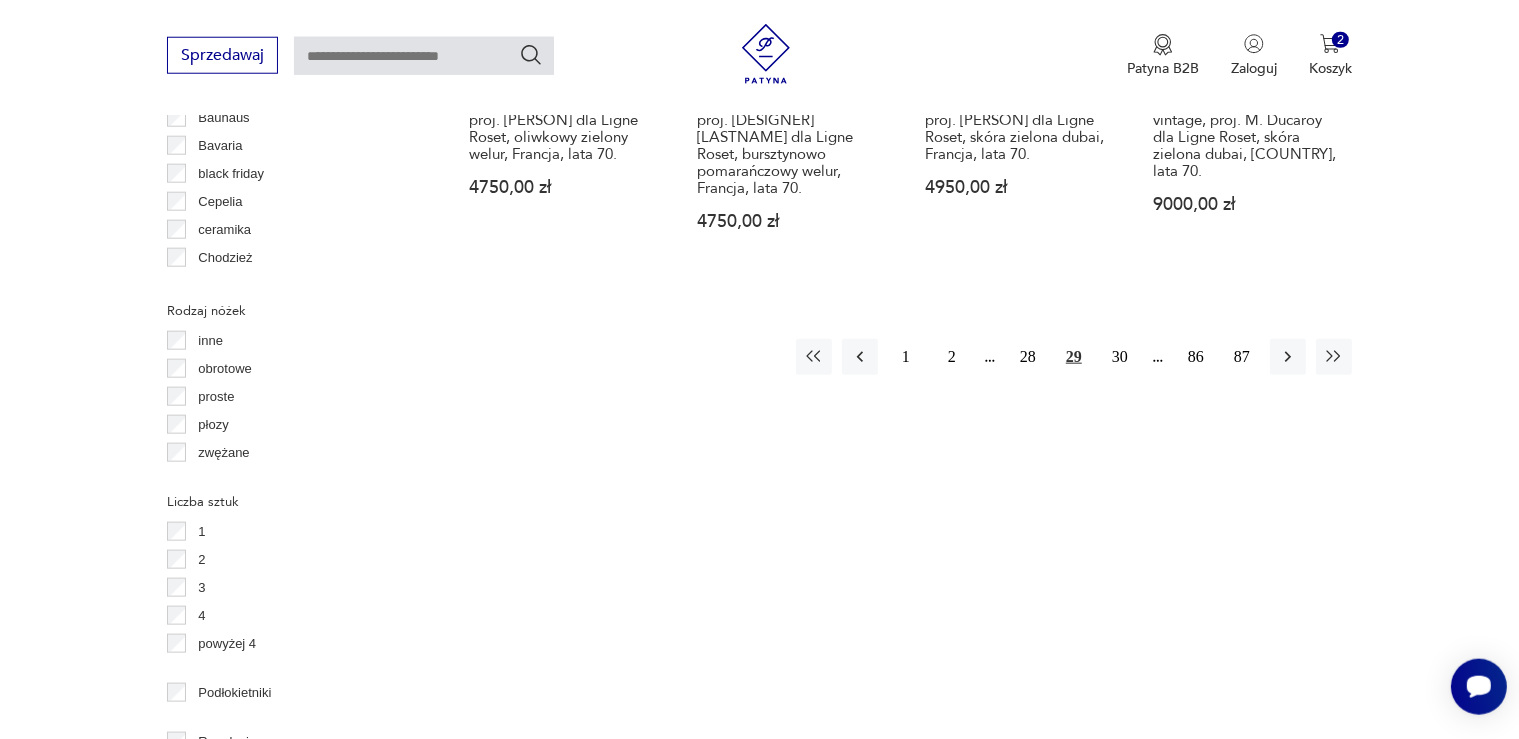 scroll, scrollTop: 2272, scrollLeft: 0, axis: vertical 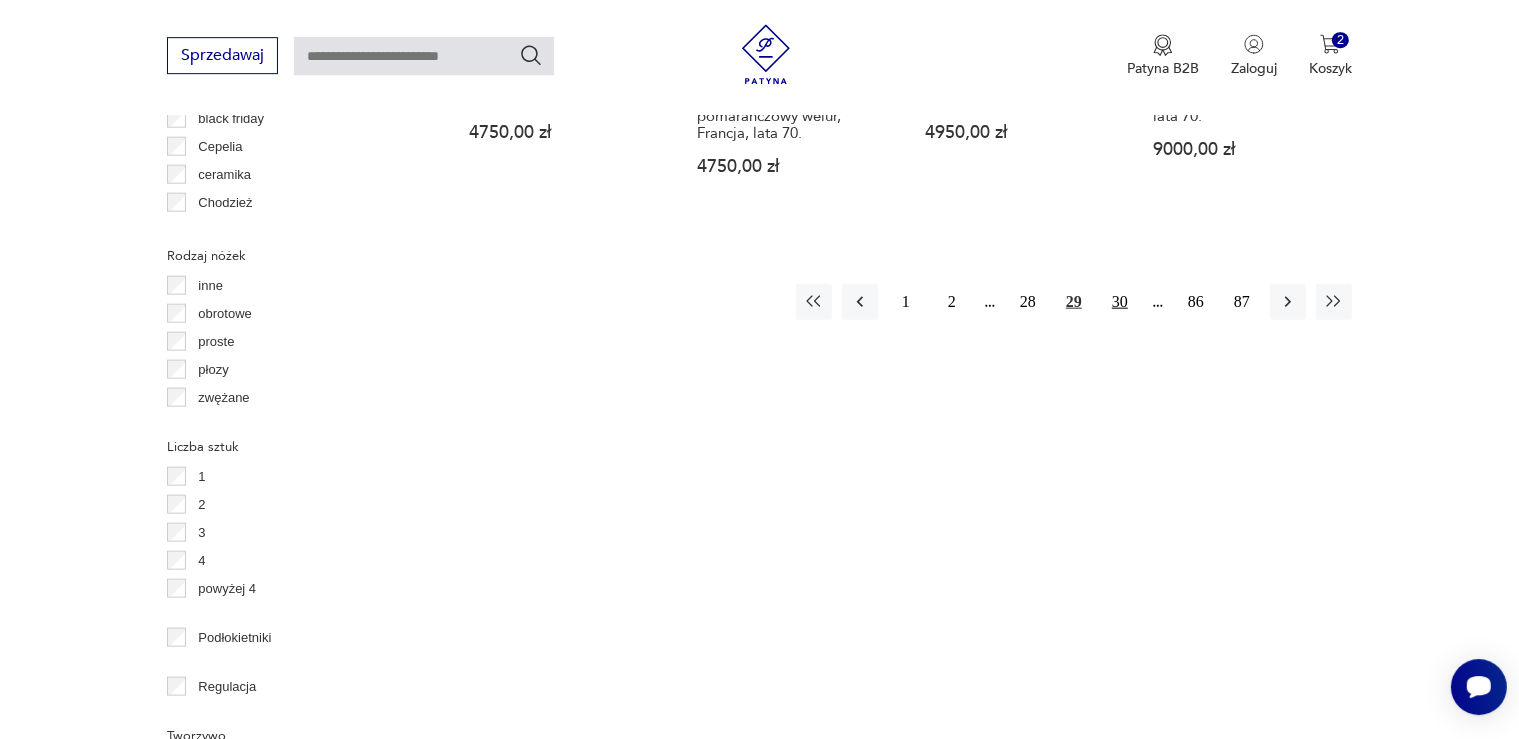 click on "30" at bounding box center [1120, 302] 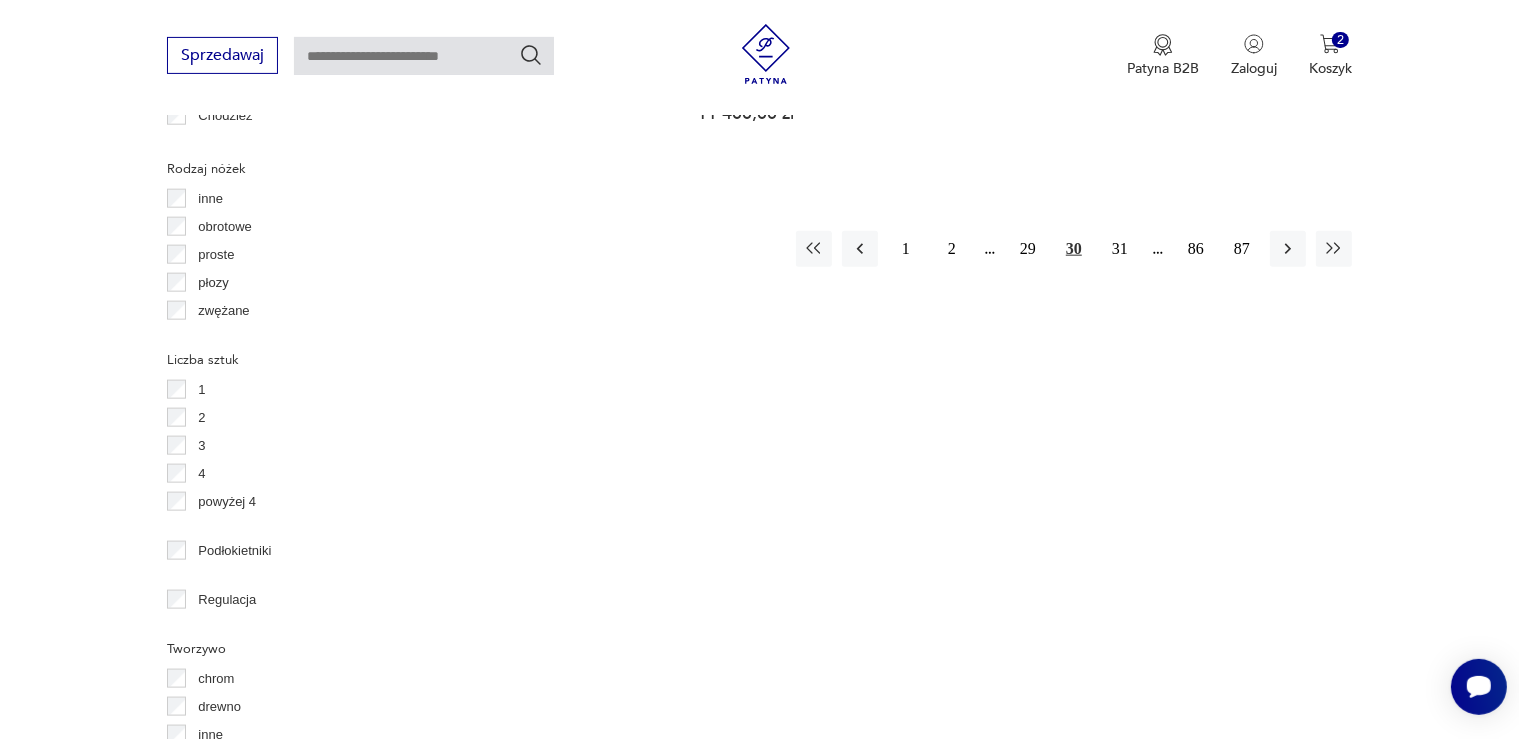 scroll, scrollTop: 2325, scrollLeft: 0, axis: vertical 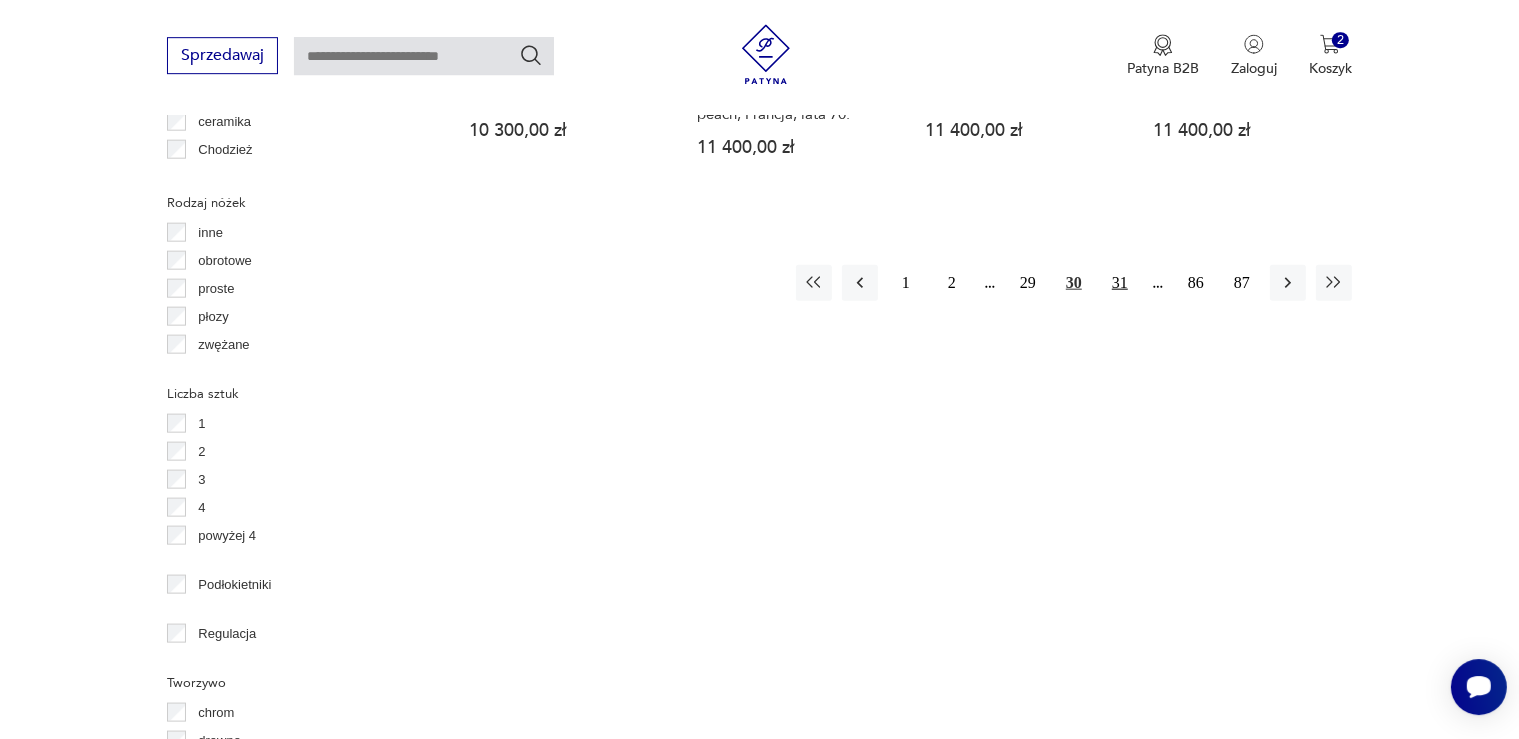 click on "31" at bounding box center [1120, 283] 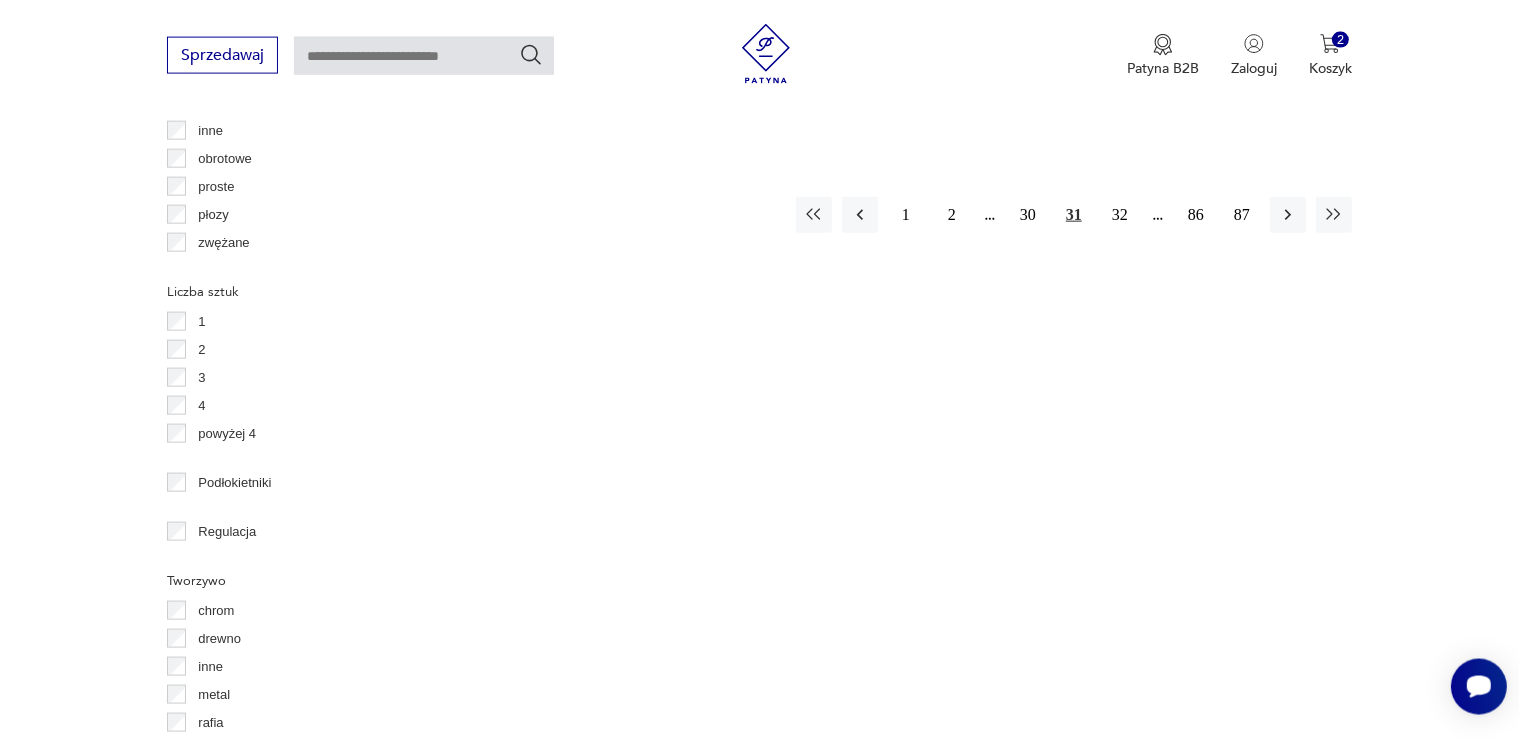 scroll, scrollTop: 2430, scrollLeft: 0, axis: vertical 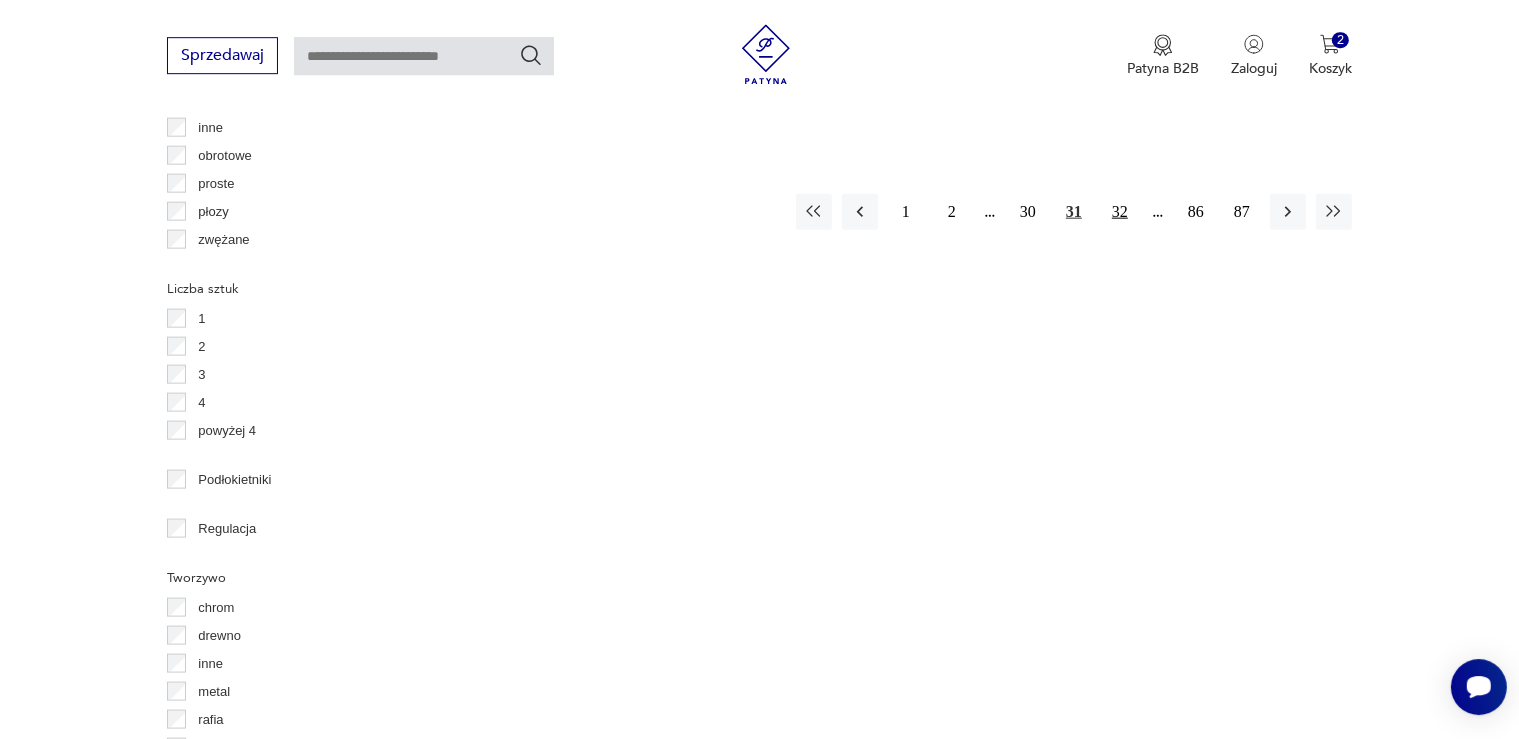 click on "32" at bounding box center [1120, 212] 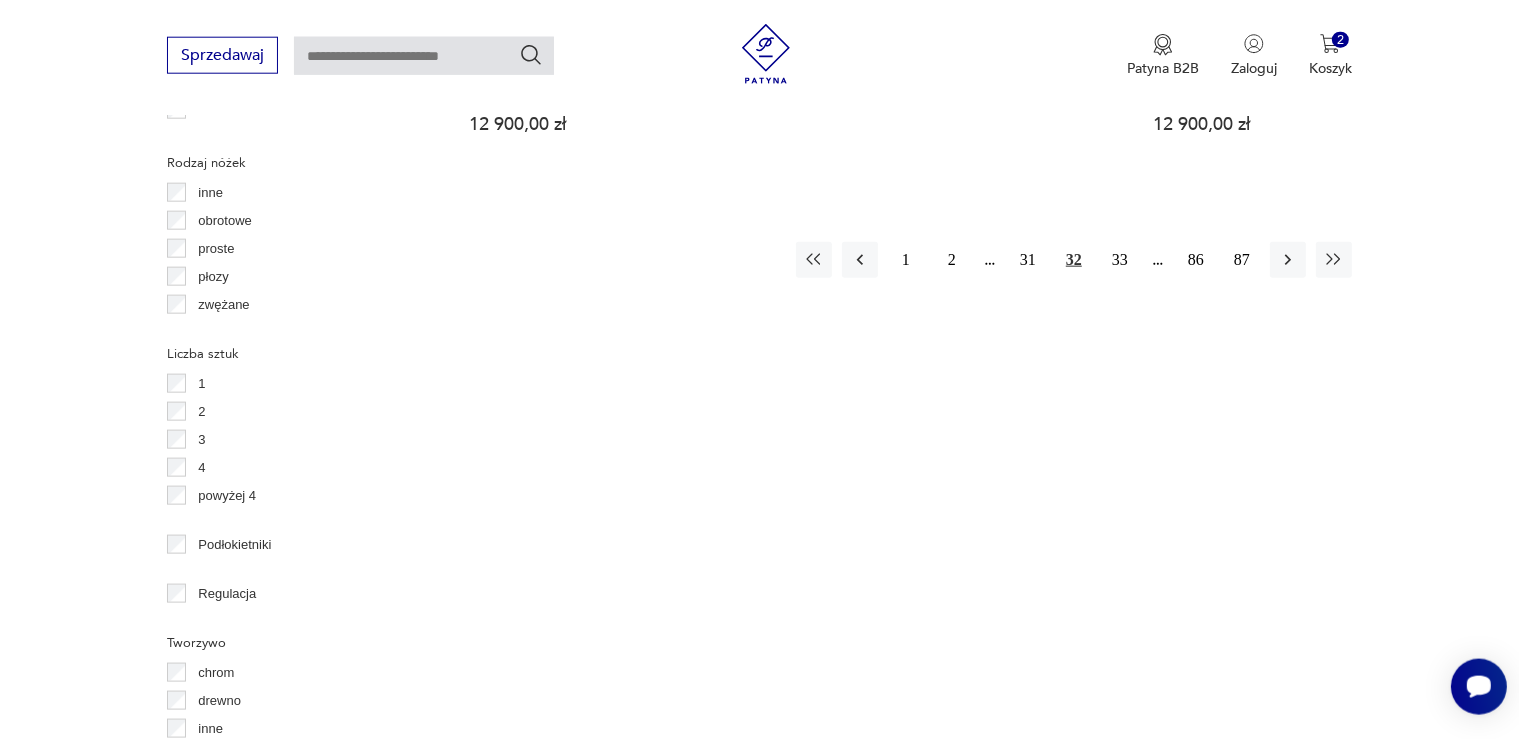 scroll, scrollTop: 2377, scrollLeft: 0, axis: vertical 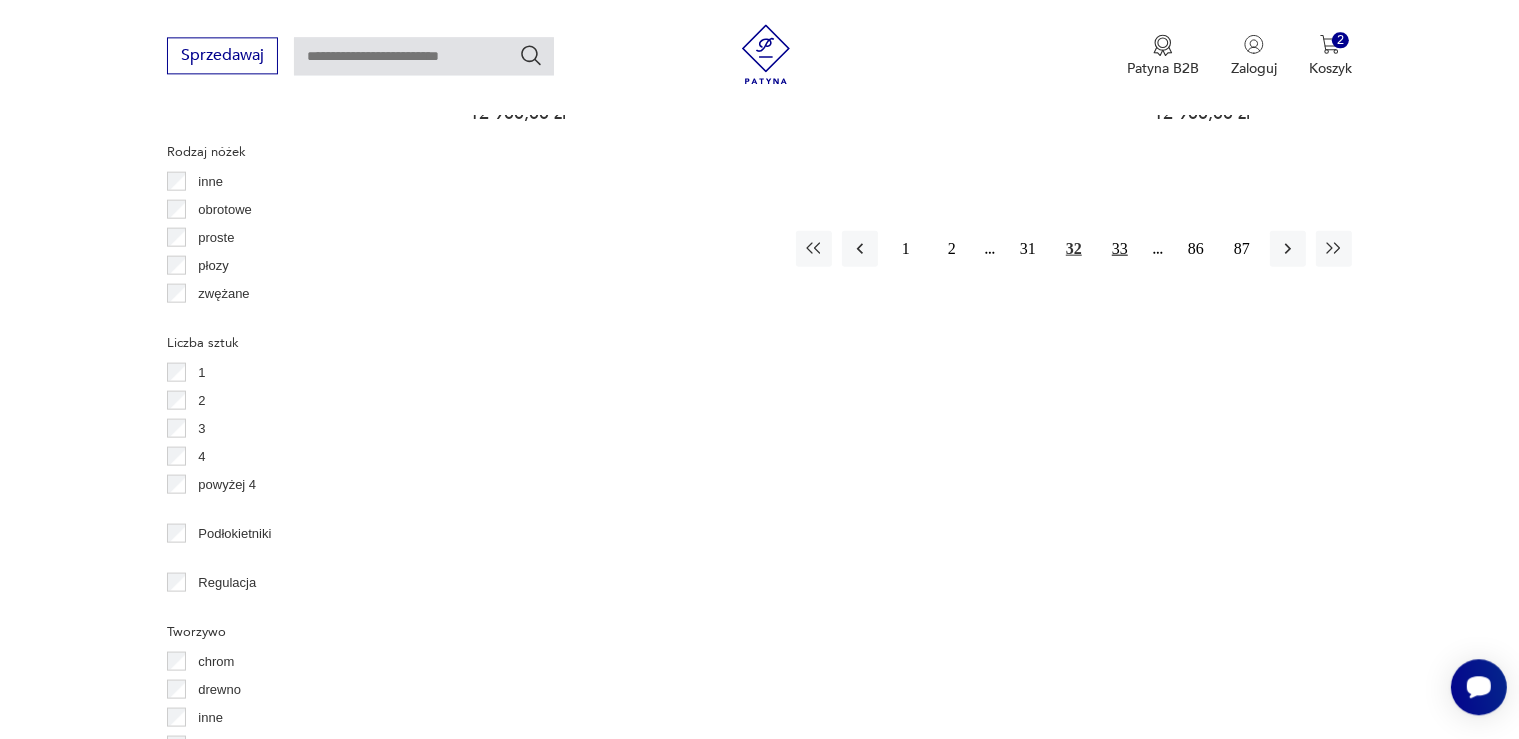 click on "33" at bounding box center (1120, 248) 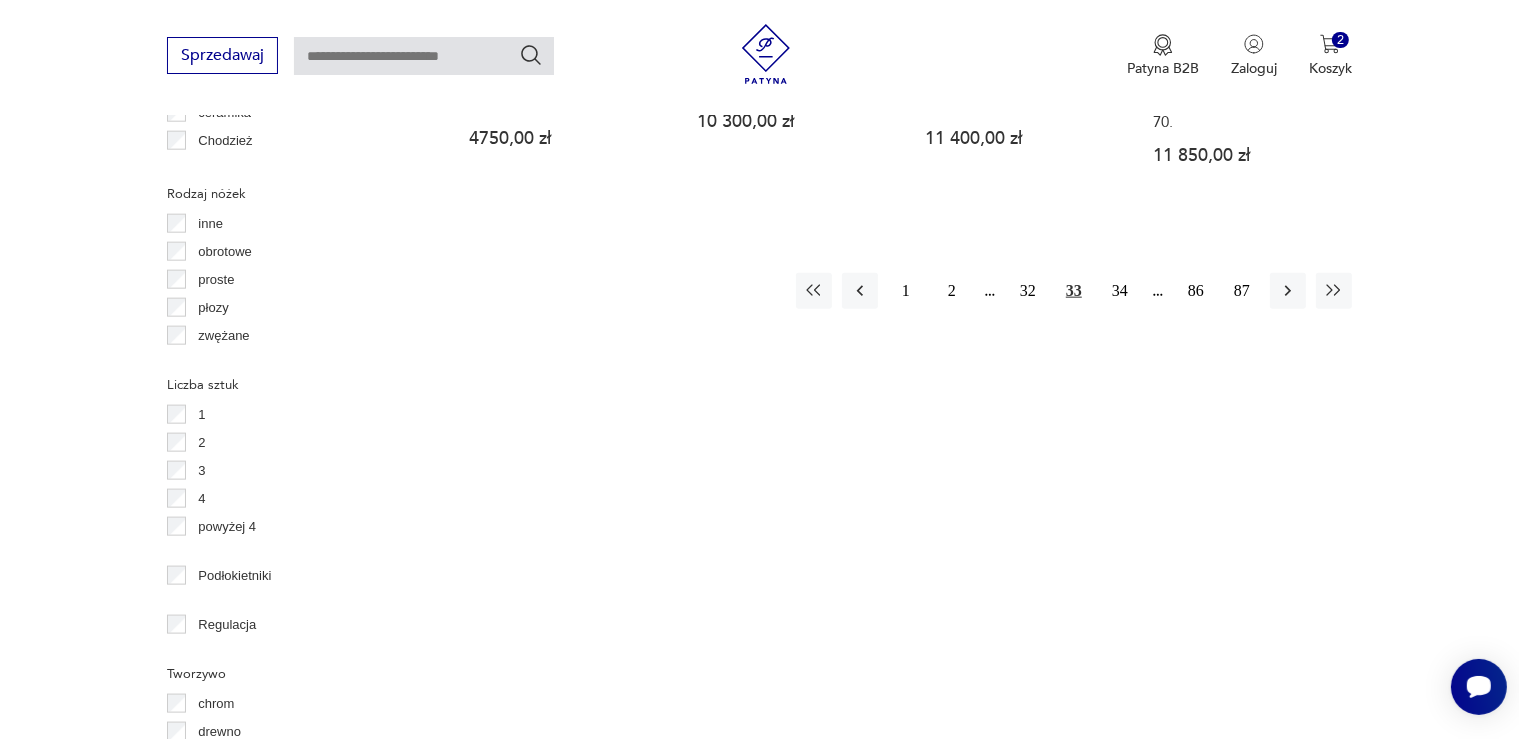 scroll, scrollTop: 2325, scrollLeft: 0, axis: vertical 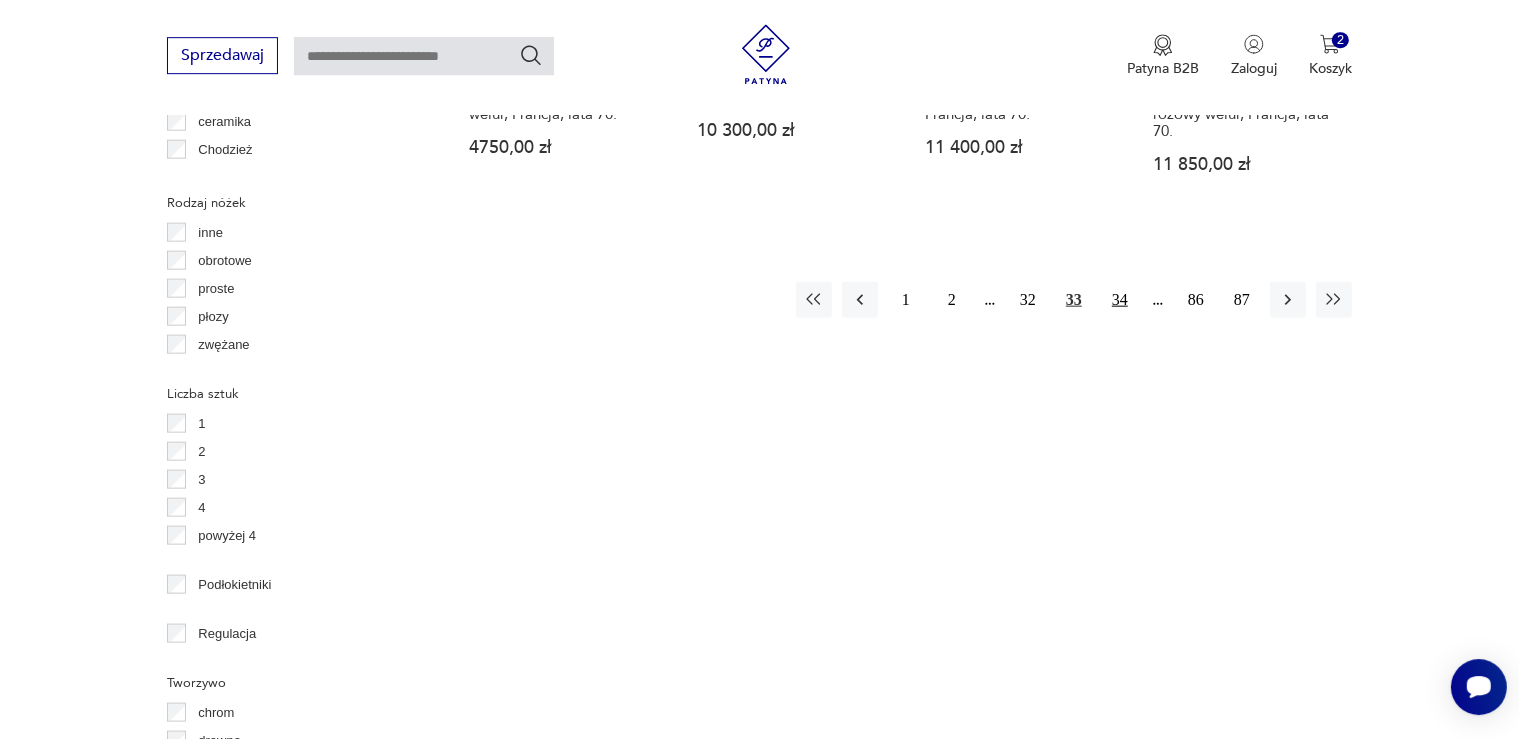 click on "34" at bounding box center (1120, 300) 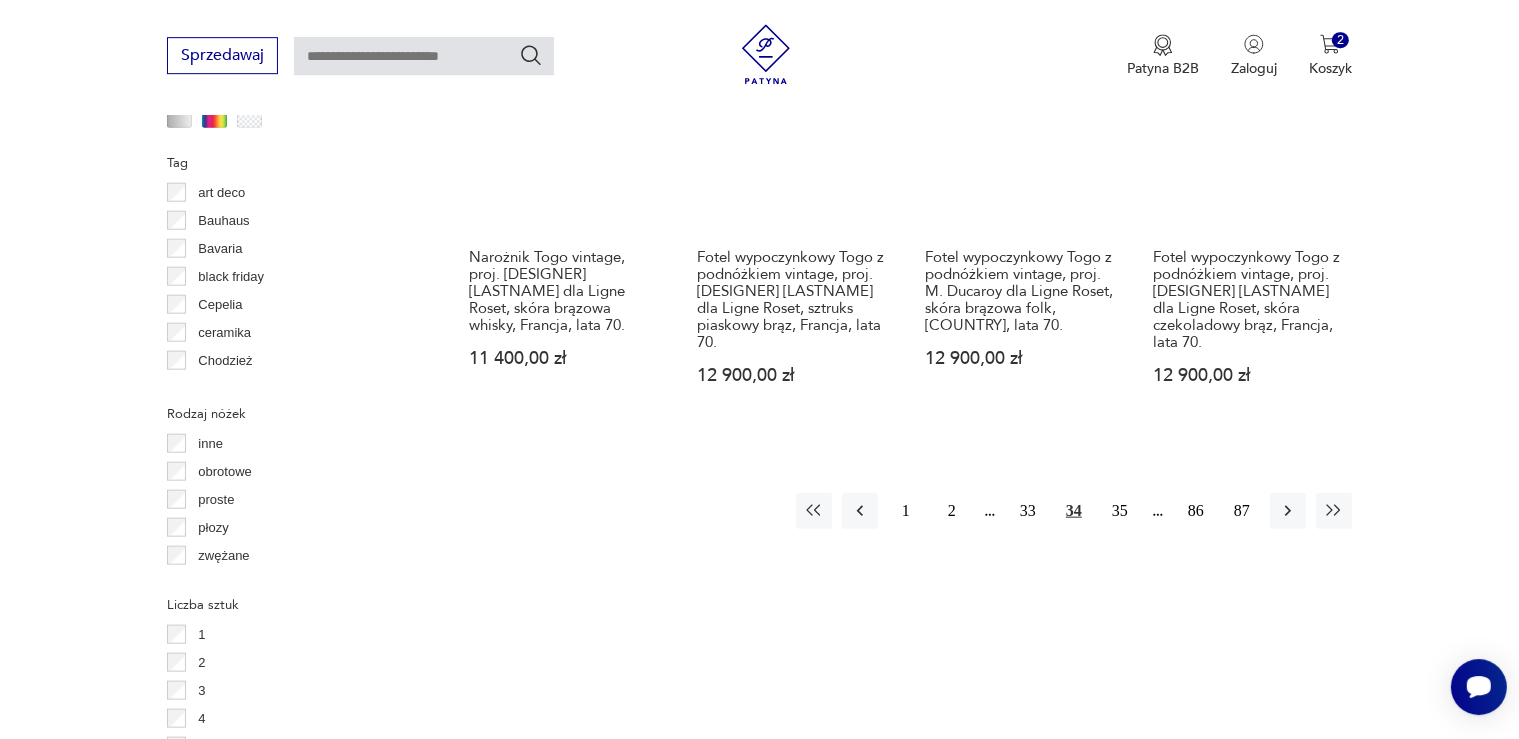 scroll, scrollTop: 2166, scrollLeft: 0, axis: vertical 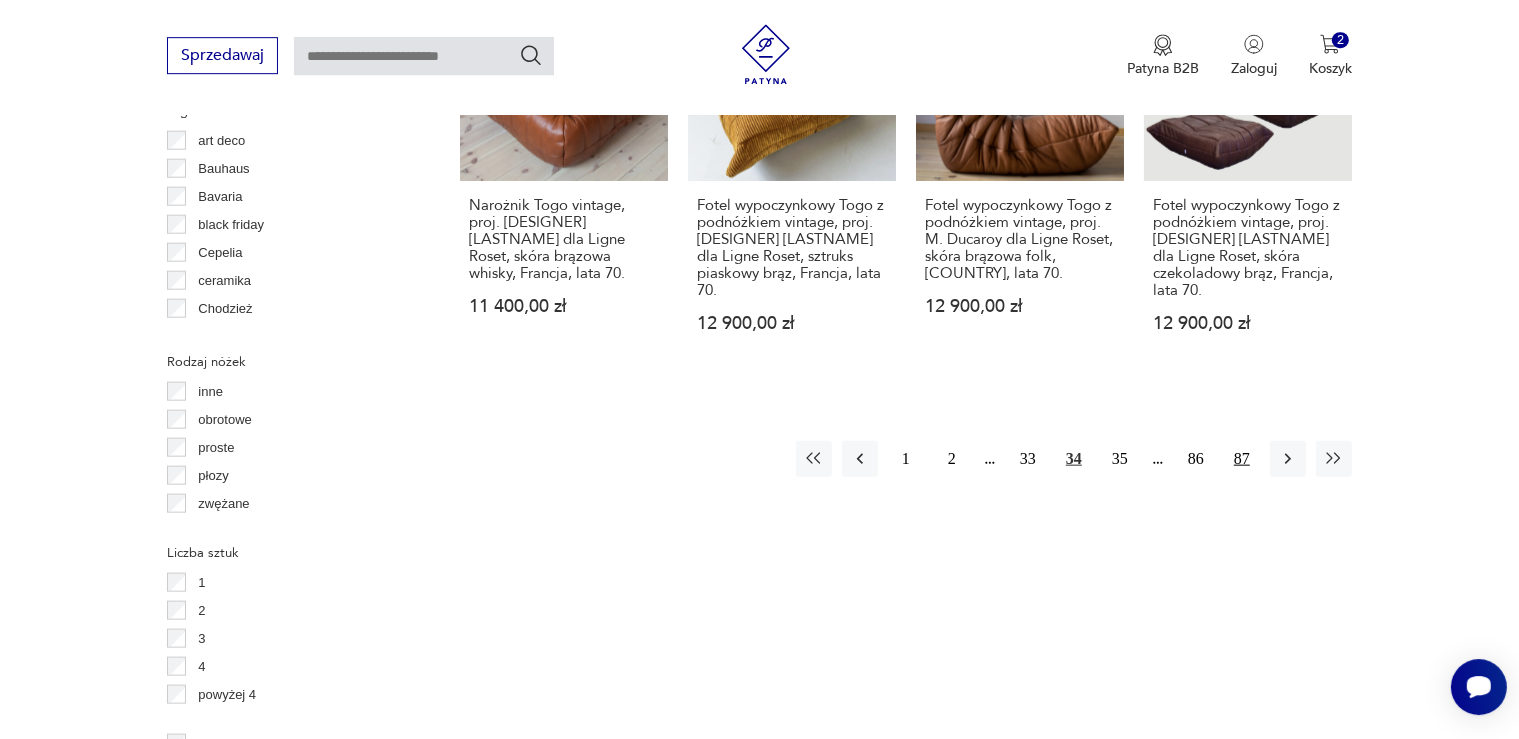 click on "87" at bounding box center (1242, 459) 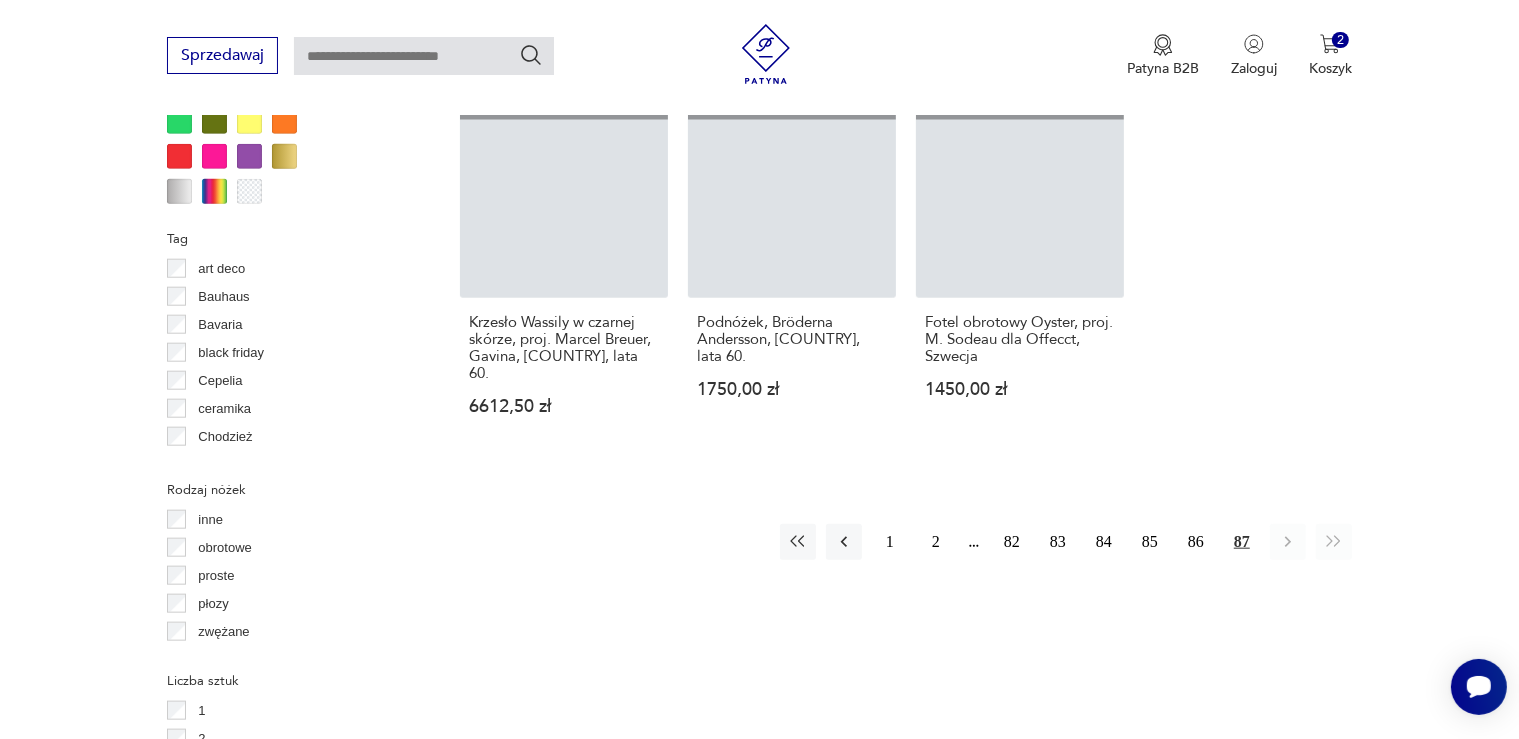 scroll, scrollTop: 2060, scrollLeft: 0, axis: vertical 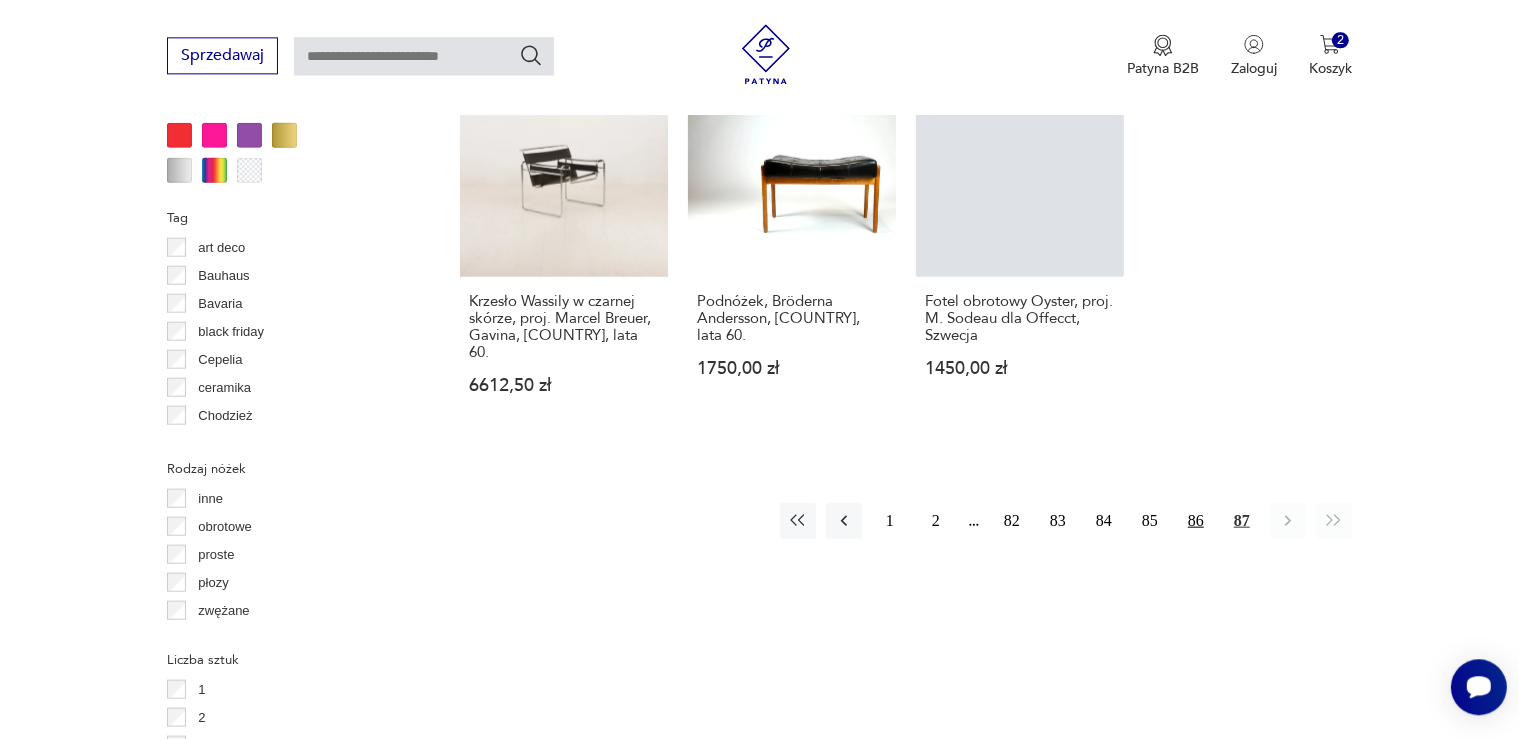 click on "86" at bounding box center (1196, 520) 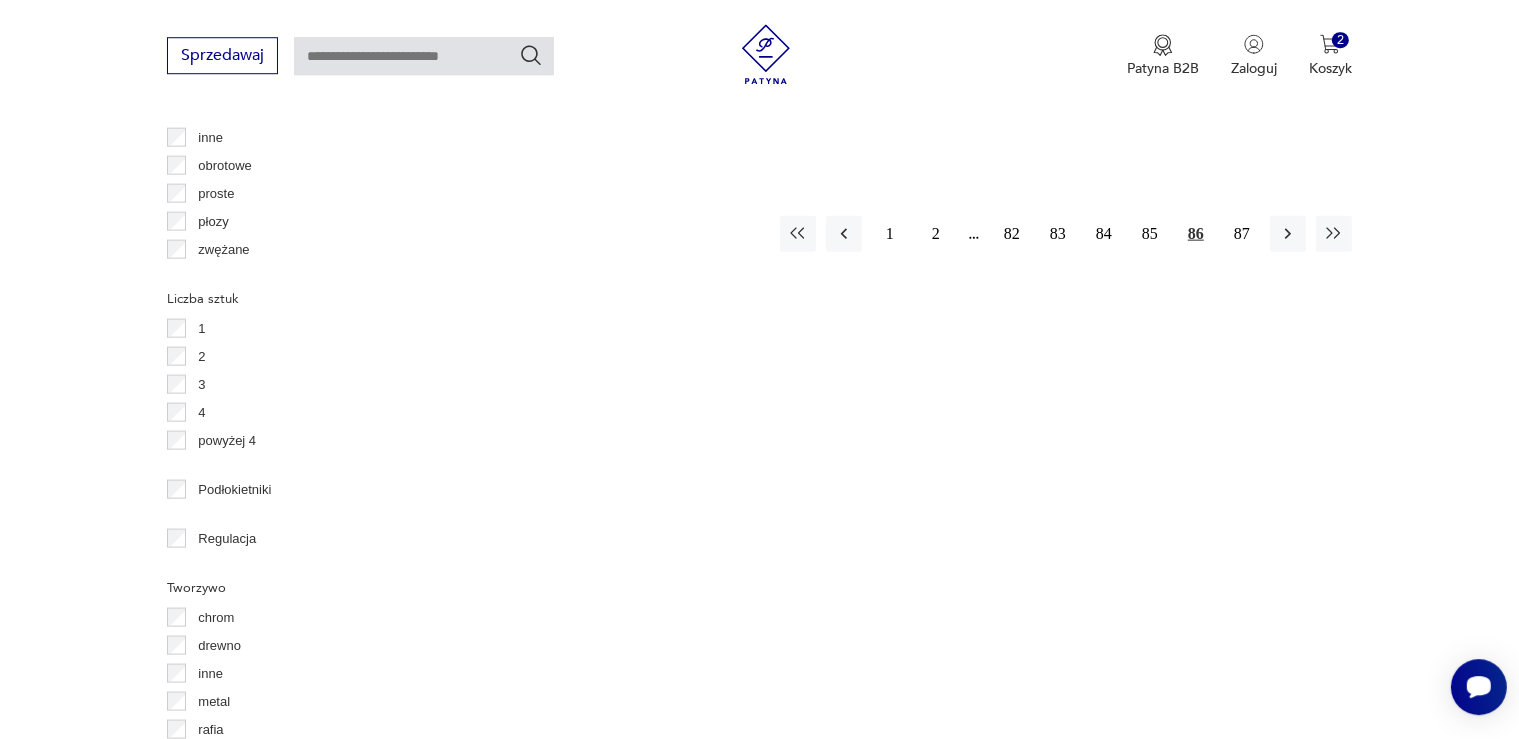 scroll, scrollTop: 2378, scrollLeft: 0, axis: vertical 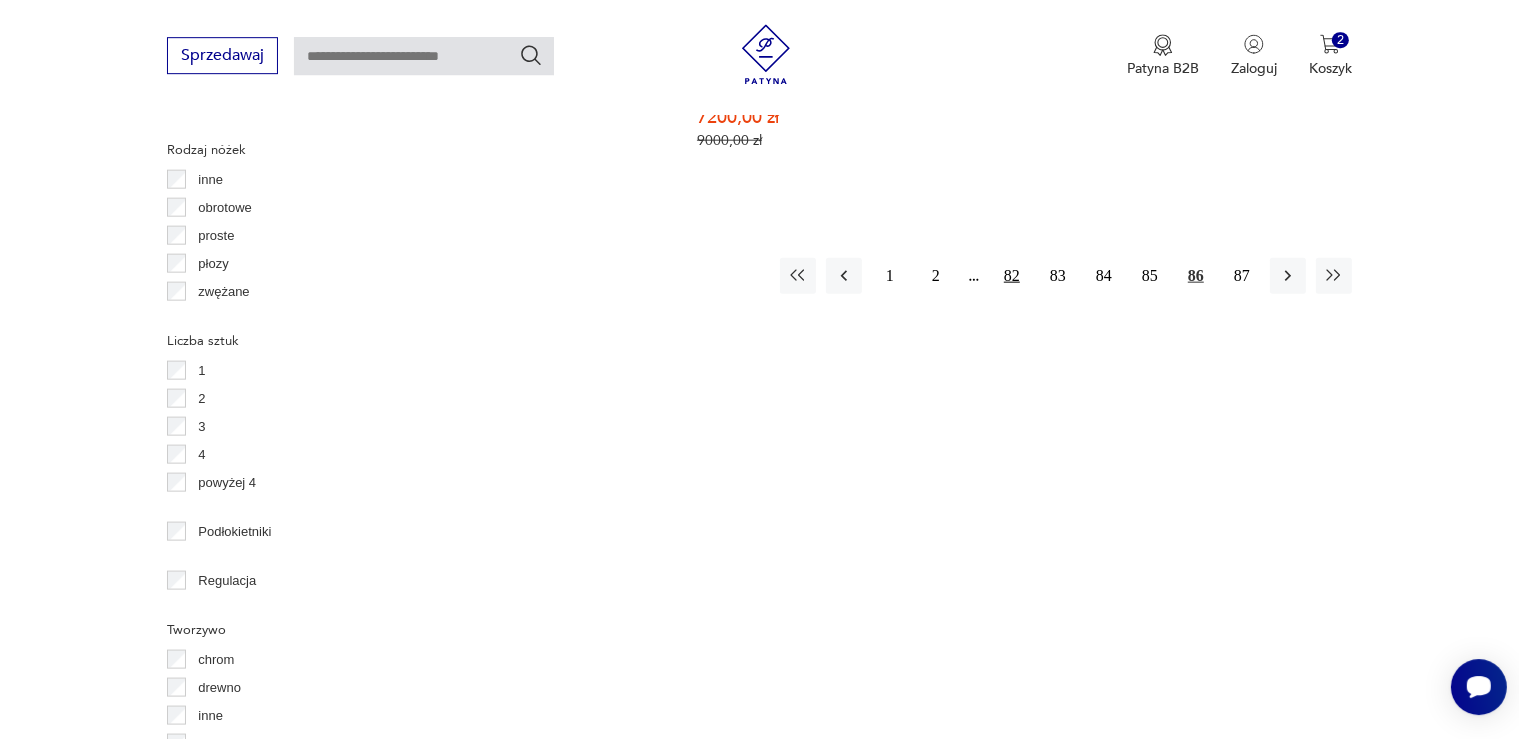 click on "82" at bounding box center [1012, 276] 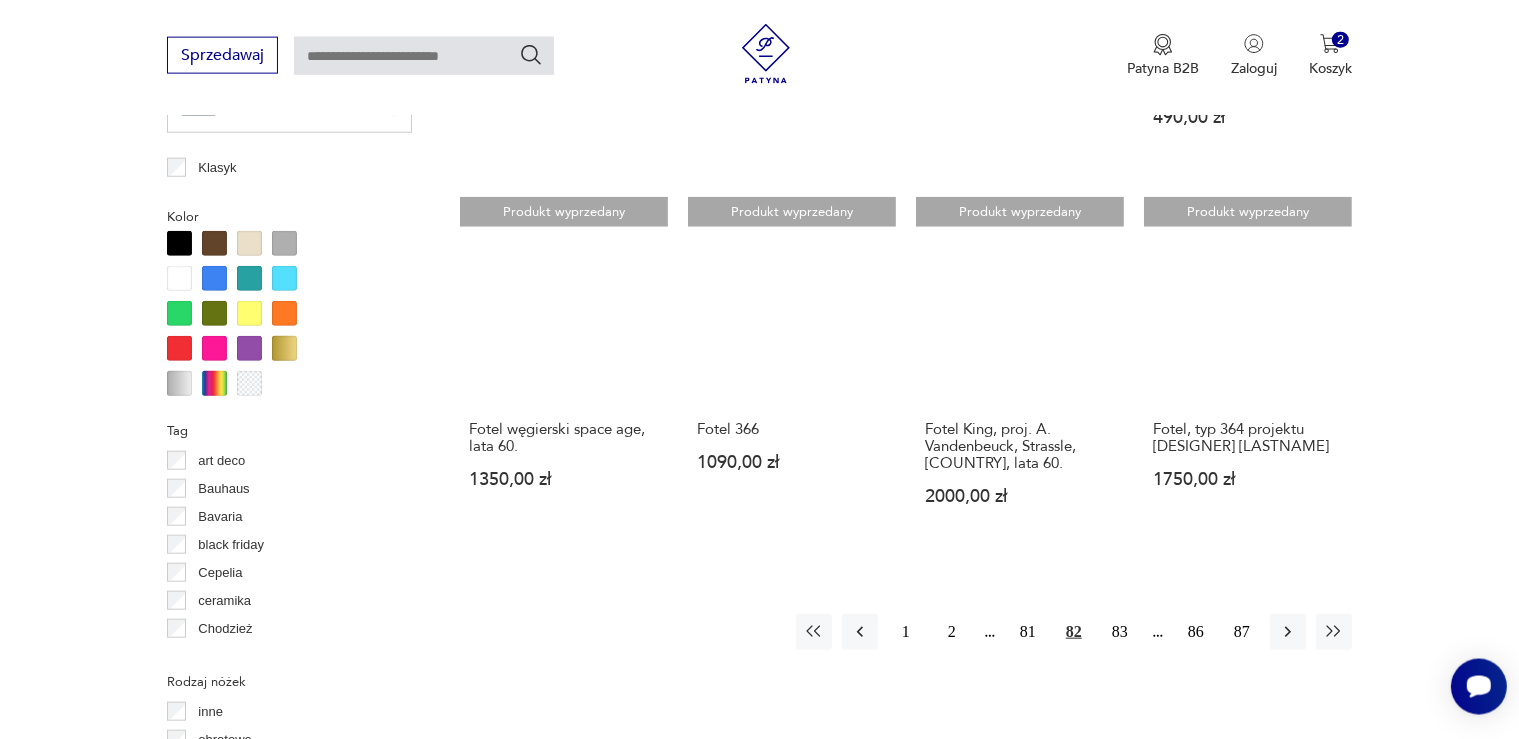 scroll, scrollTop: 1850, scrollLeft: 0, axis: vertical 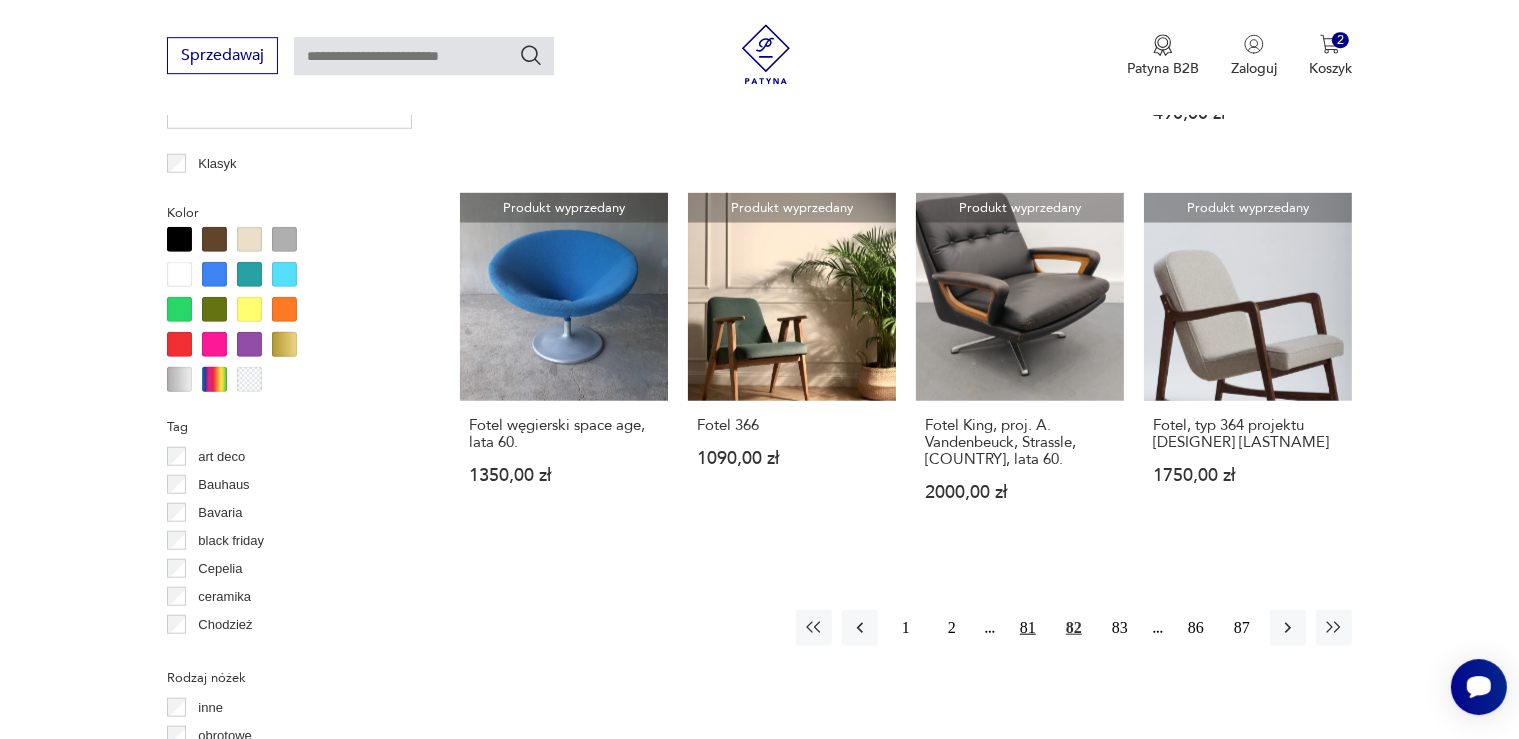 click on "81" at bounding box center (1028, 628) 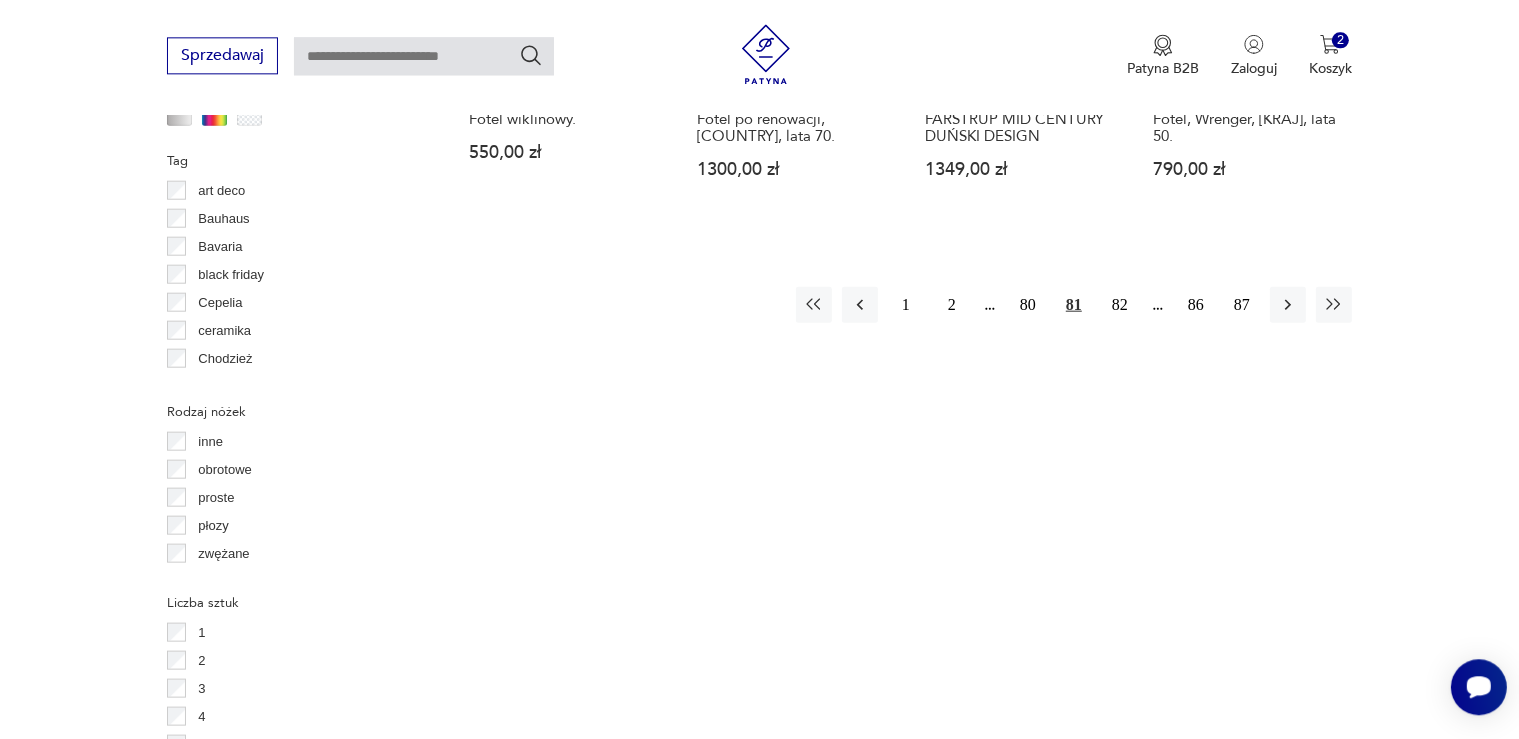 scroll, scrollTop: 2166, scrollLeft: 0, axis: vertical 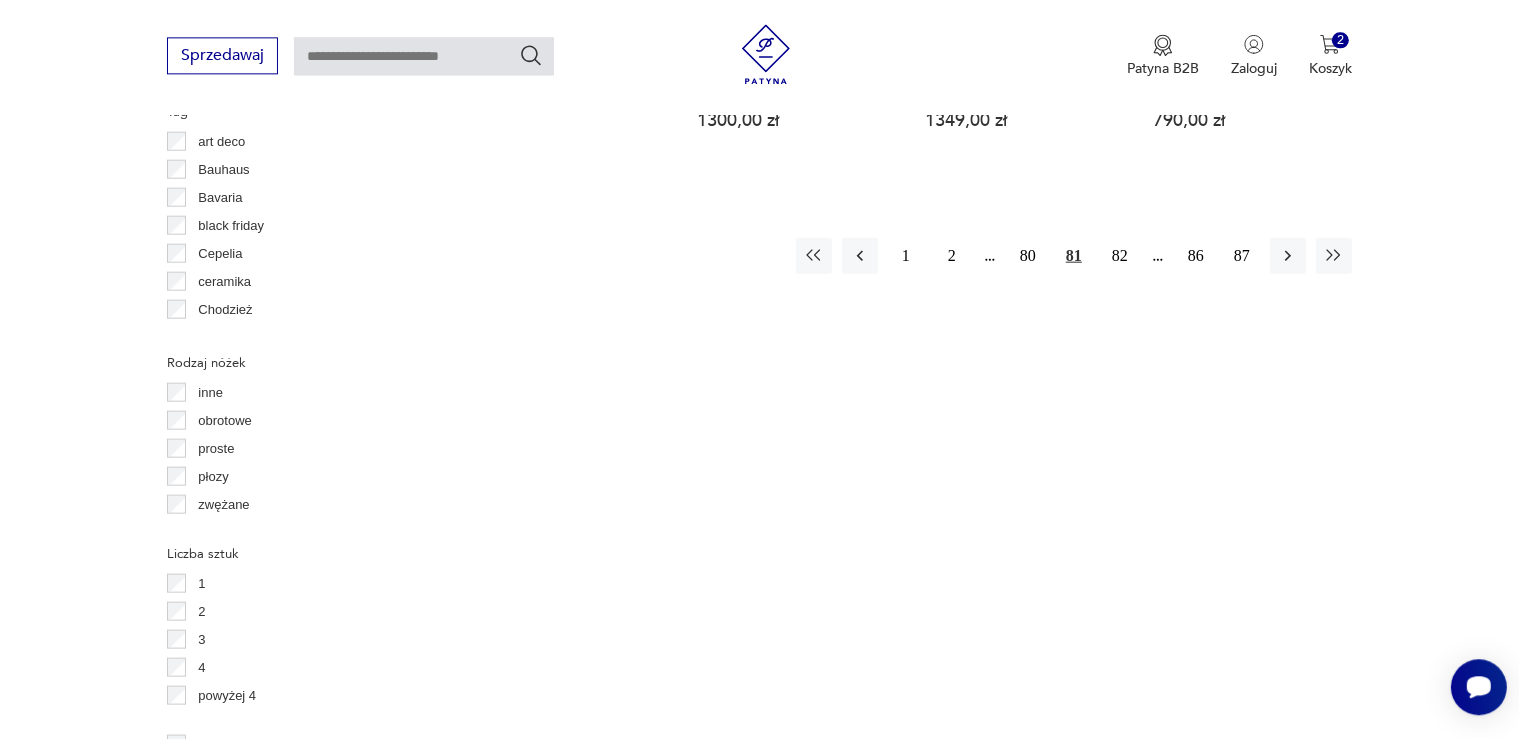 click on "1 2 80 81 82 86 87" at bounding box center (1074, 255) 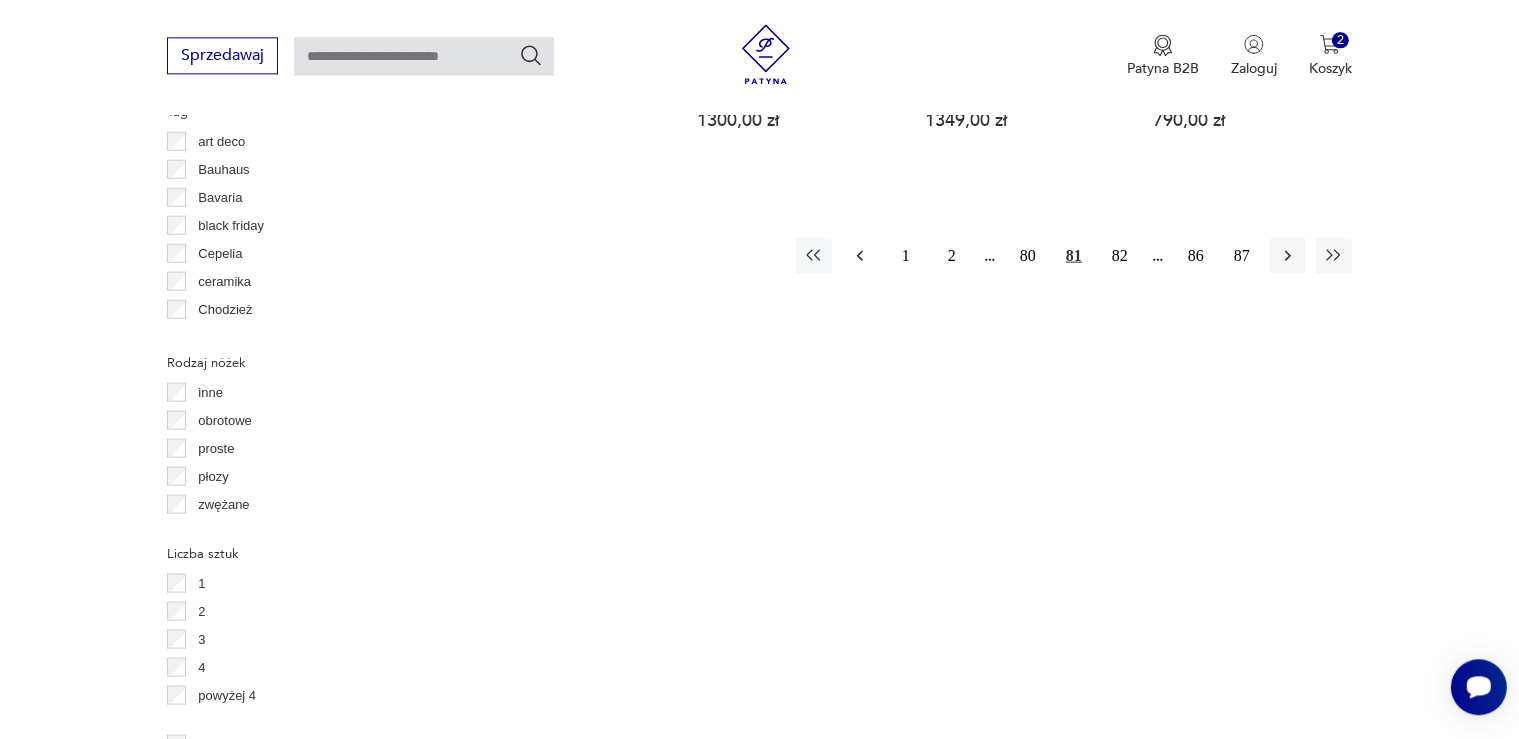 click 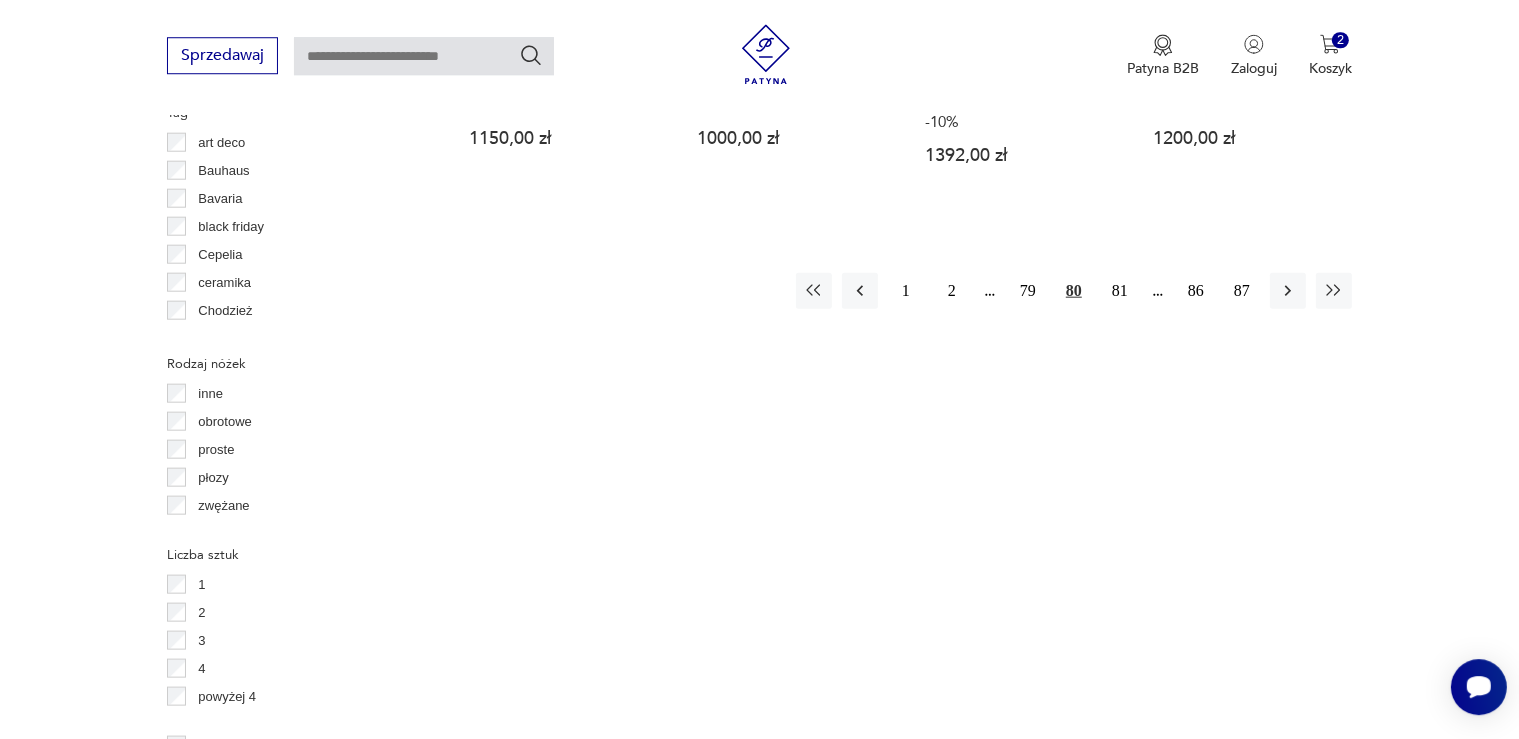 scroll, scrollTop: 2166, scrollLeft: 0, axis: vertical 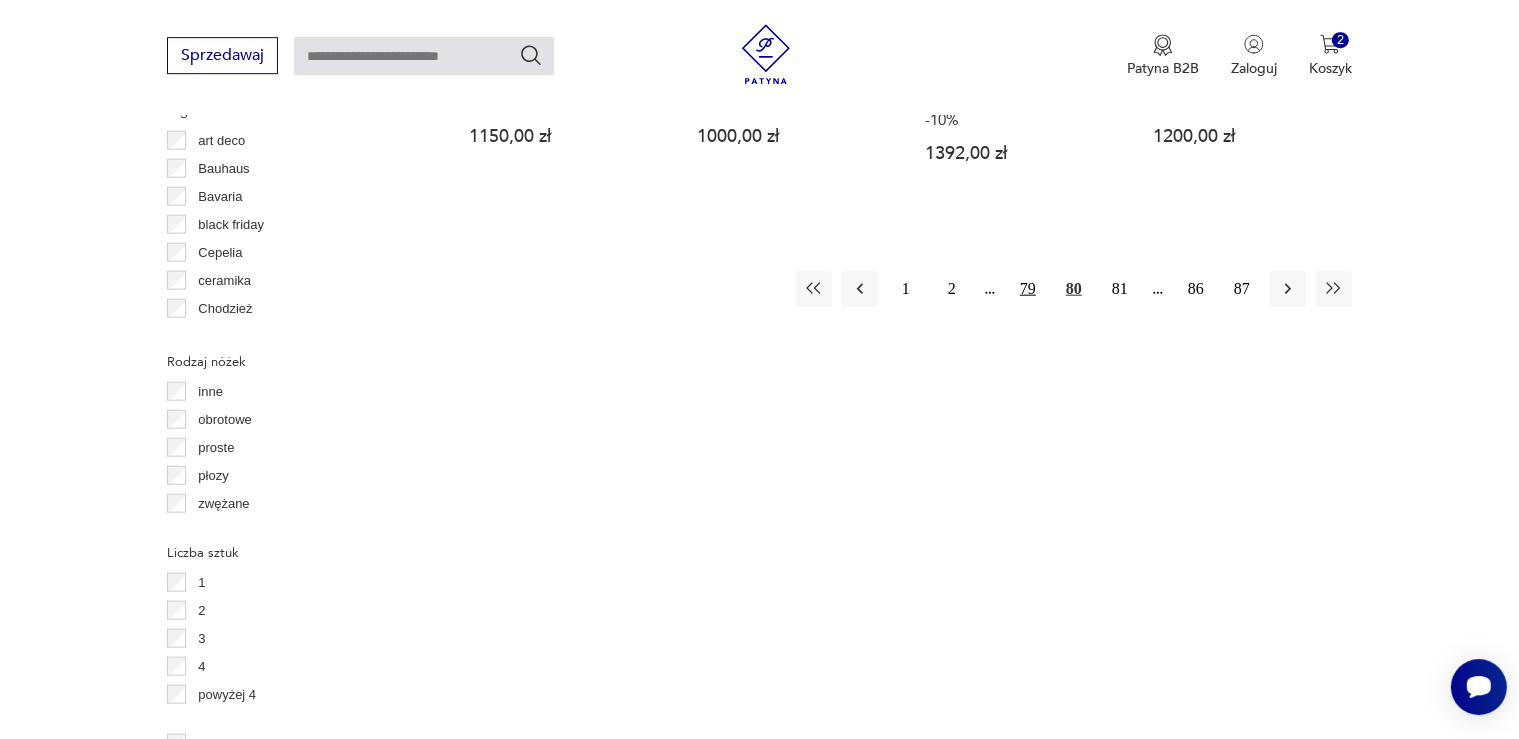 click on "79" at bounding box center (1028, 289) 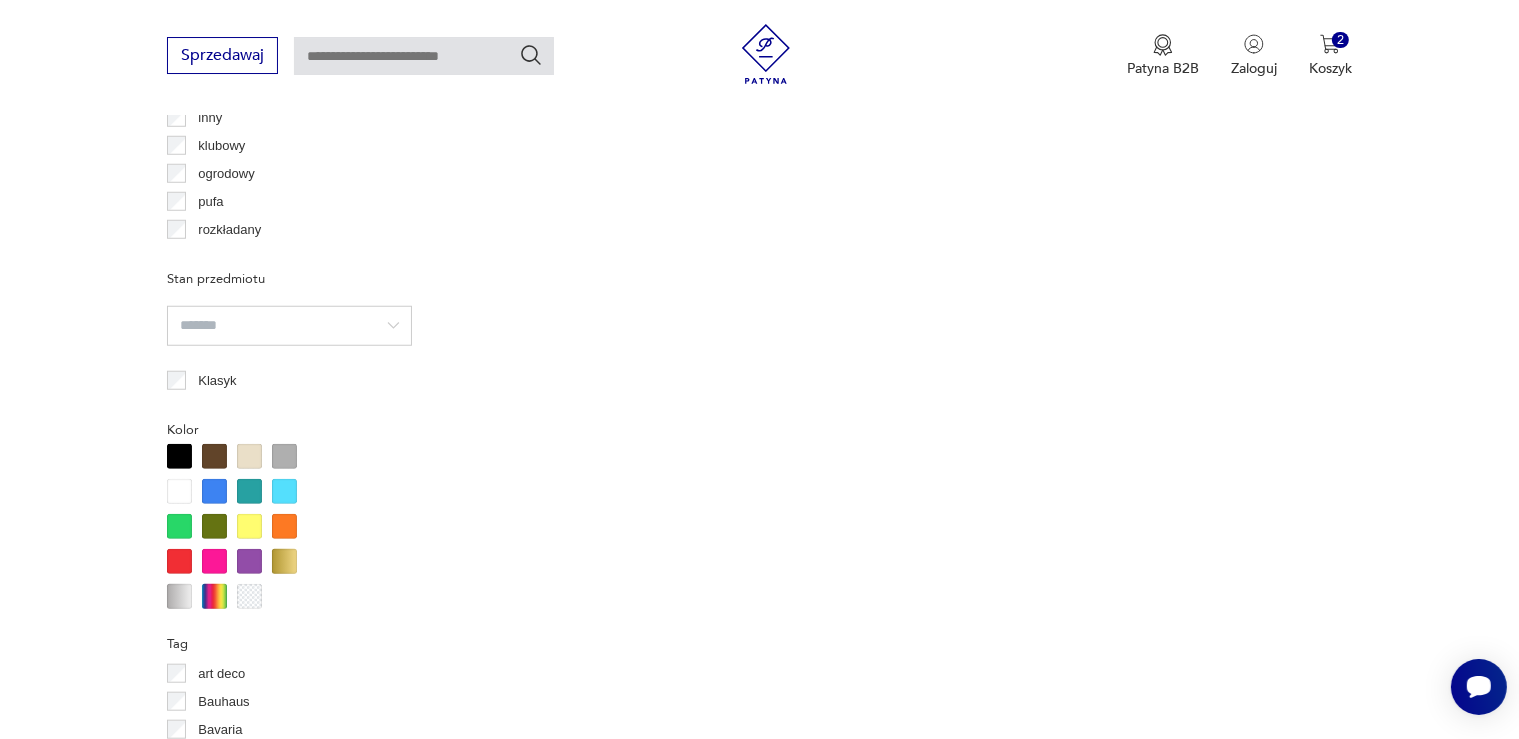 scroll, scrollTop: 529, scrollLeft: 0, axis: vertical 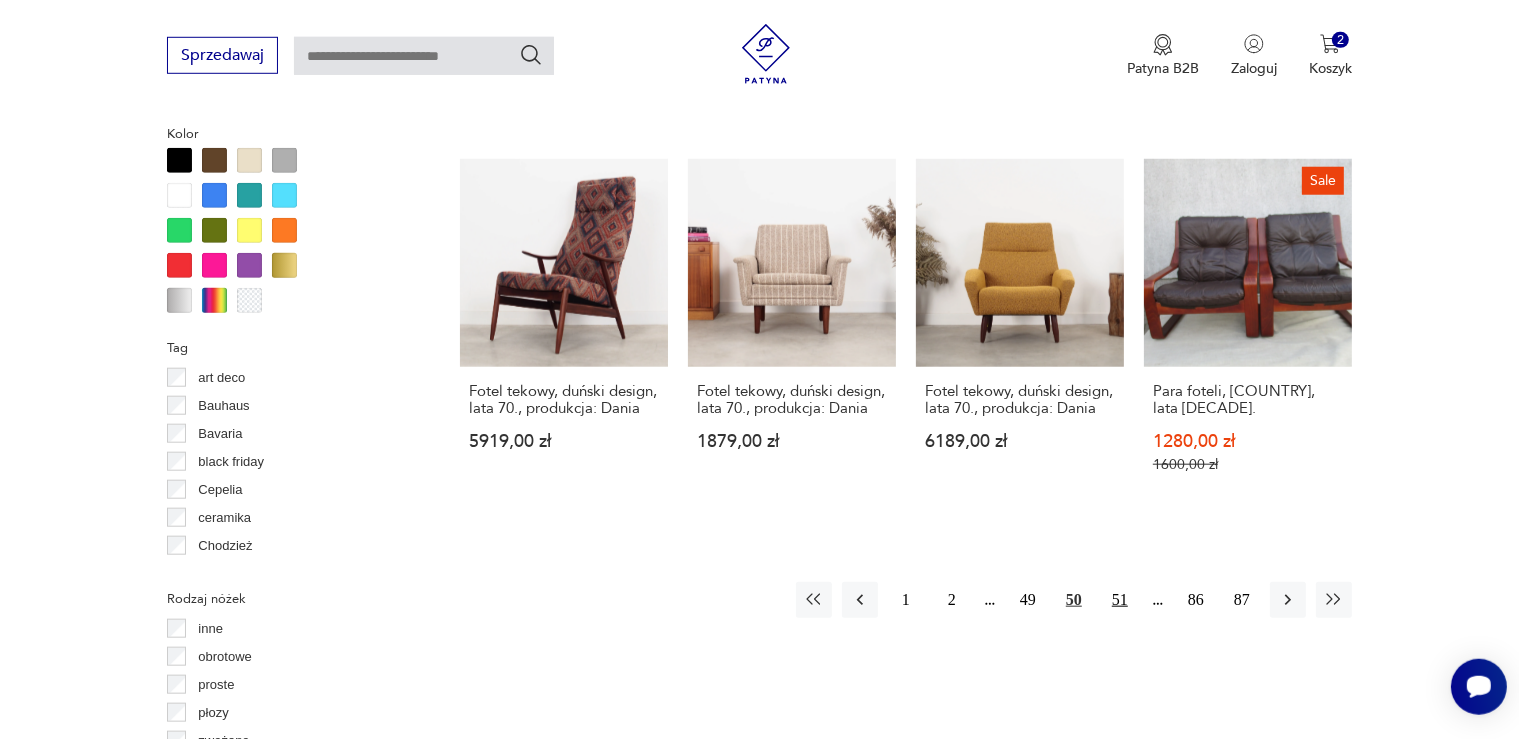 click on "51" at bounding box center [1120, 600] 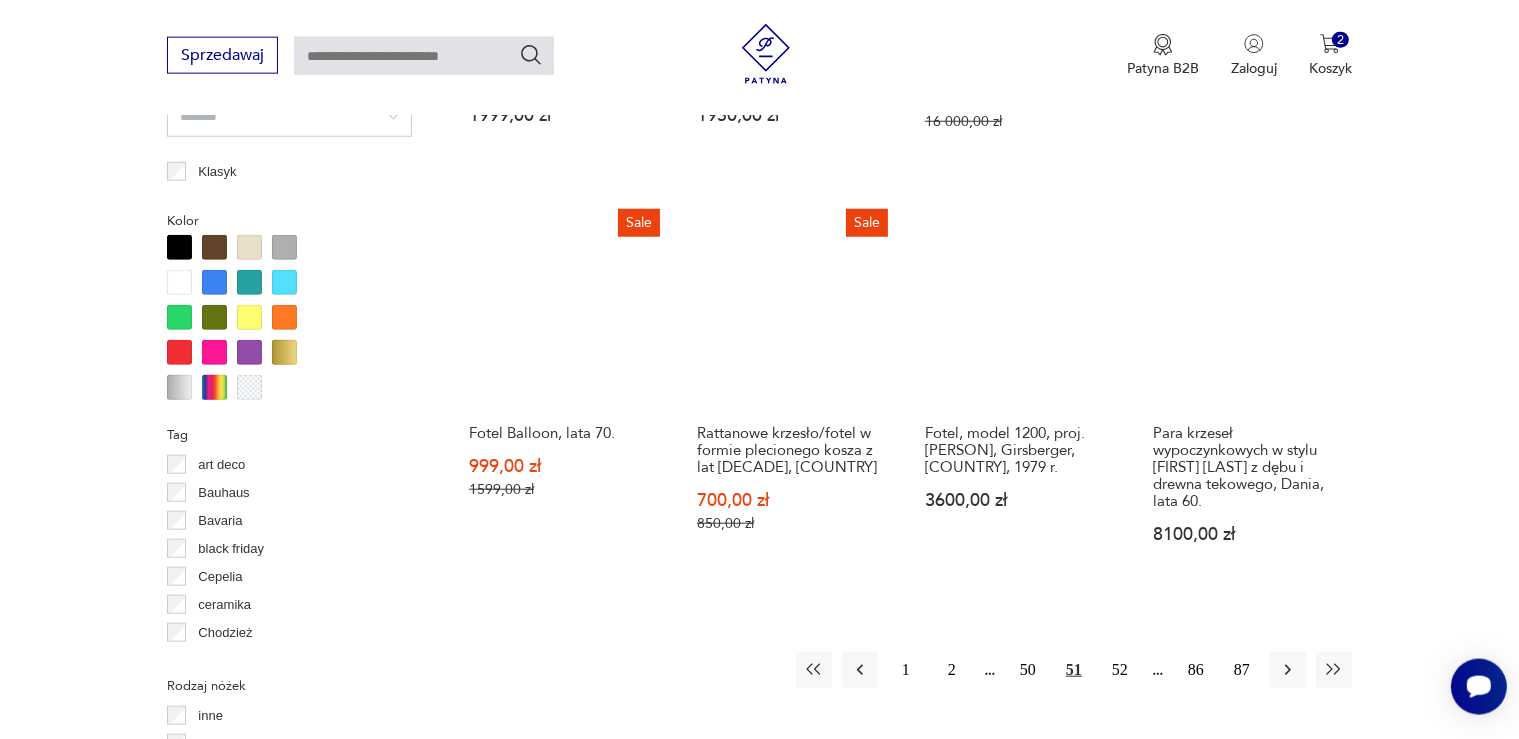 scroll, scrollTop: 1850, scrollLeft: 0, axis: vertical 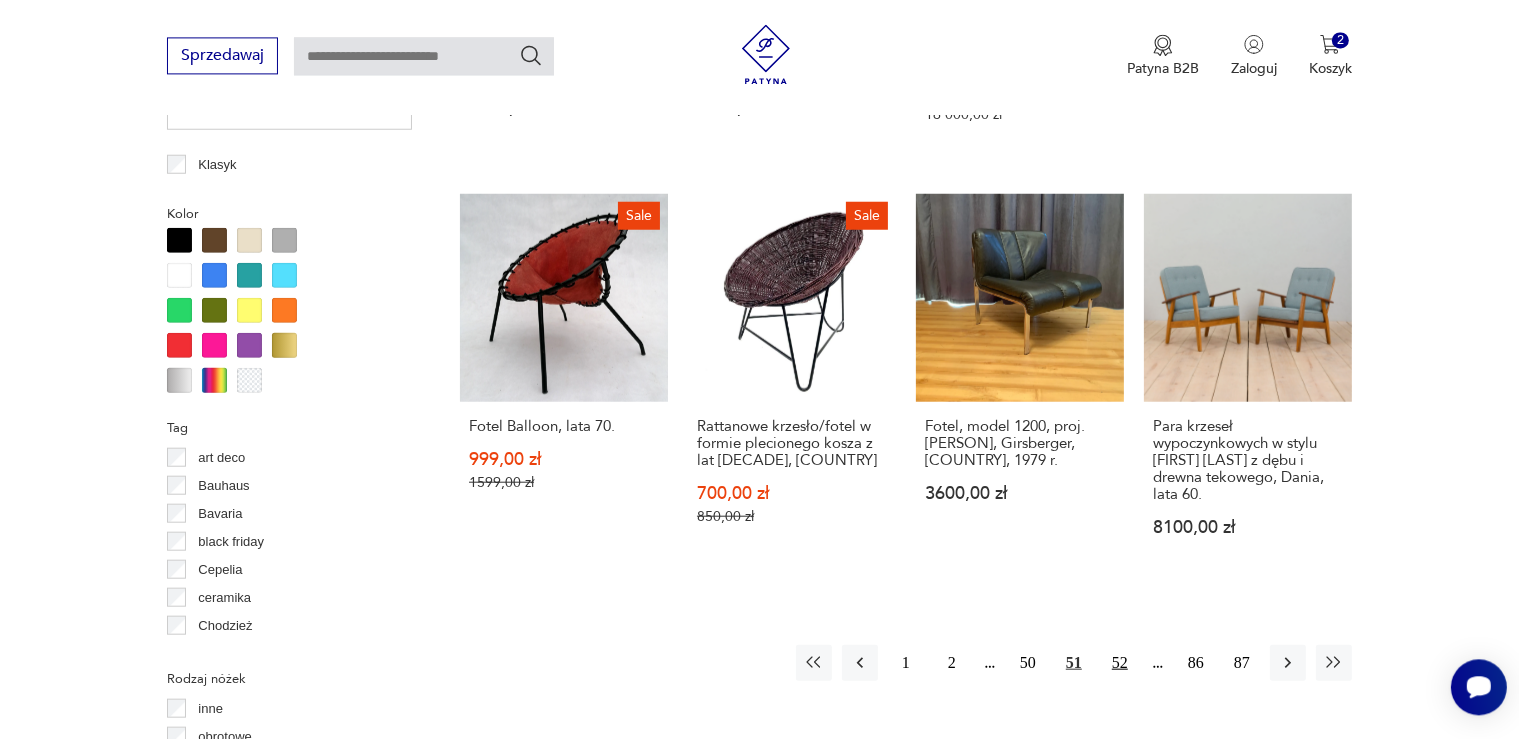 click on "52" at bounding box center [1120, 662] 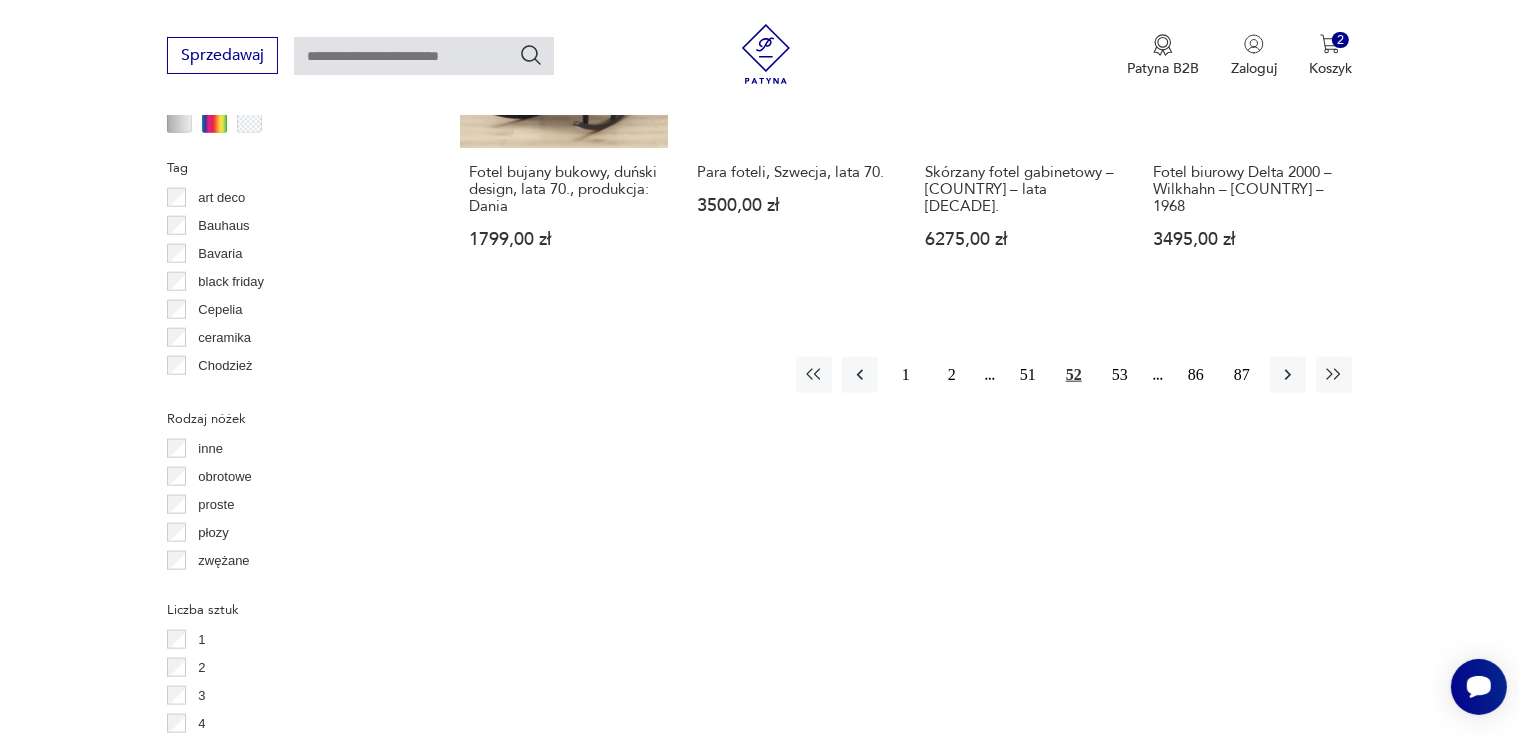 scroll, scrollTop: 2114, scrollLeft: 0, axis: vertical 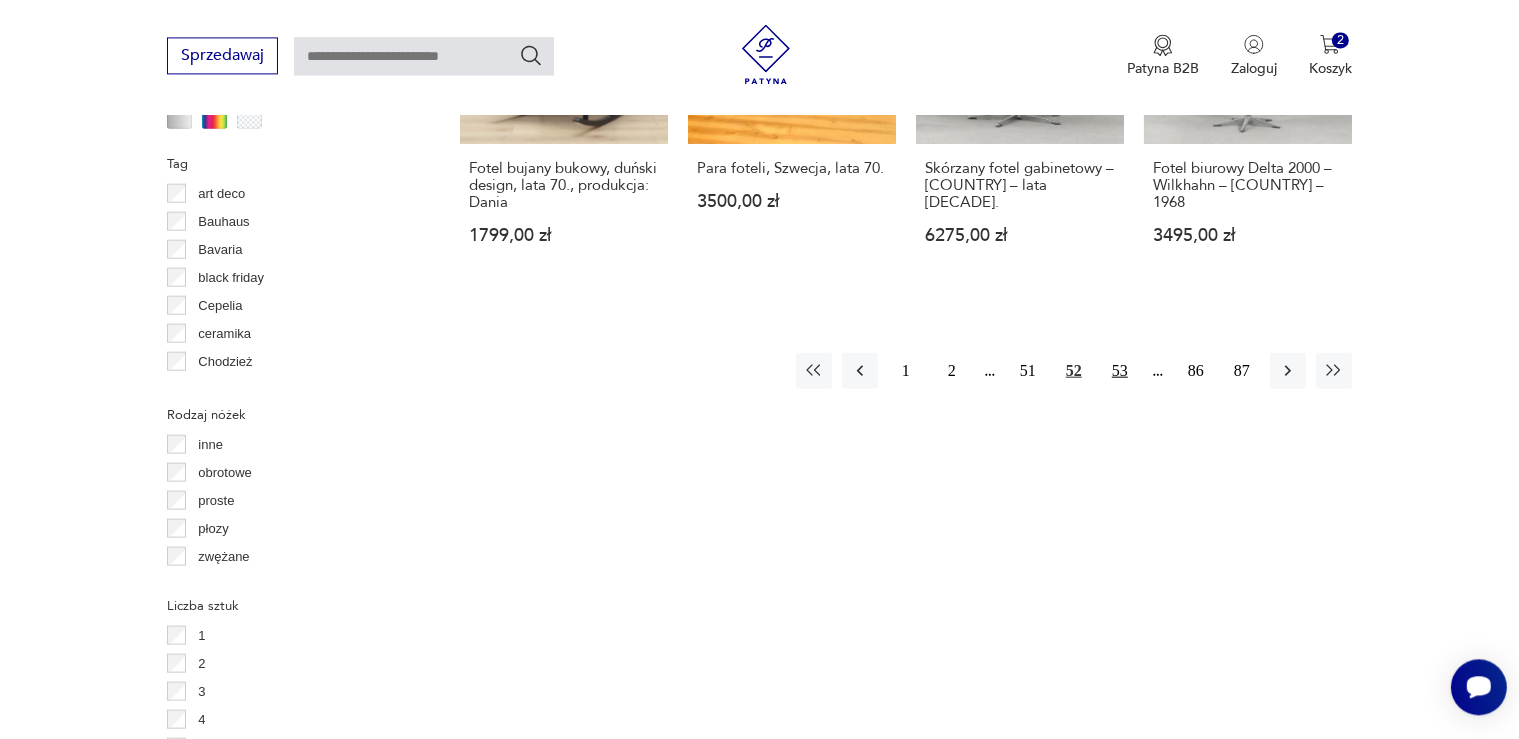 click on "53" at bounding box center (1120, 370) 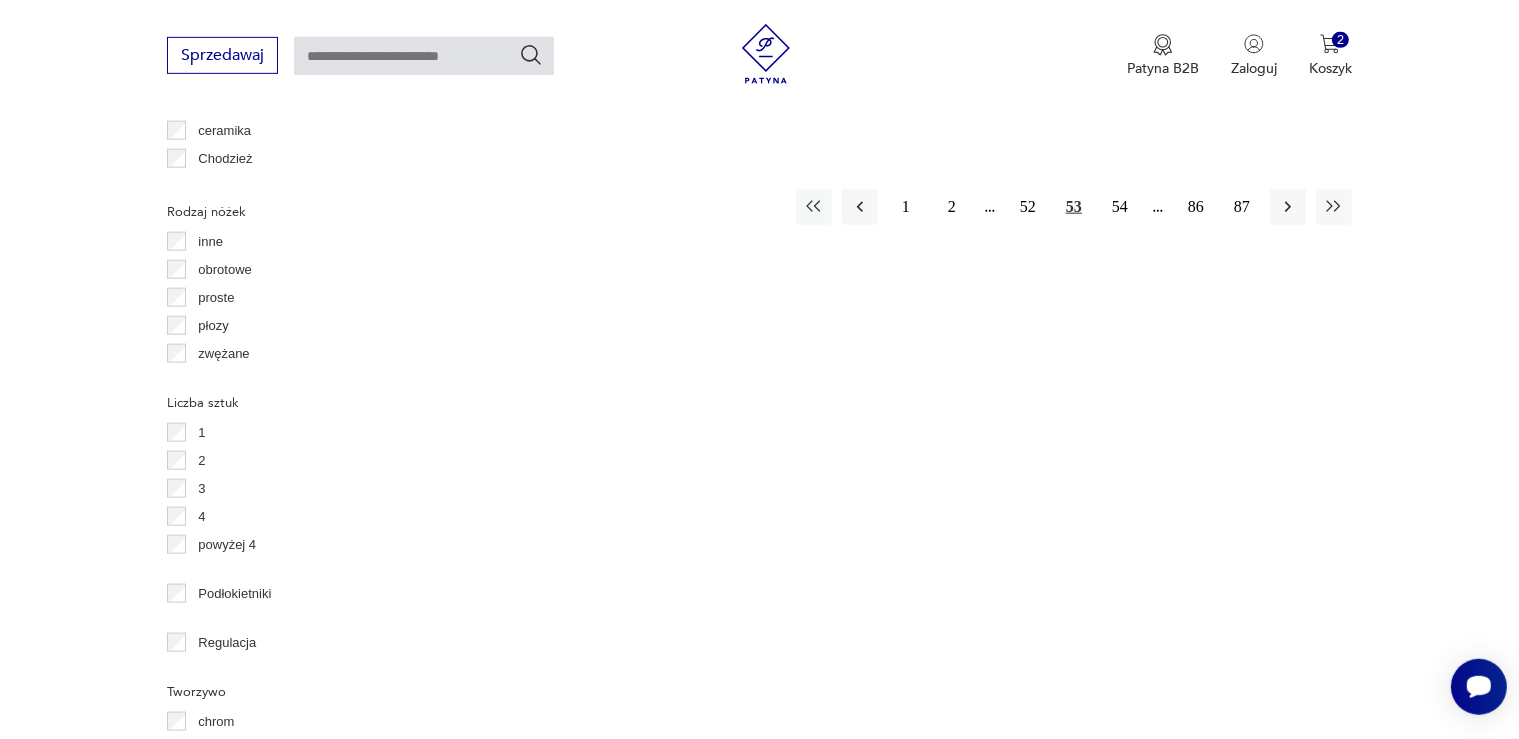 scroll, scrollTop: 2324, scrollLeft: 0, axis: vertical 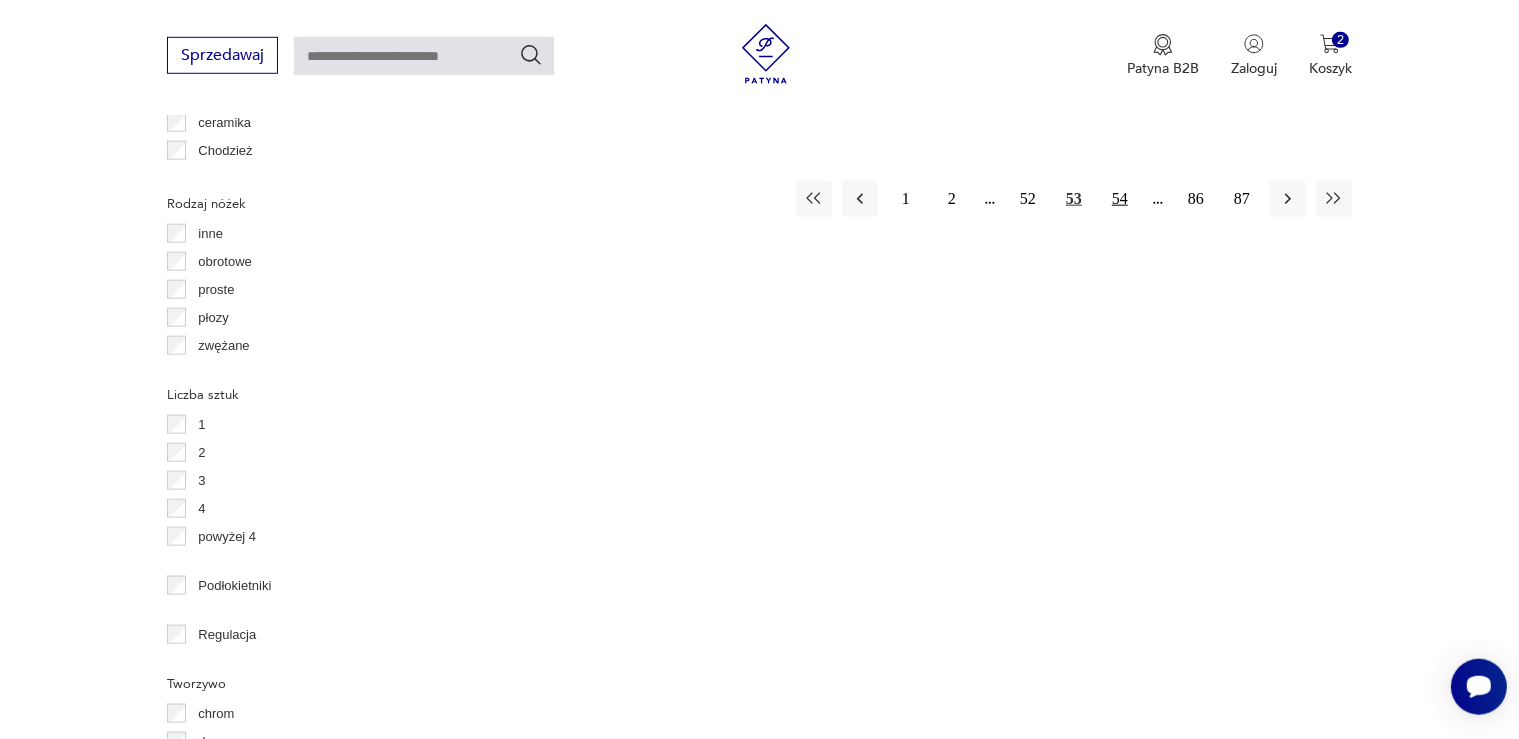 click on "54" at bounding box center (1120, 199) 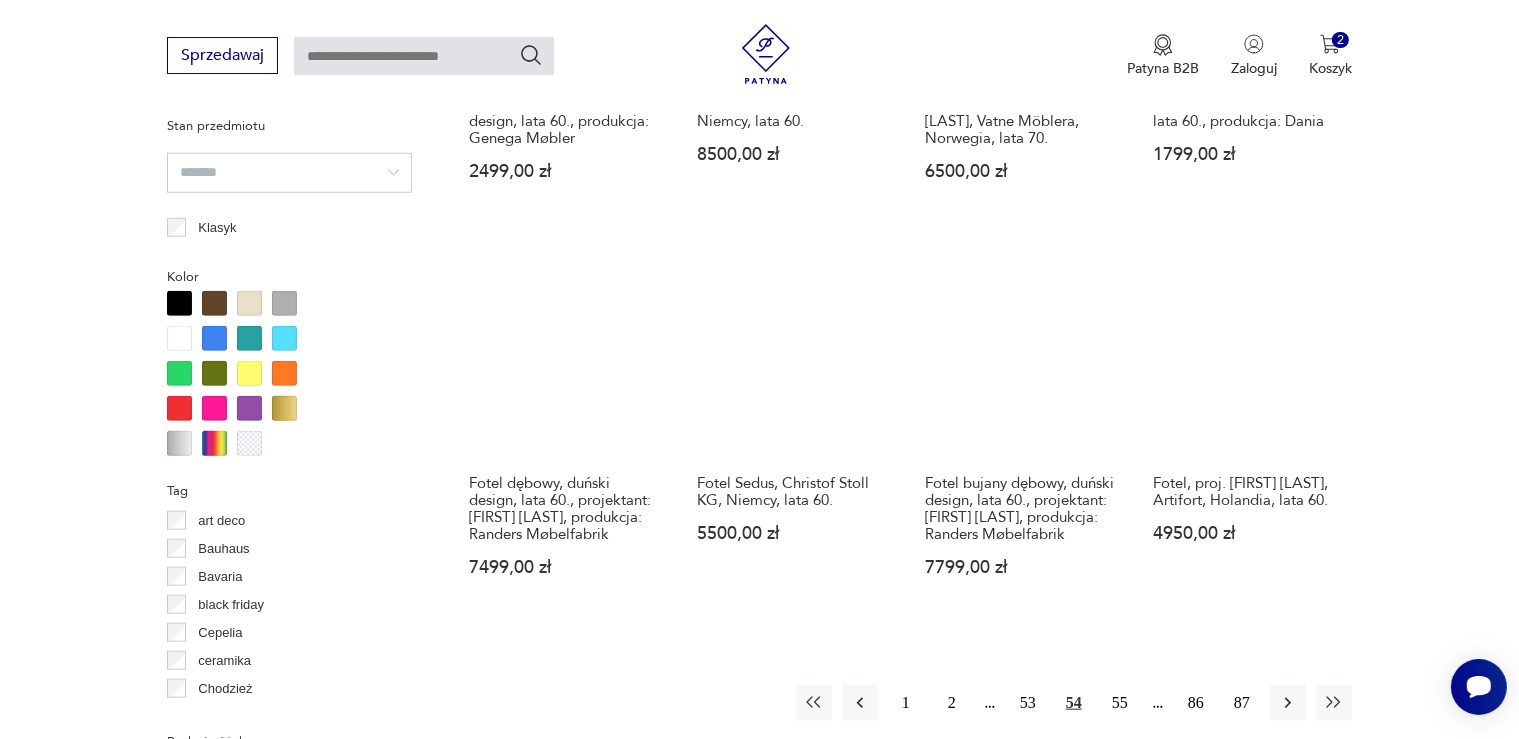 scroll, scrollTop: 1796, scrollLeft: 0, axis: vertical 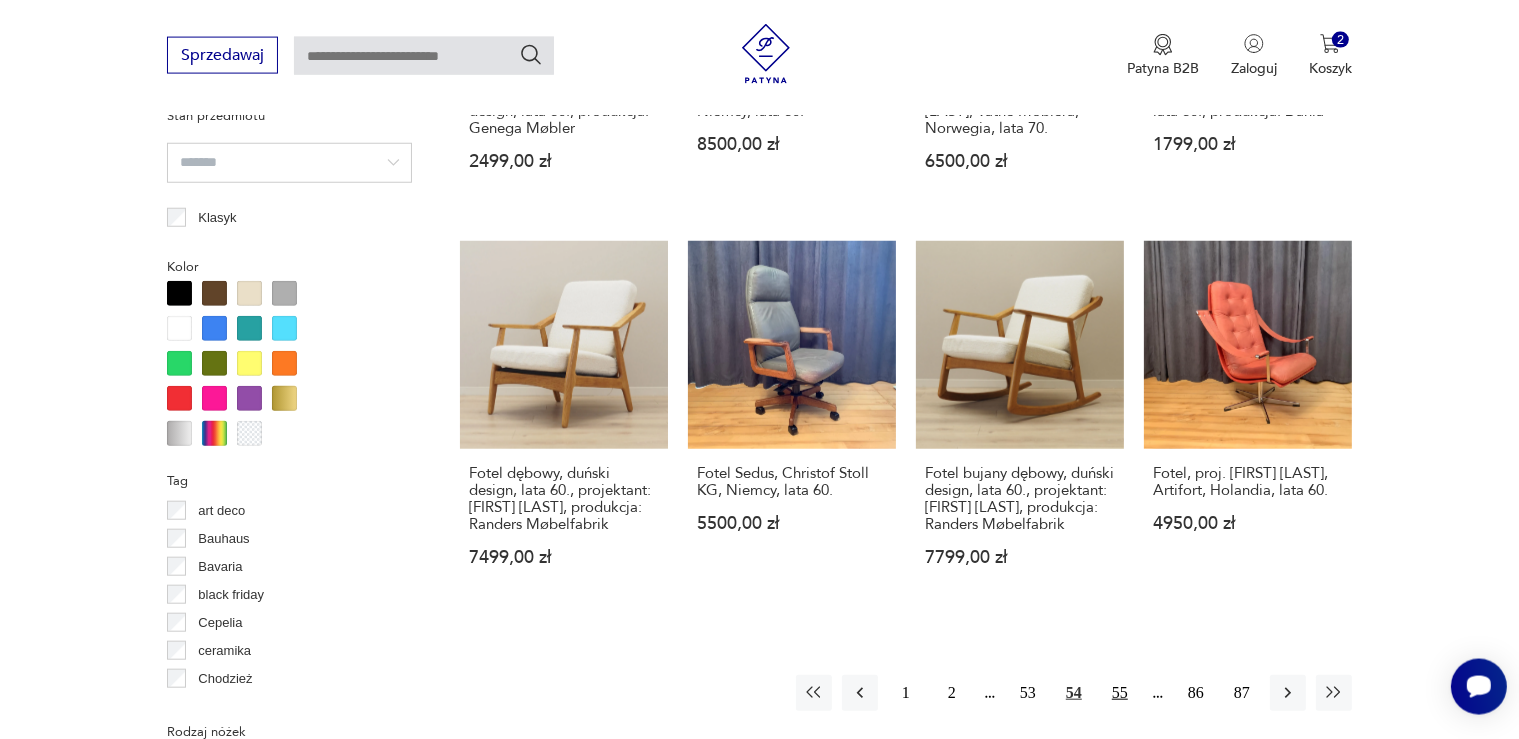 click on "55" at bounding box center (1120, 693) 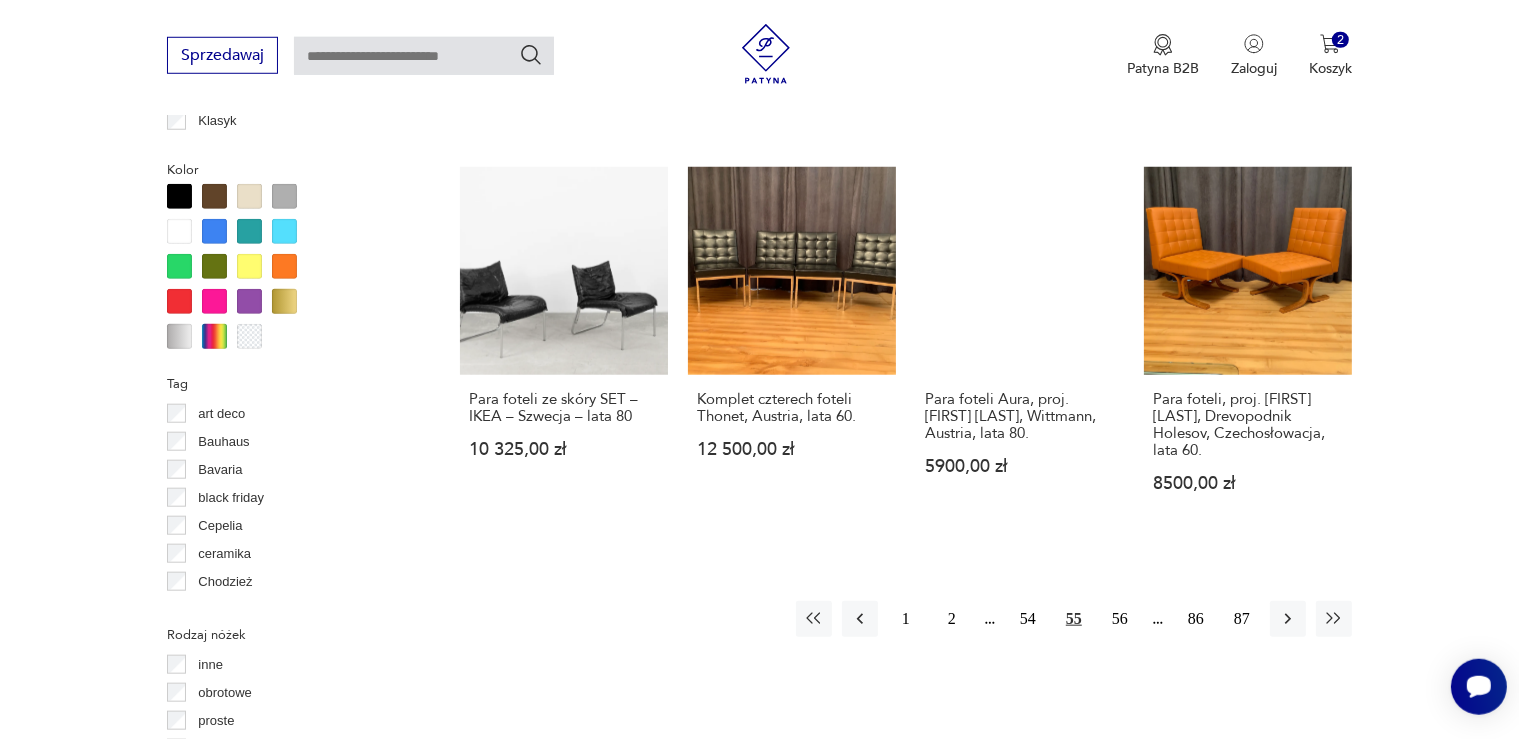 scroll, scrollTop: 1956, scrollLeft: 0, axis: vertical 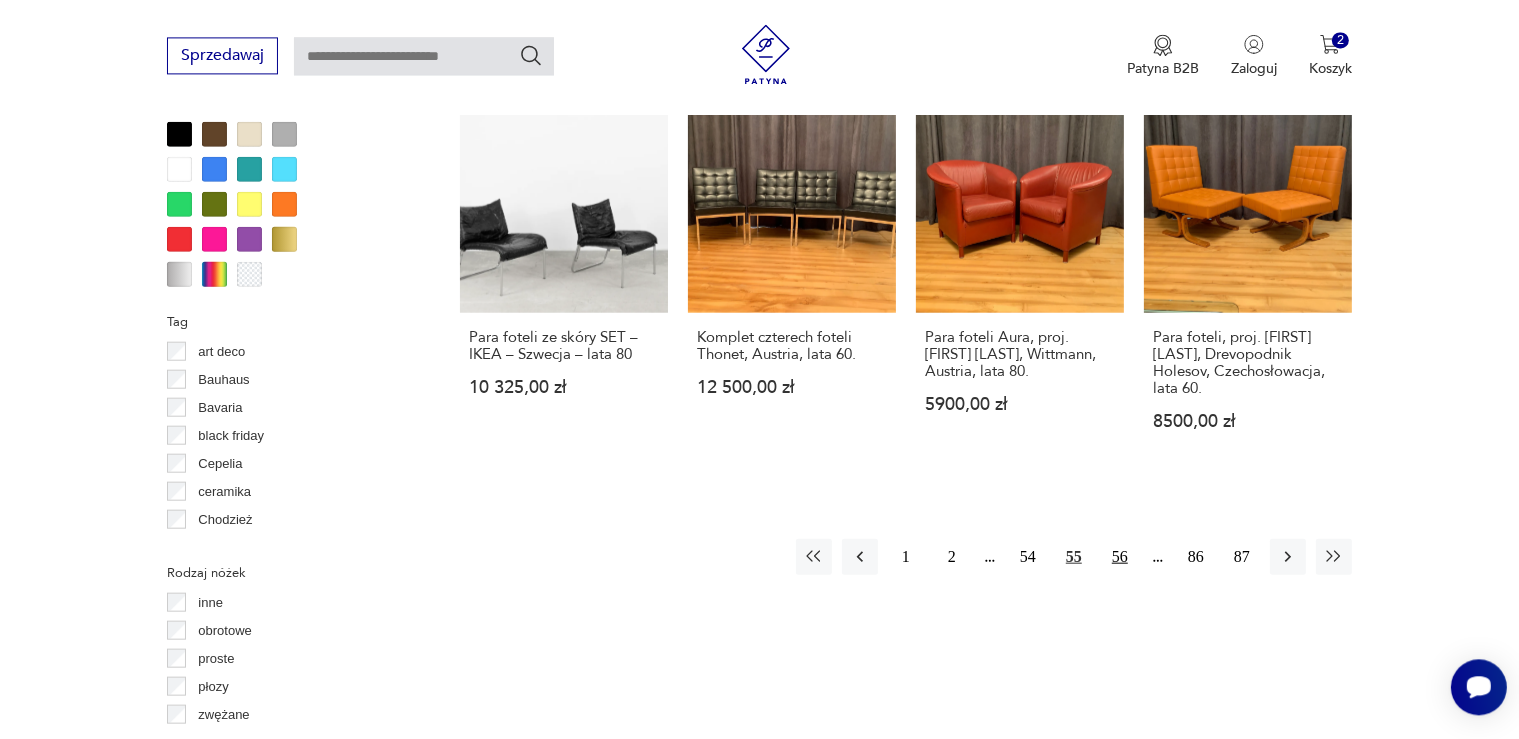 click on "56" at bounding box center [1120, 556] 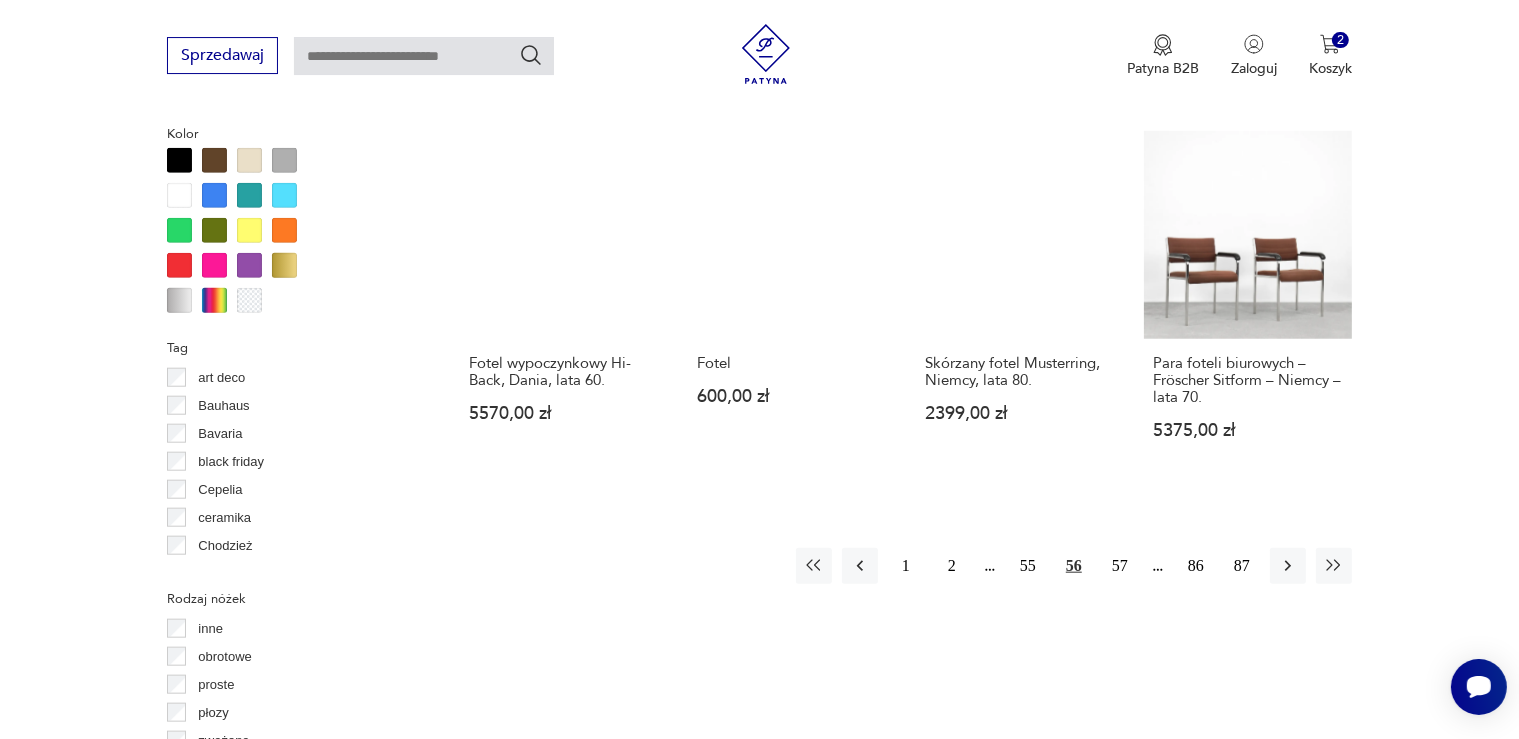 scroll, scrollTop: 2008, scrollLeft: 0, axis: vertical 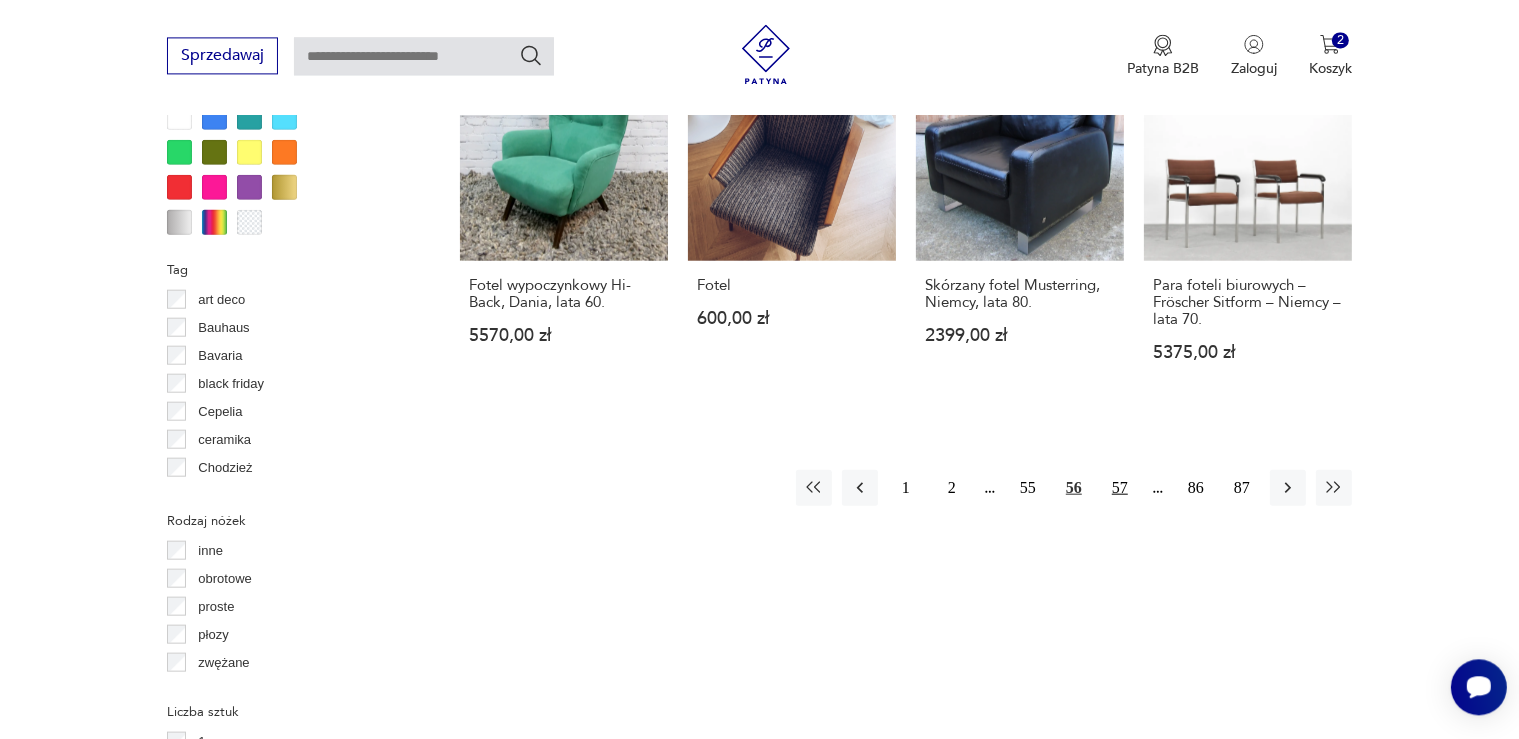 click on "57" at bounding box center [1120, 487] 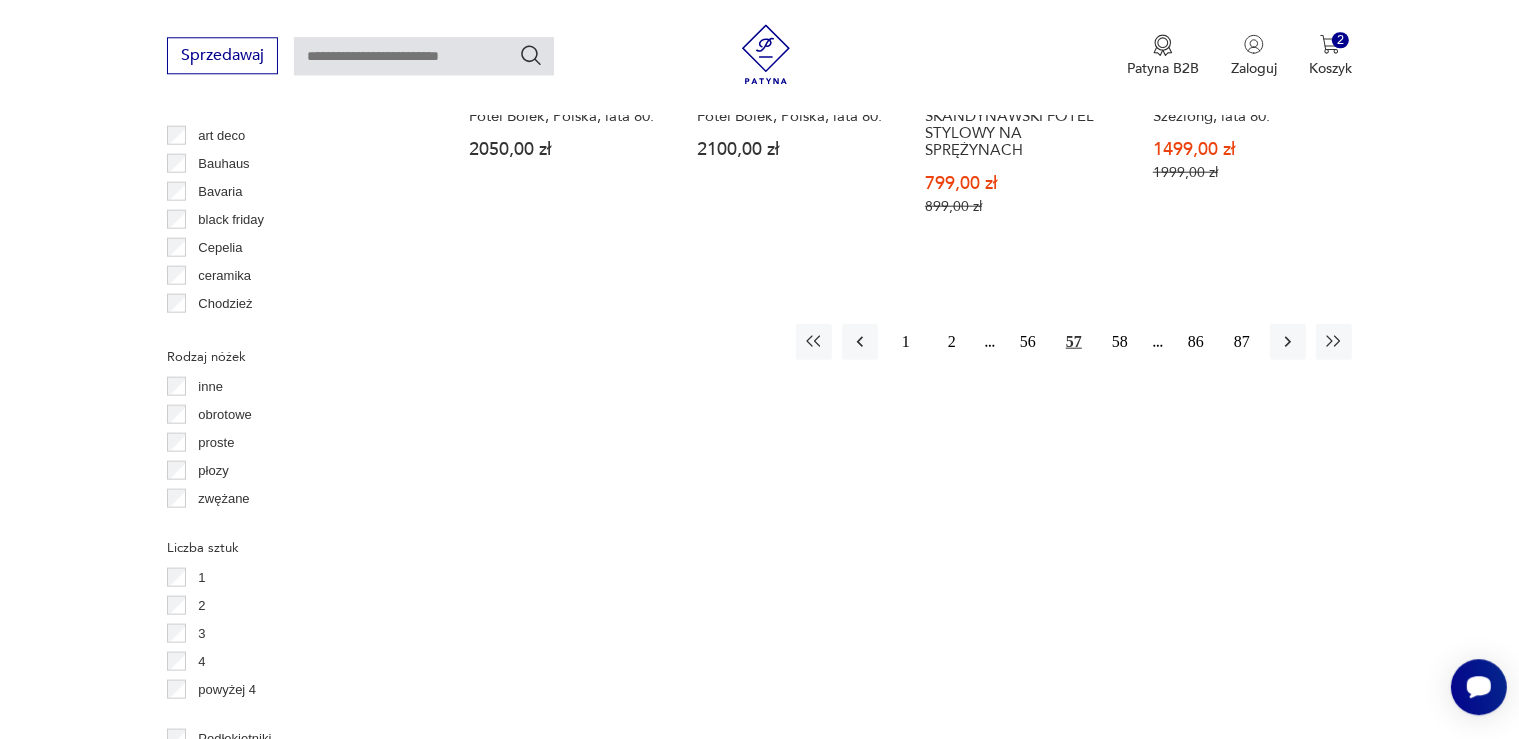 scroll, scrollTop: 2272, scrollLeft: 0, axis: vertical 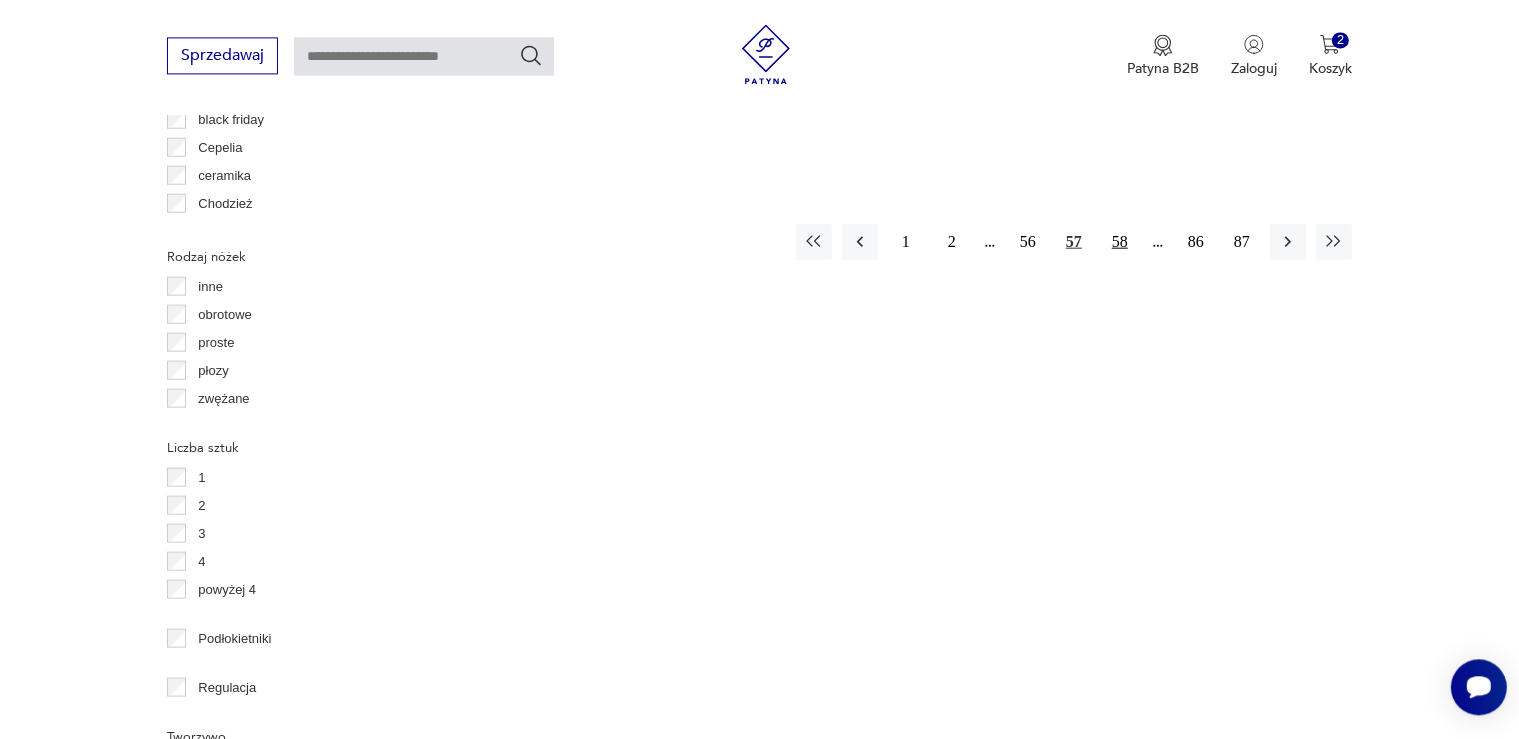 click on "58" at bounding box center [1120, 241] 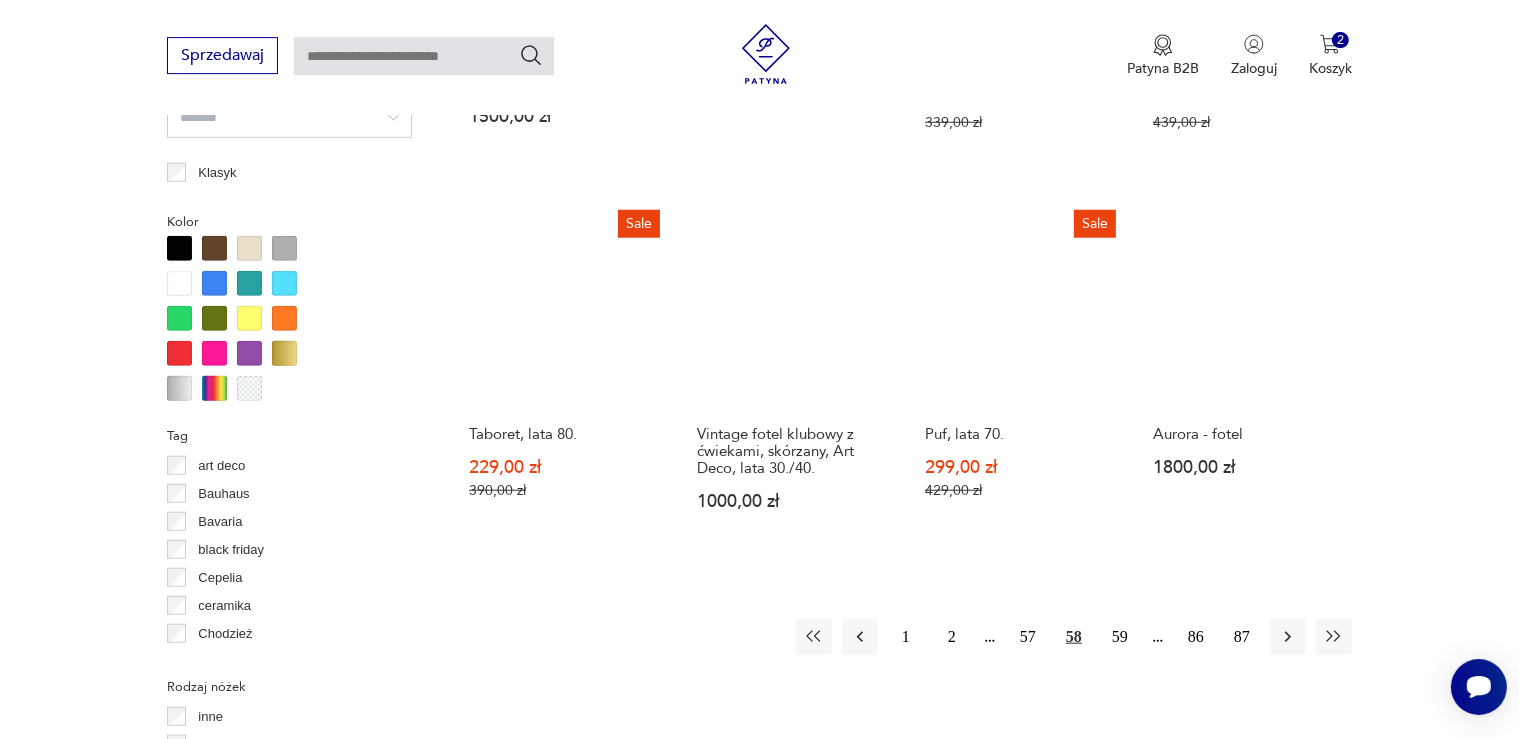 scroll, scrollTop: 1850, scrollLeft: 0, axis: vertical 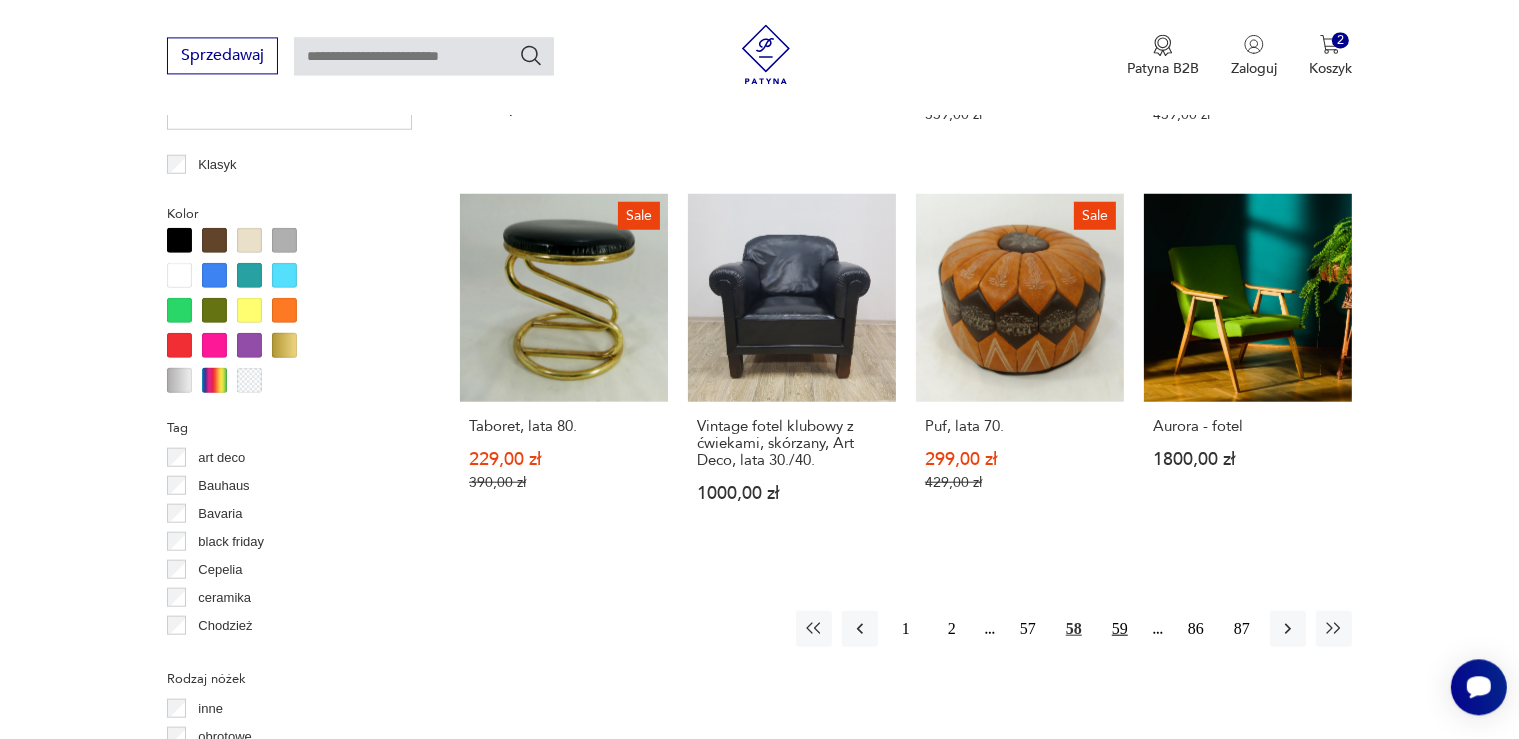 click on "59" at bounding box center [1120, 628] 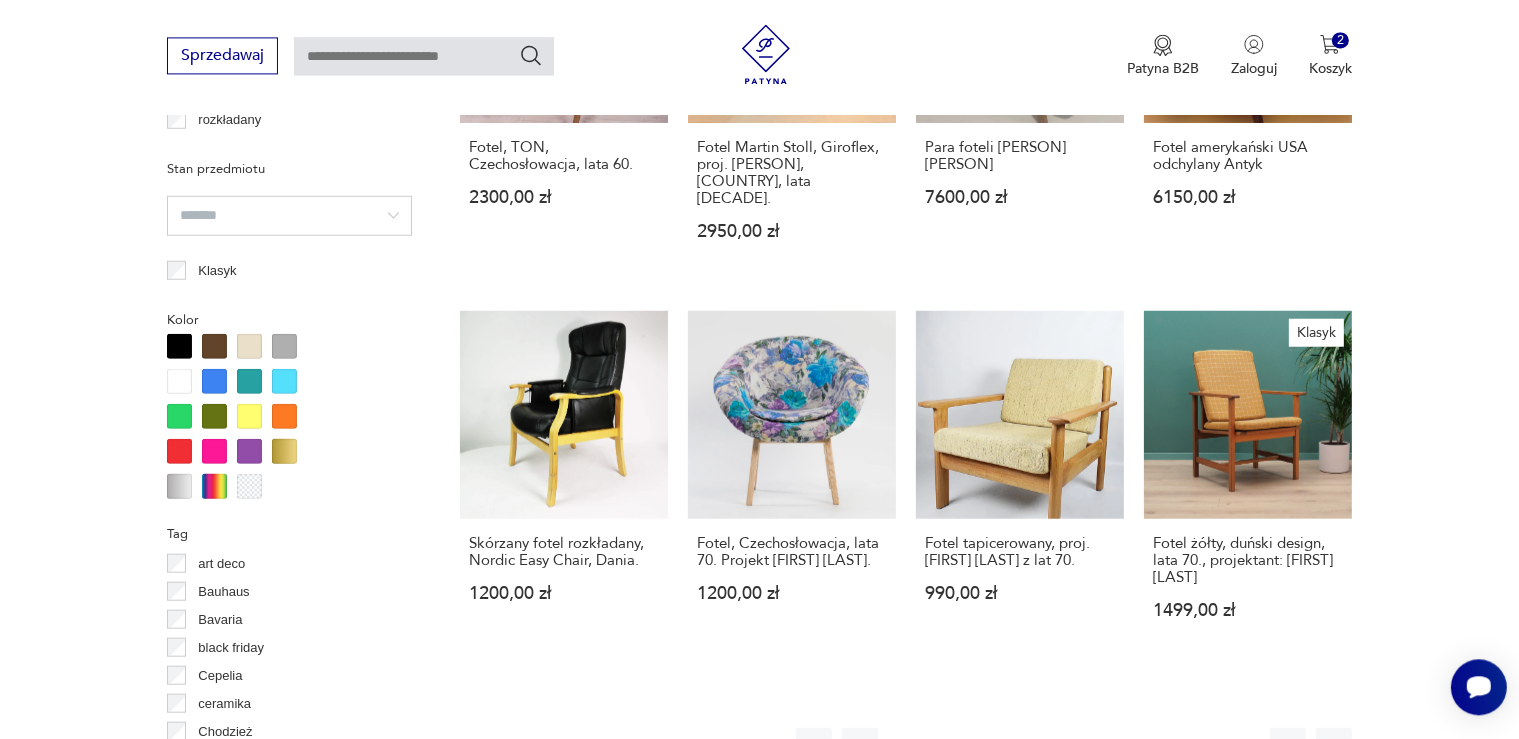 scroll, scrollTop: 1796, scrollLeft: 0, axis: vertical 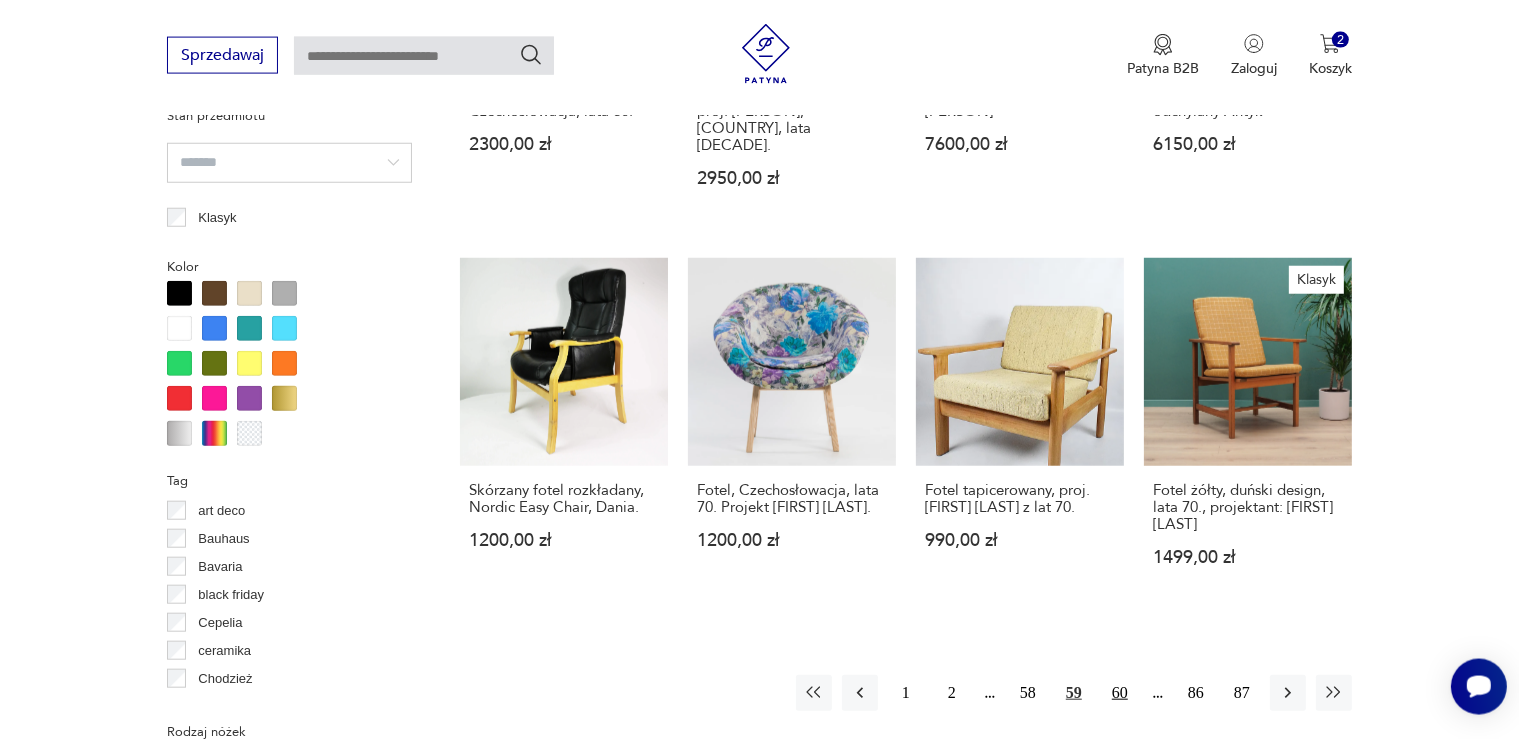 click on "60" at bounding box center (1120, 693) 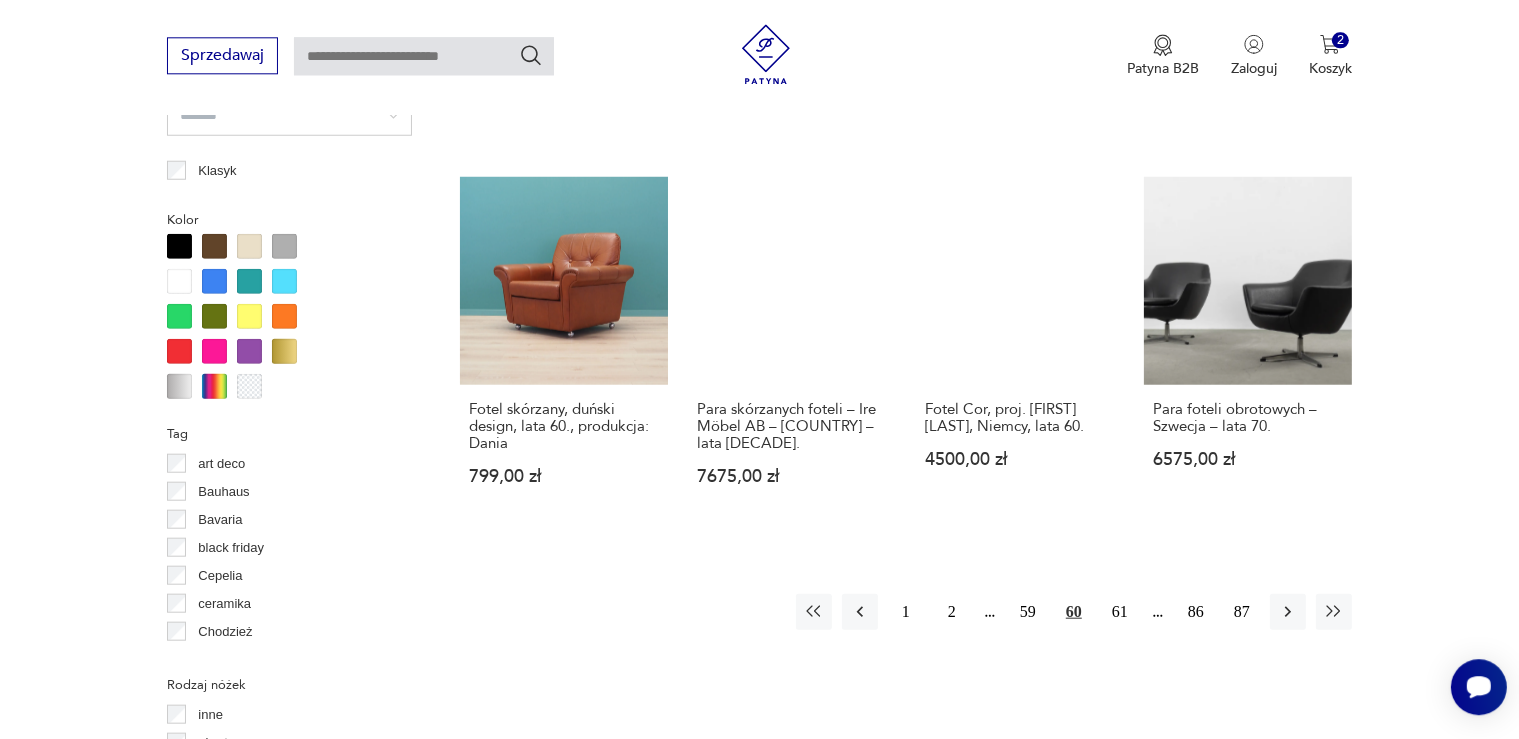 scroll, scrollTop: 1850, scrollLeft: 0, axis: vertical 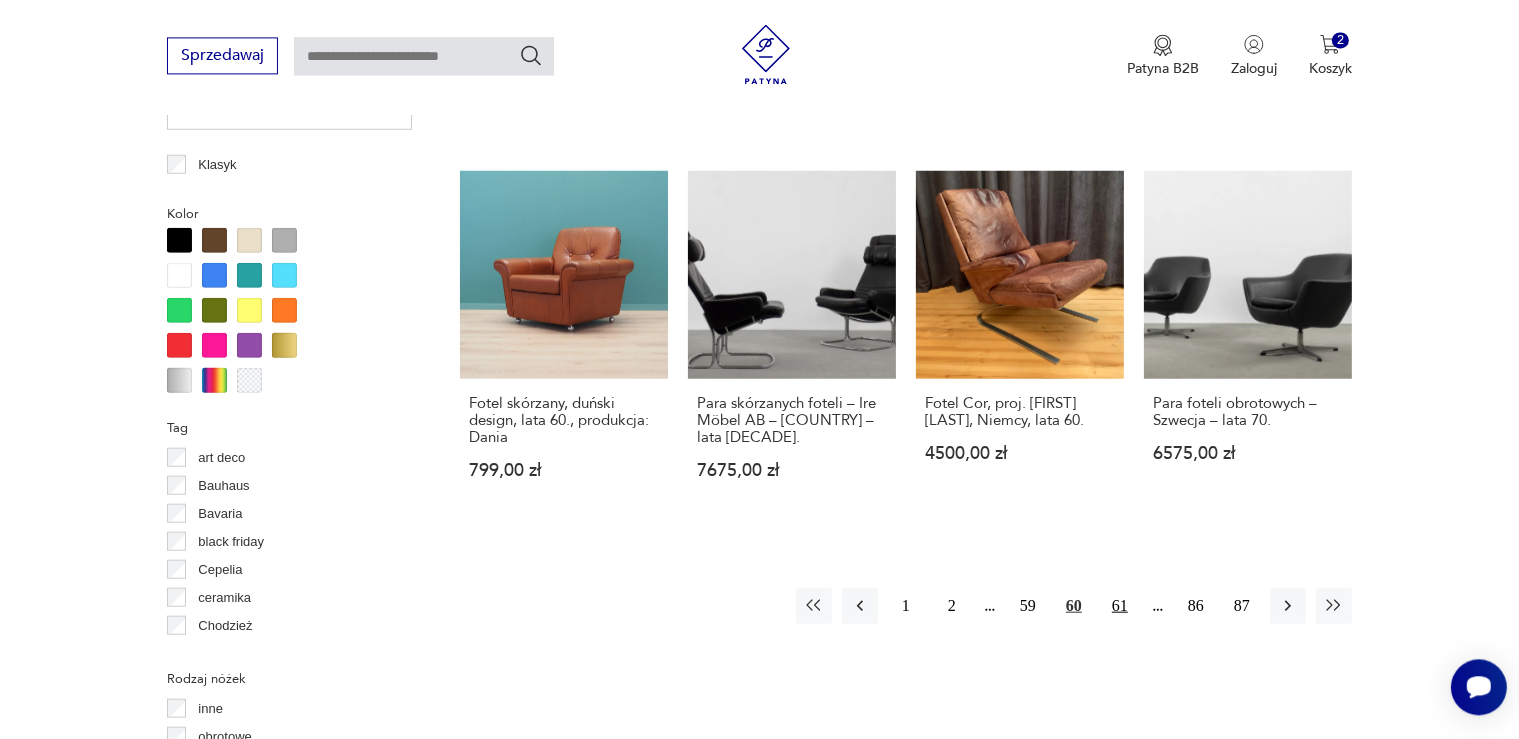 click on "61" at bounding box center (1120, 605) 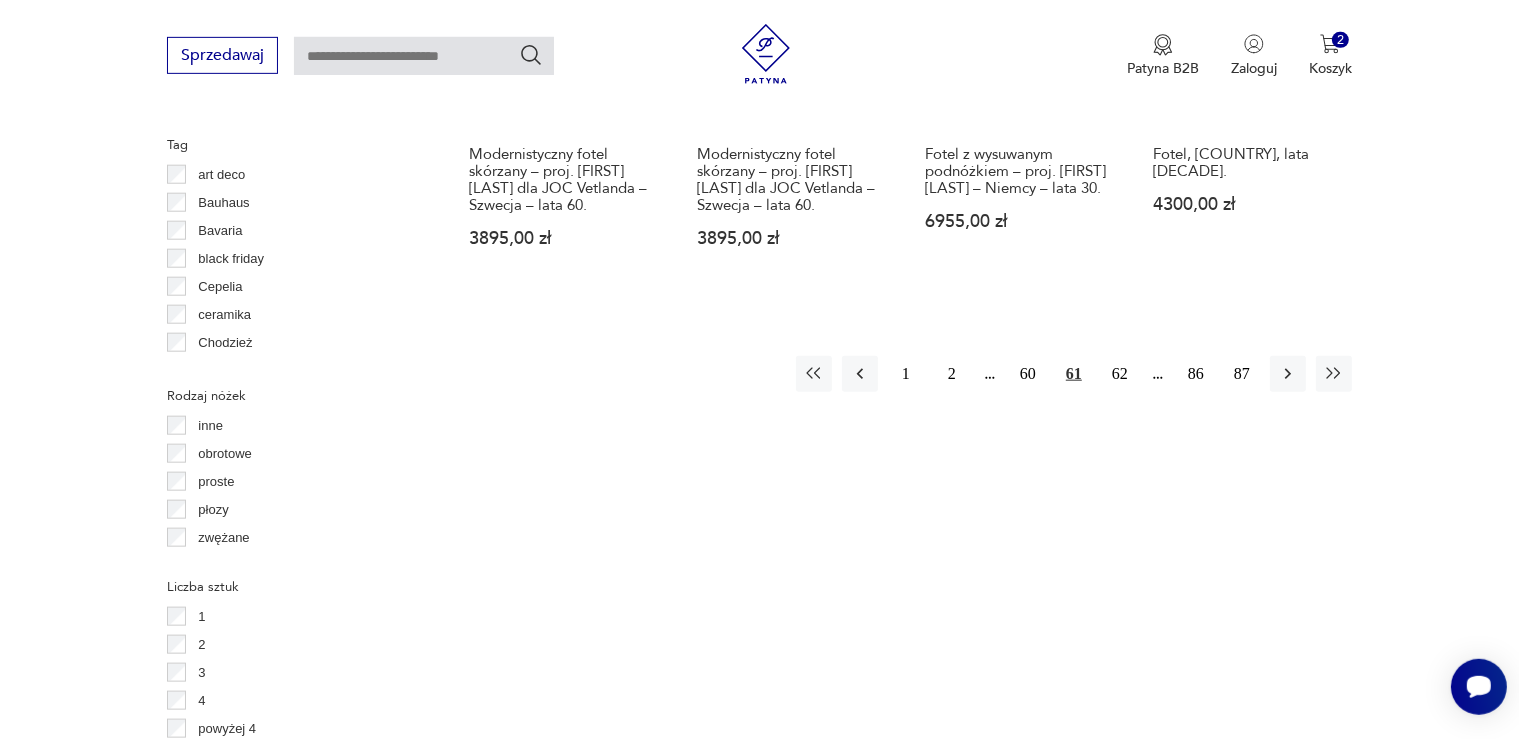 scroll, scrollTop: 2167, scrollLeft: 0, axis: vertical 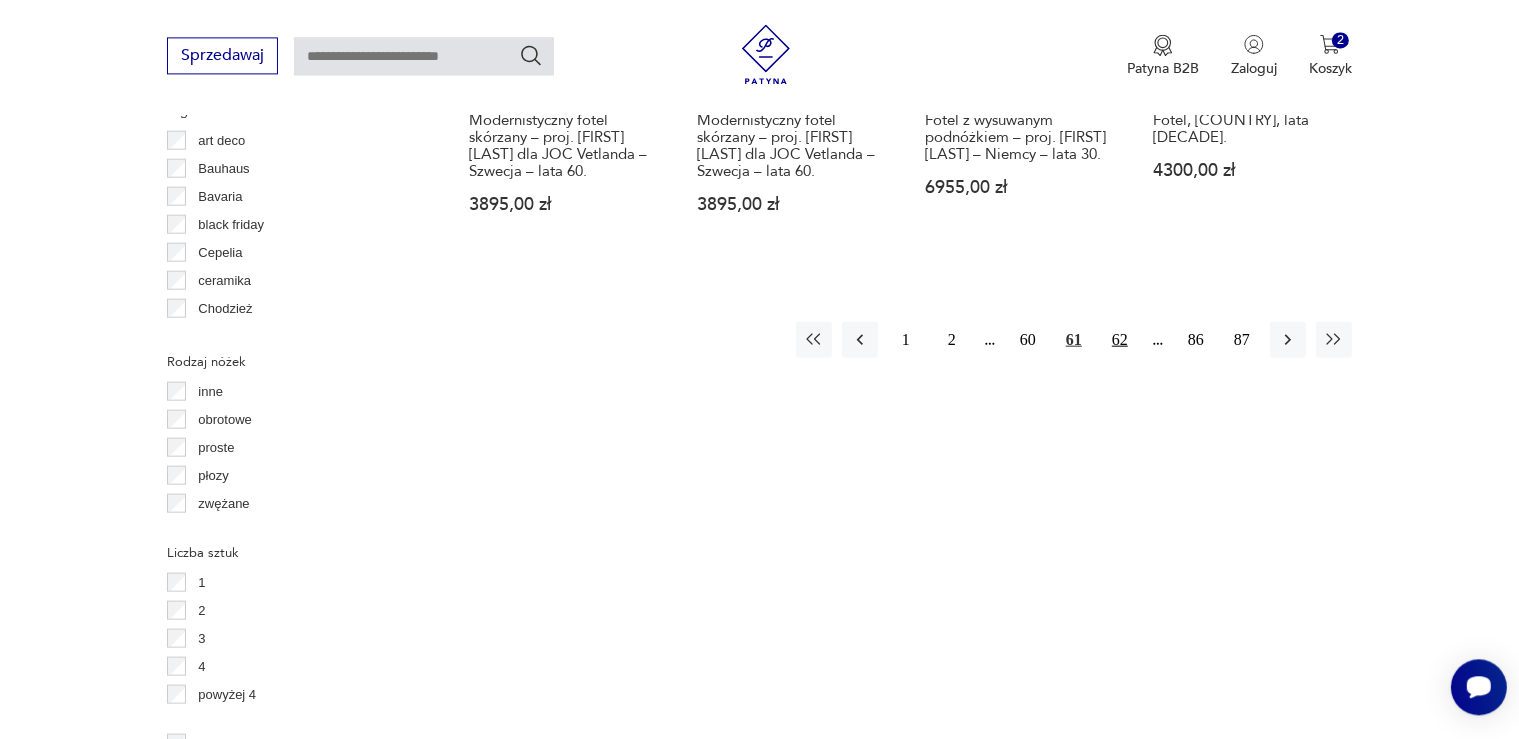 click on "62" at bounding box center (1120, 339) 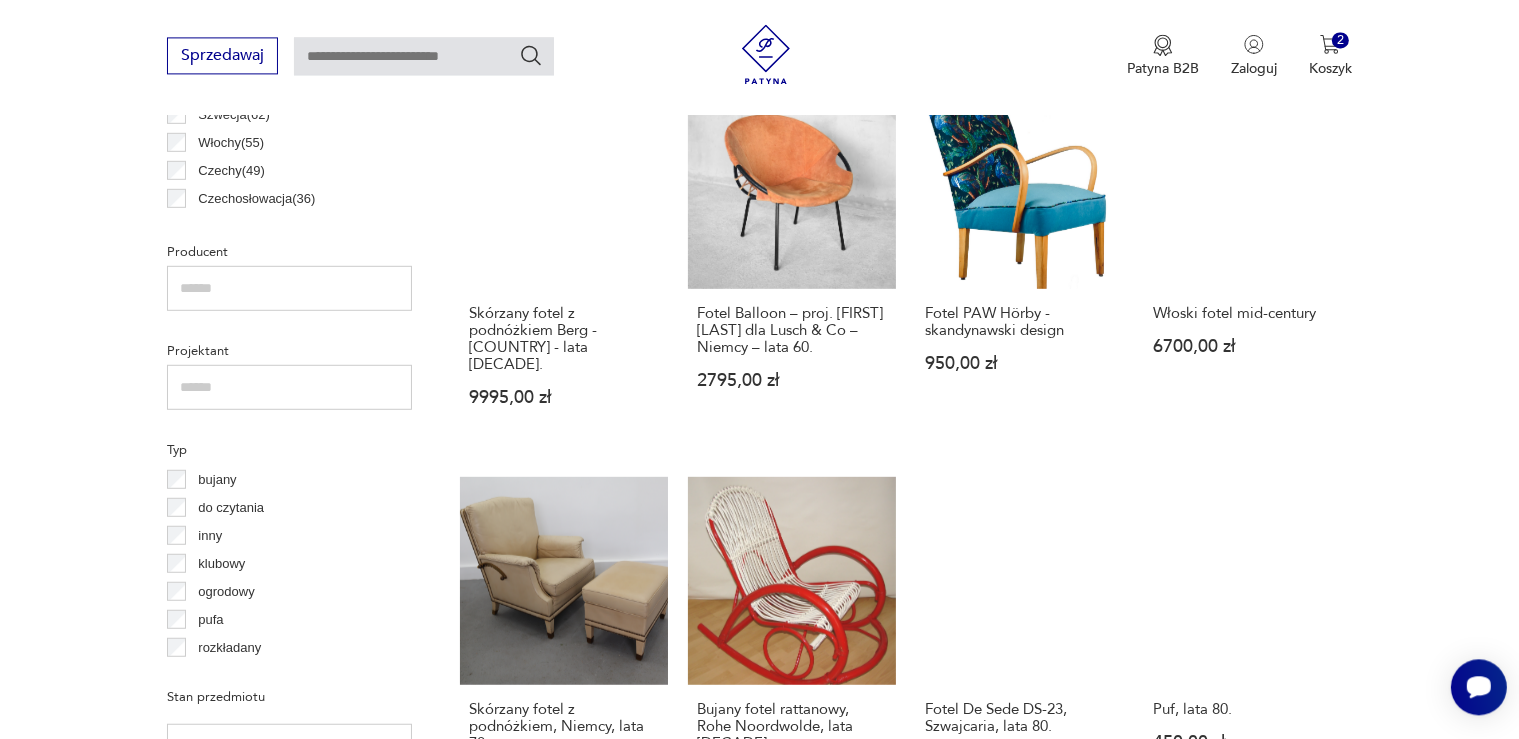 scroll, scrollTop: 1269, scrollLeft: 0, axis: vertical 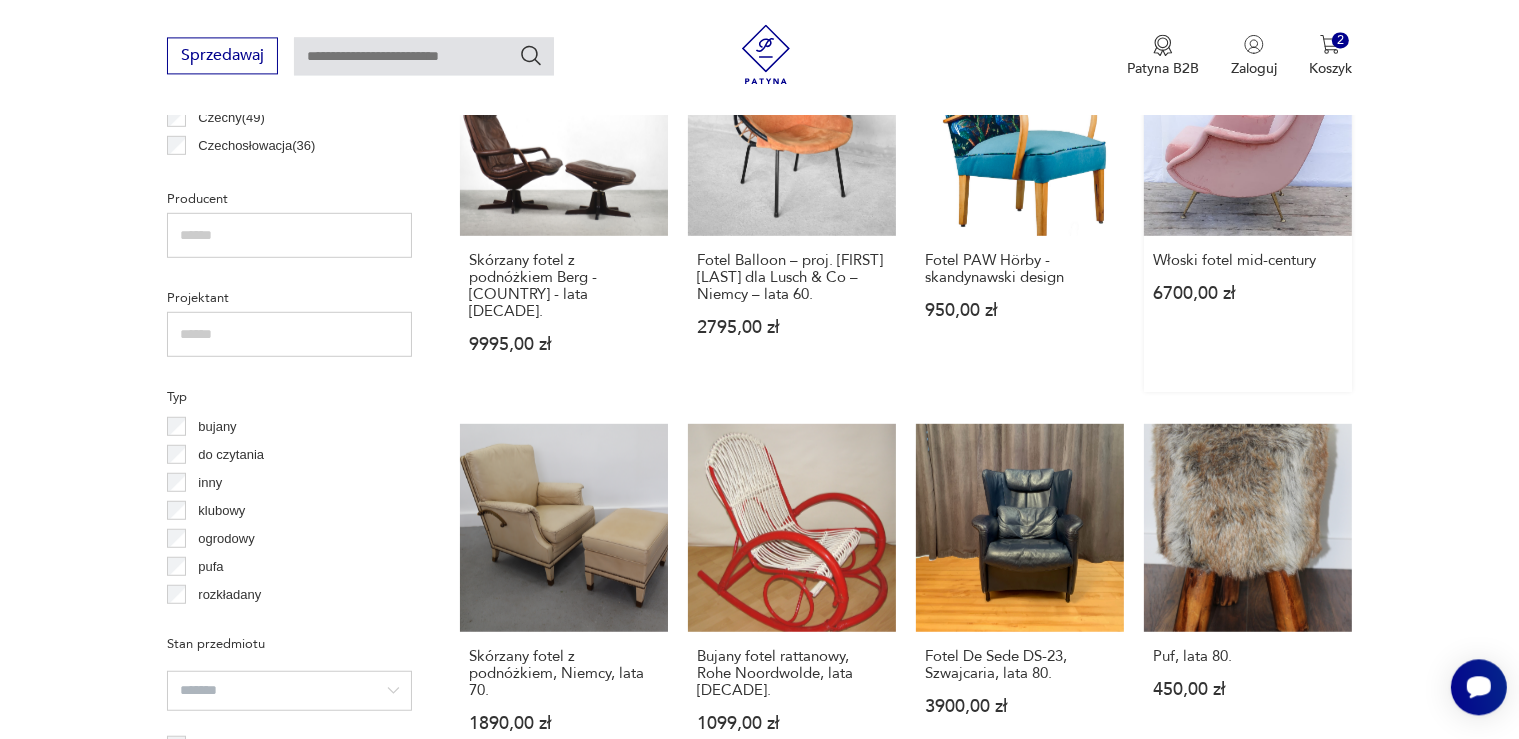 click on "Włoski fotel mid-century 6700,00 zł" at bounding box center (1248, 209) 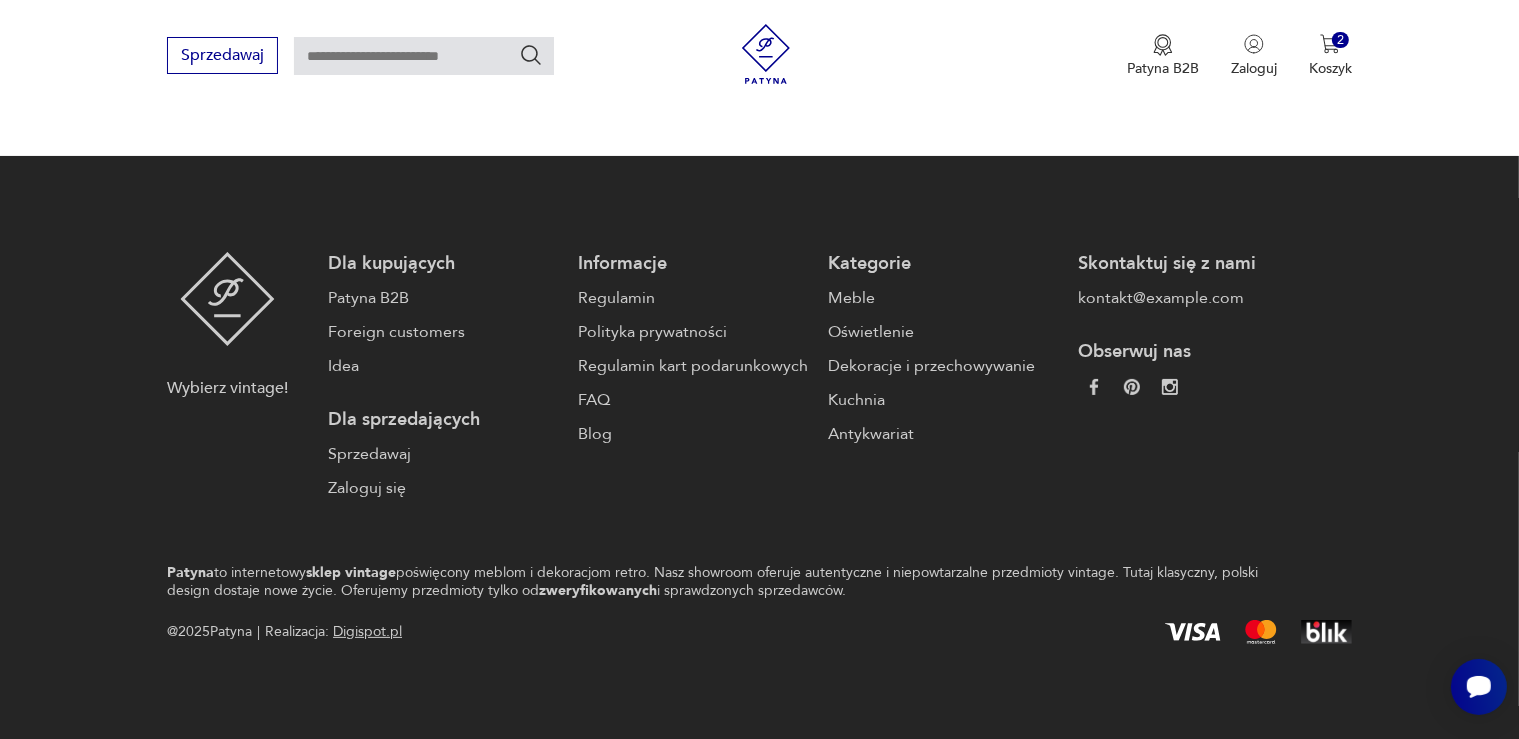 scroll, scrollTop: 0, scrollLeft: 0, axis: both 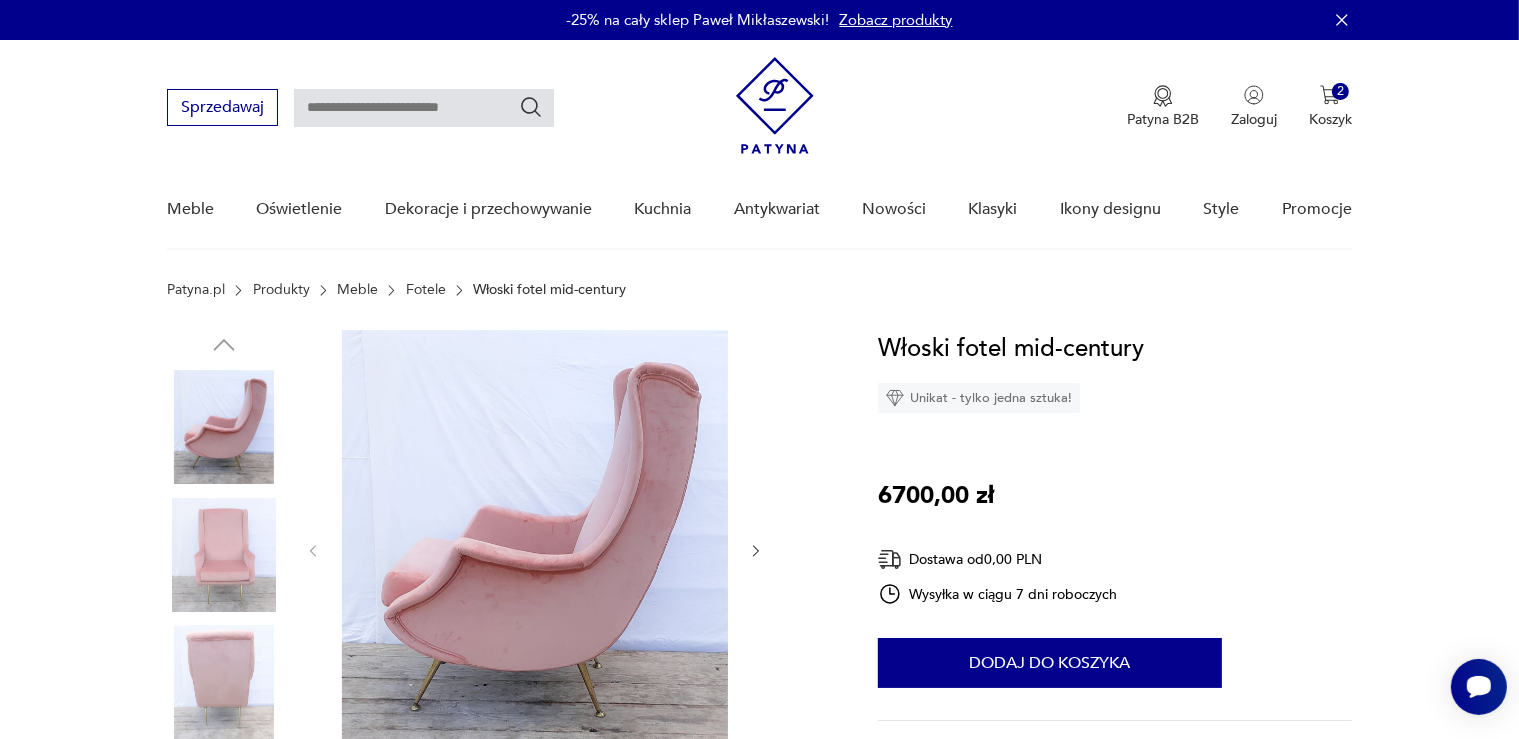 click 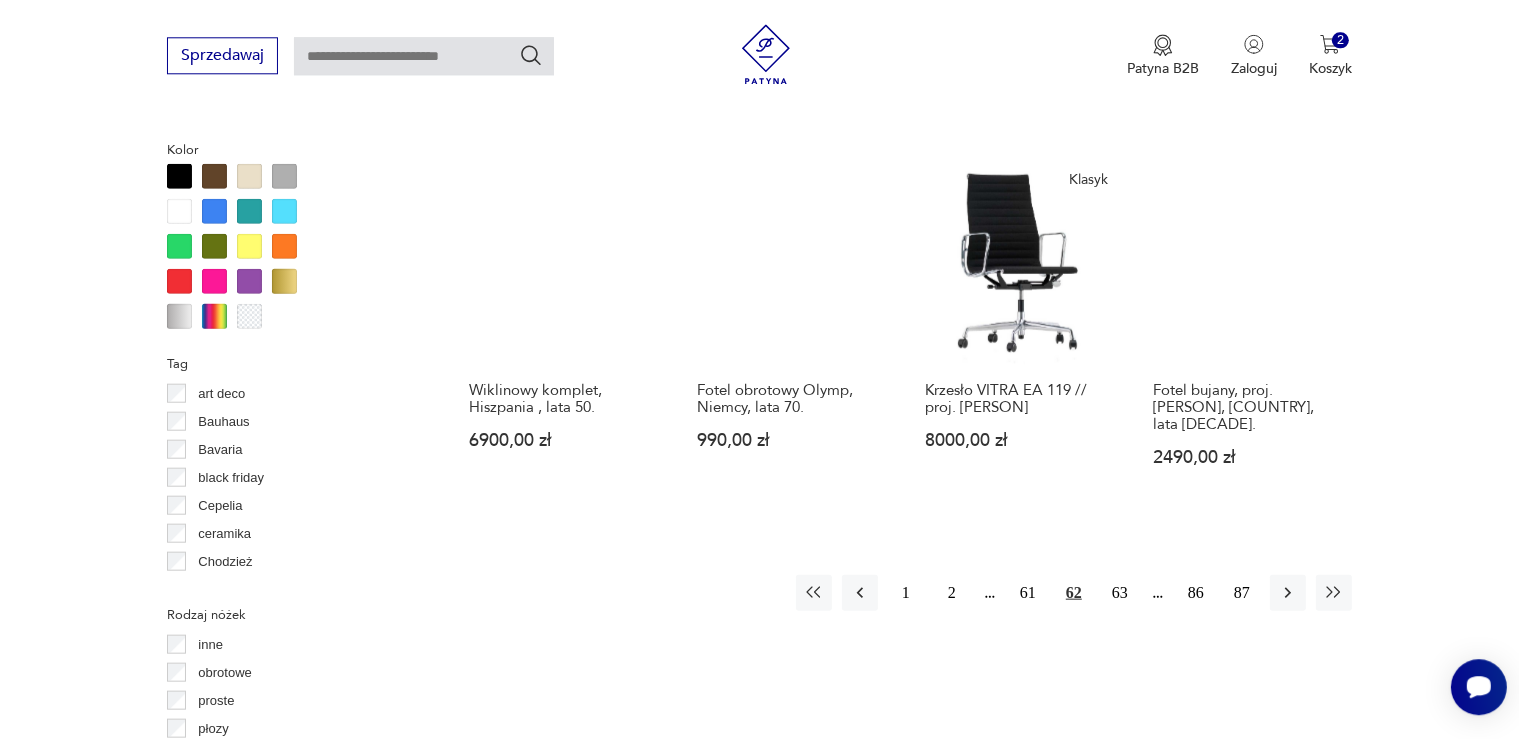 scroll, scrollTop: 1868, scrollLeft: 0, axis: vertical 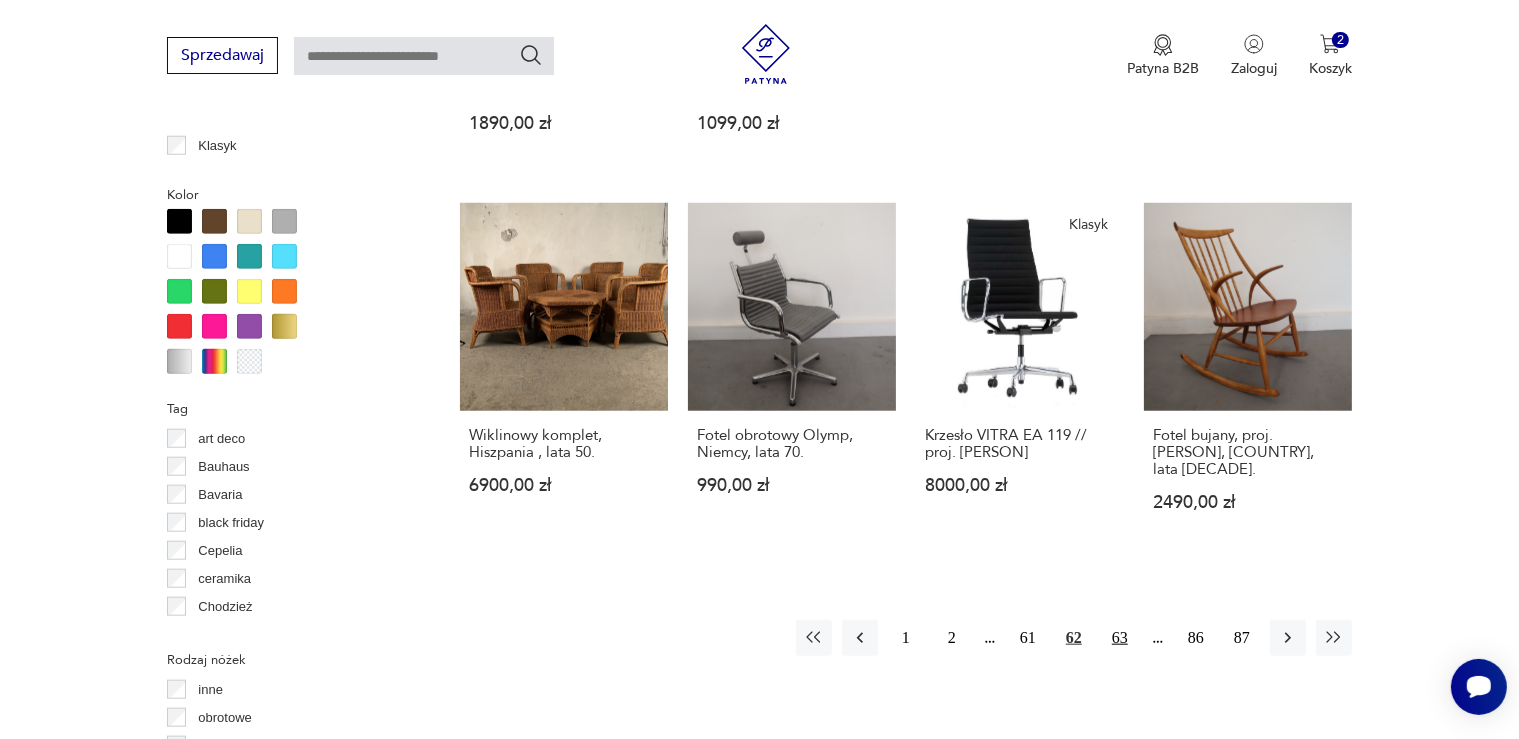 click on "63" at bounding box center (1120, 638) 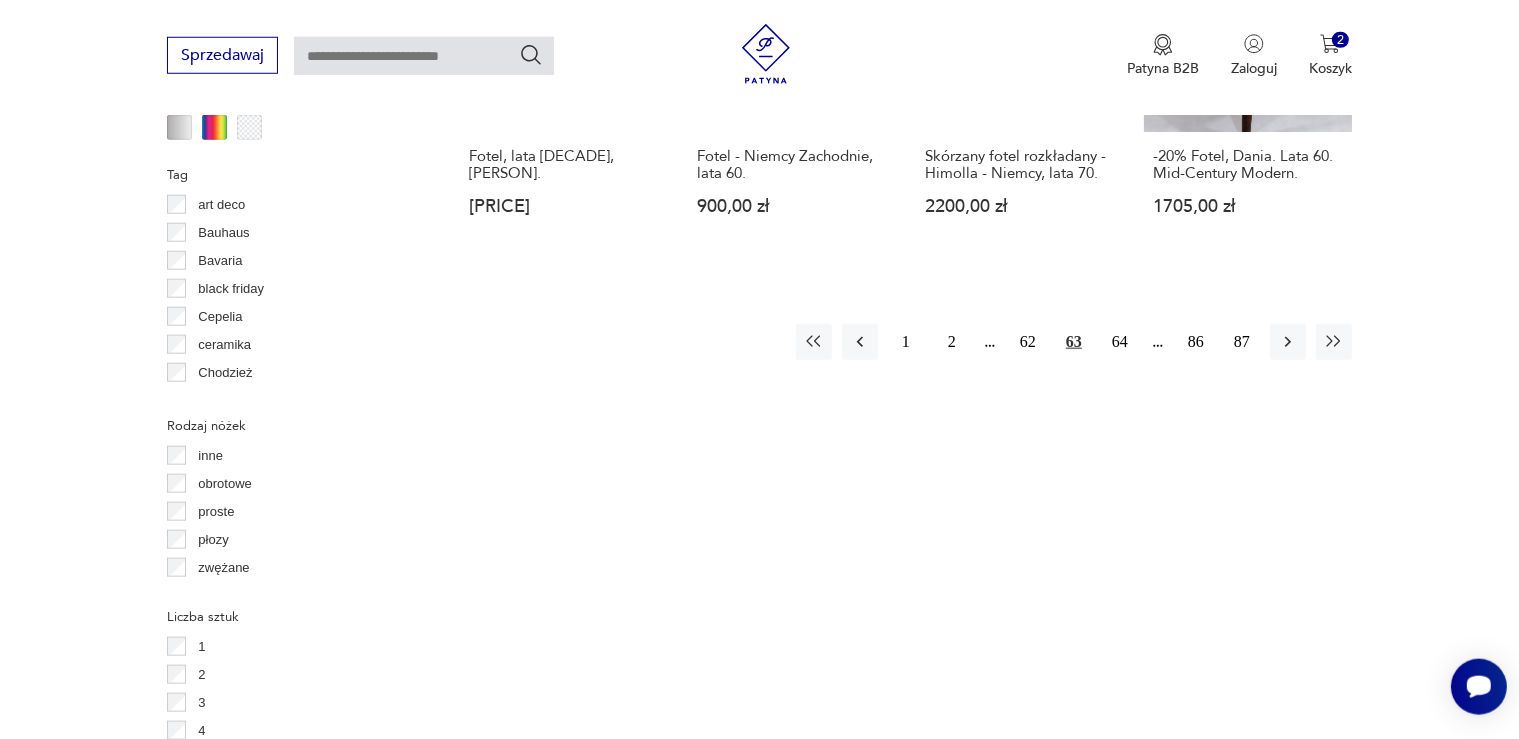 scroll, scrollTop: 2166, scrollLeft: 0, axis: vertical 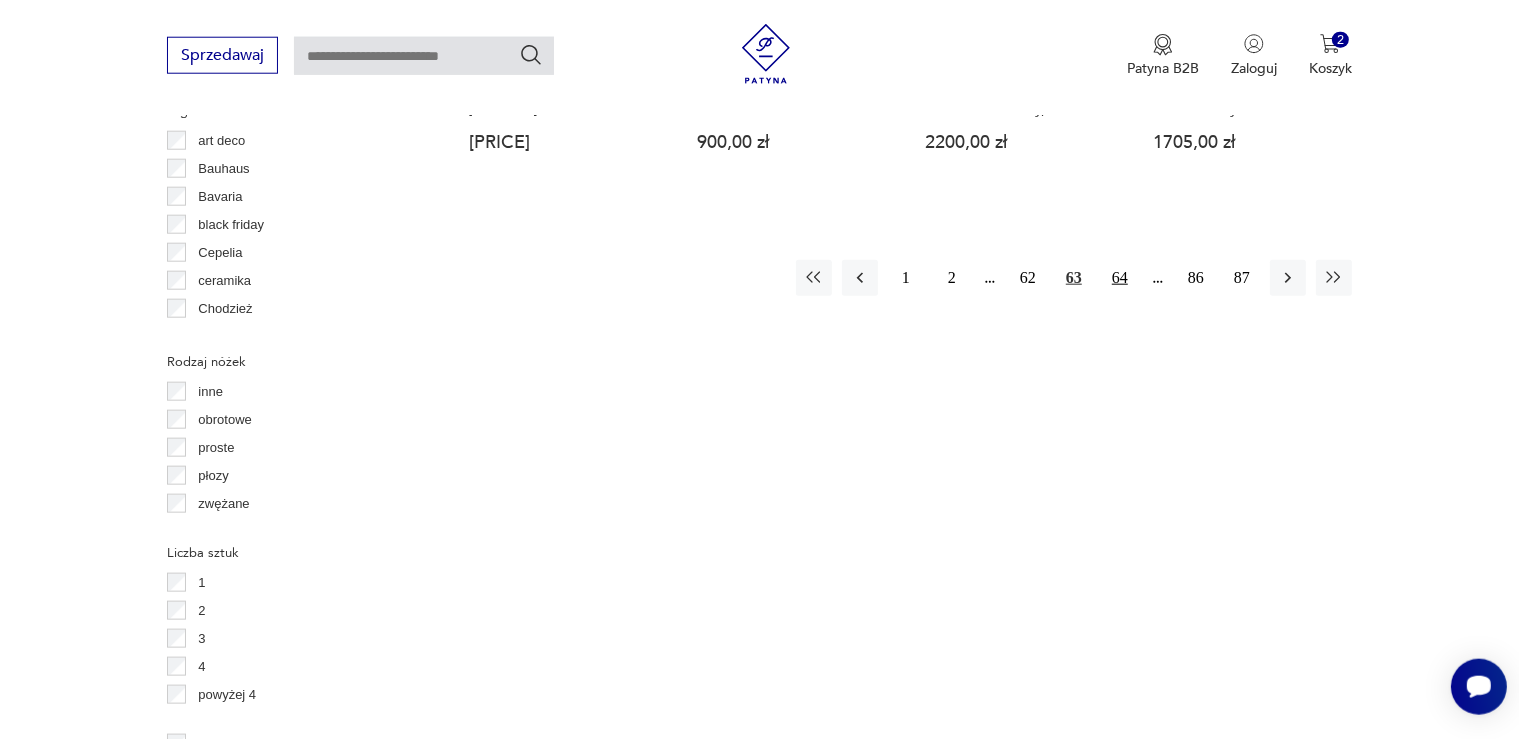click on "64" at bounding box center [1120, 278] 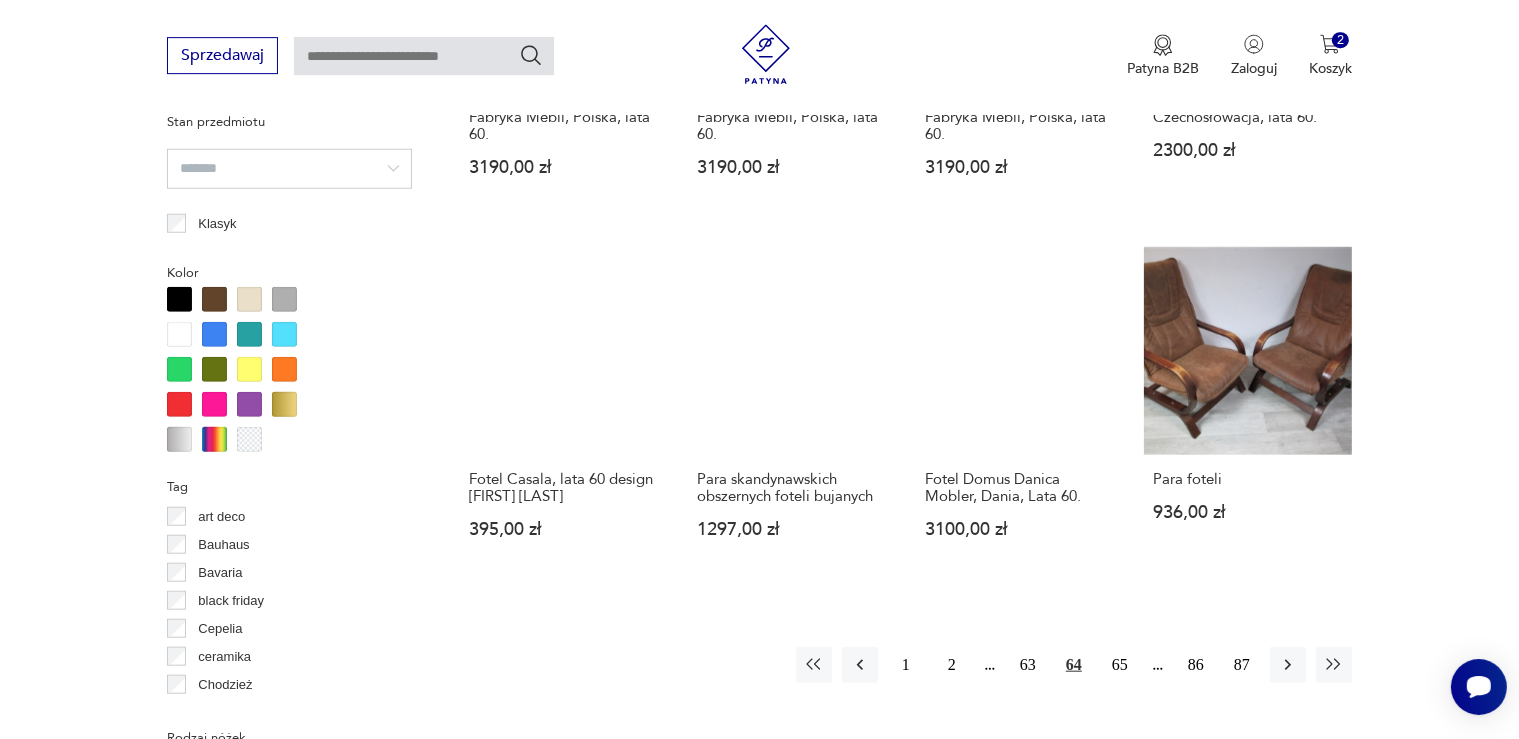scroll, scrollTop: 1796, scrollLeft: 0, axis: vertical 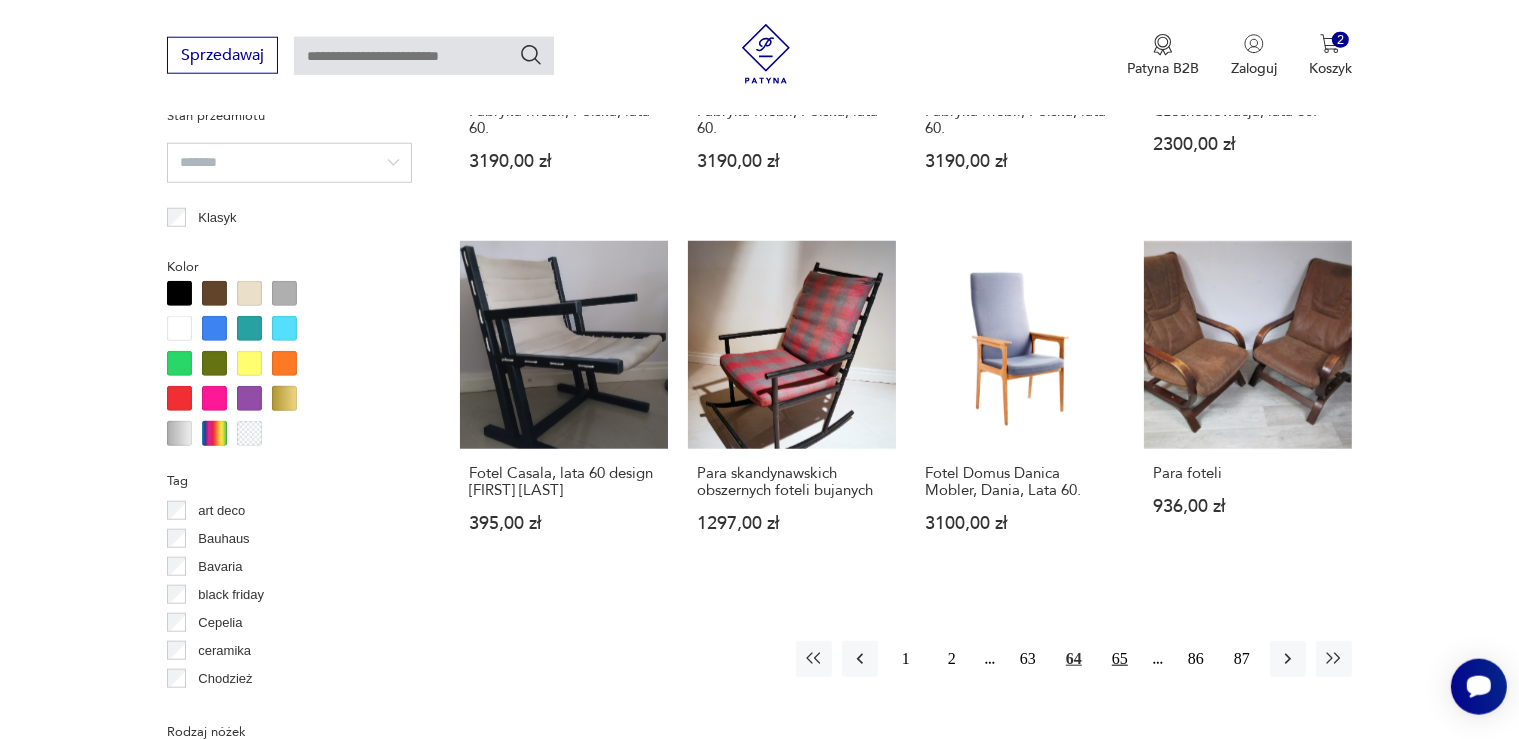click on "65" at bounding box center (1120, 659) 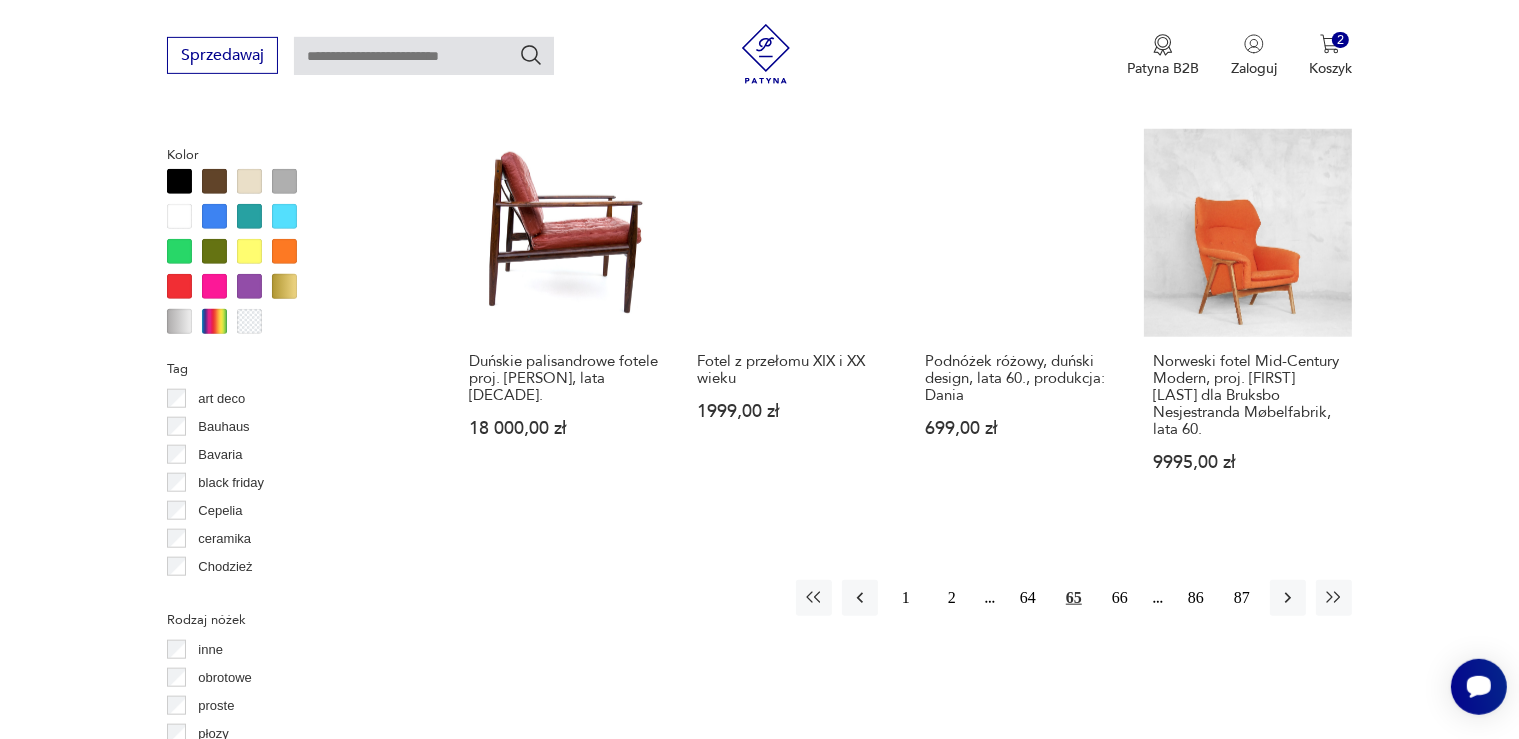 scroll, scrollTop: 1901, scrollLeft: 0, axis: vertical 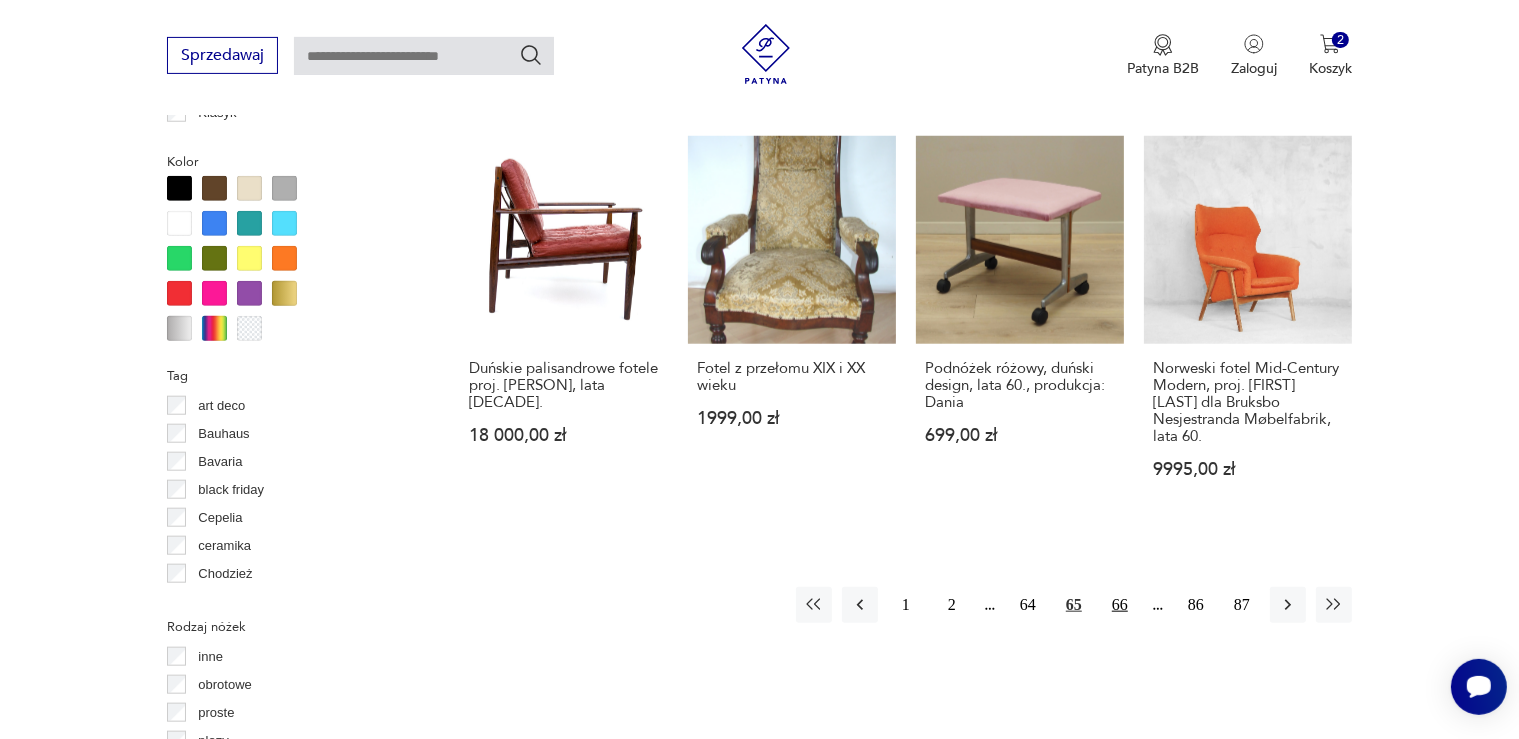 click on "66" at bounding box center [1120, 605] 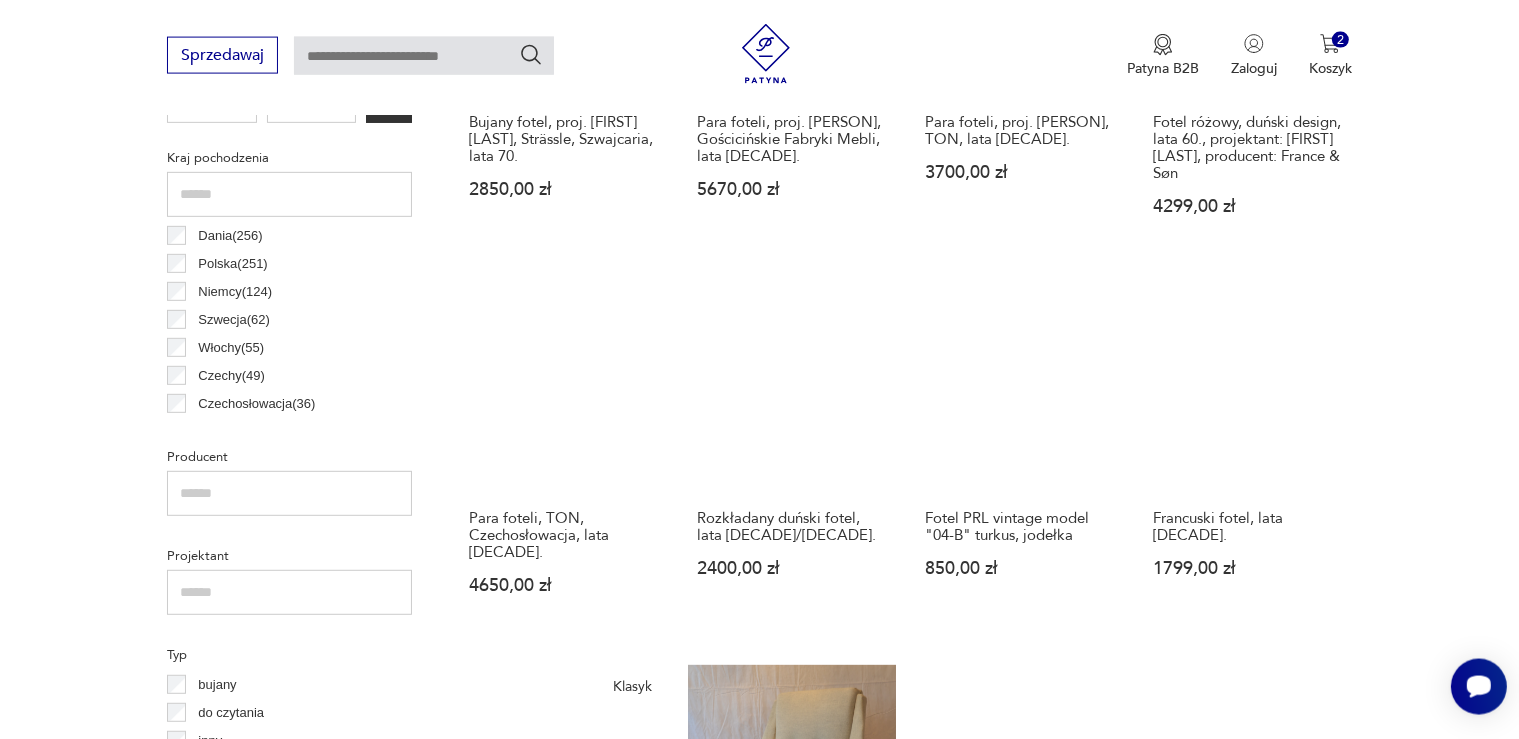 scroll, scrollTop: 899, scrollLeft: 0, axis: vertical 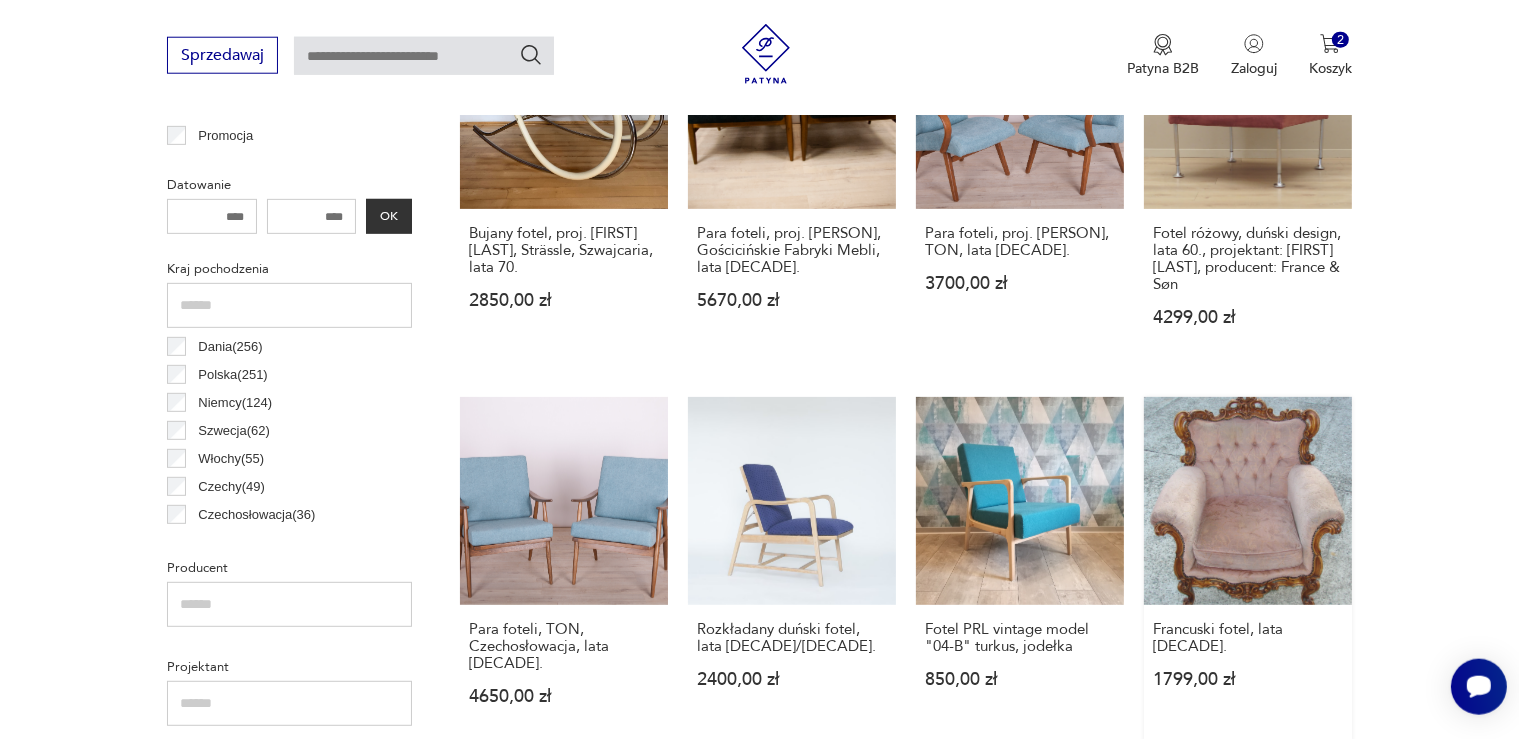 click on "Francuski fotel, lata 50. 1799,00 zł" at bounding box center (1248, 570) 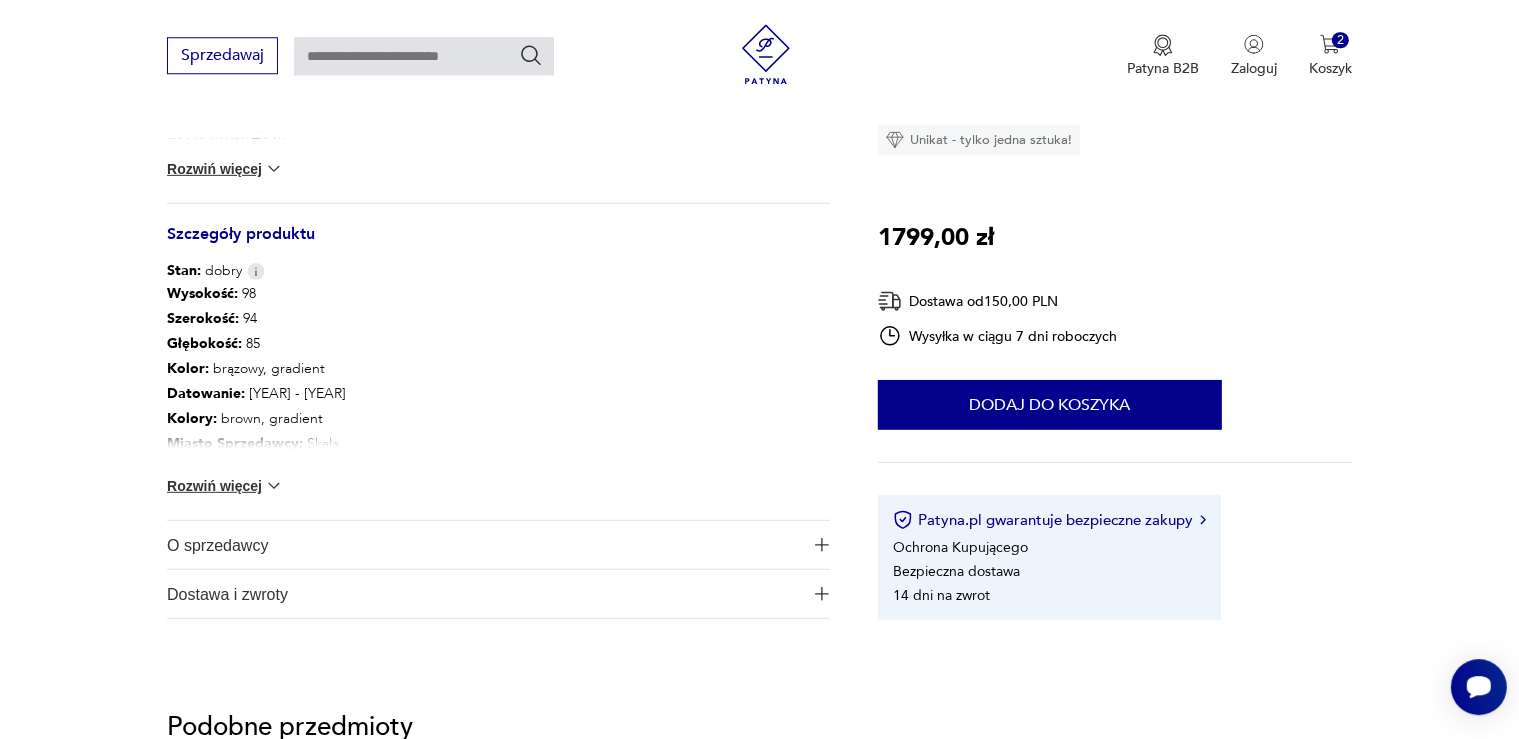 scroll, scrollTop: 897, scrollLeft: 0, axis: vertical 